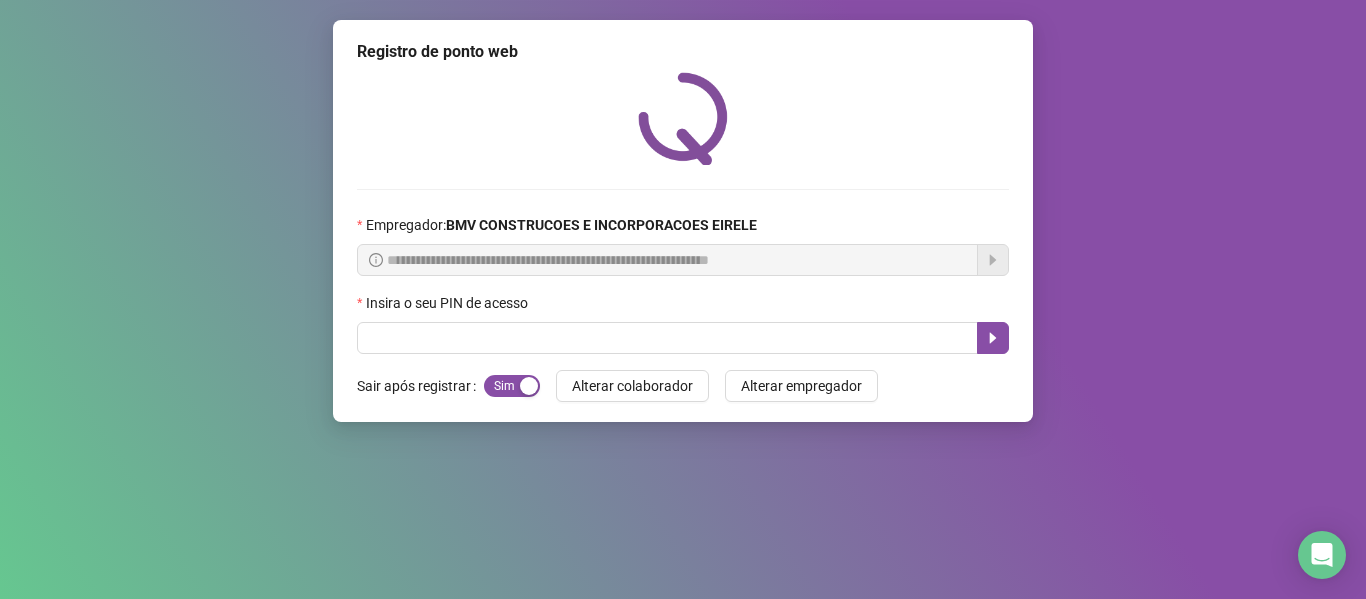 scroll, scrollTop: 0, scrollLeft: 0, axis: both 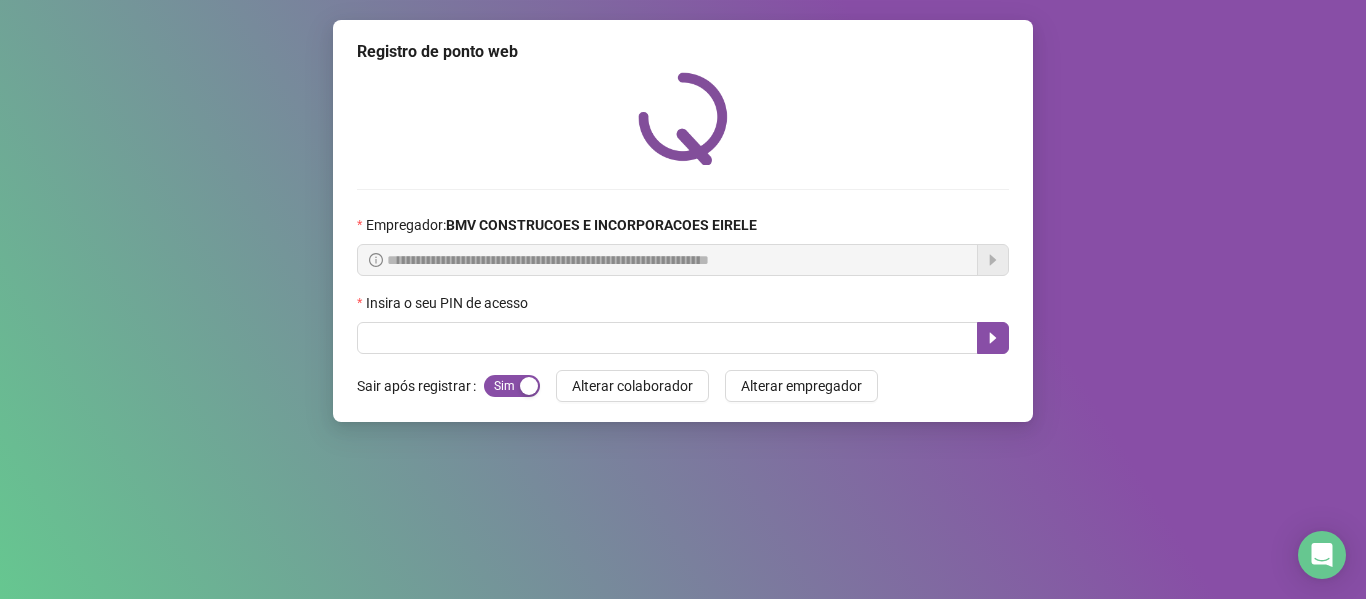 type on "*" 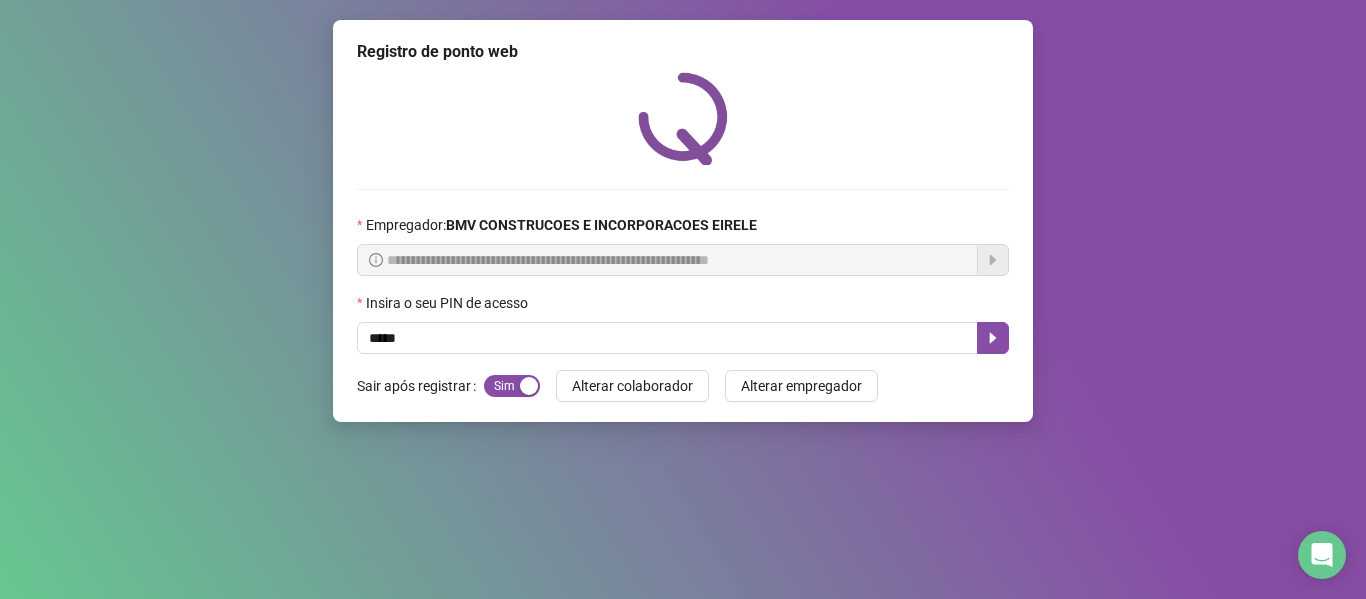 type on "*****" 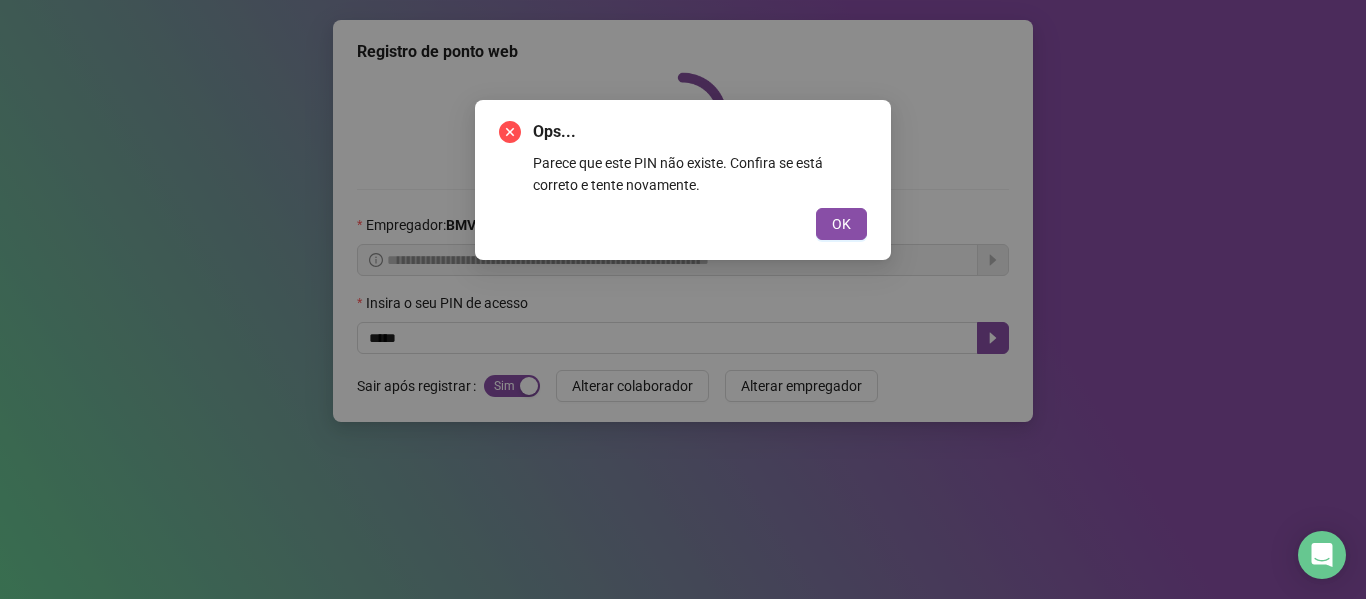 type 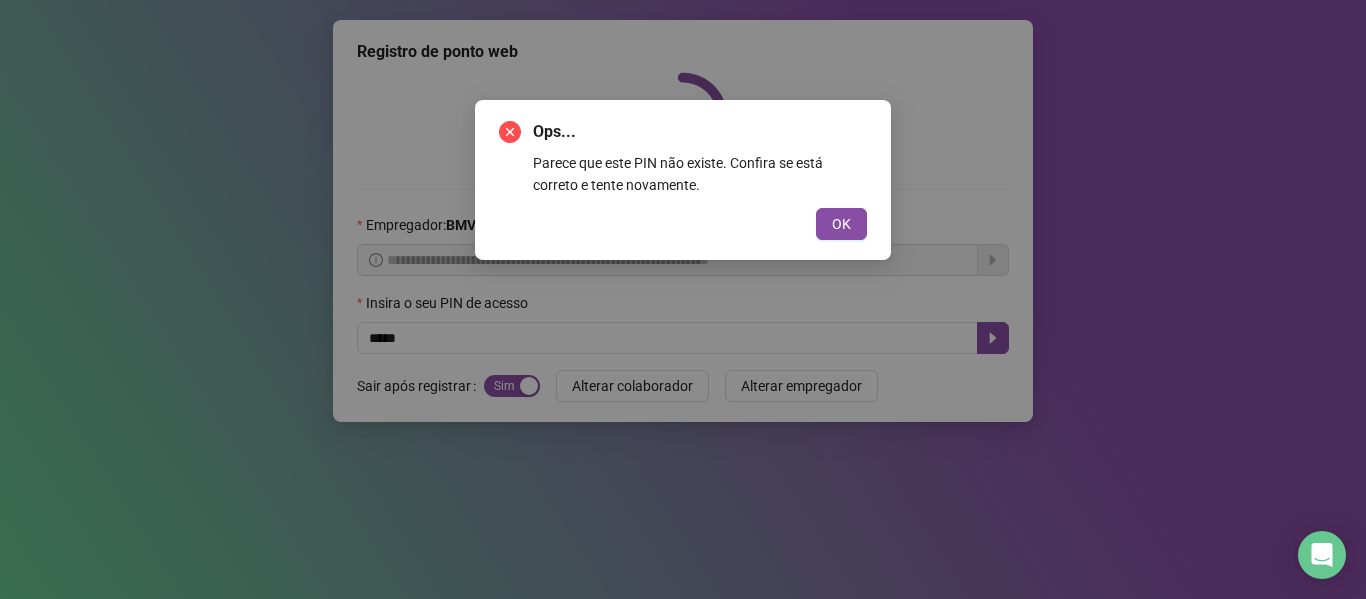 click on "OK" at bounding box center (841, 224) 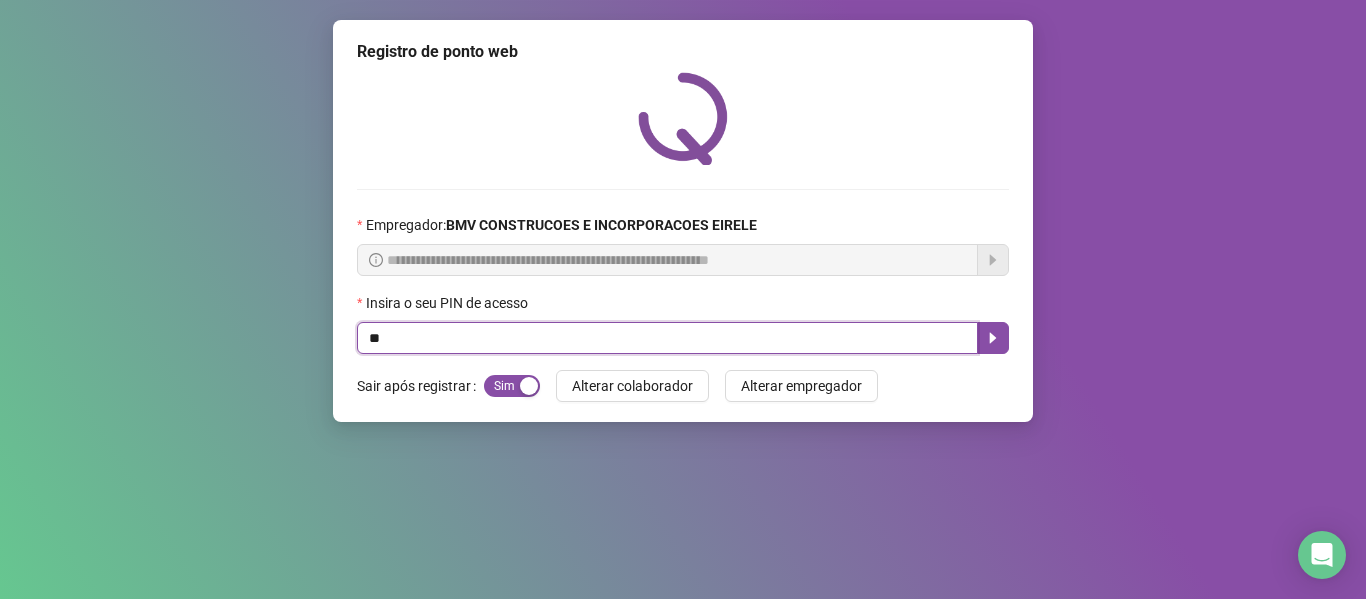 type on "*" 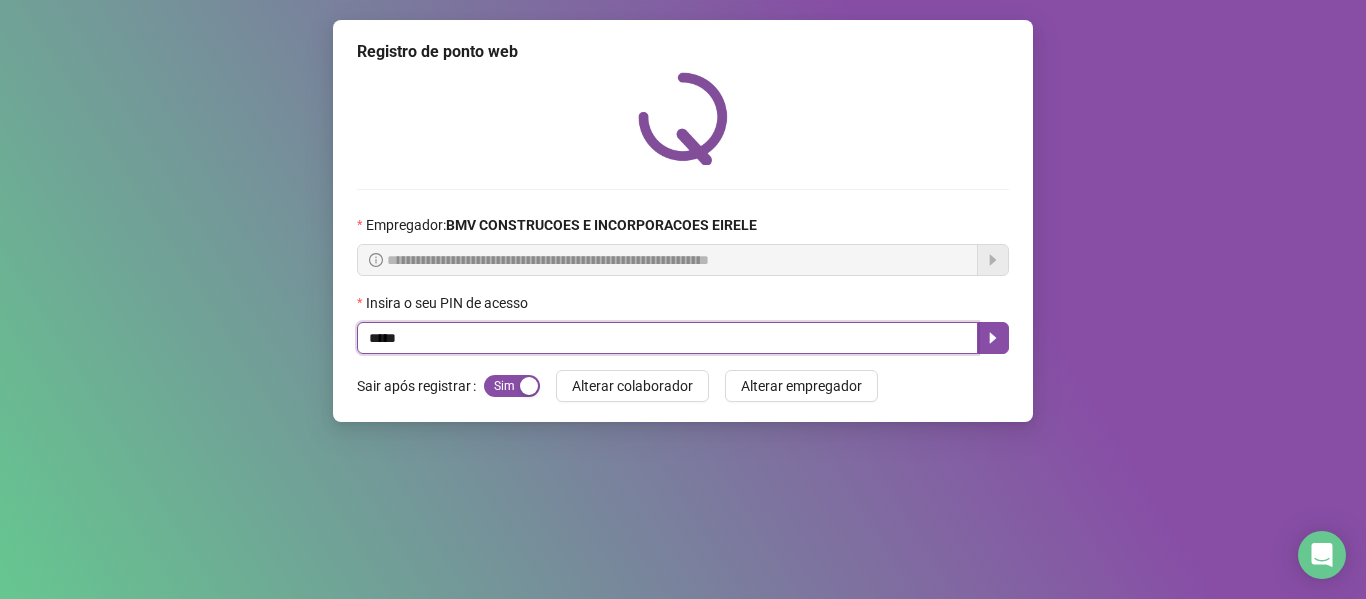 type on "*****" 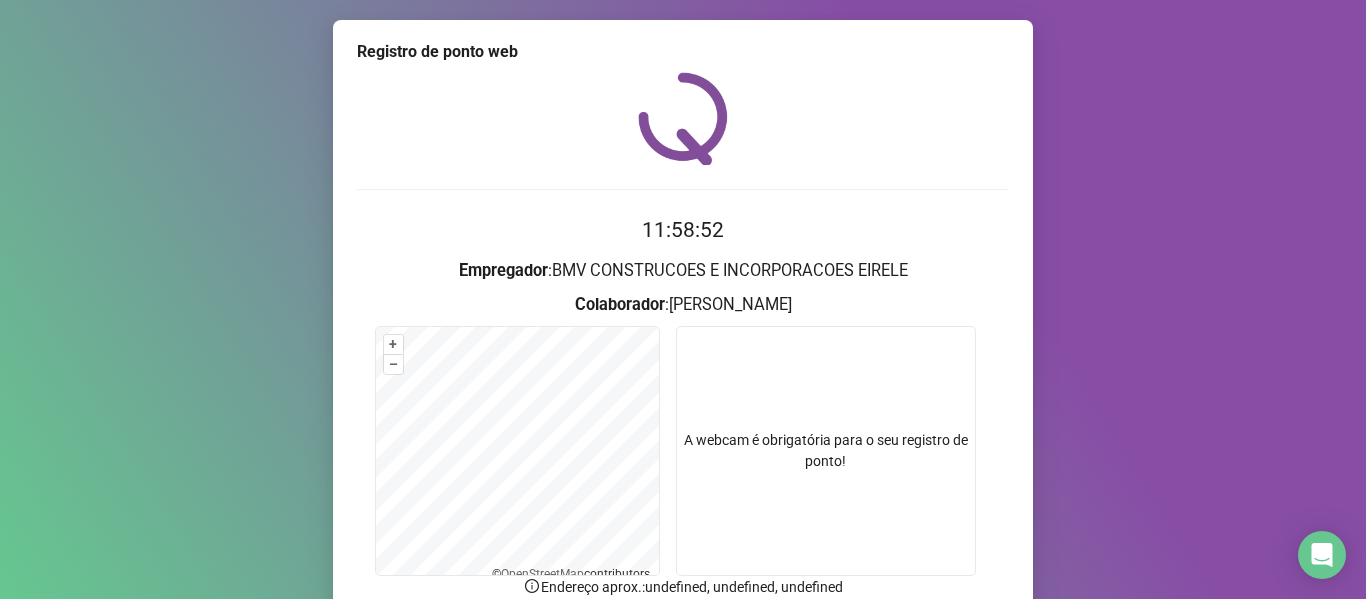 scroll, scrollTop: 171, scrollLeft: 0, axis: vertical 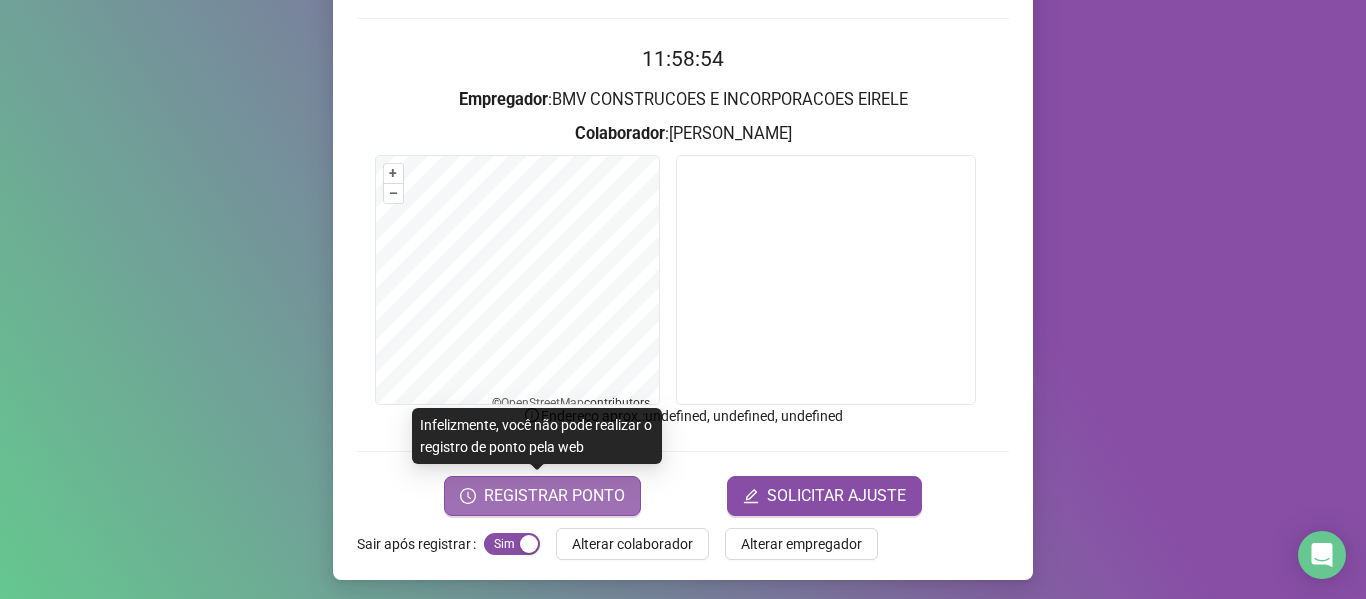 click on "REGISTRAR PONTO" at bounding box center [554, 496] 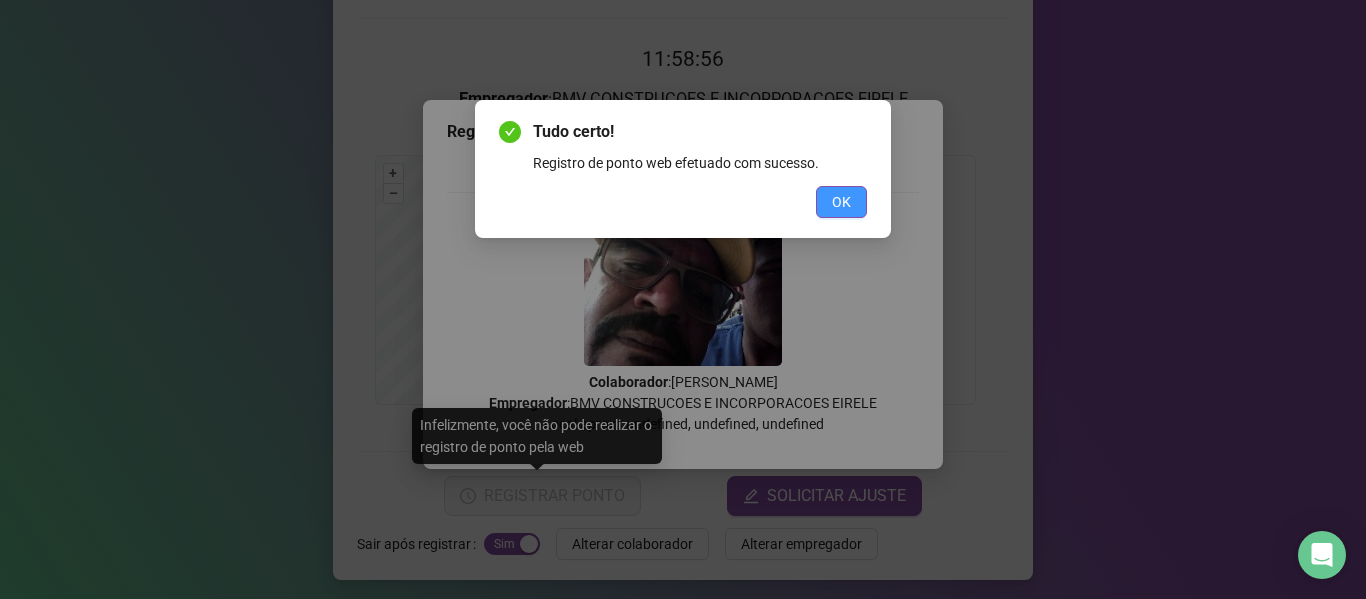 click on "OK" at bounding box center [841, 202] 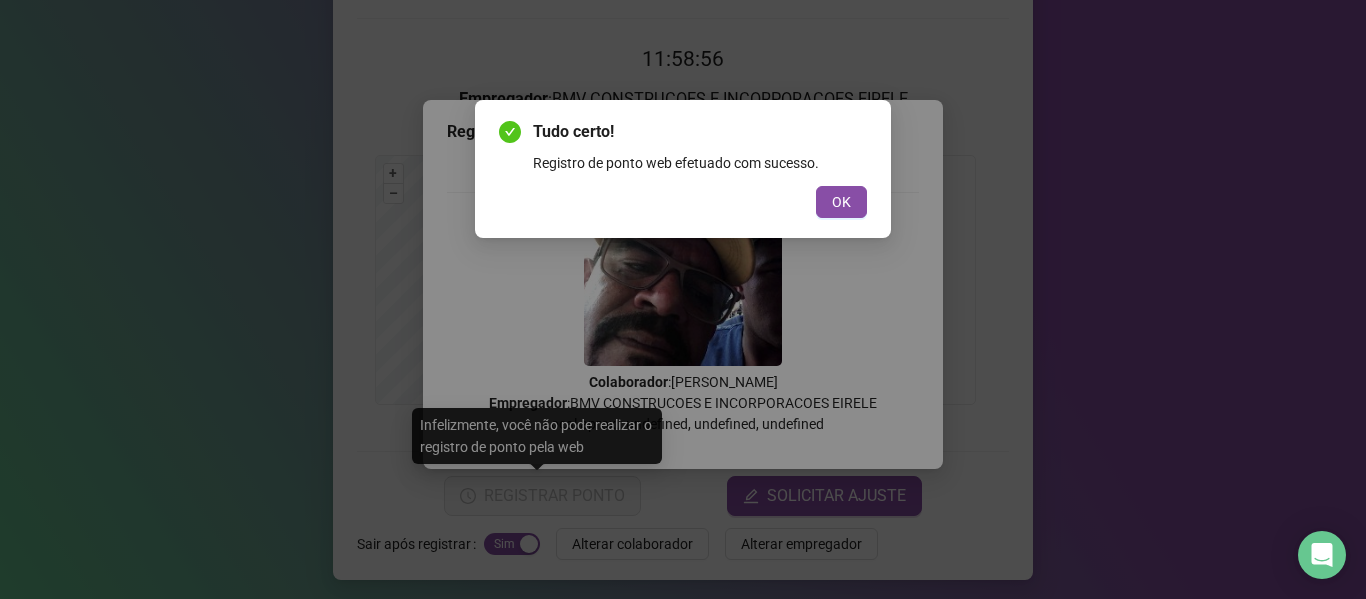scroll, scrollTop: 0, scrollLeft: 0, axis: both 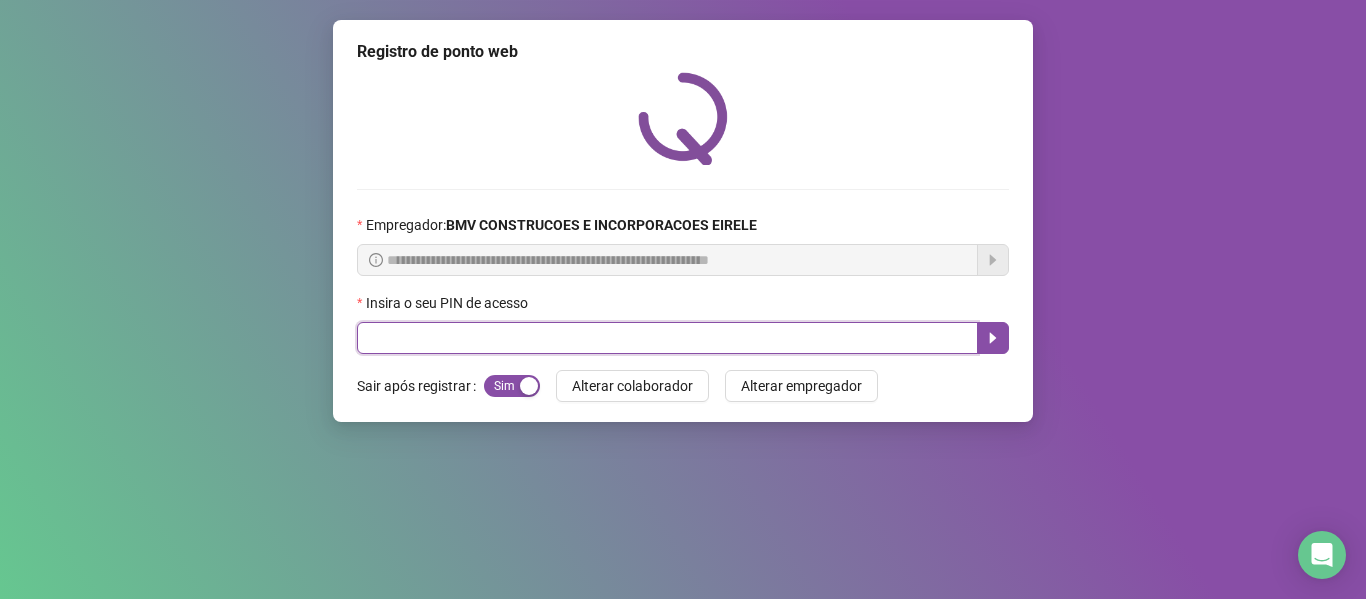 click at bounding box center [667, 338] 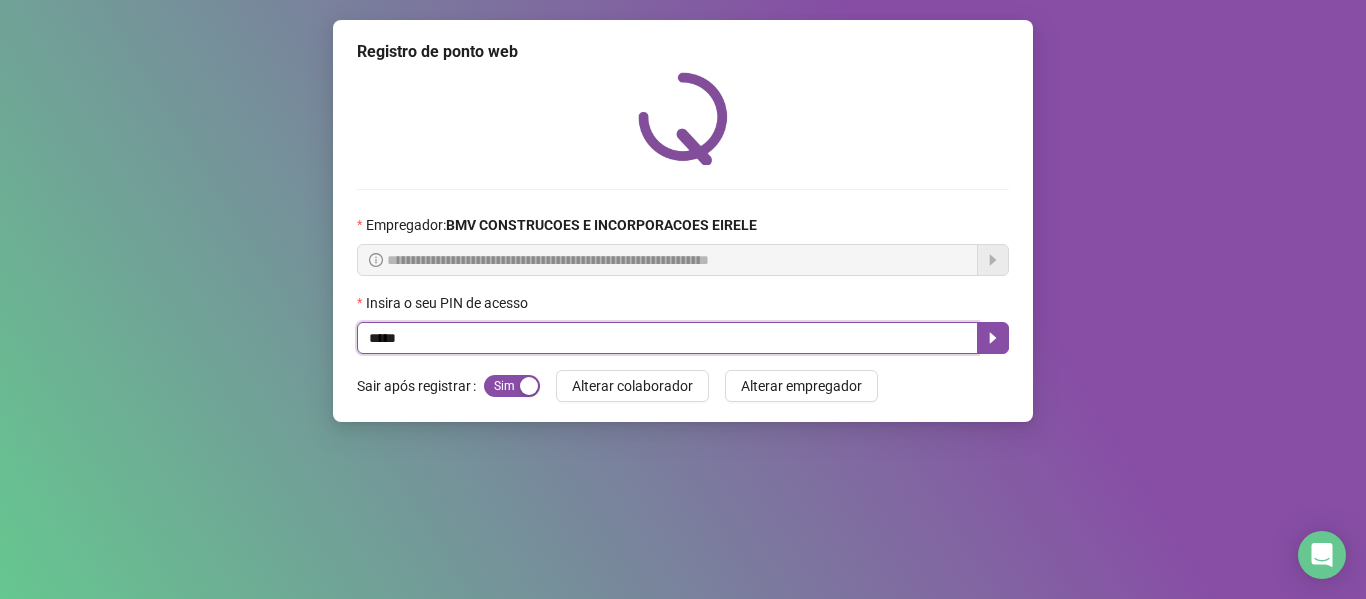 type on "*****" 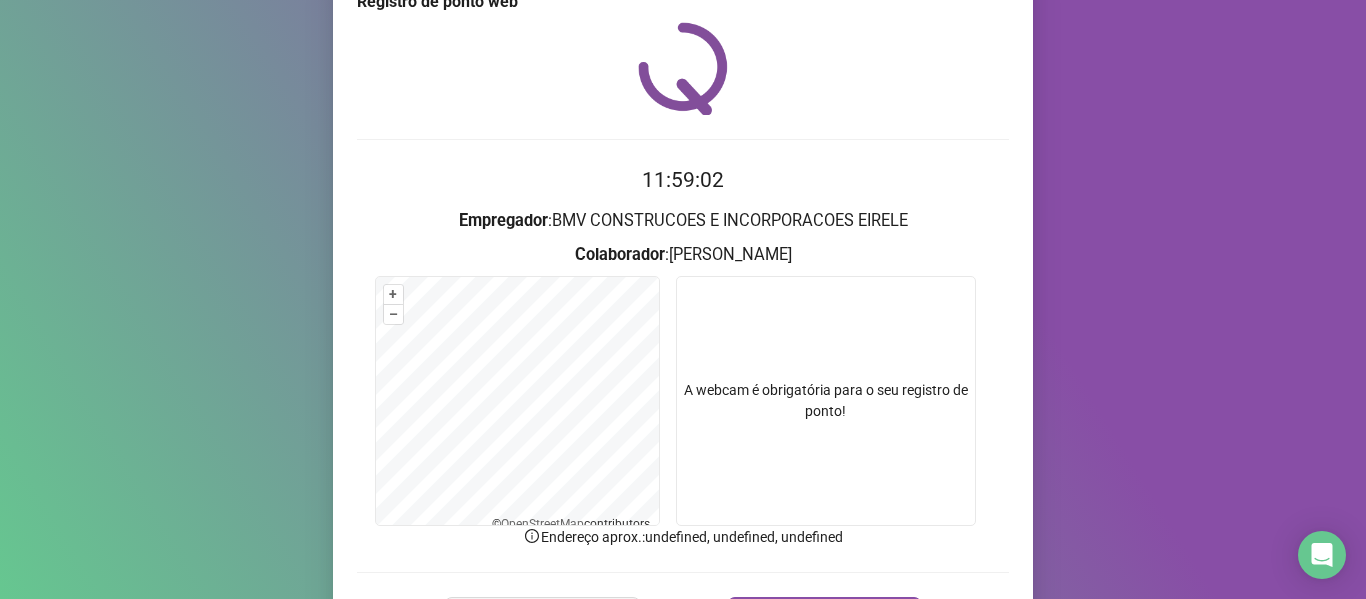 scroll, scrollTop: 168, scrollLeft: 0, axis: vertical 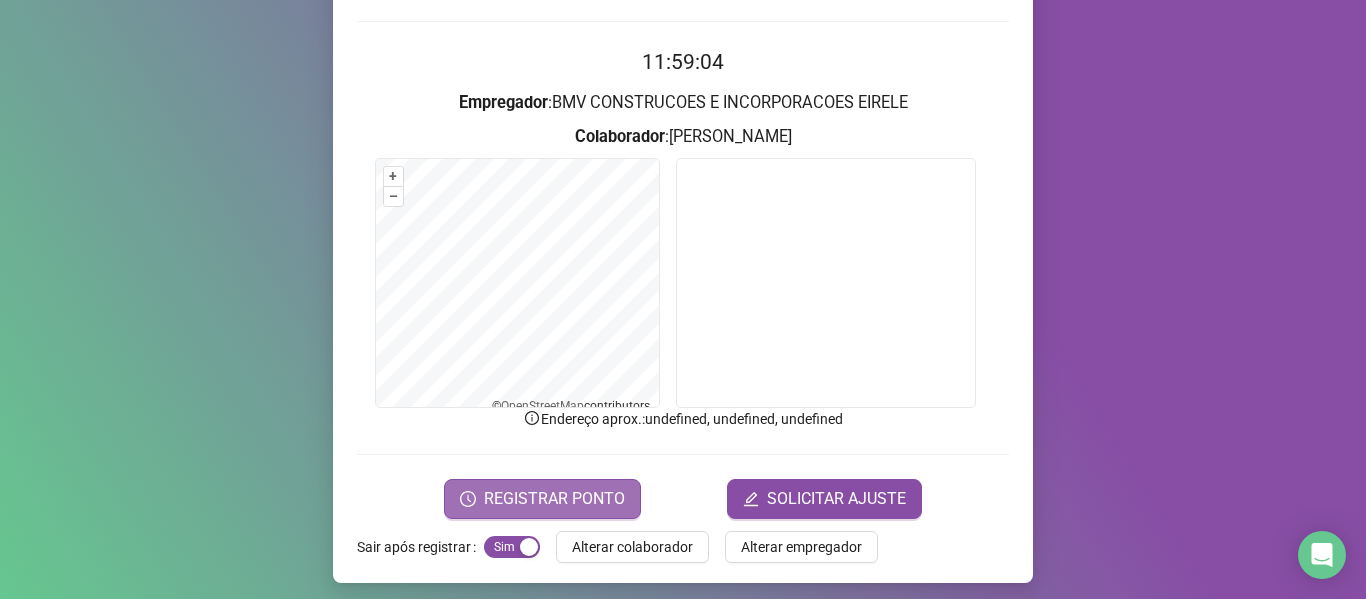 click on "REGISTRAR PONTO" at bounding box center (554, 499) 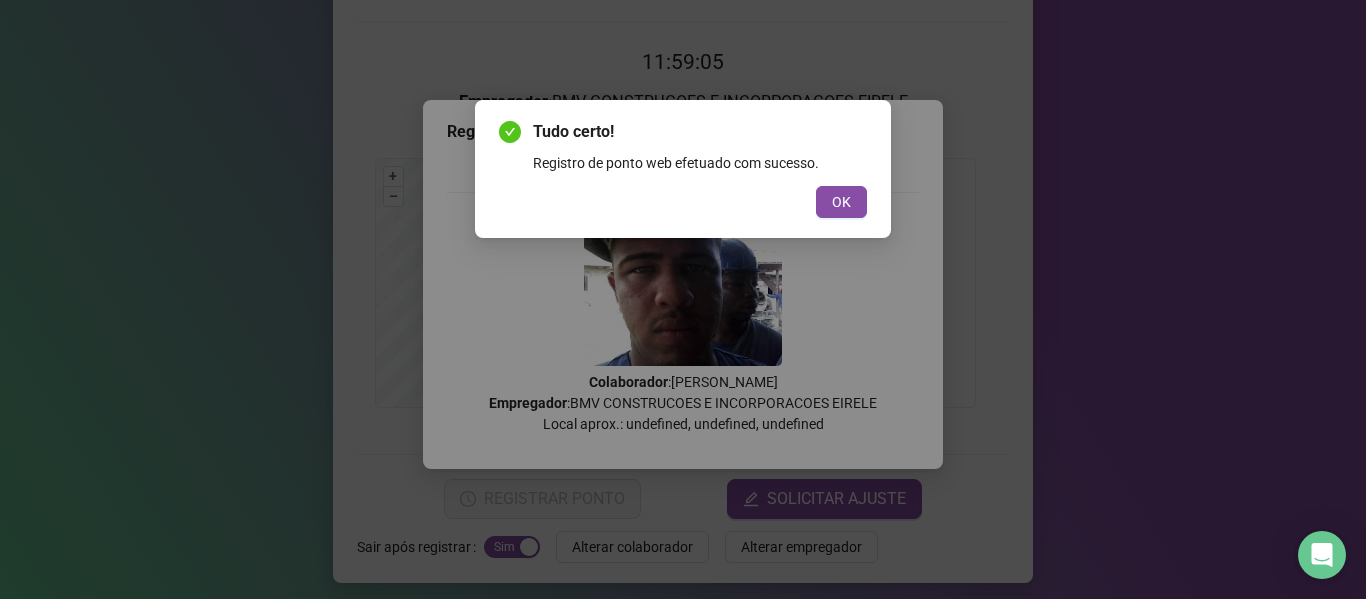 click on "OK" at bounding box center (683, 202) 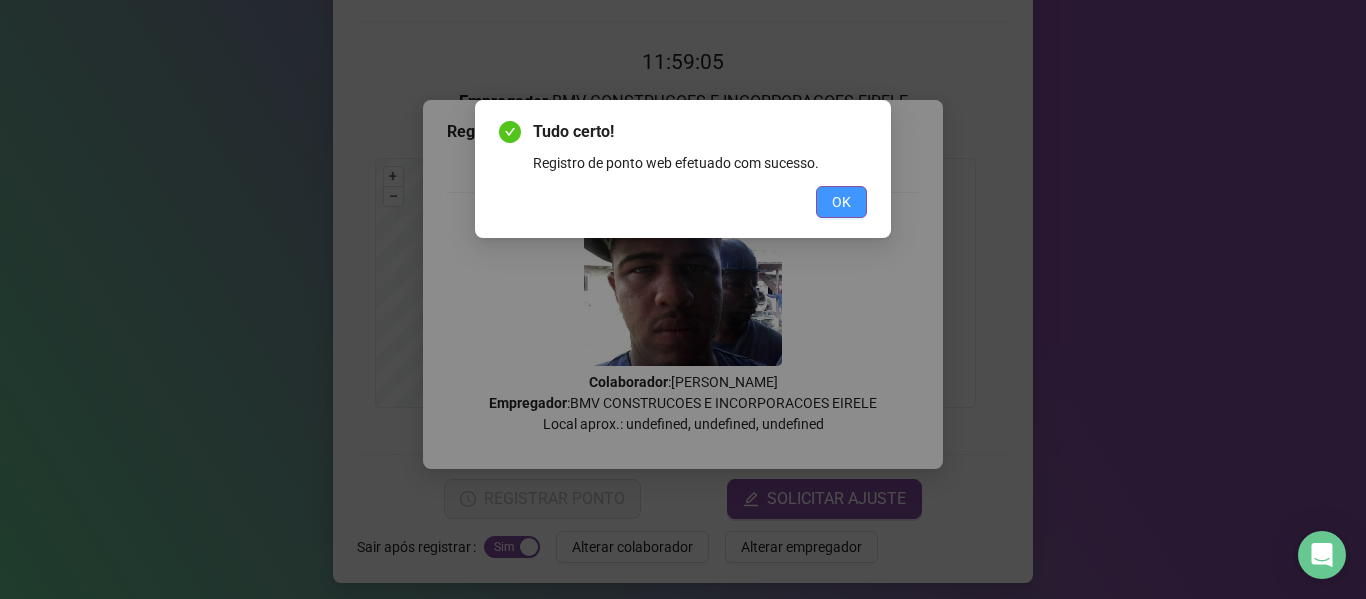 click on "OK" at bounding box center (841, 202) 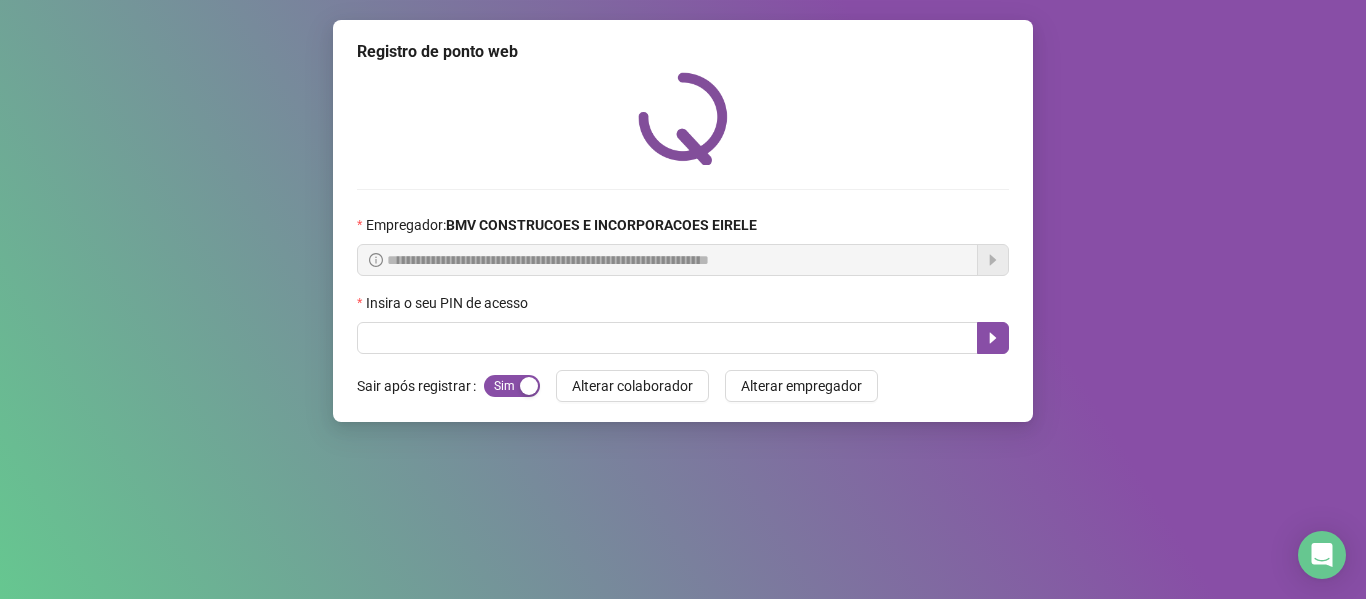 scroll, scrollTop: 0, scrollLeft: 0, axis: both 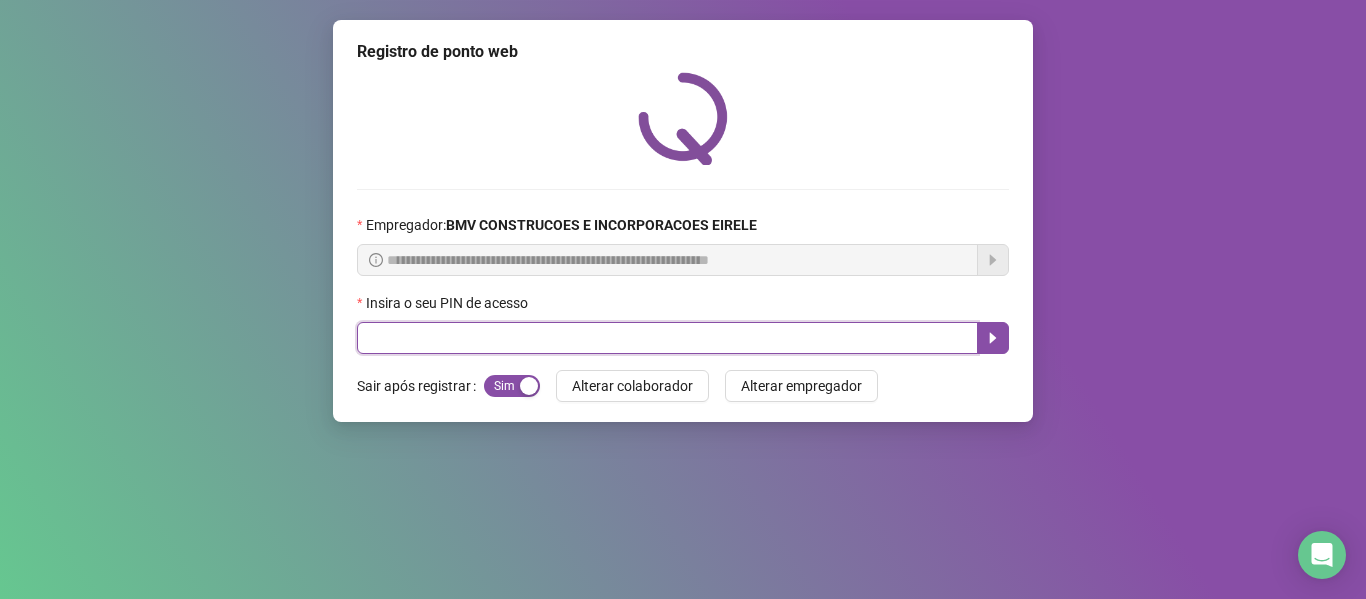 click at bounding box center [667, 338] 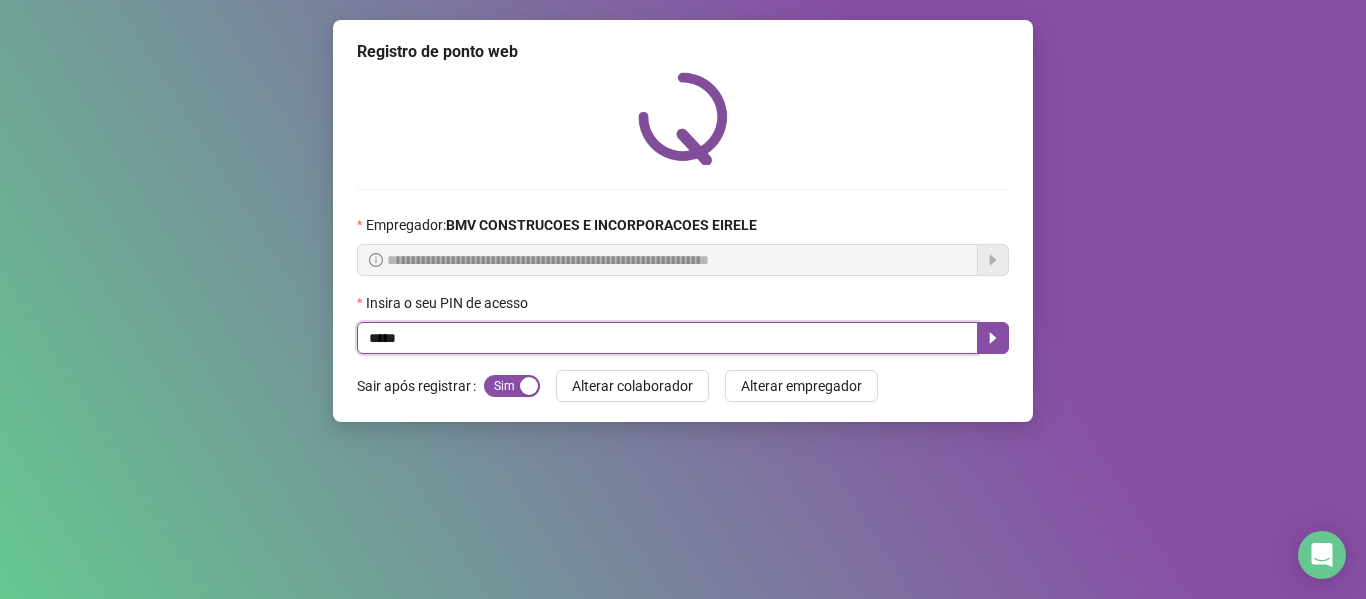 type on "*****" 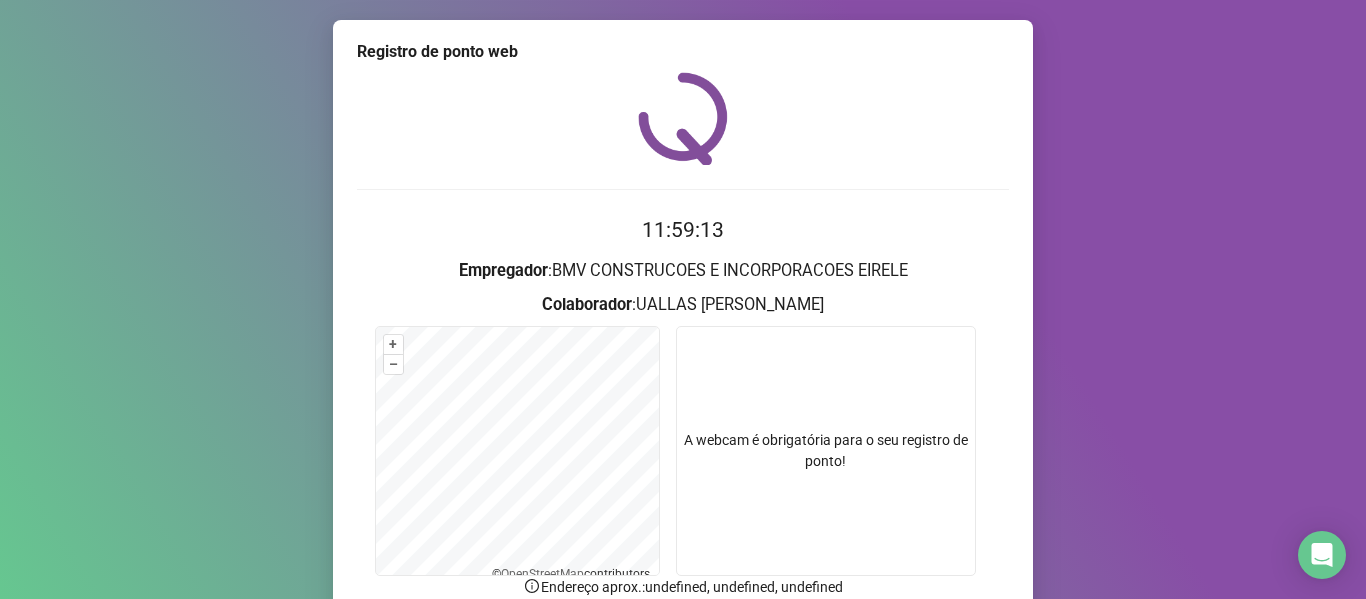 scroll, scrollTop: 176, scrollLeft: 0, axis: vertical 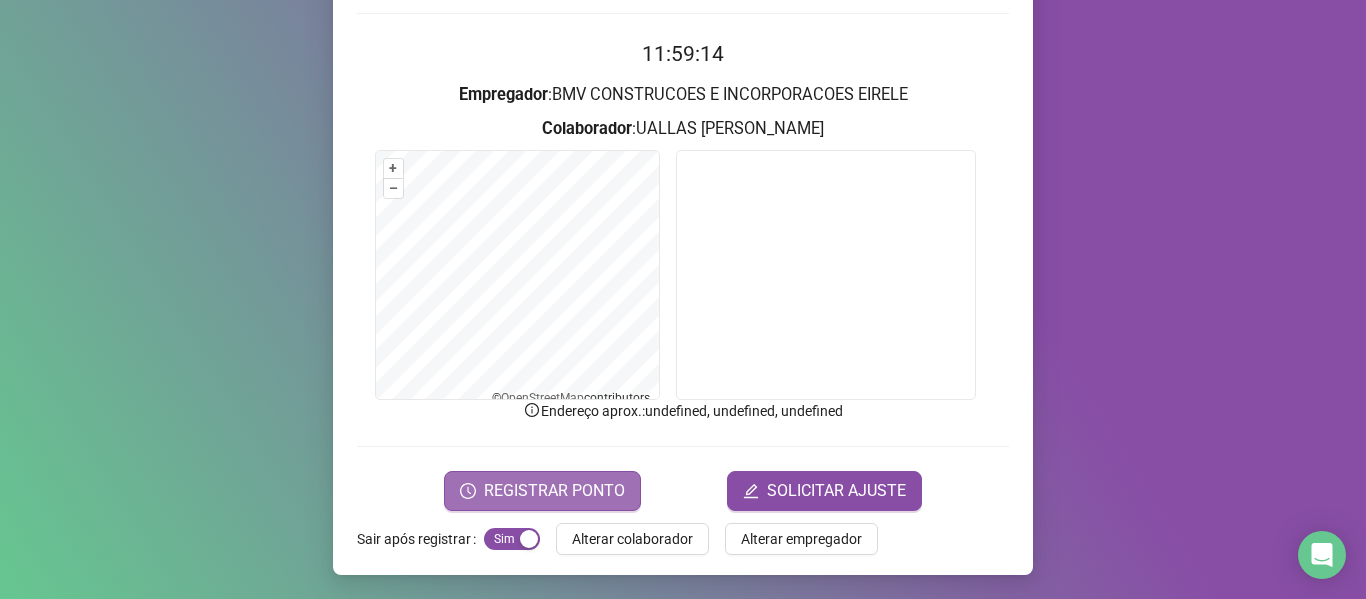 click on "REGISTRAR PONTO" at bounding box center (554, 491) 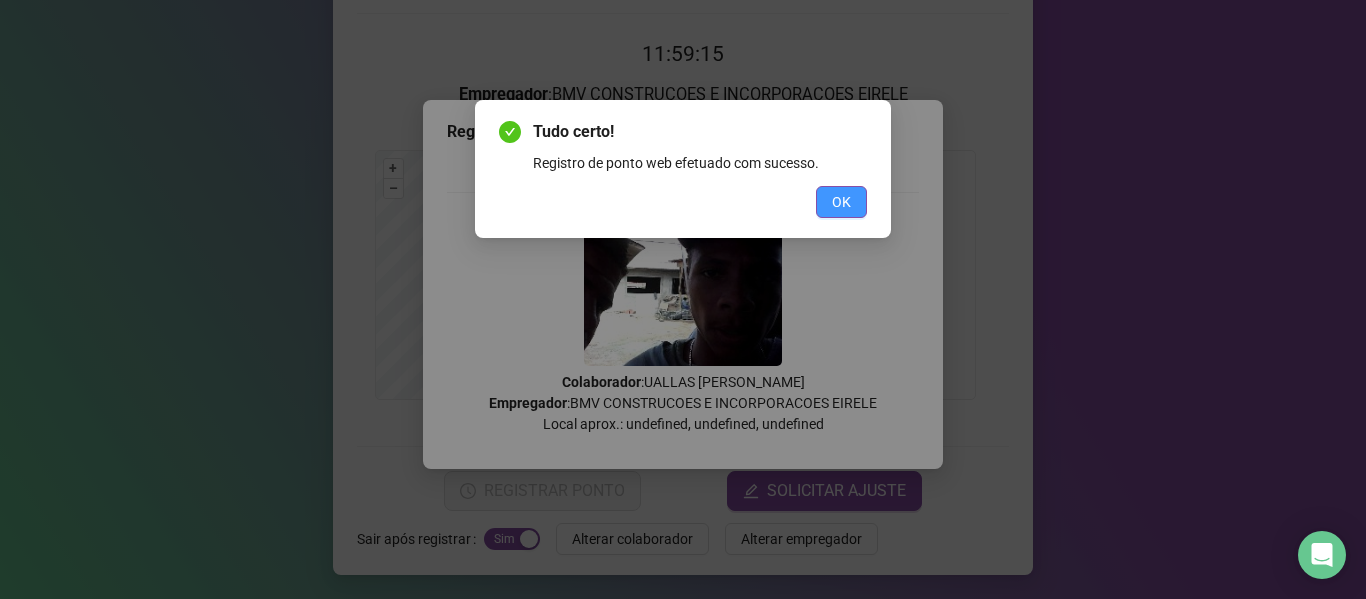 drag, startPoint x: 841, startPoint y: 173, endPoint x: 845, endPoint y: 201, distance: 28.284271 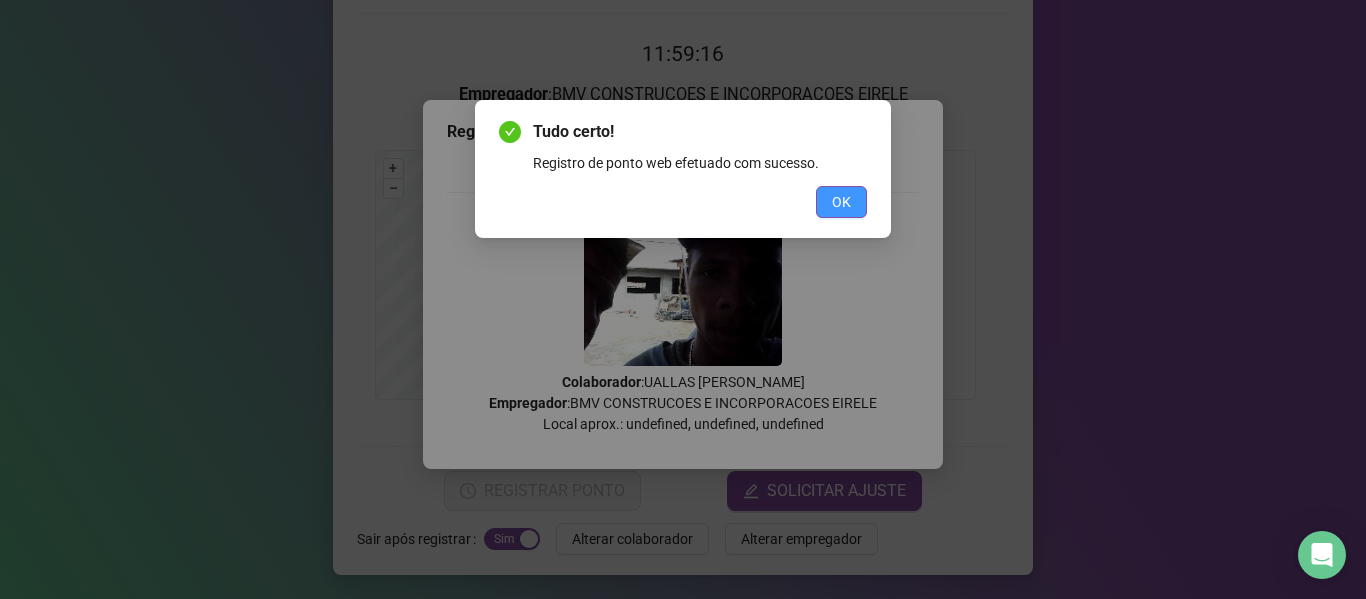 click on "OK" at bounding box center [841, 202] 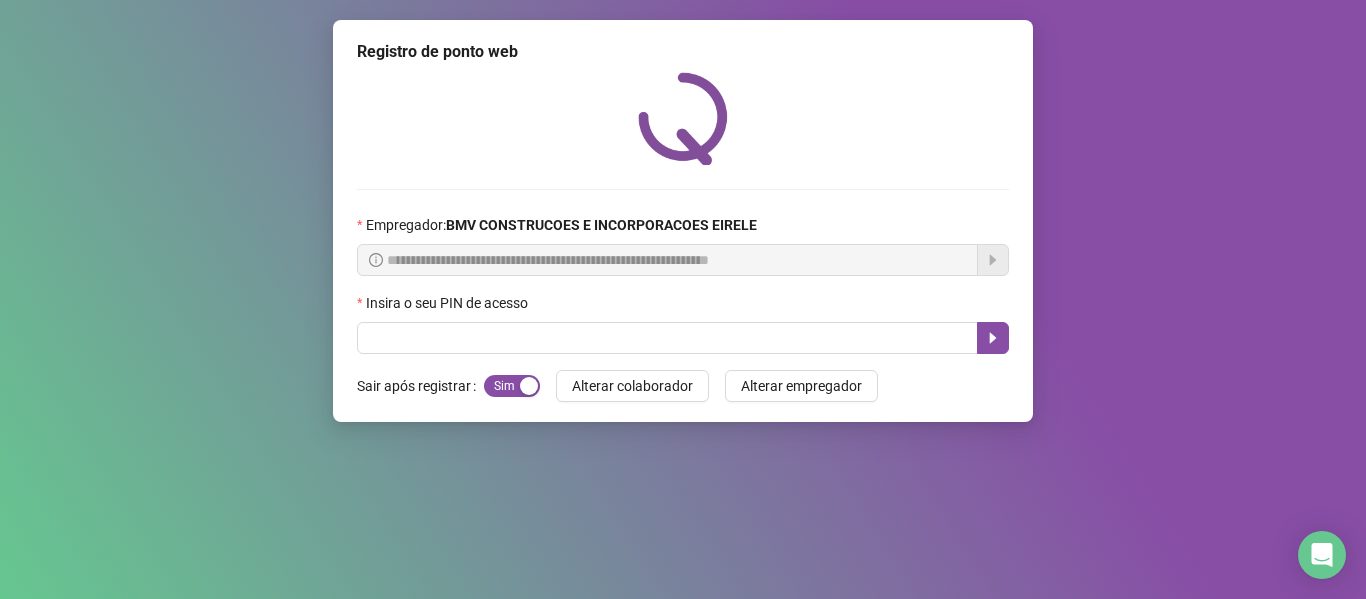 scroll, scrollTop: 0, scrollLeft: 0, axis: both 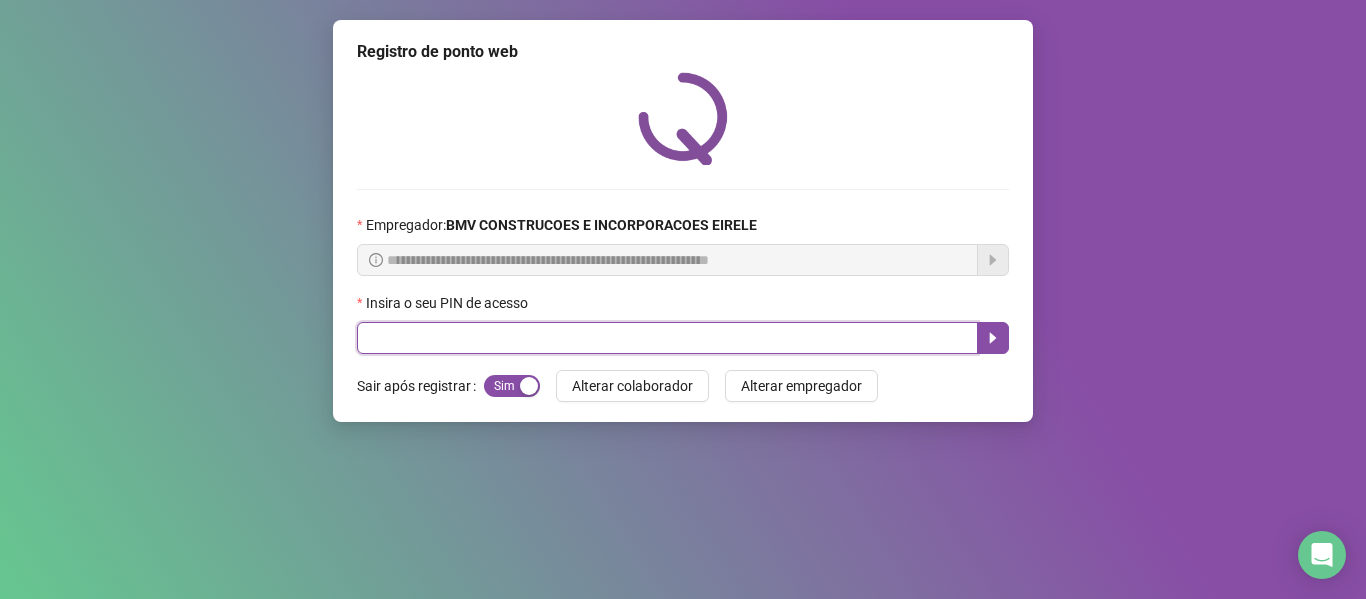 click at bounding box center (667, 338) 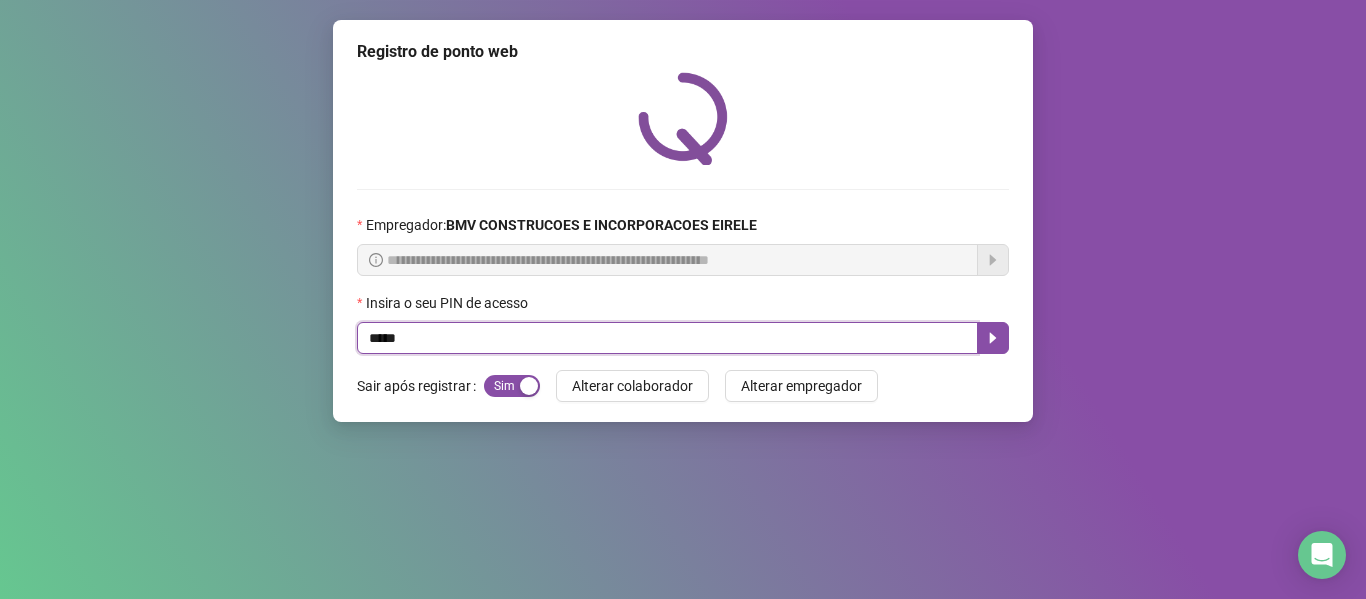 type on "*****" 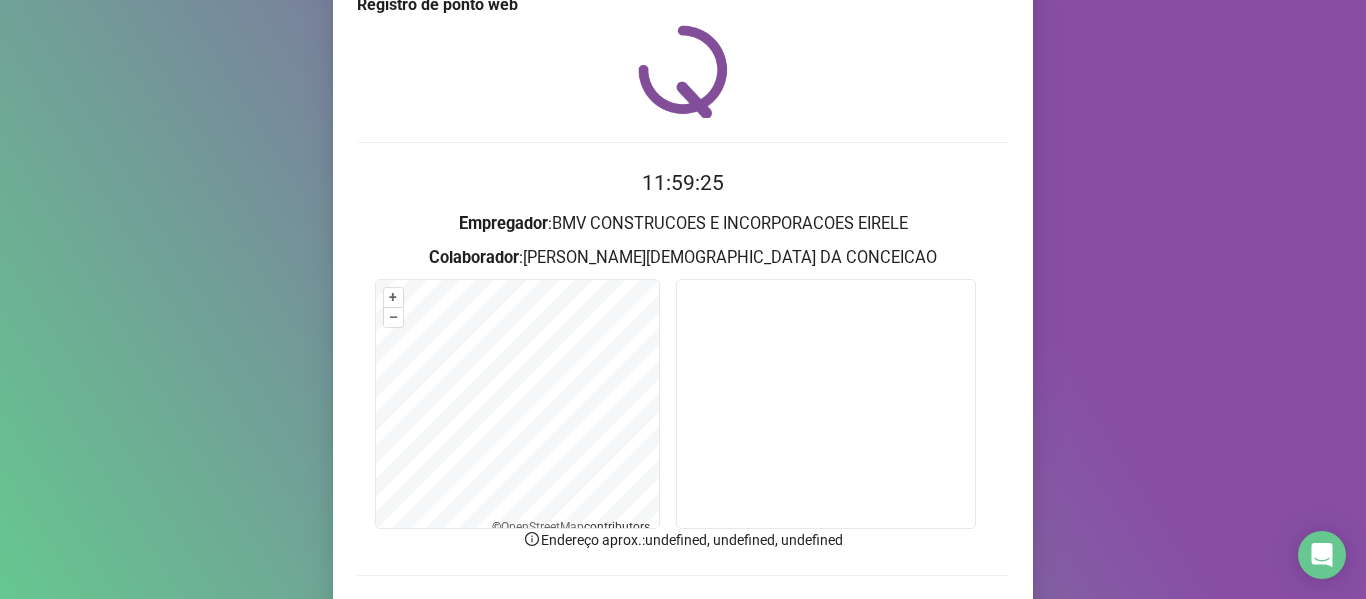 scroll, scrollTop: 109, scrollLeft: 0, axis: vertical 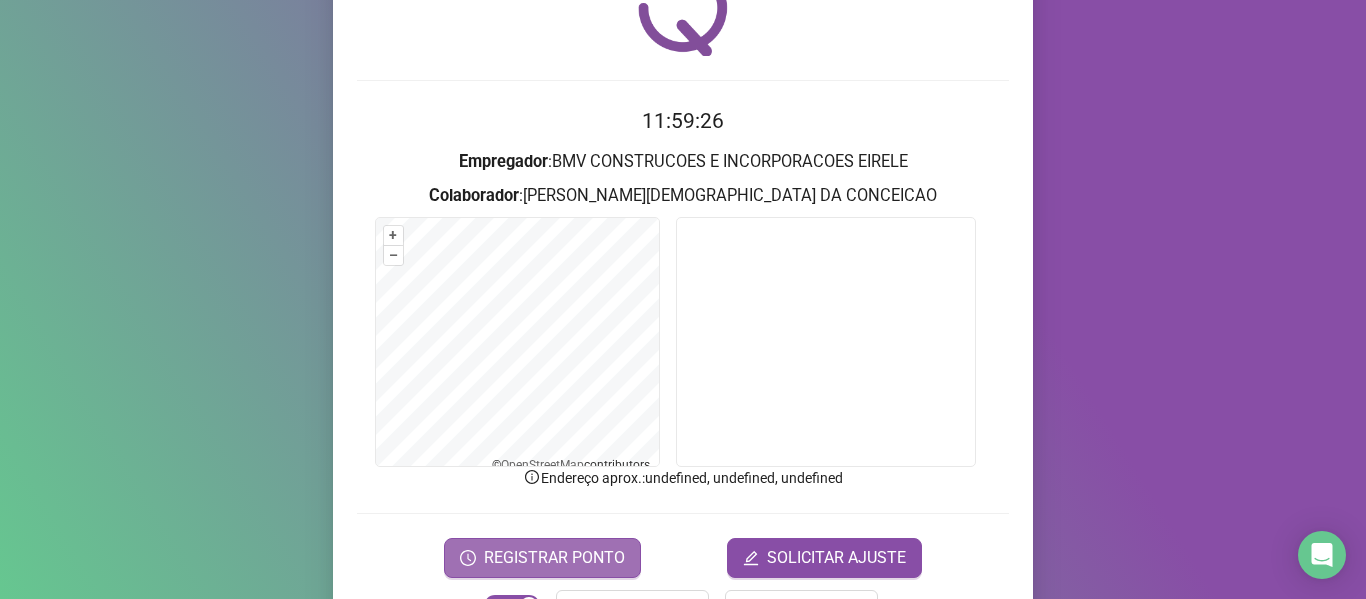 click on "REGISTRAR PONTO" at bounding box center [554, 558] 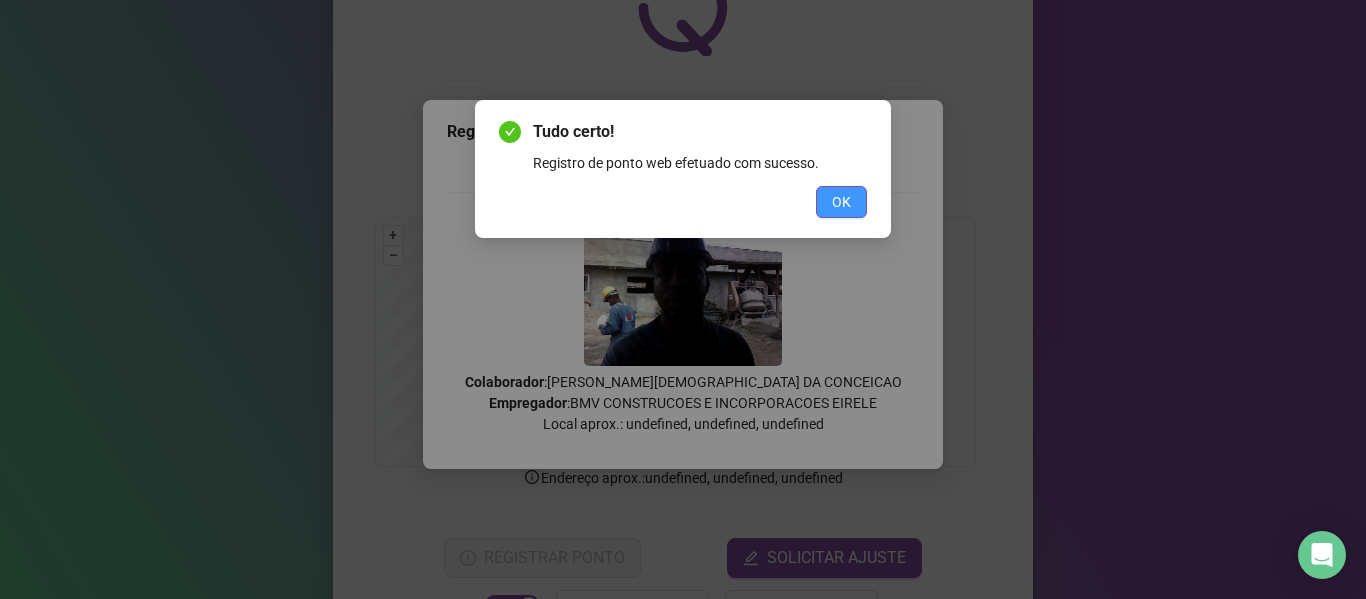 click on "OK" at bounding box center (841, 202) 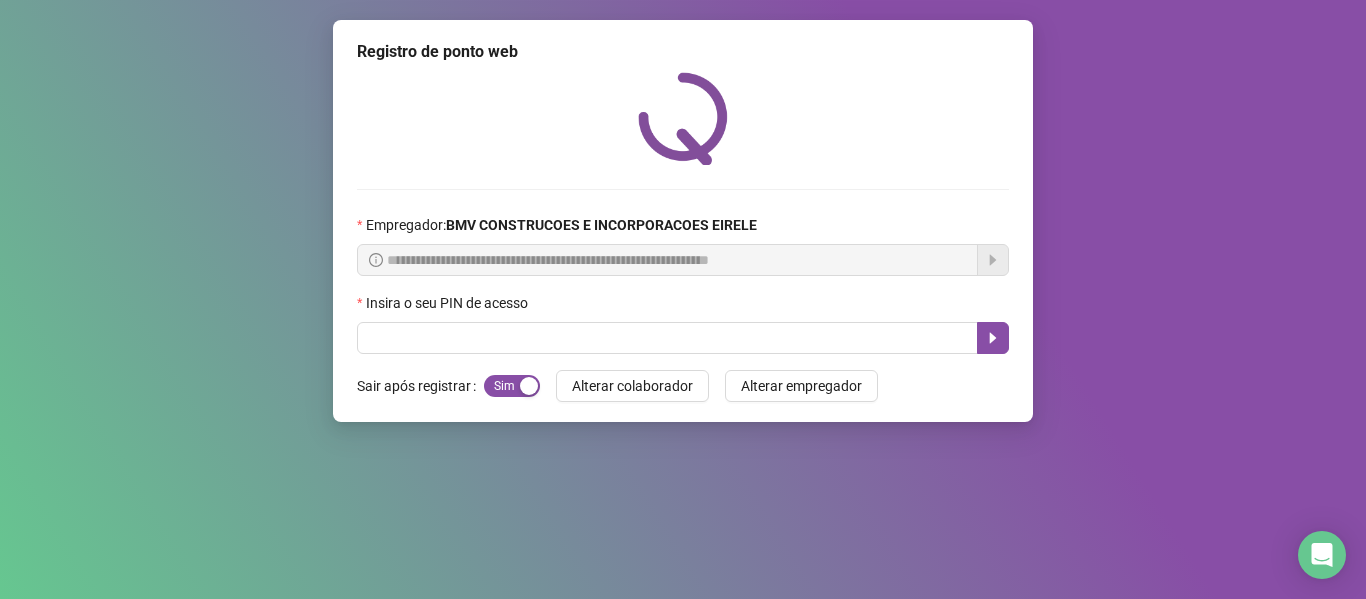 click on "Insira o seu PIN de acesso" at bounding box center [683, 307] 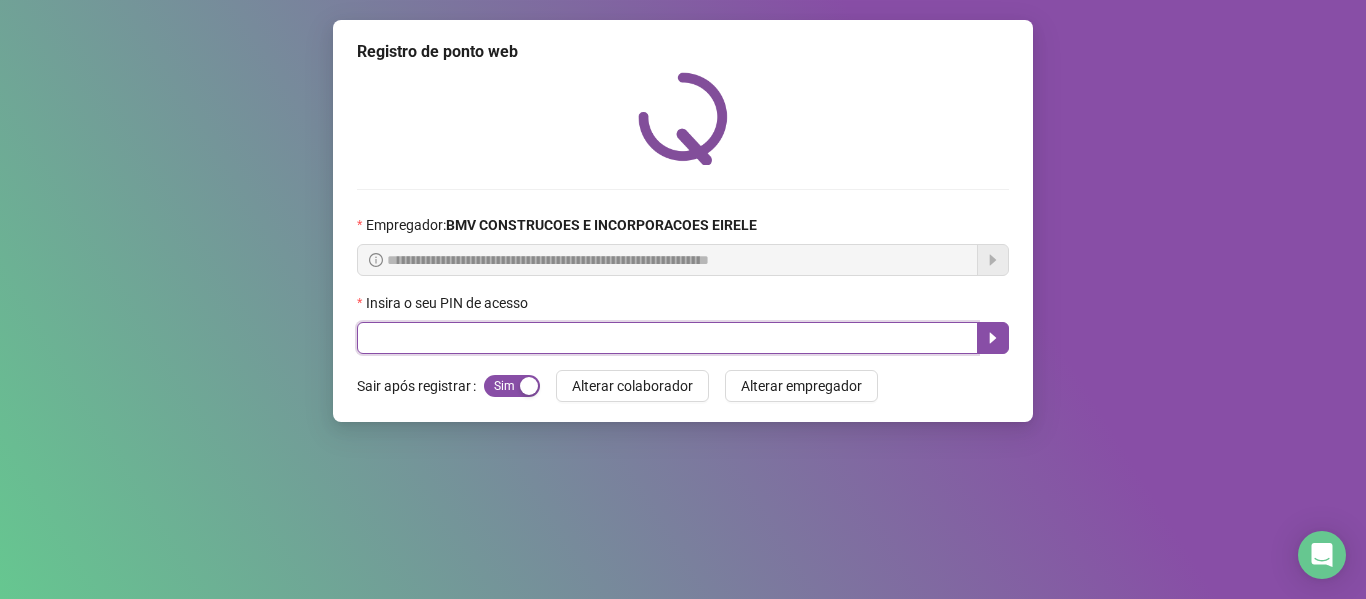 click at bounding box center (667, 338) 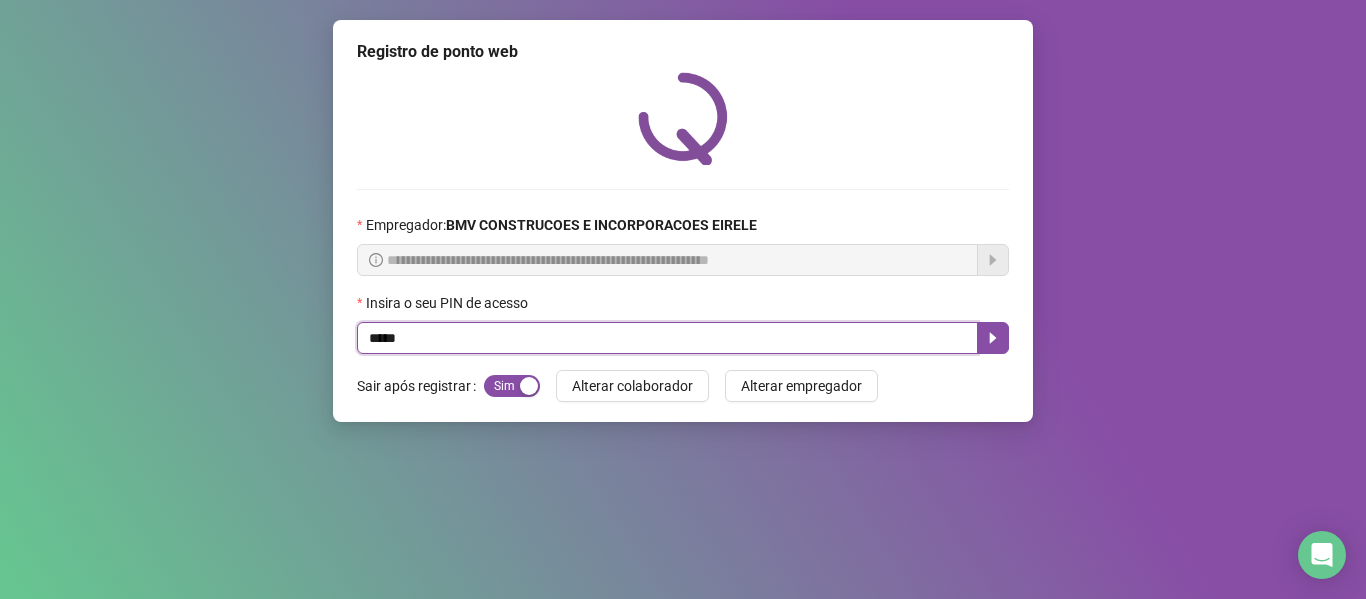 type on "*****" 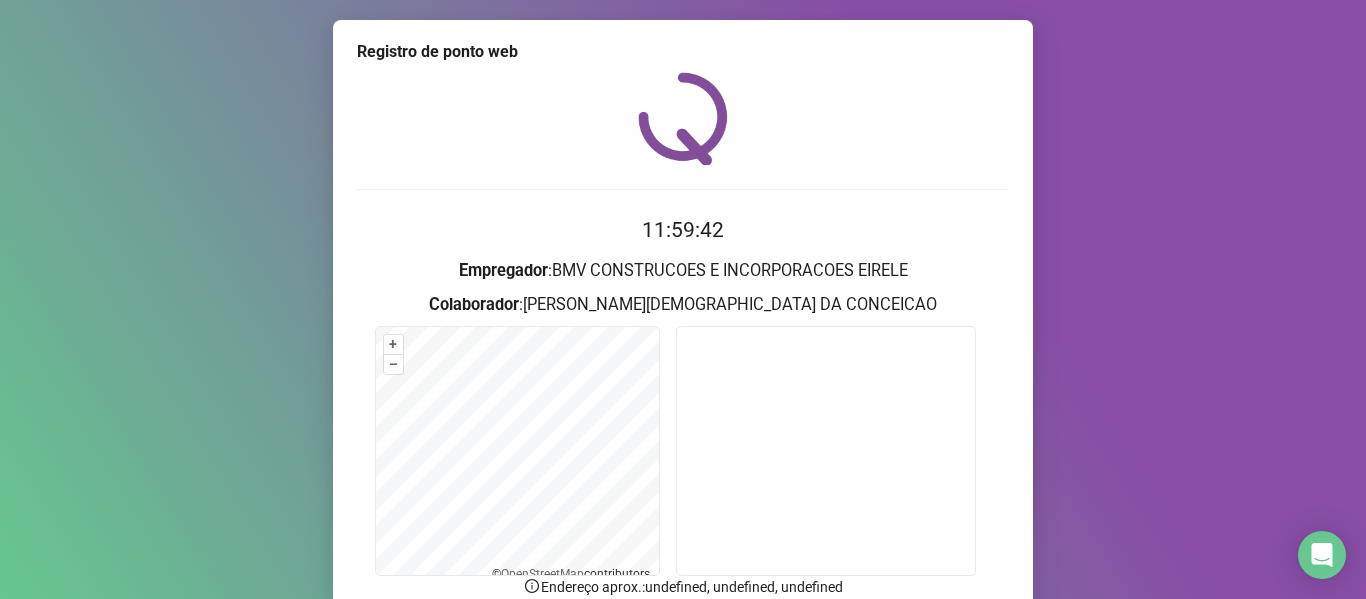 scroll, scrollTop: 132, scrollLeft: 0, axis: vertical 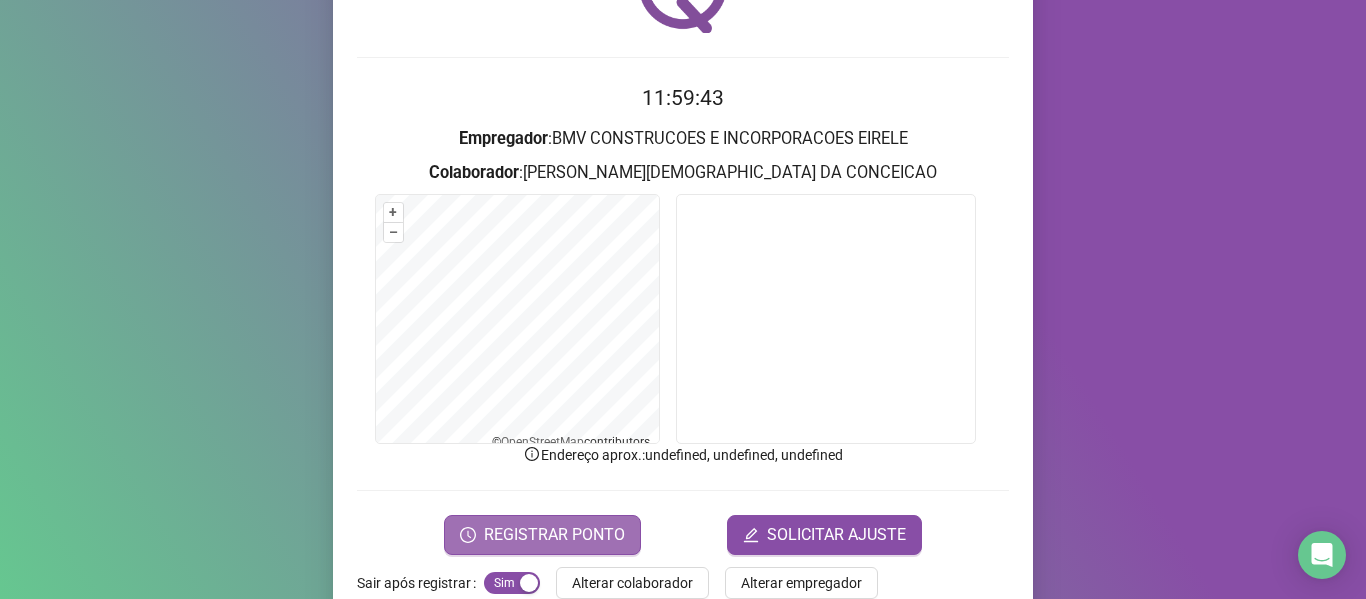 click on "REGISTRAR PONTO" at bounding box center (554, 535) 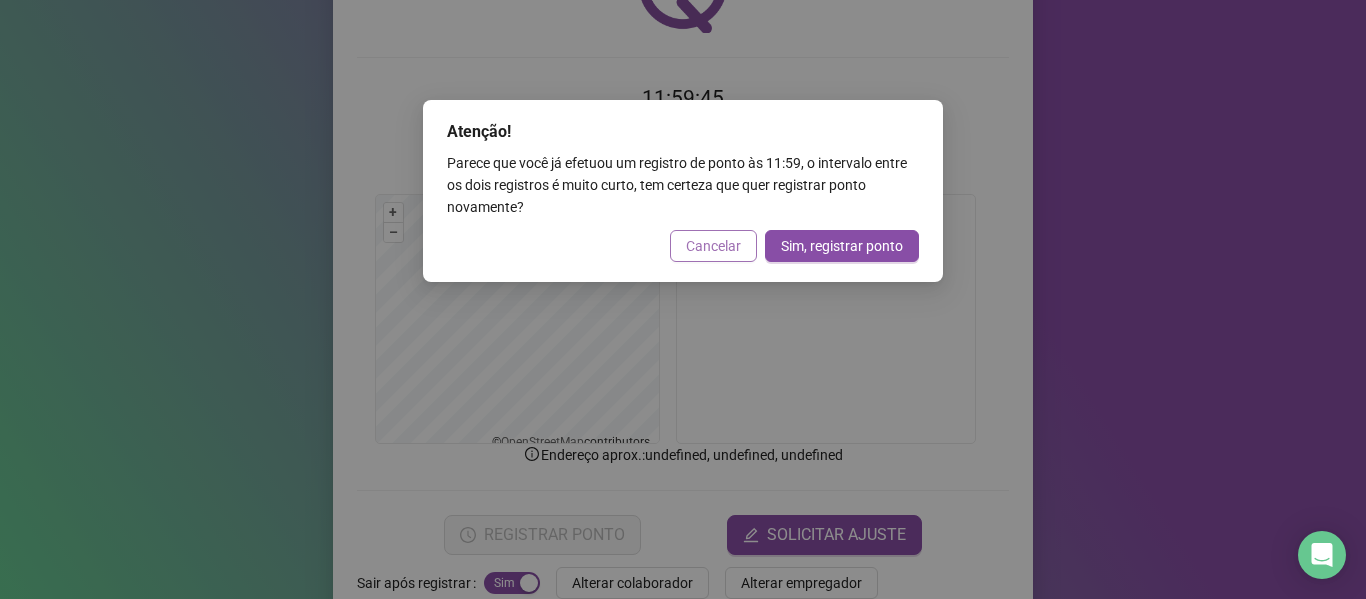 click on "Cancelar" at bounding box center (713, 246) 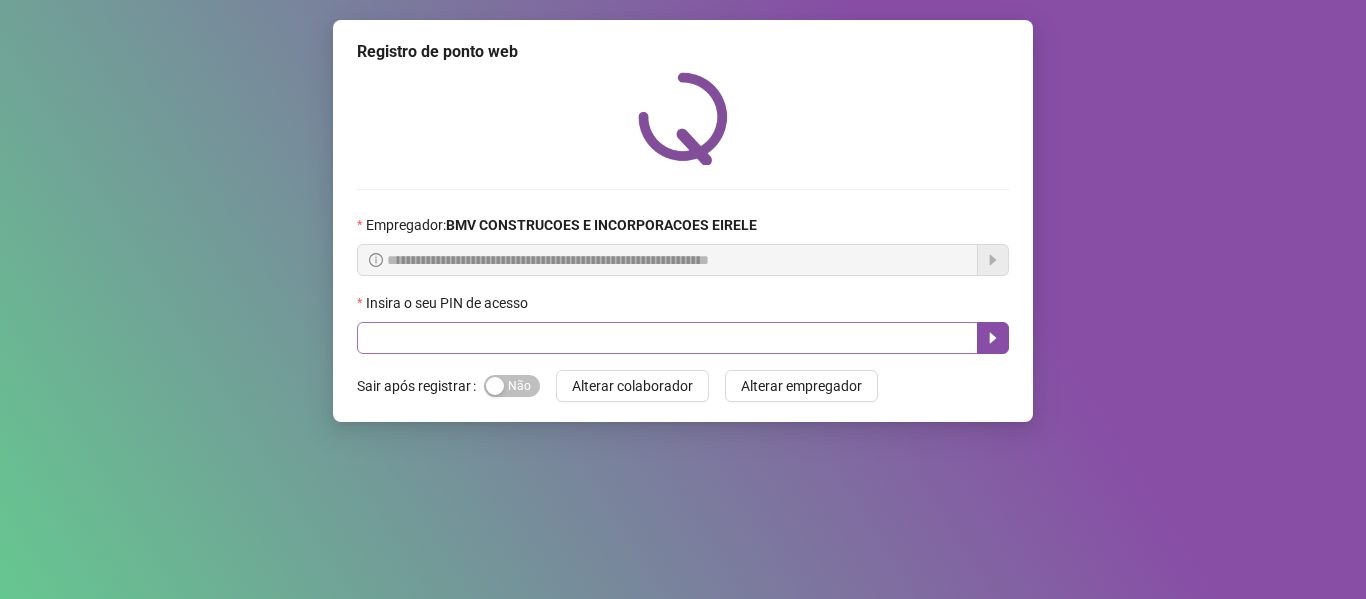 scroll, scrollTop: 0, scrollLeft: 0, axis: both 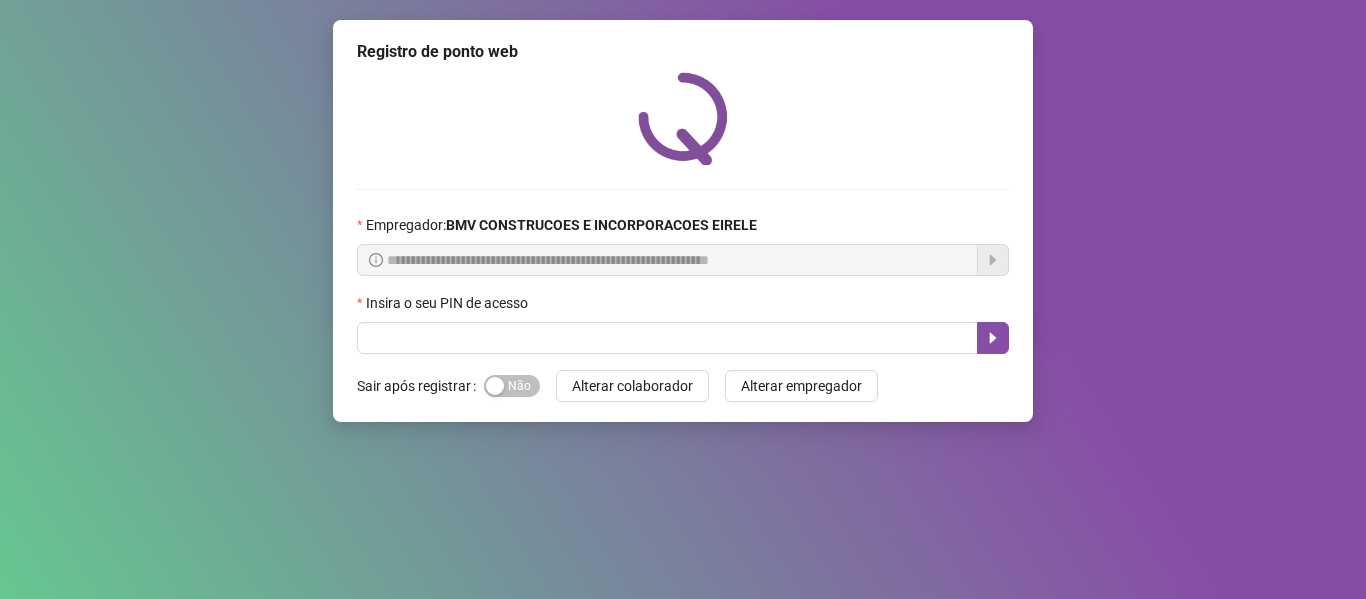 click on "**********" at bounding box center (683, 221) 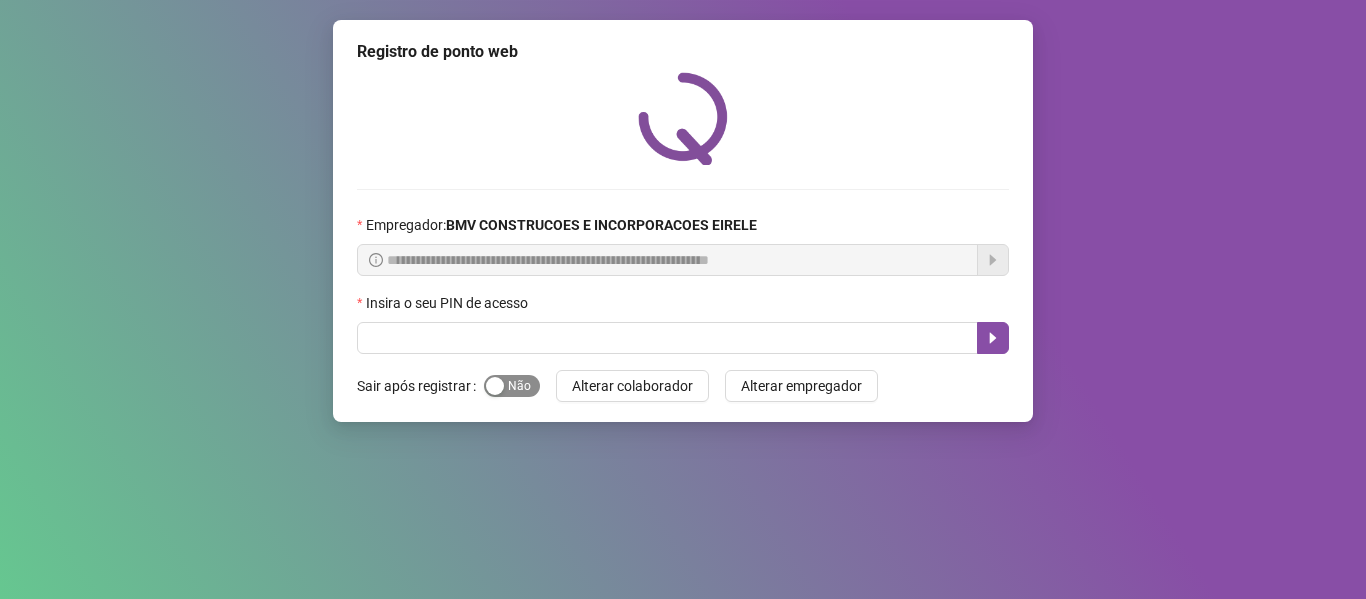 click on "Sim Não" at bounding box center [512, 386] 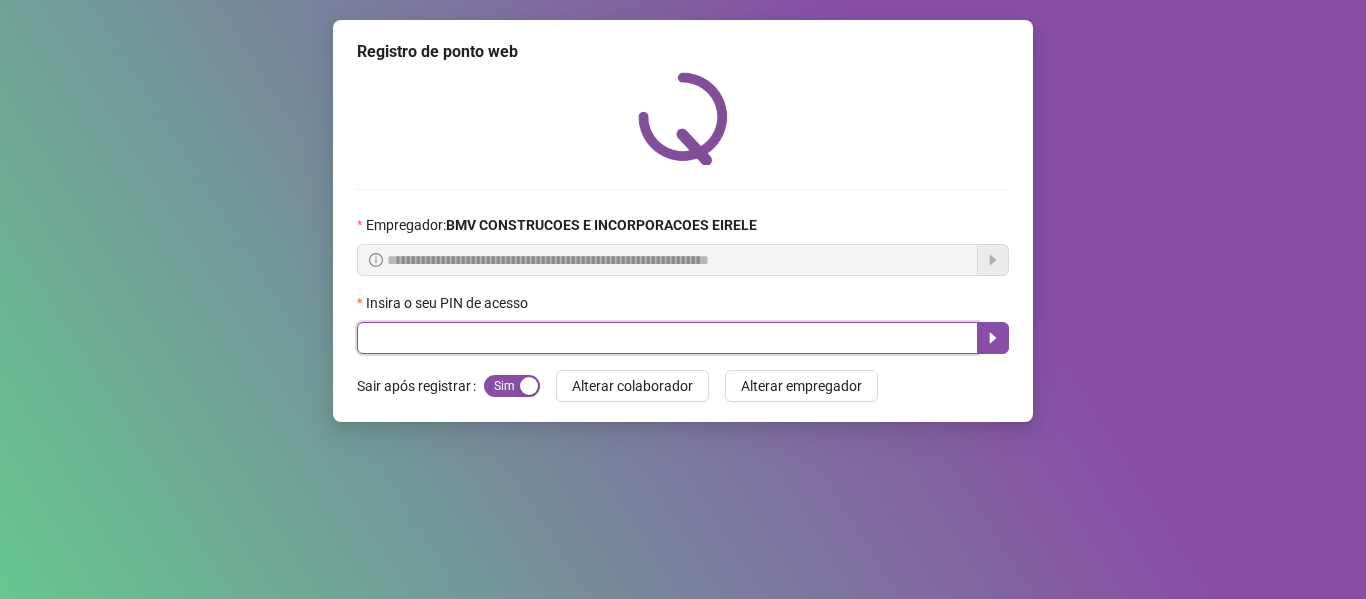 click at bounding box center (667, 338) 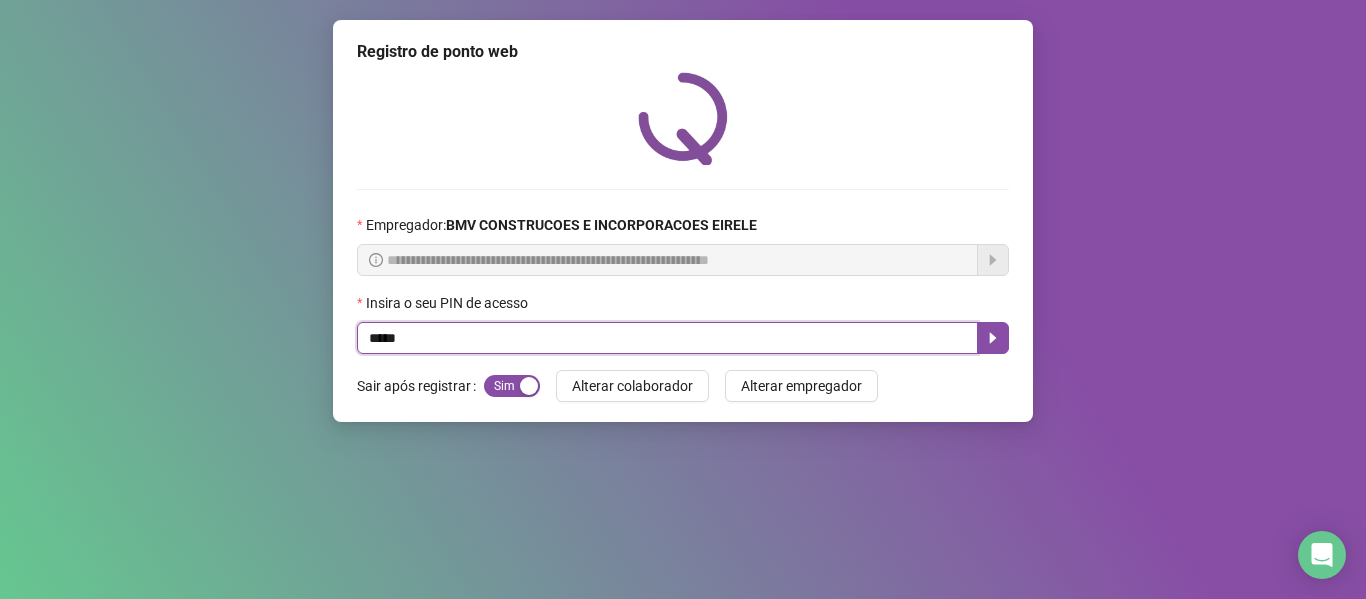 type on "*****" 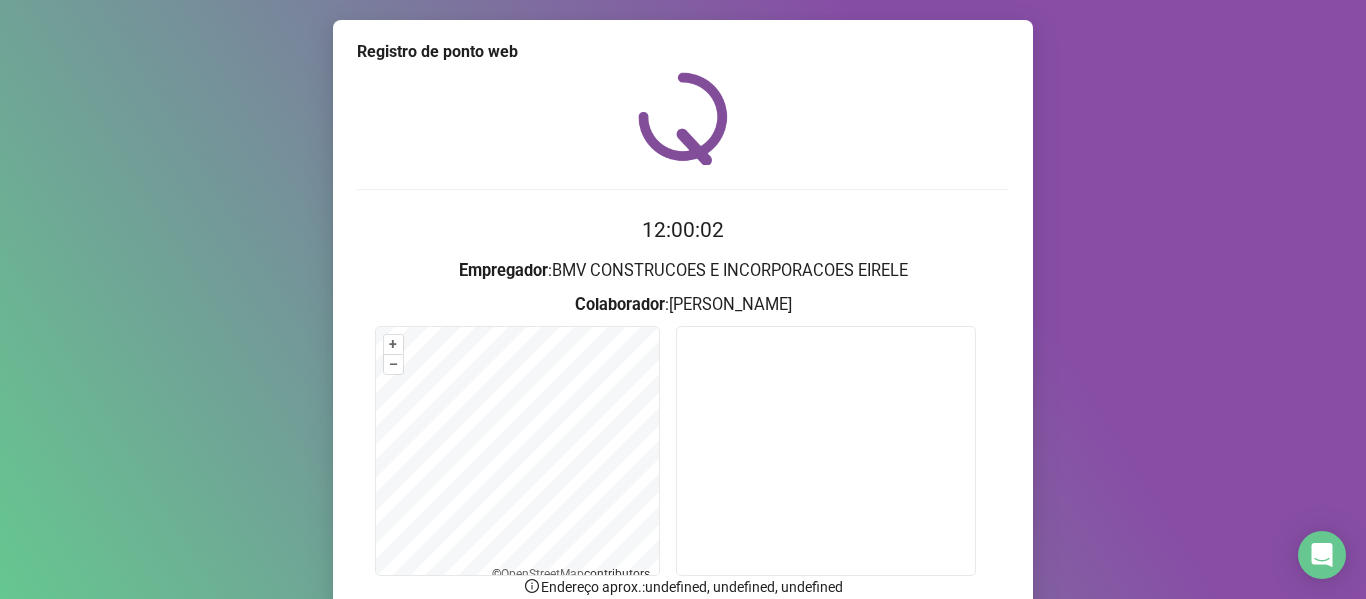 scroll, scrollTop: 176, scrollLeft: 0, axis: vertical 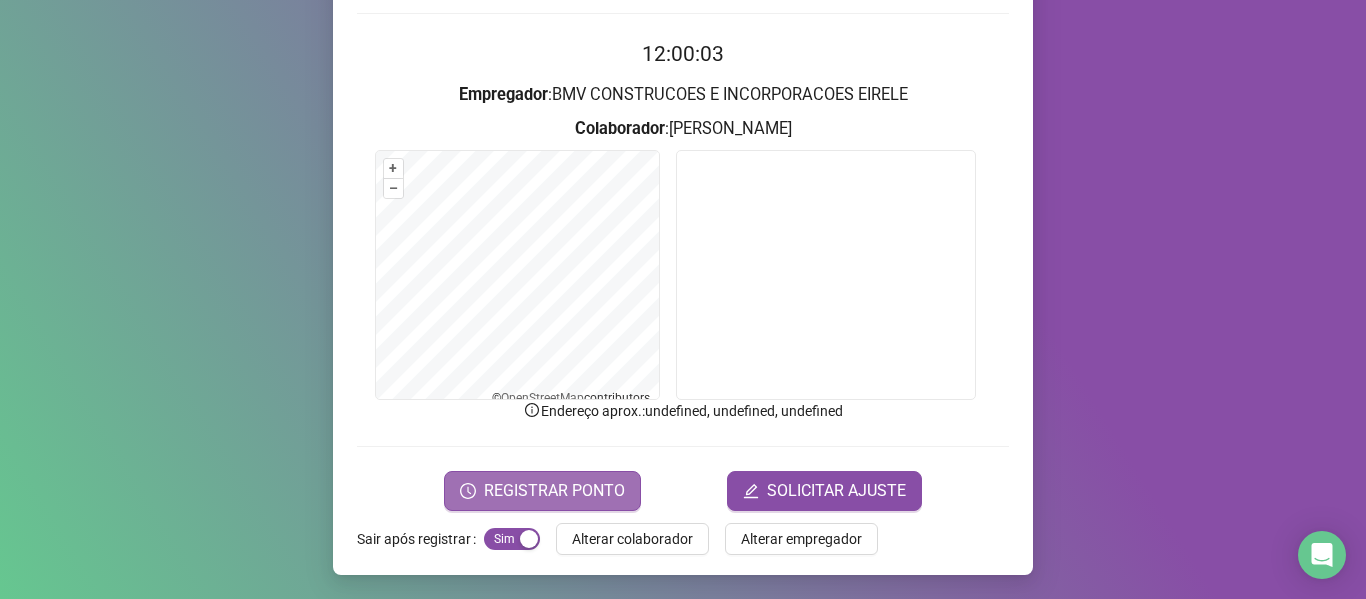 click on "REGISTRAR PONTO" at bounding box center (554, 491) 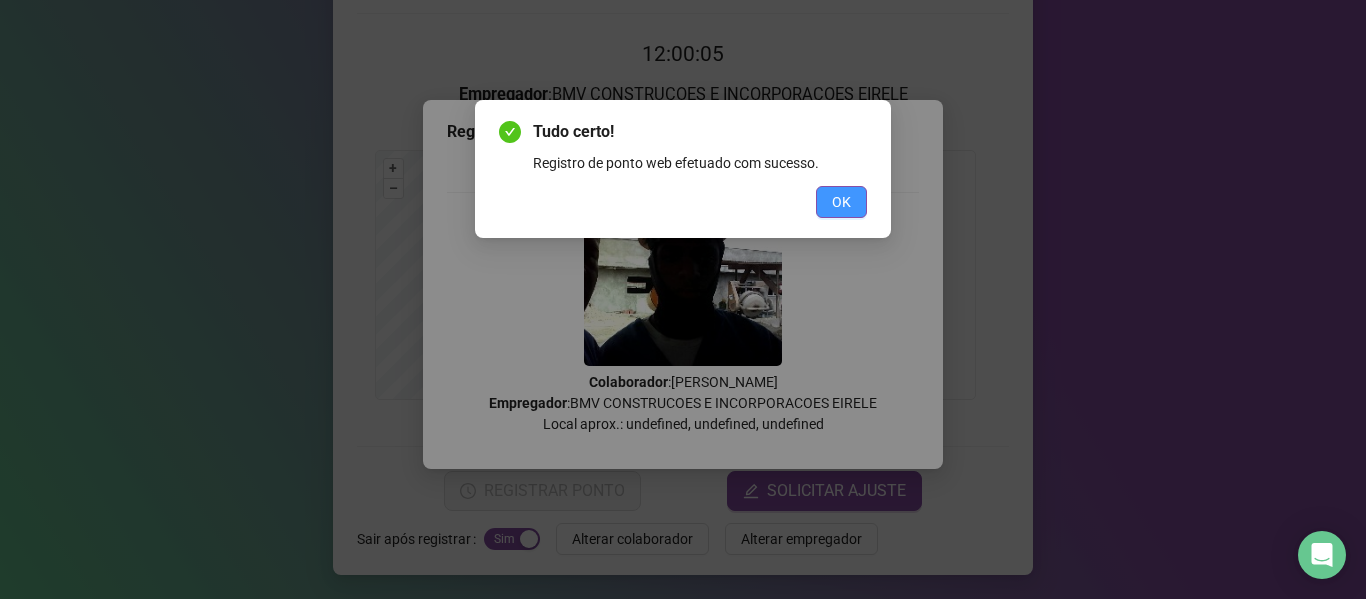 click on "OK" at bounding box center (841, 202) 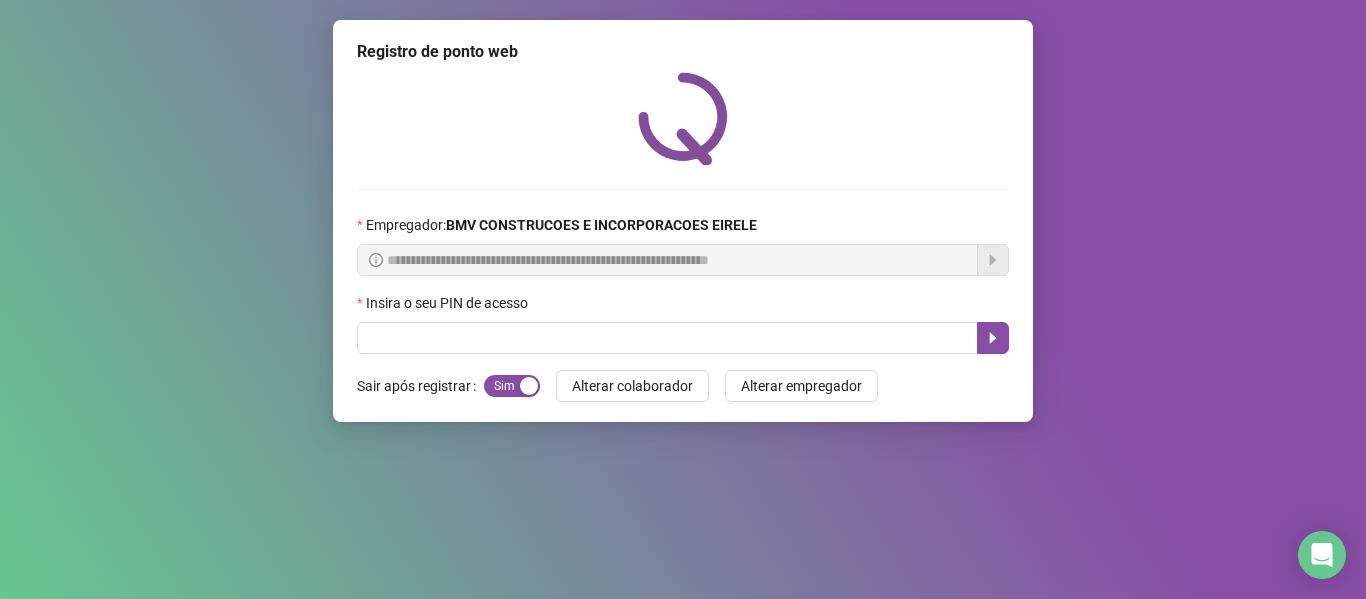 scroll, scrollTop: 0, scrollLeft: 0, axis: both 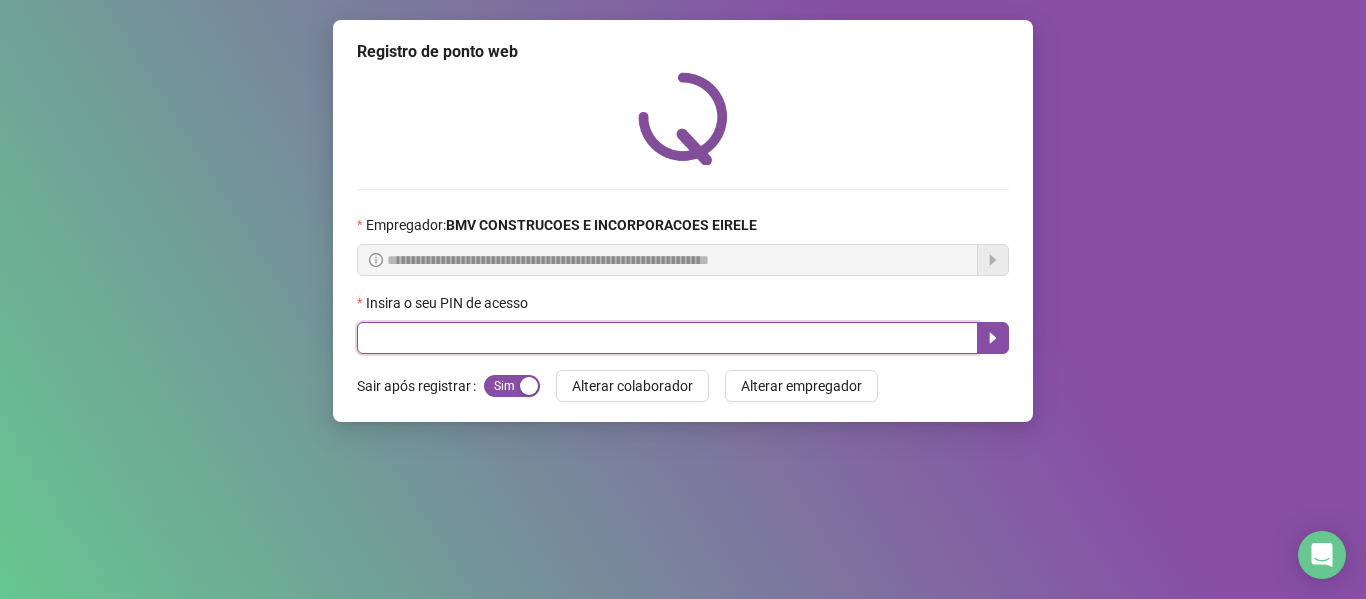 click at bounding box center [667, 338] 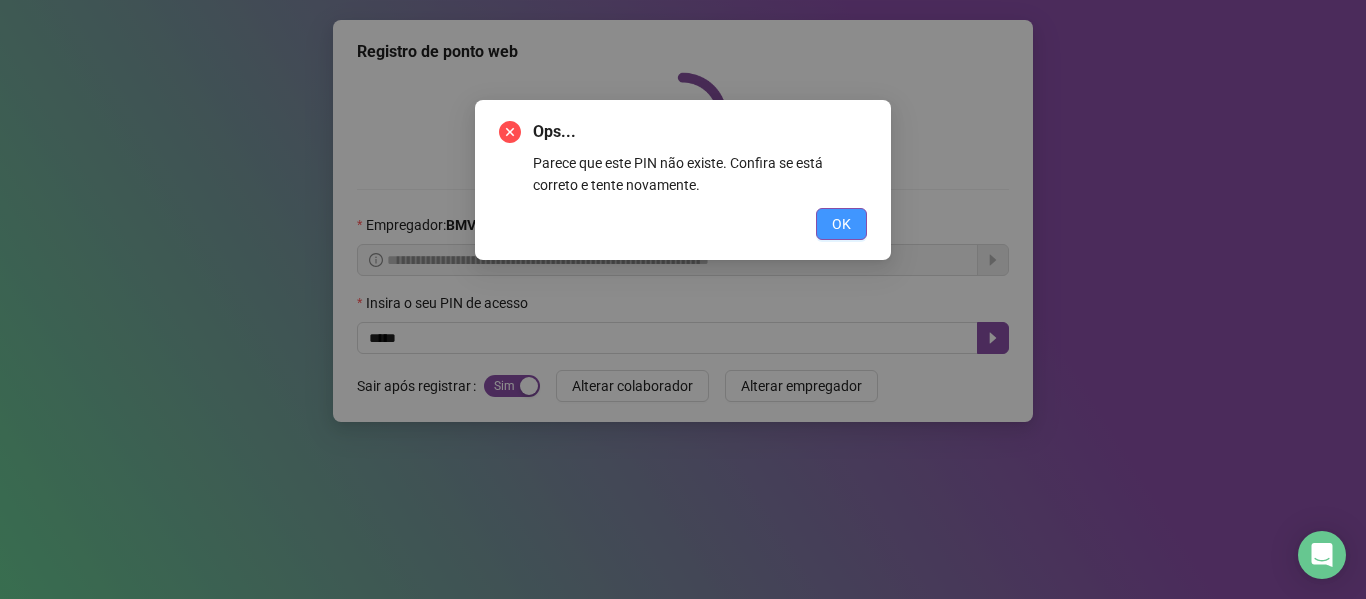 click on "OK" at bounding box center (841, 224) 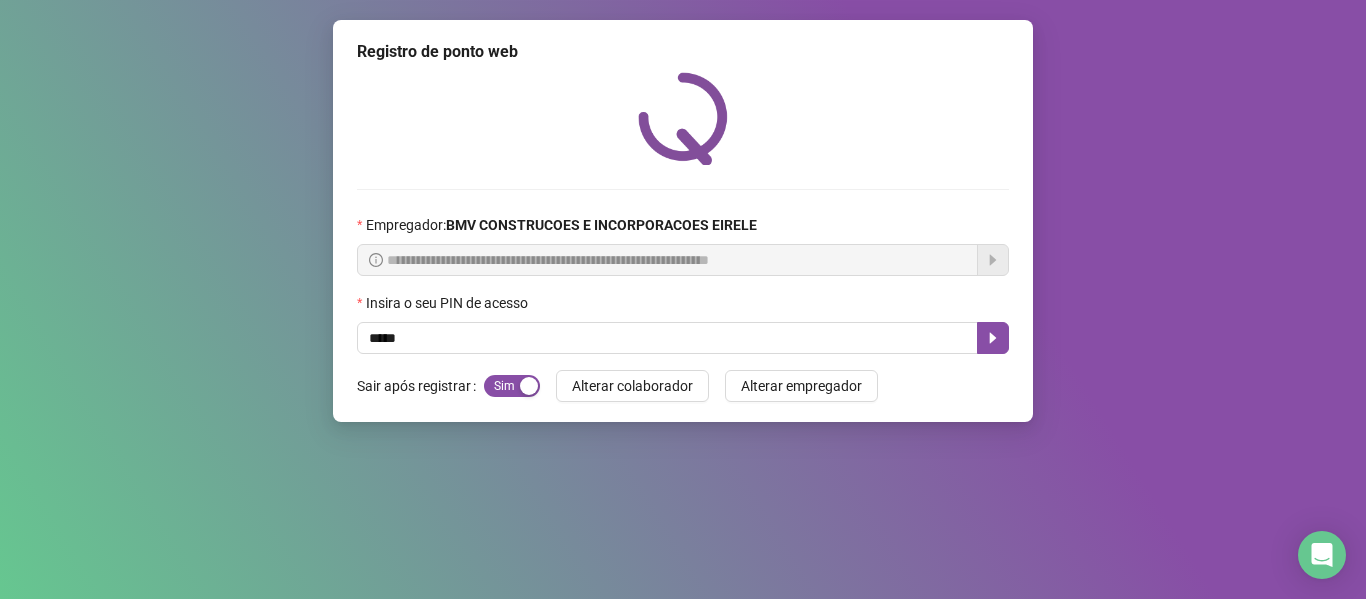 click on "Ops... Parece que este PIN não existe. Confira se está correto e tente novamente. OK" at bounding box center (683, 299) 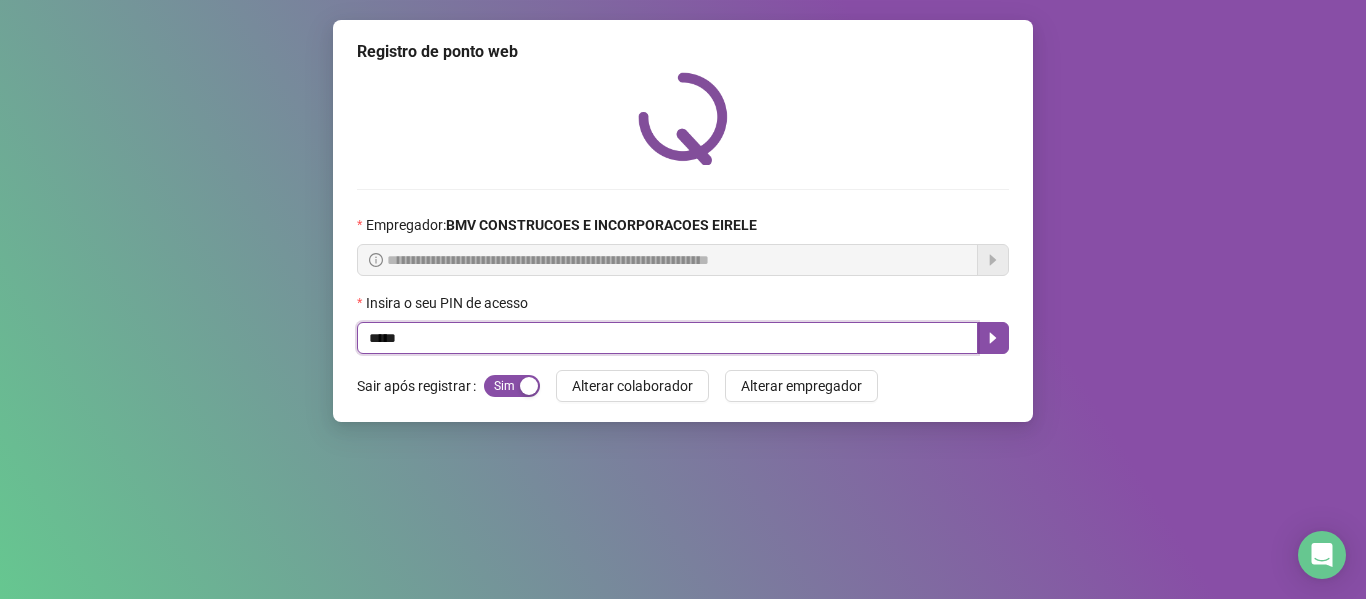 drag, startPoint x: 427, startPoint y: 331, endPoint x: 233, endPoint y: 336, distance: 194.06442 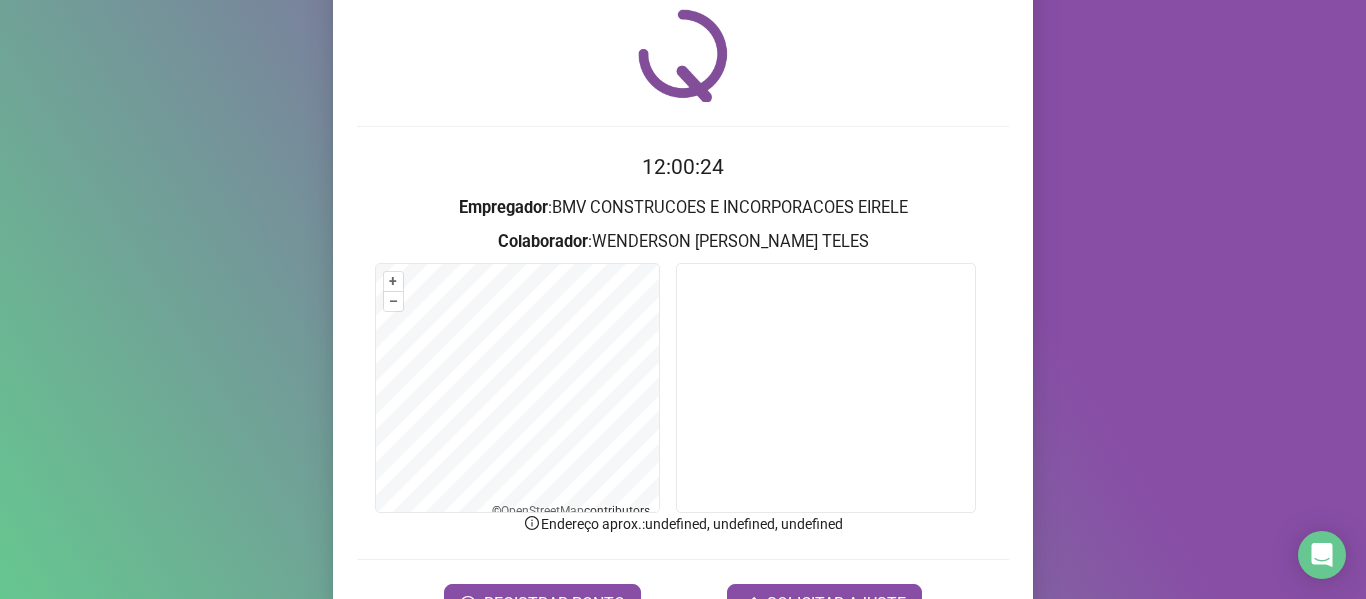 scroll, scrollTop: 176, scrollLeft: 0, axis: vertical 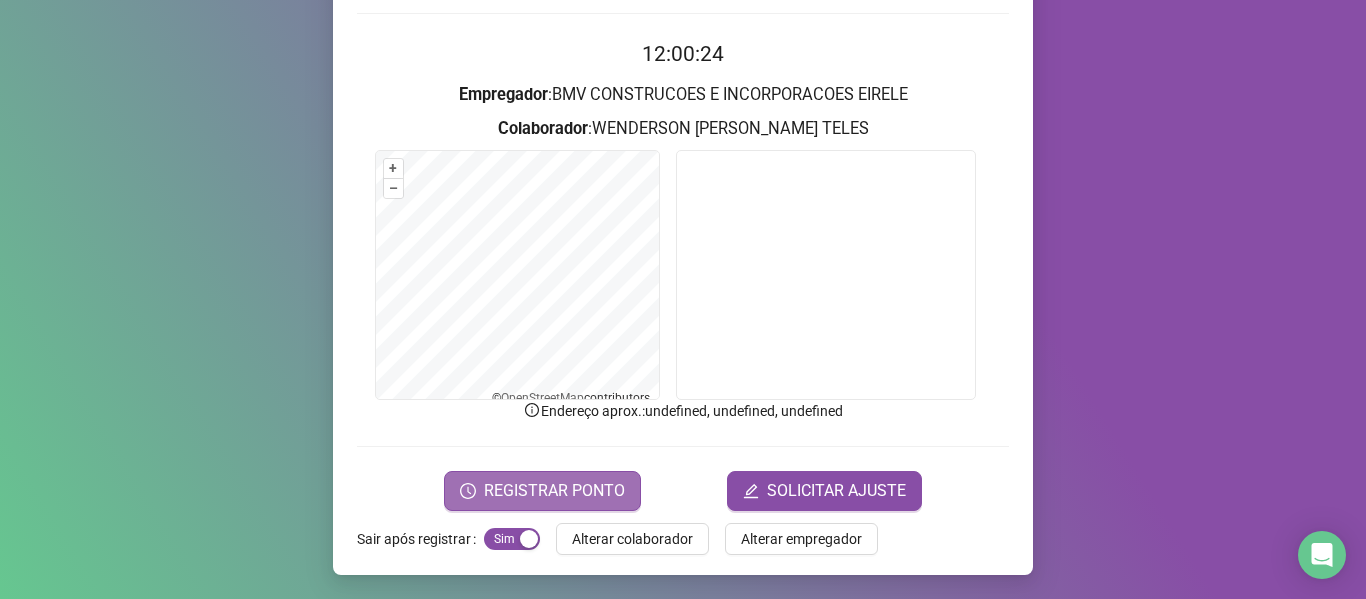 click on "REGISTRAR PONTO" at bounding box center [542, 491] 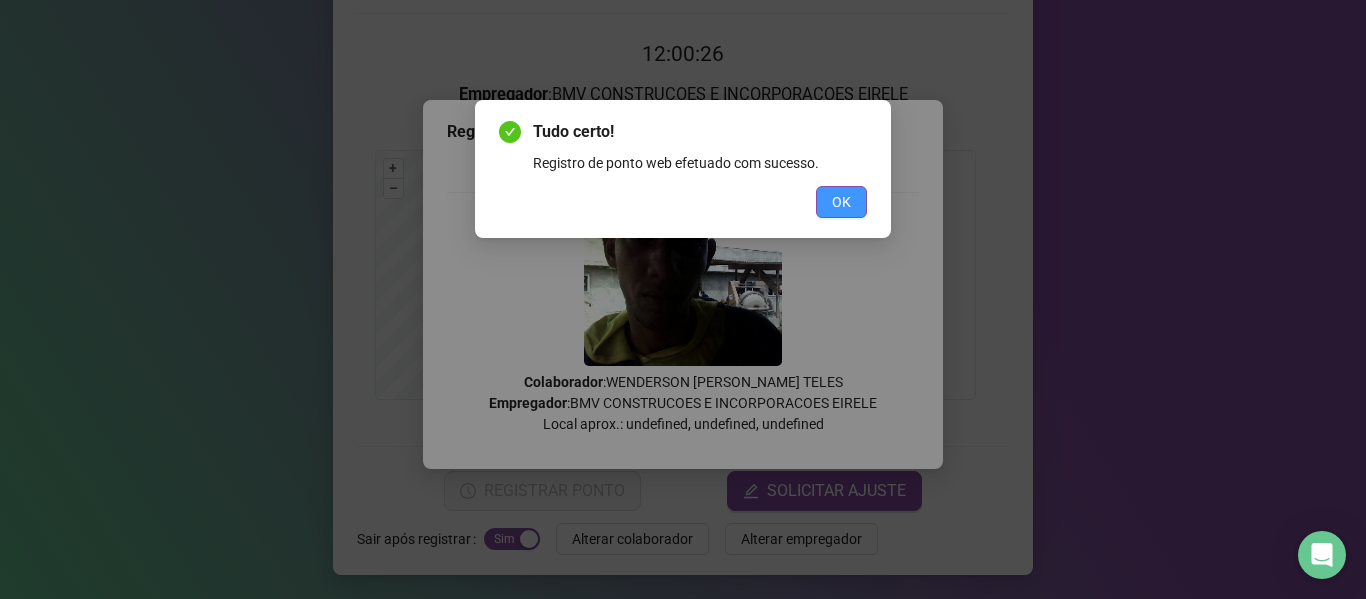 drag, startPoint x: 838, startPoint y: 189, endPoint x: 827, endPoint y: 201, distance: 16.27882 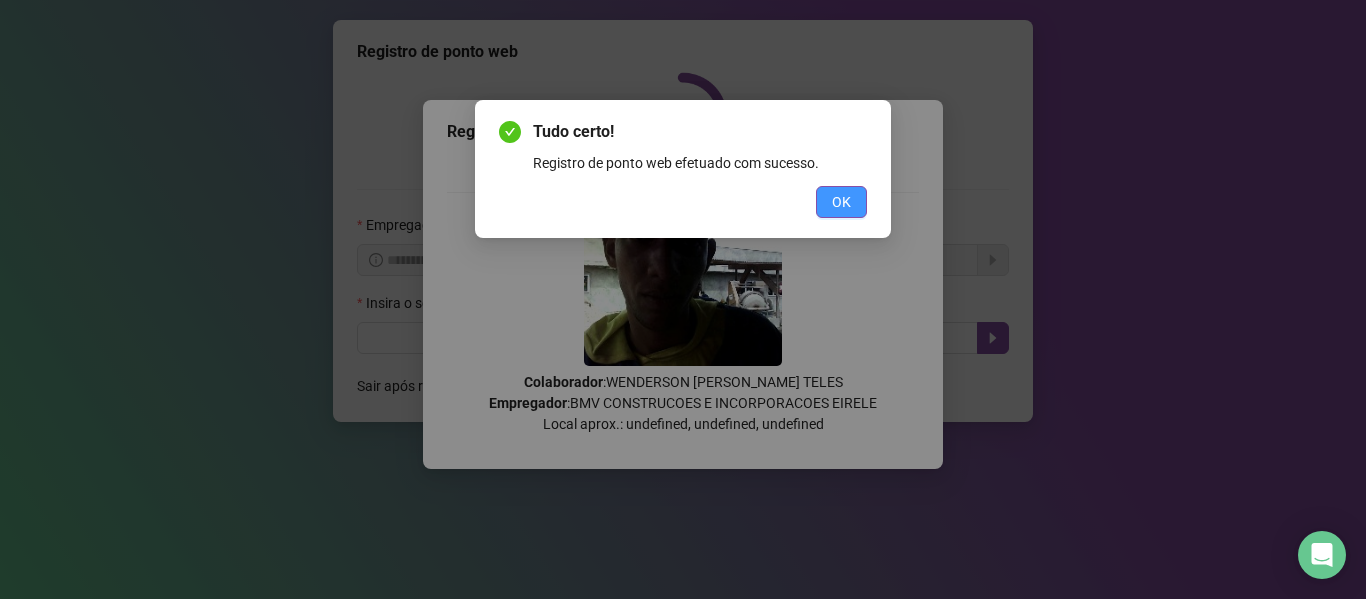 scroll, scrollTop: 0, scrollLeft: 0, axis: both 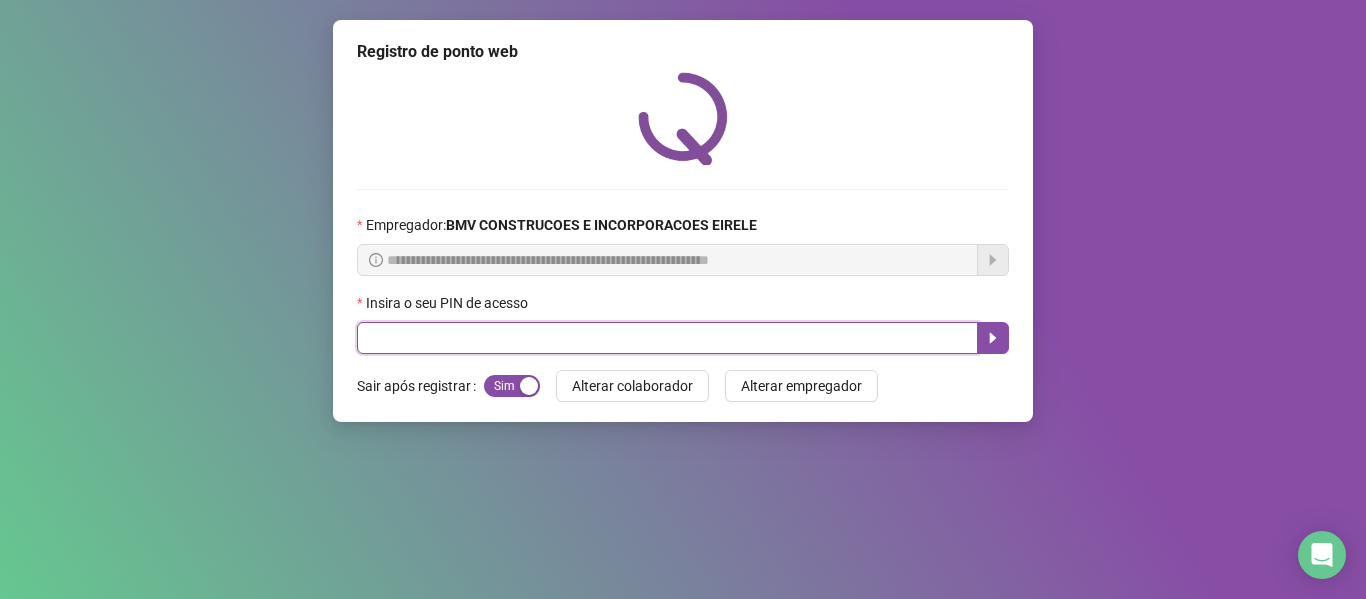 click at bounding box center (667, 338) 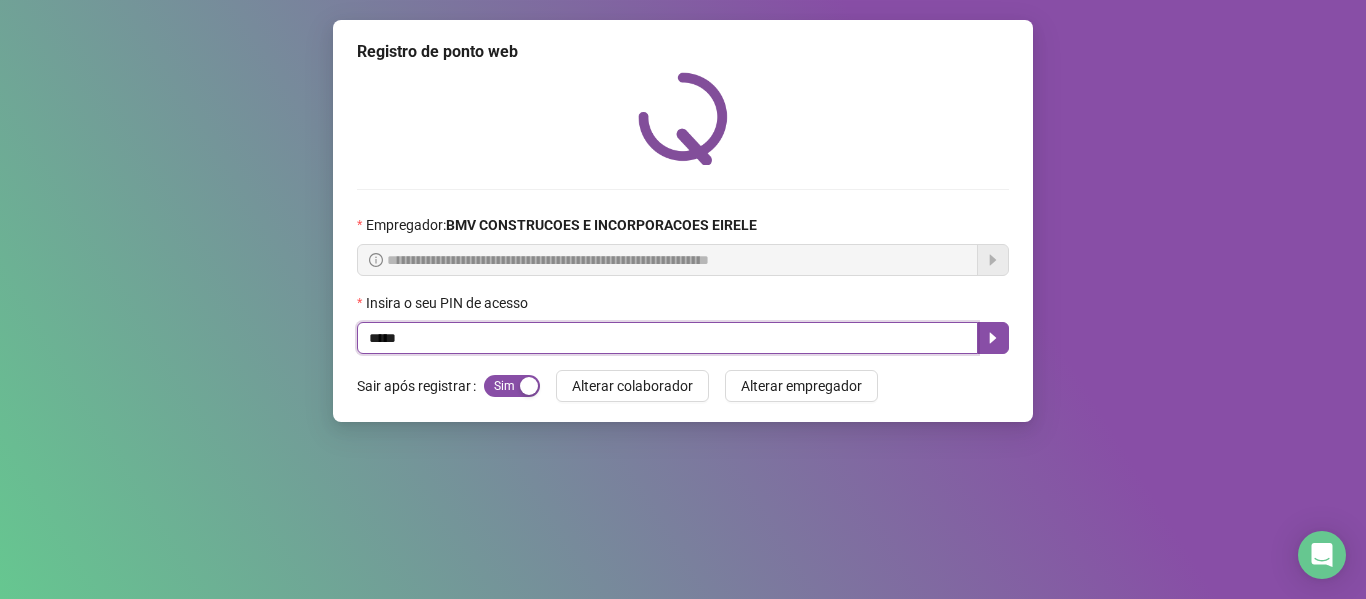 type on "*****" 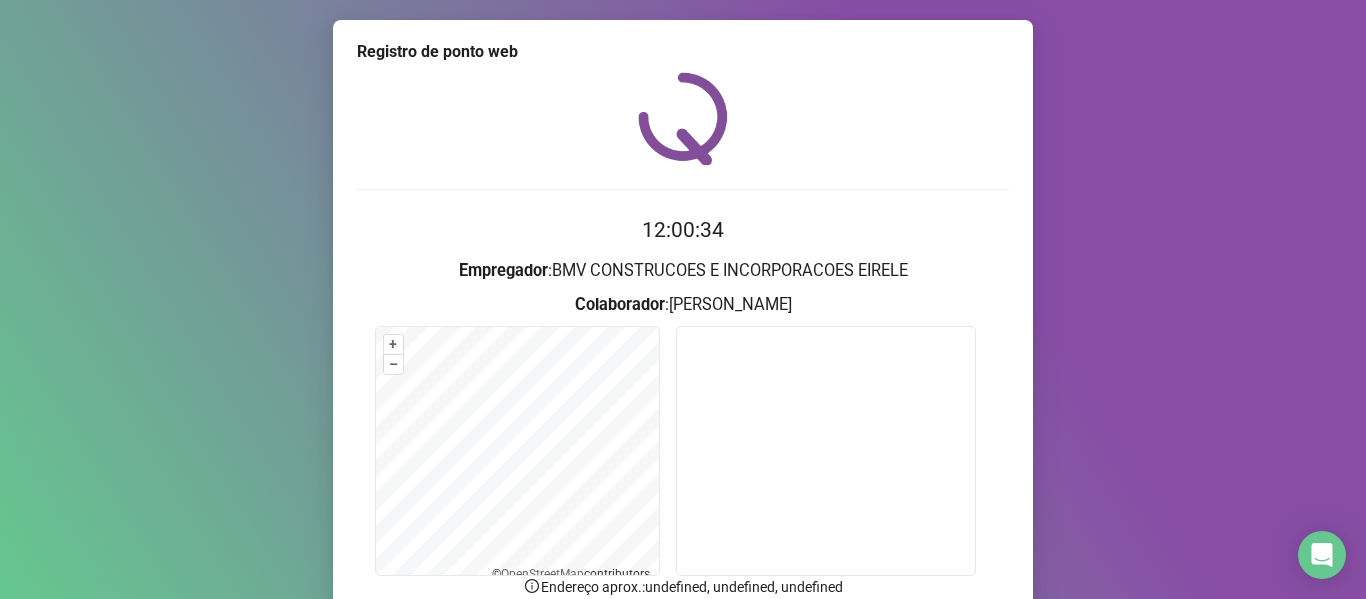 scroll, scrollTop: 176, scrollLeft: 0, axis: vertical 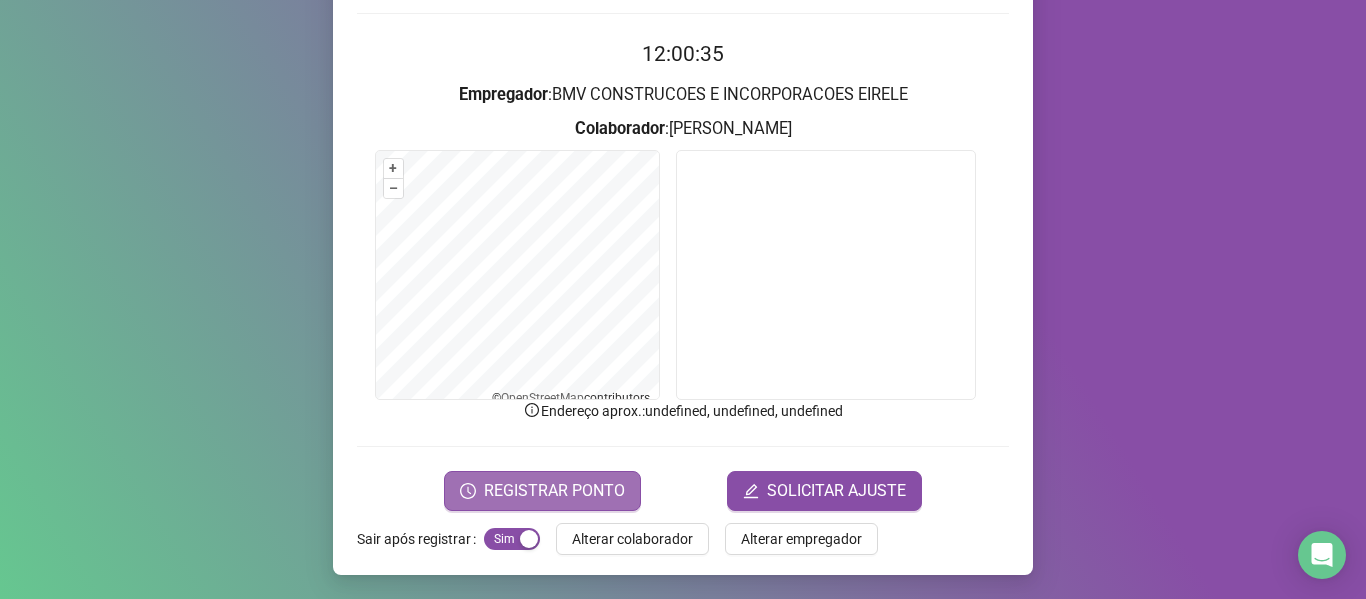 click on "REGISTRAR PONTO" at bounding box center (554, 491) 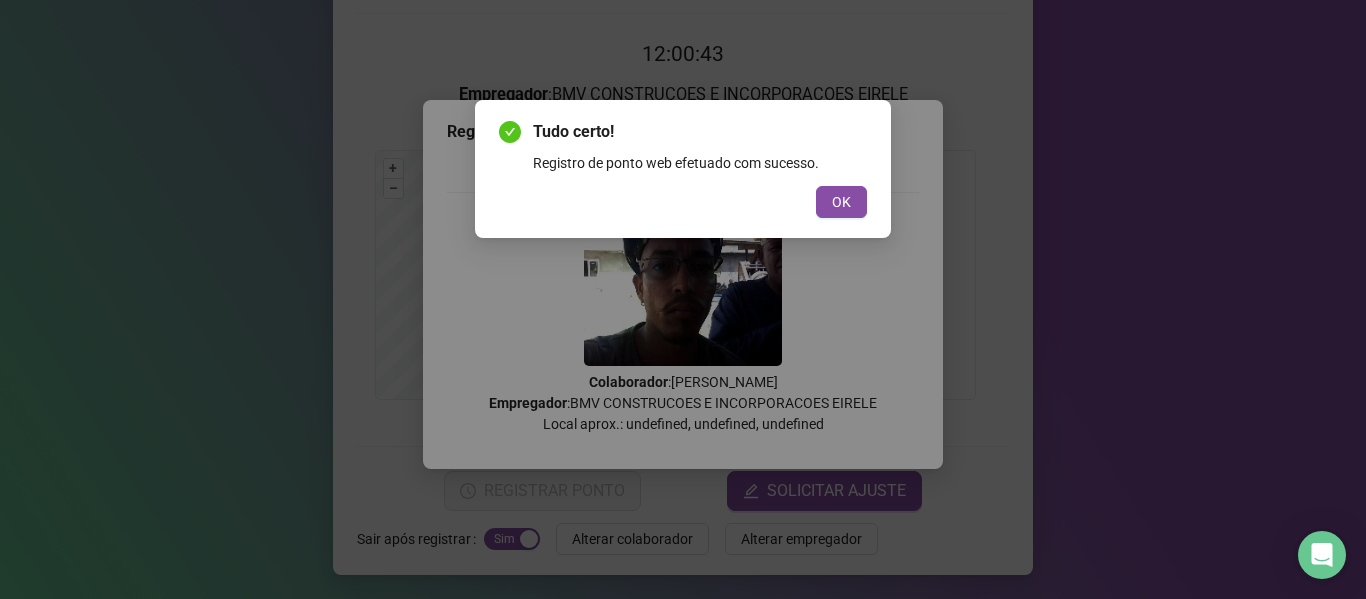 click on "OK" at bounding box center (841, 202) 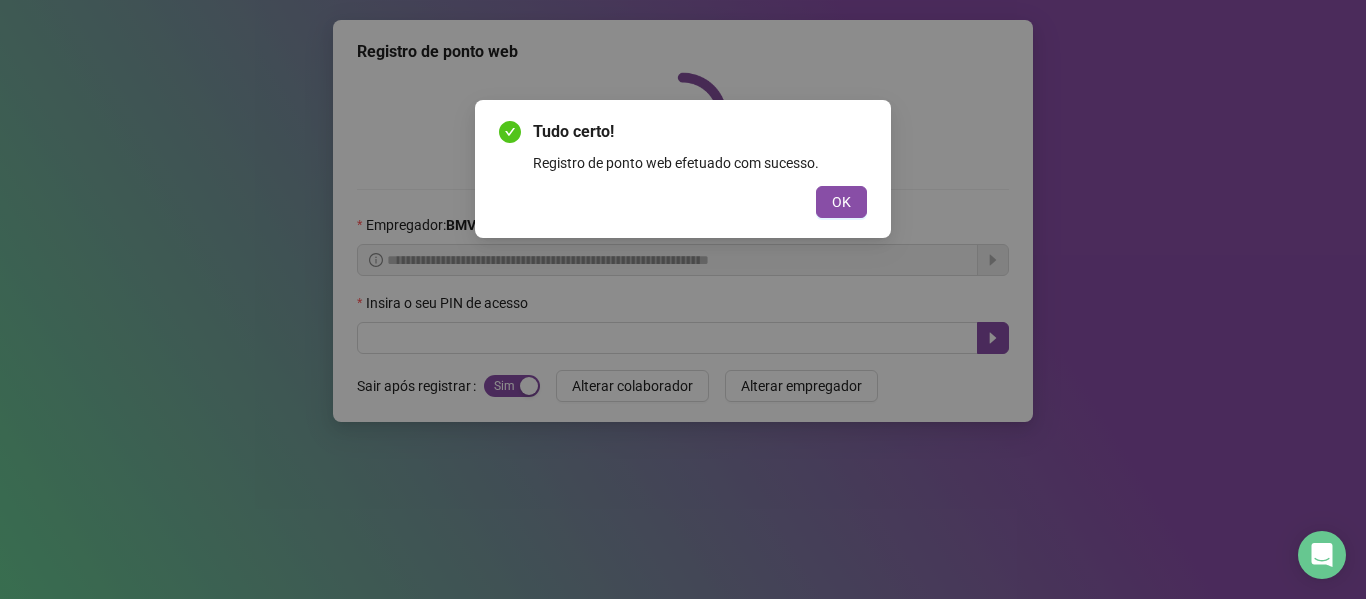 scroll, scrollTop: 0, scrollLeft: 0, axis: both 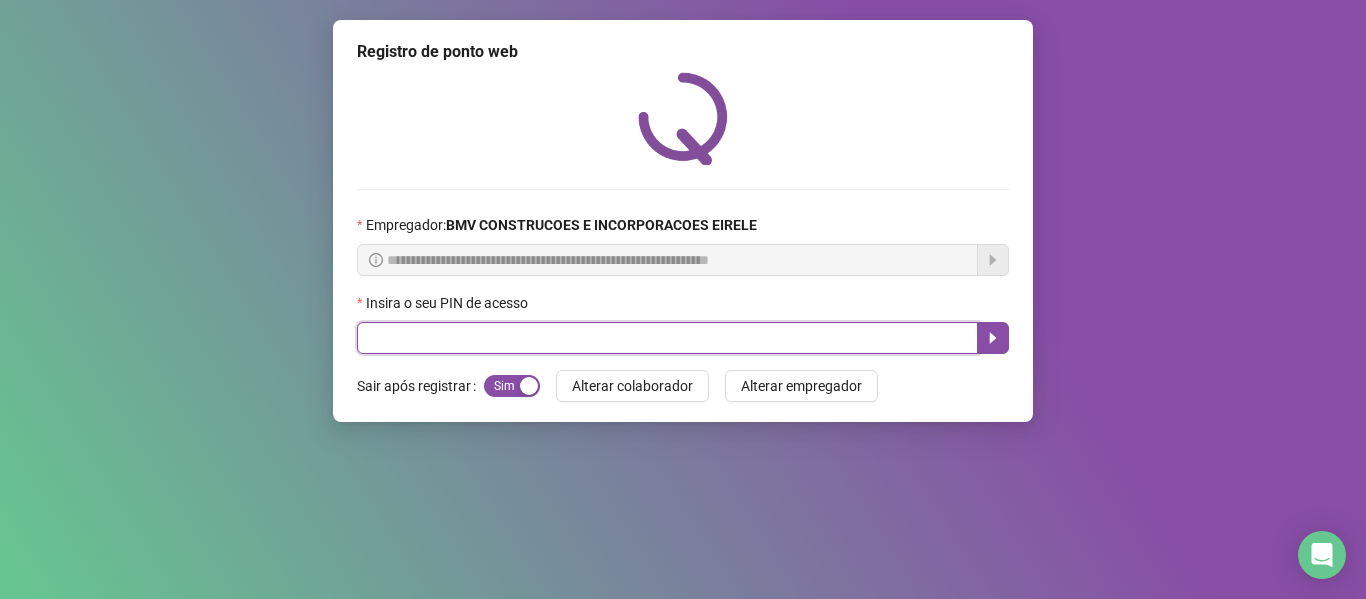 click at bounding box center (667, 338) 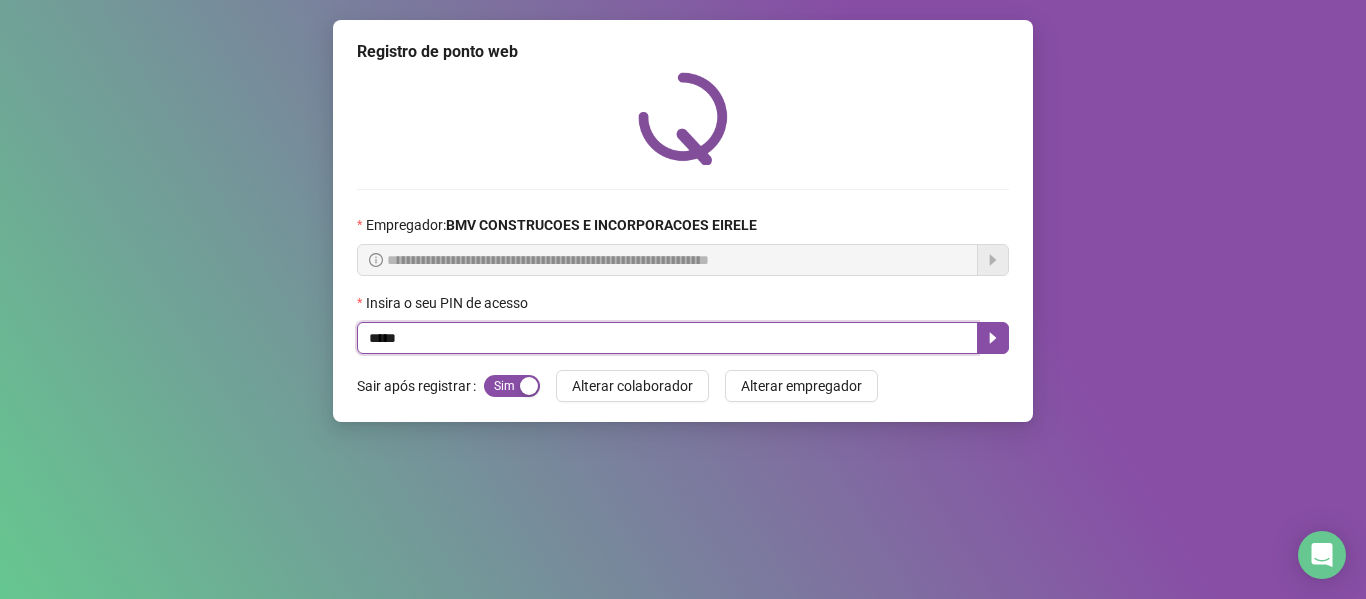 type on "*****" 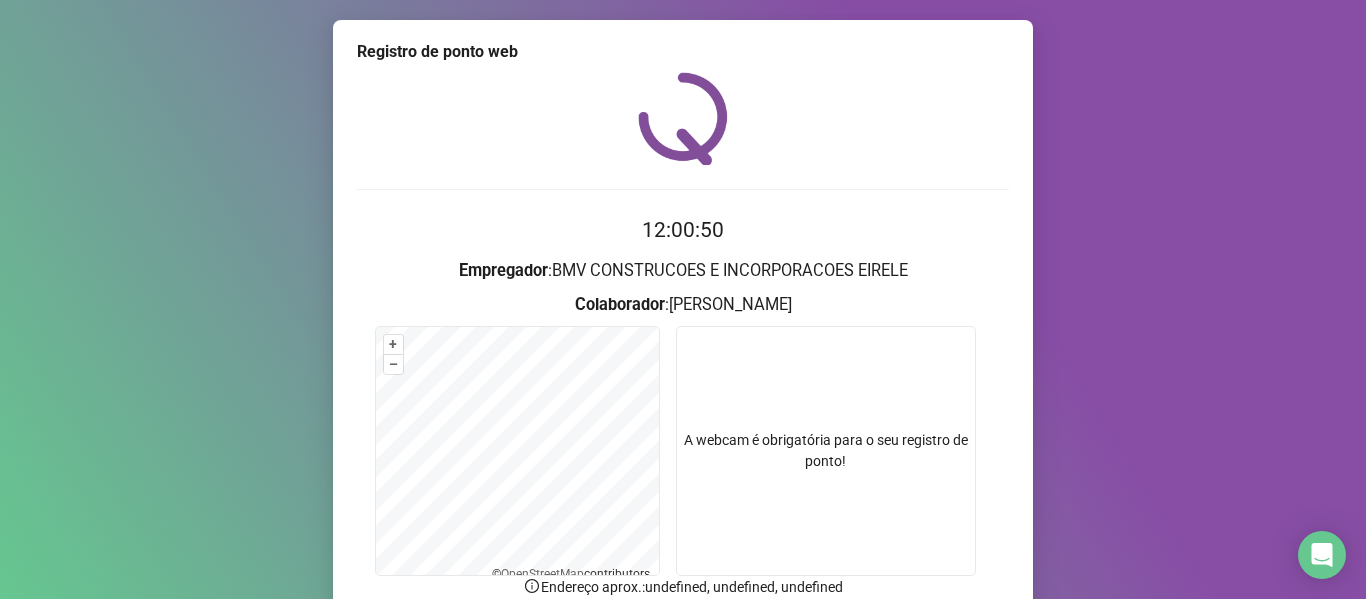 scroll, scrollTop: 176, scrollLeft: 0, axis: vertical 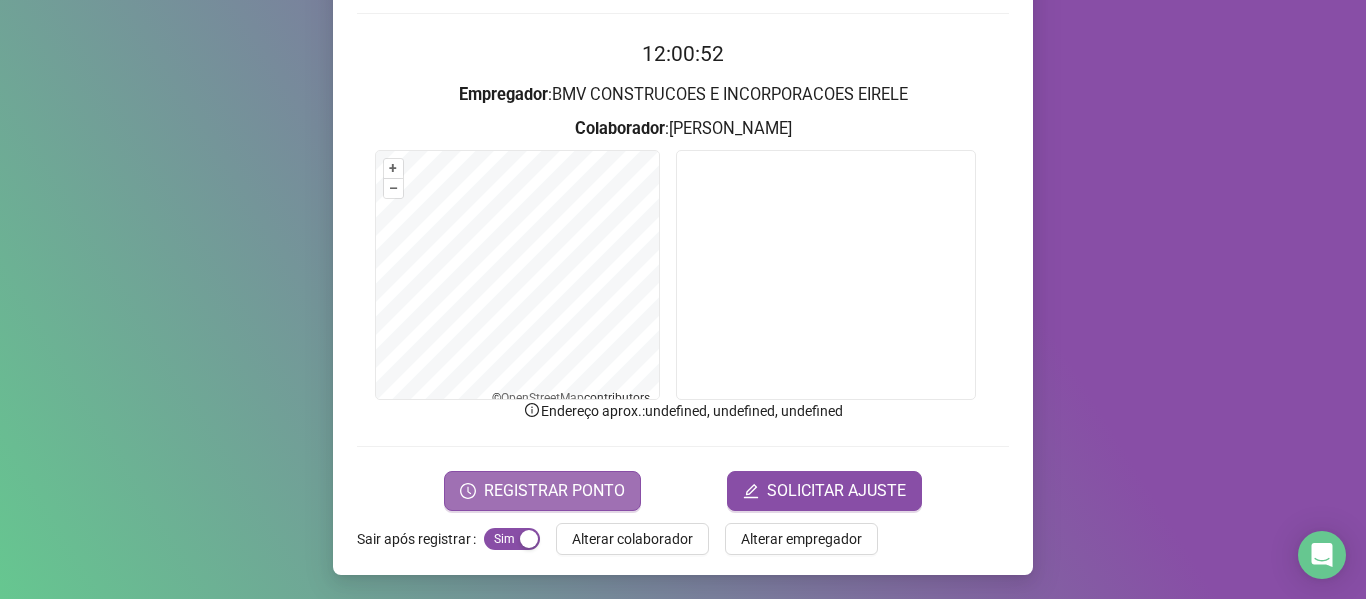 click on "REGISTRAR PONTO" at bounding box center [542, 491] 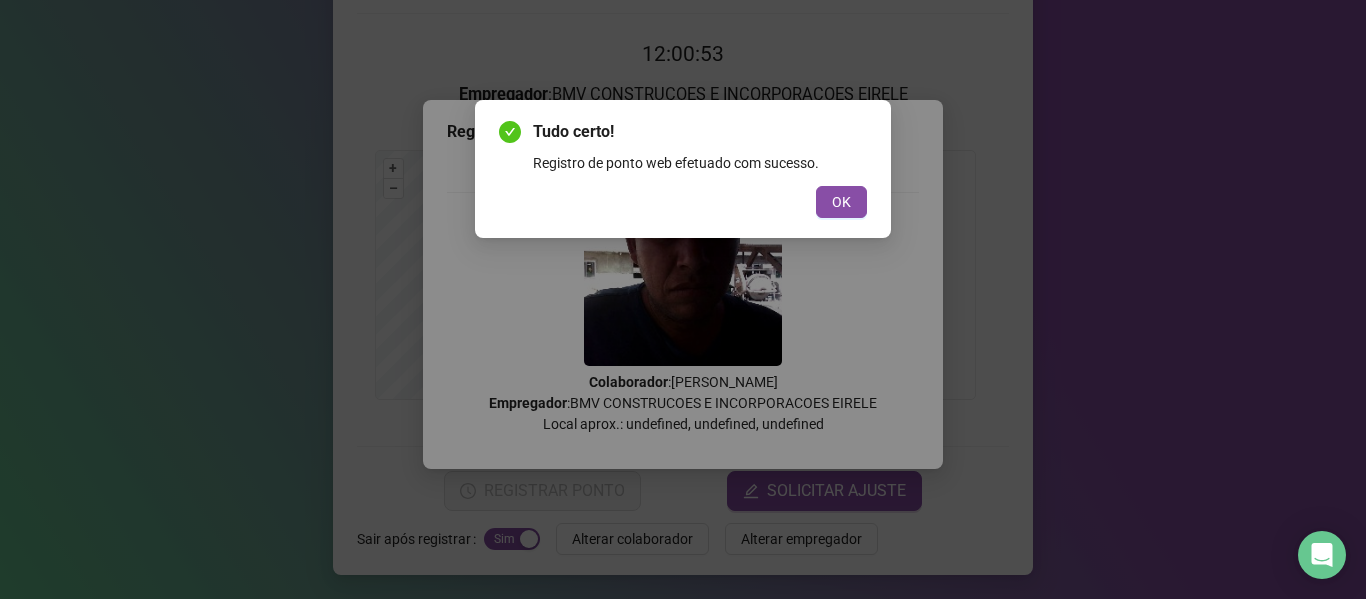 click on "OK" at bounding box center (841, 202) 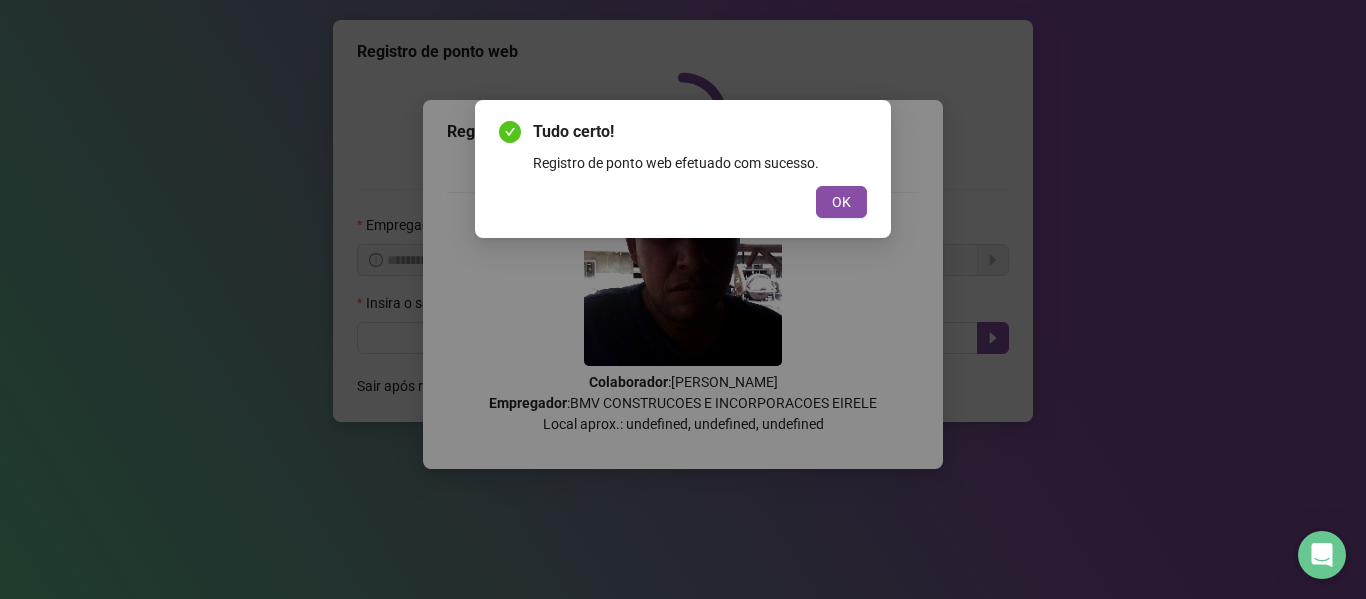 scroll, scrollTop: 0, scrollLeft: 0, axis: both 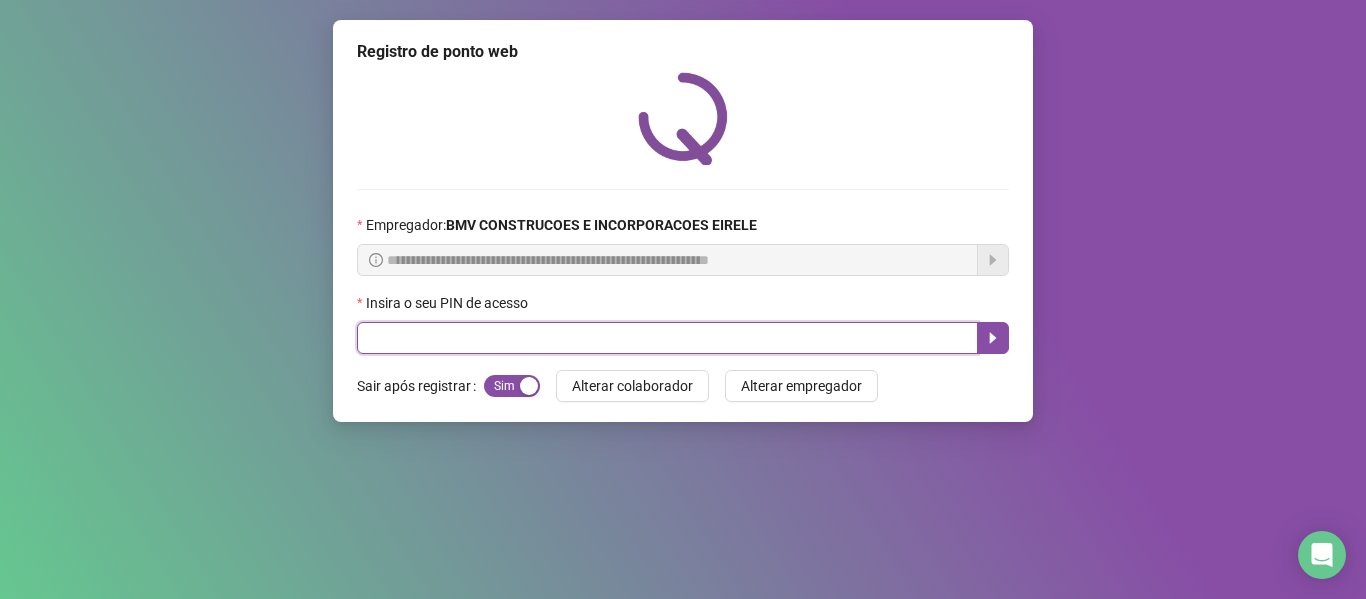 click at bounding box center (667, 338) 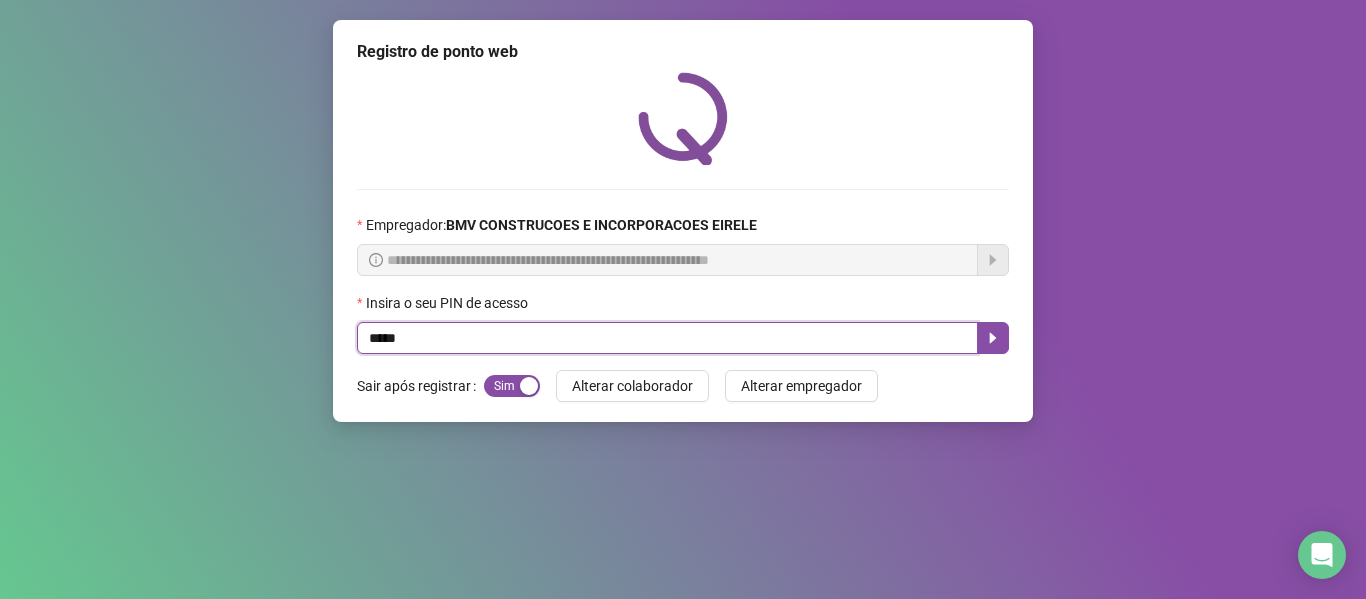 type on "*****" 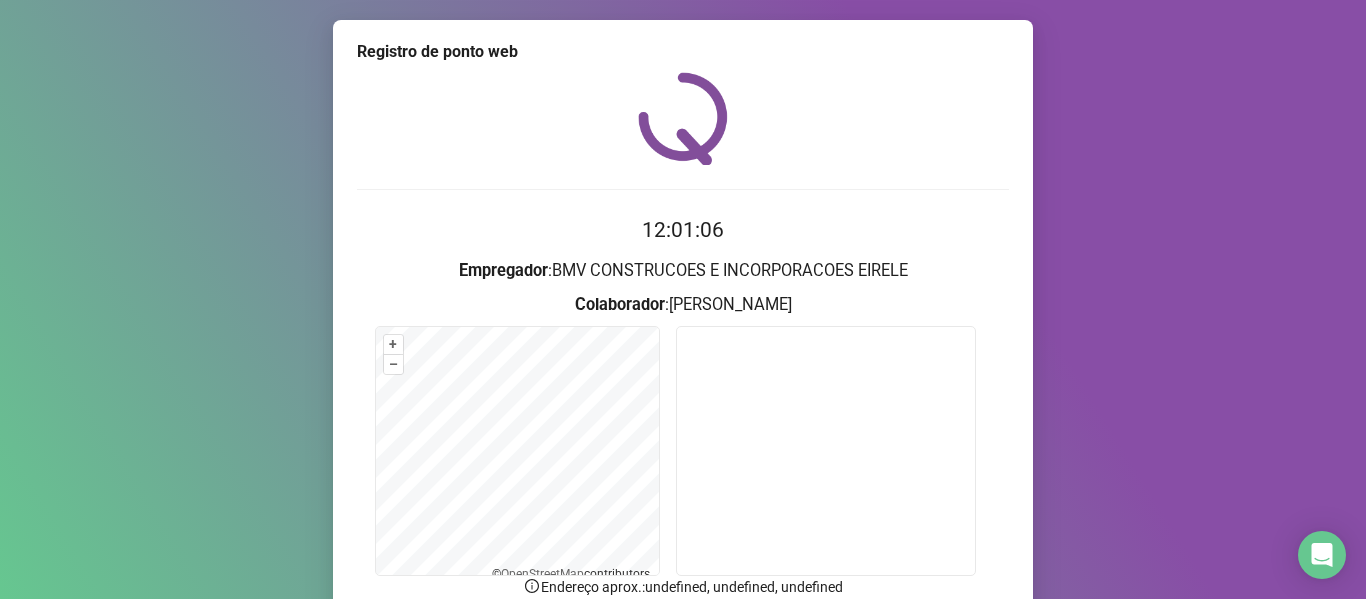 scroll, scrollTop: 176, scrollLeft: 0, axis: vertical 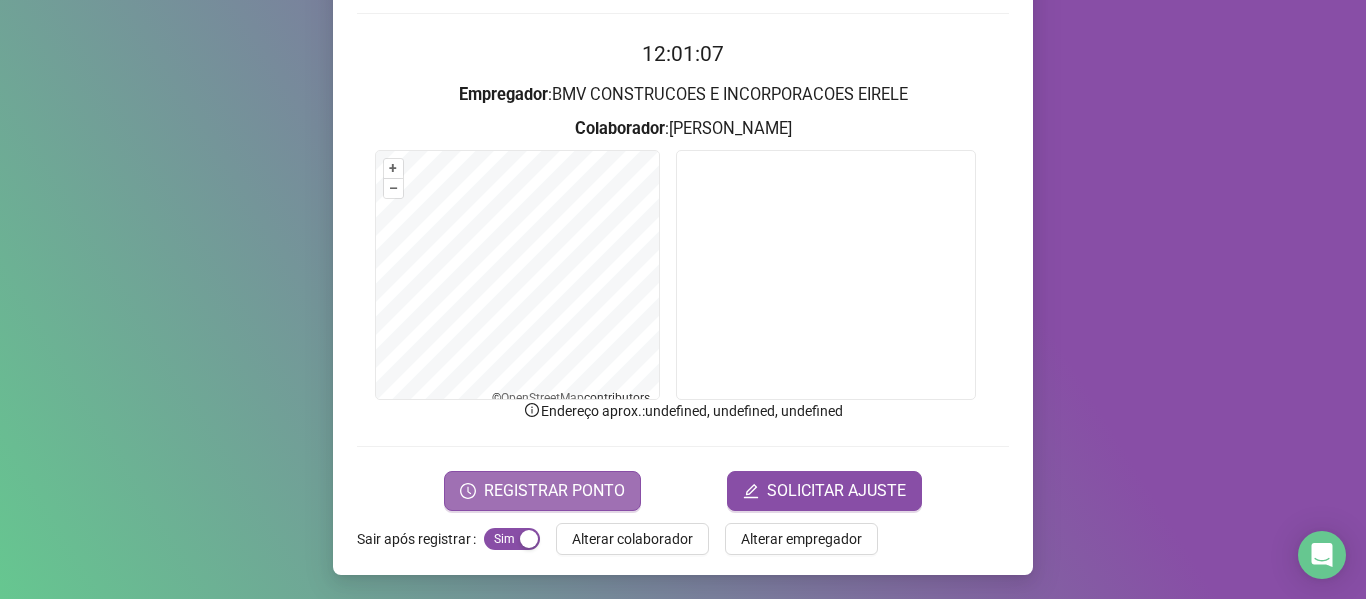 click on "REGISTRAR PONTO" at bounding box center (554, 491) 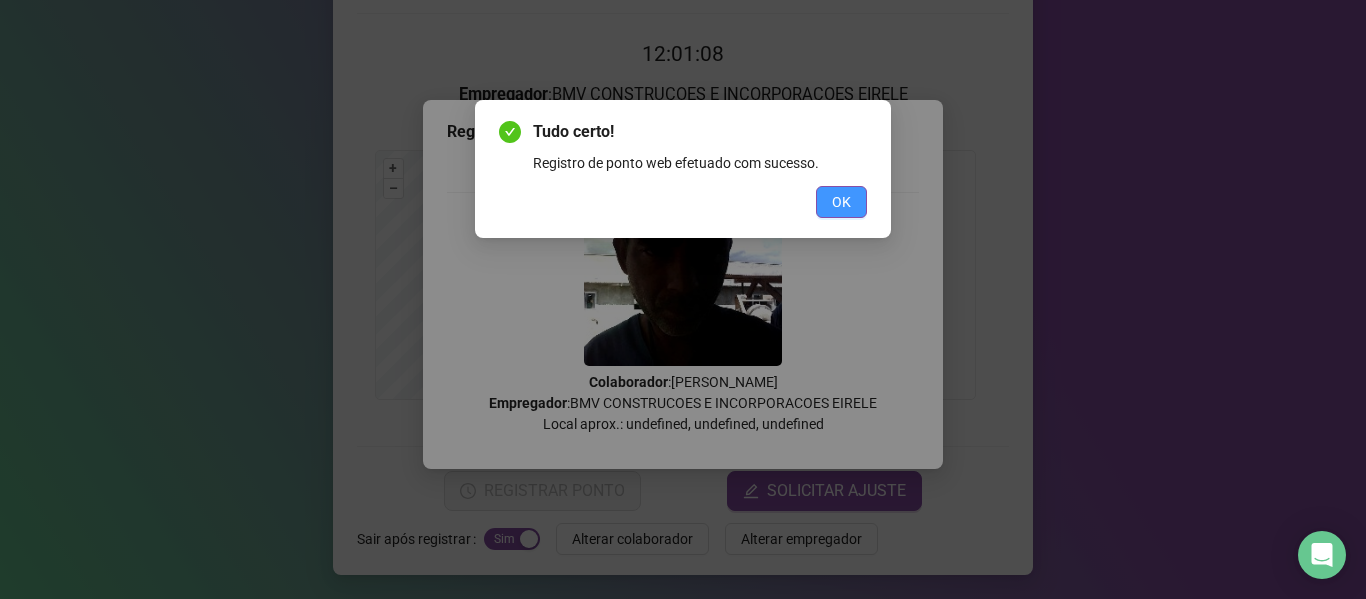 click on "OK" at bounding box center (841, 202) 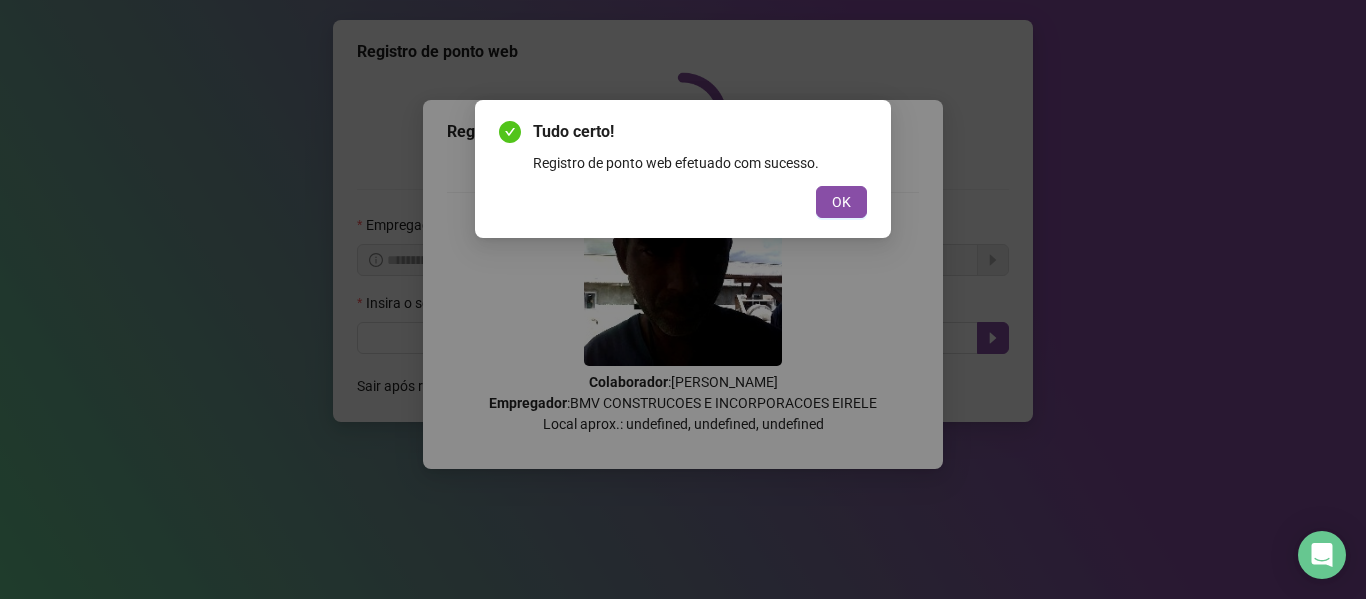 scroll, scrollTop: 0, scrollLeft: 0, axis: both 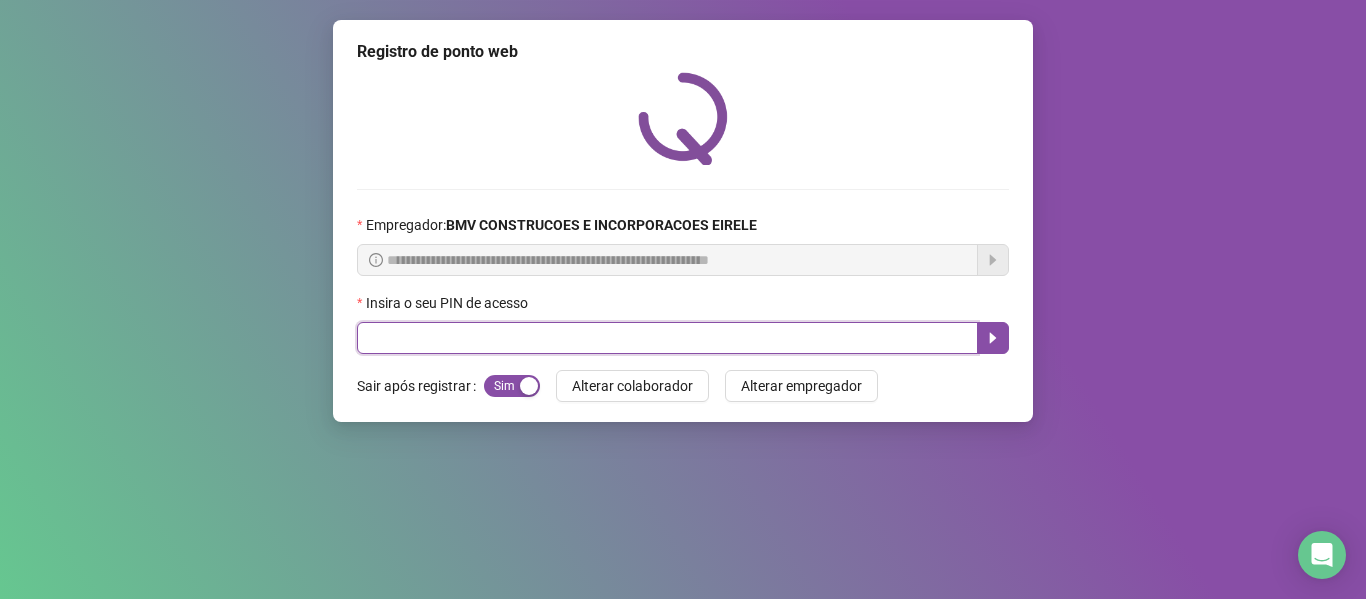 click at bounding box center (667, 338) 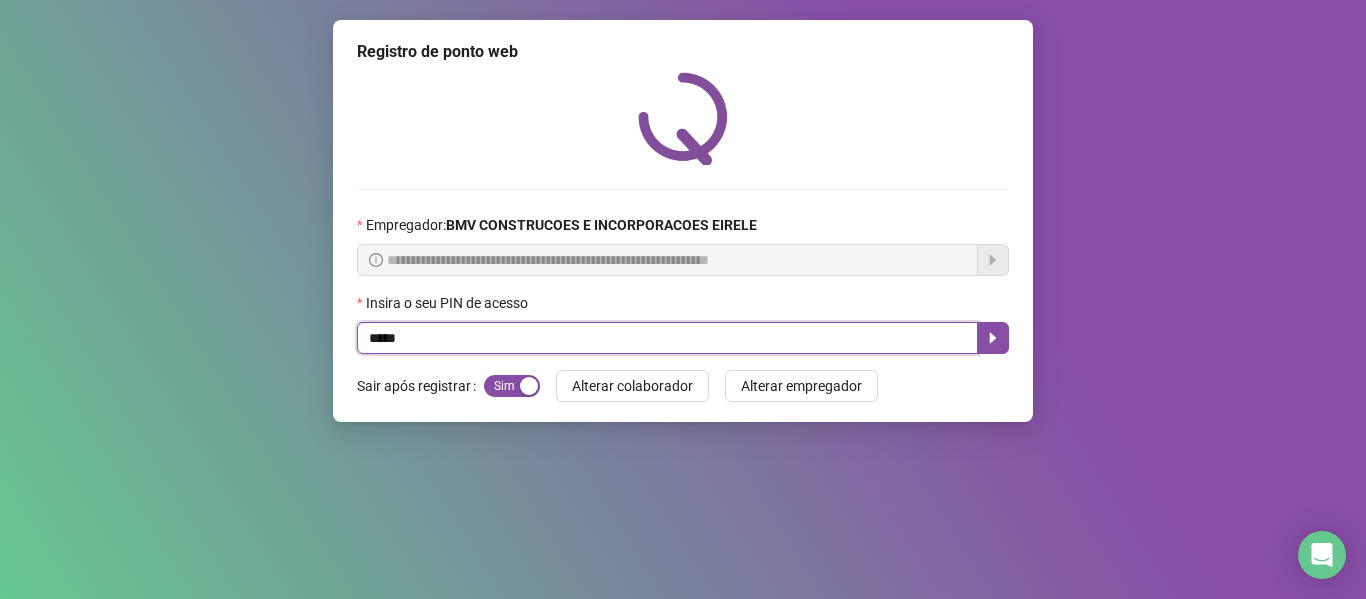 type on "*****" 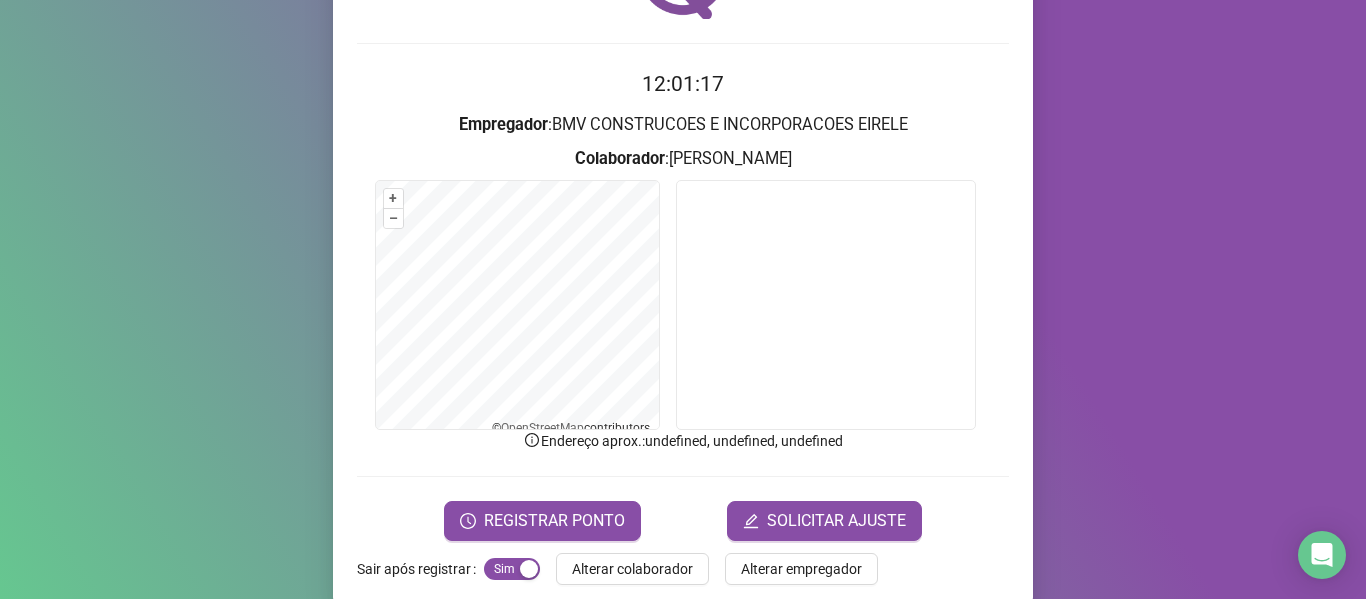 scroll, scrollTop: 173, scrollLeft: 0, axis: vertical 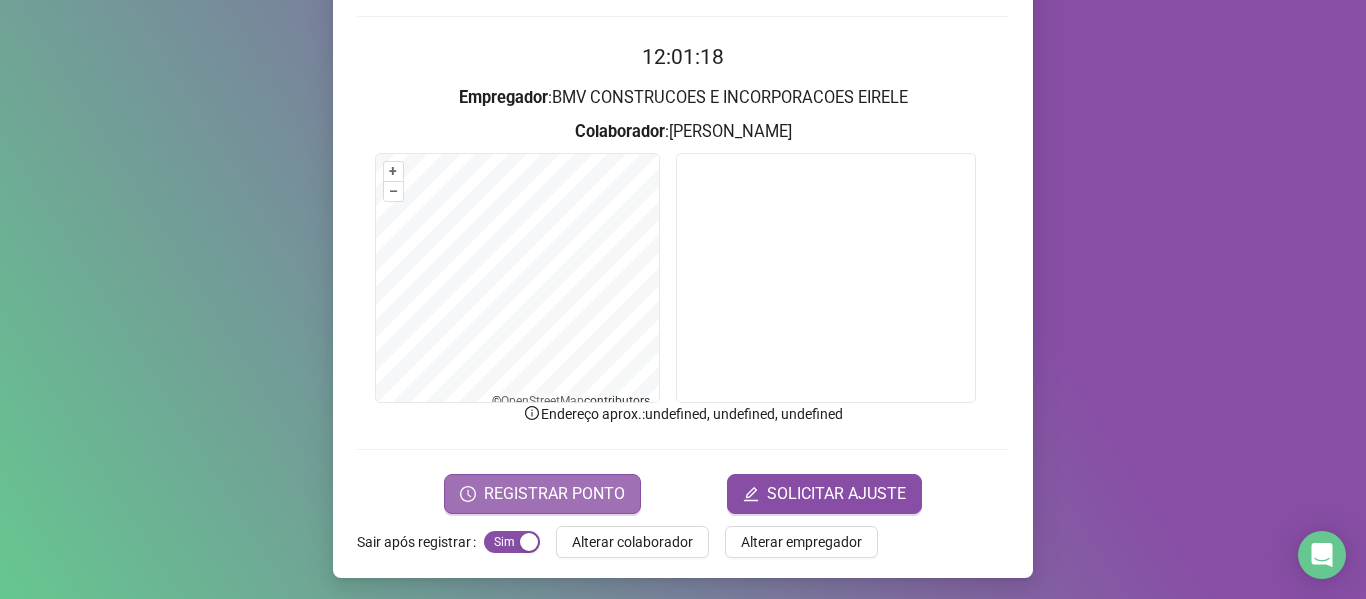 click on "REGISTRAR PONTO" at bounding box center [542, 494] 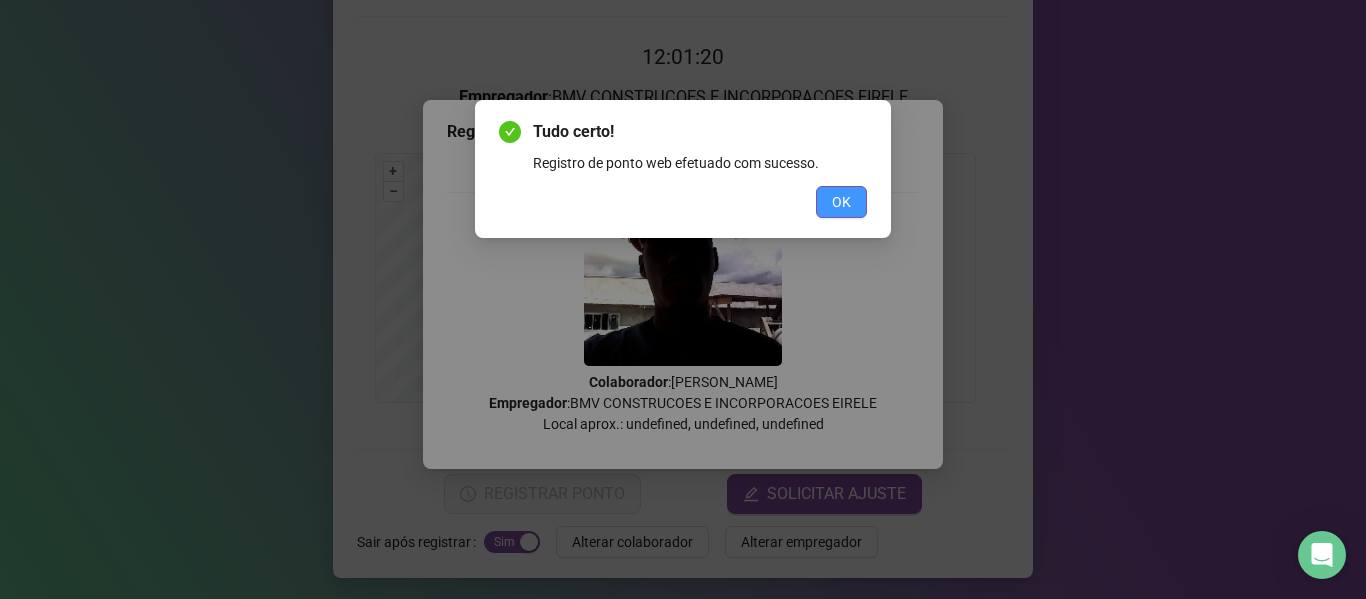 click on "OK" at bounding box center [841, 202] 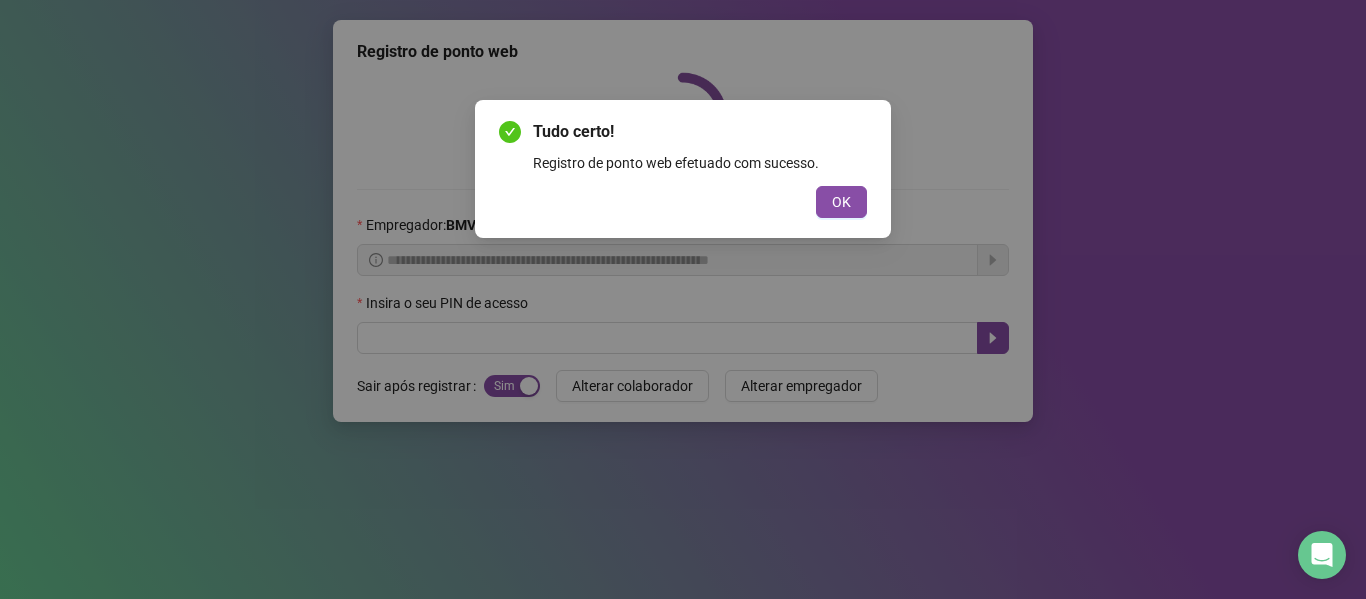 scroll, scrollTop: 0, scrollLeft: 0, axis: both 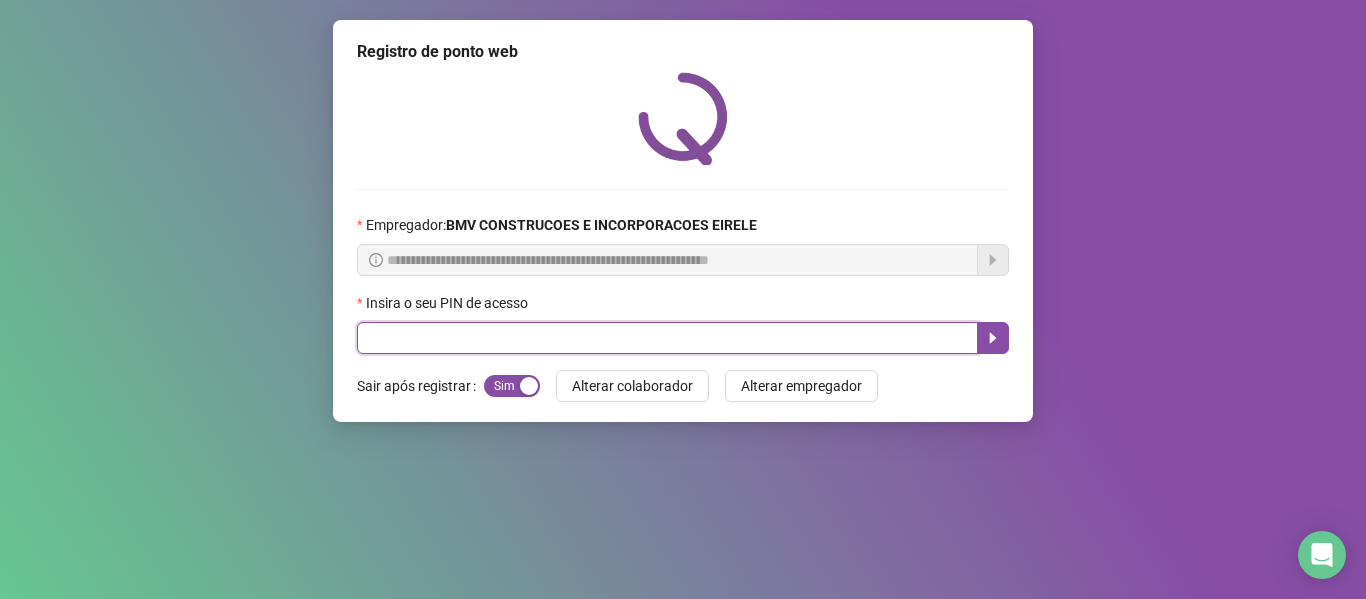 click at bounding box center (667, 338) 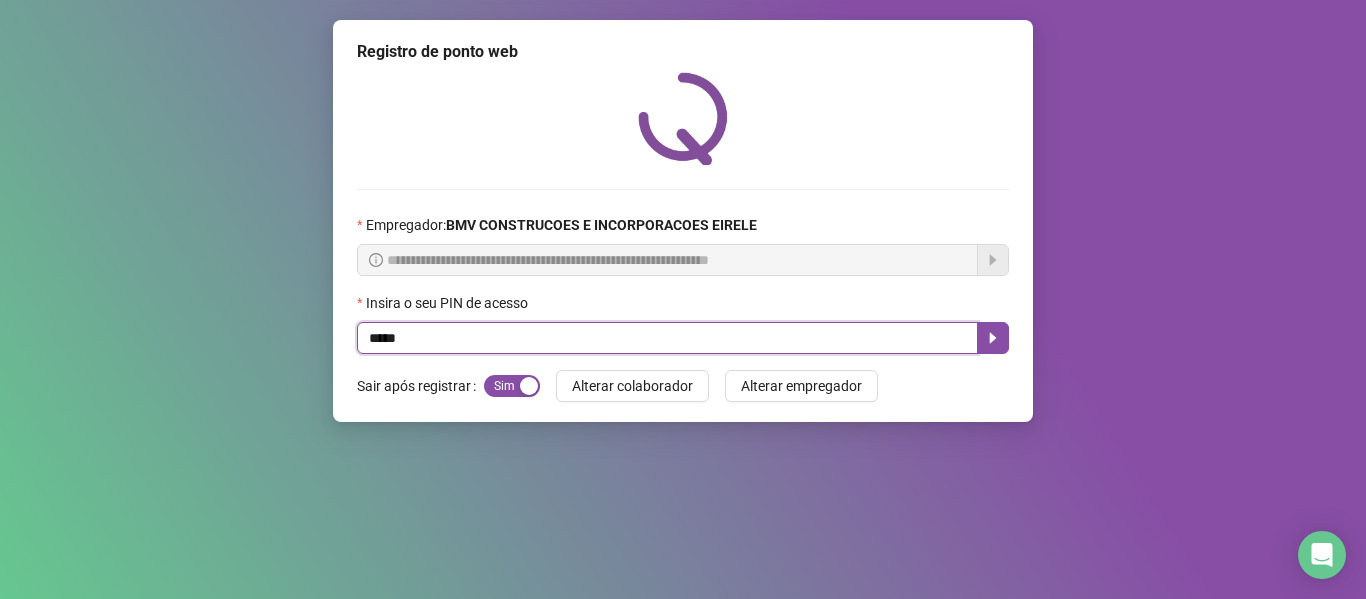 type on "*****" 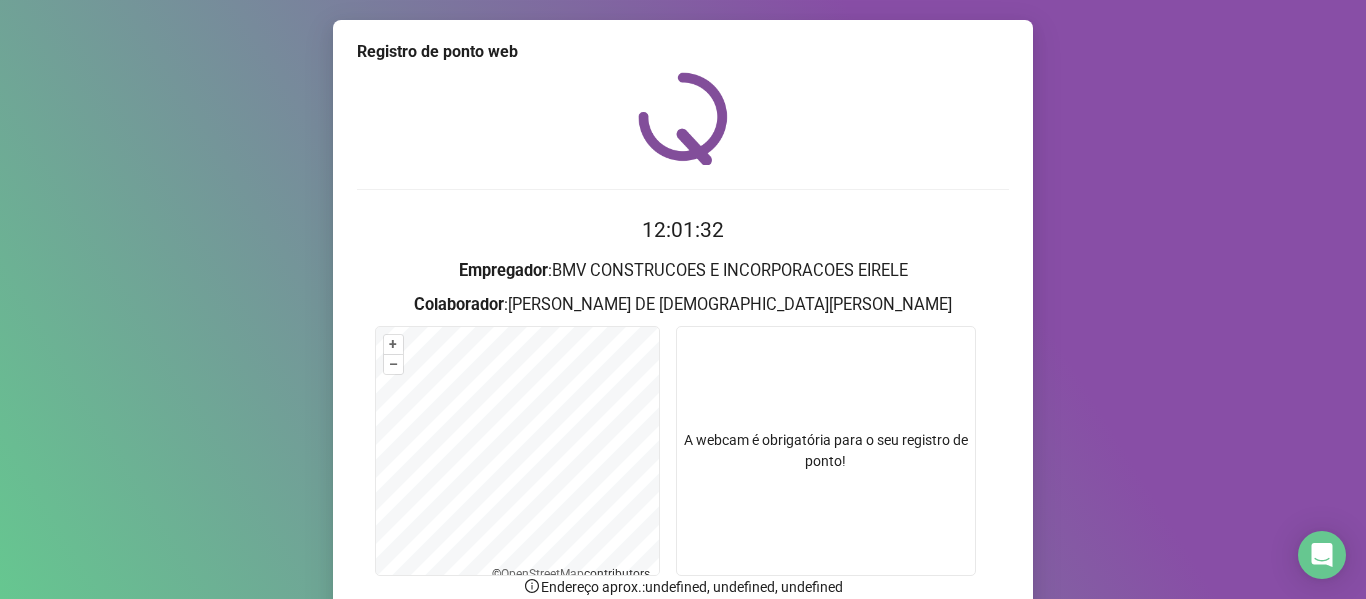 scroll, scrollTop: 176, scrollLeft: 0, axis: vertical 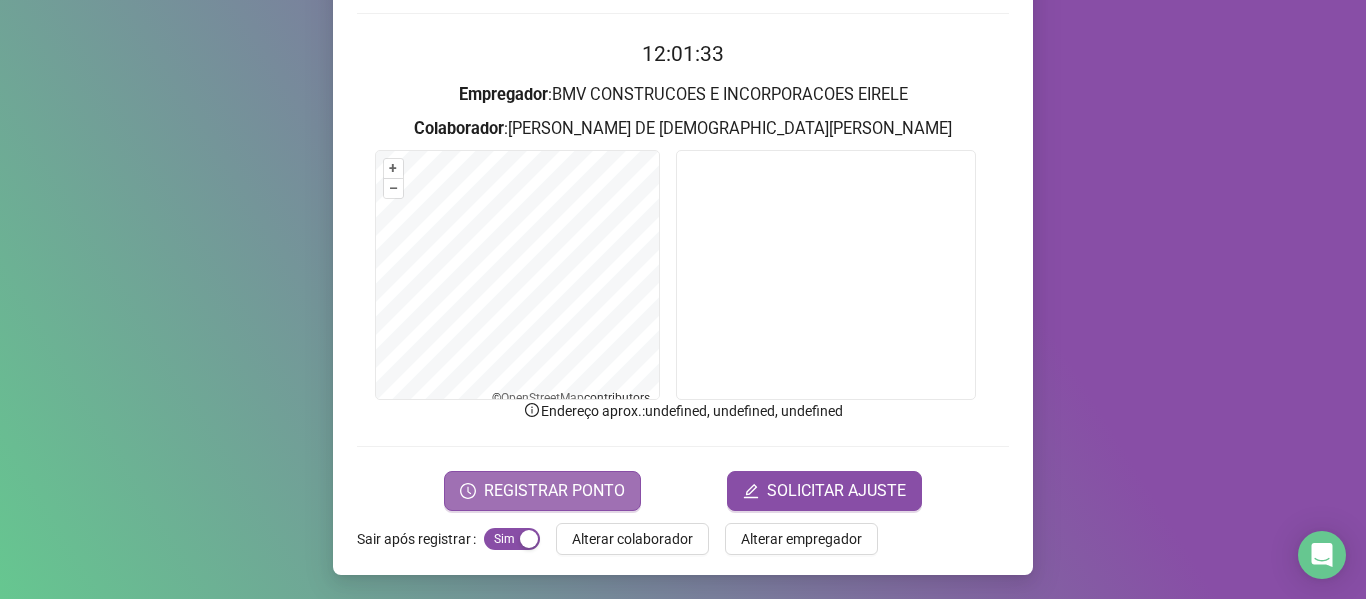 click on "REGISTRAR PONTO" at bounding box center [542, 491] 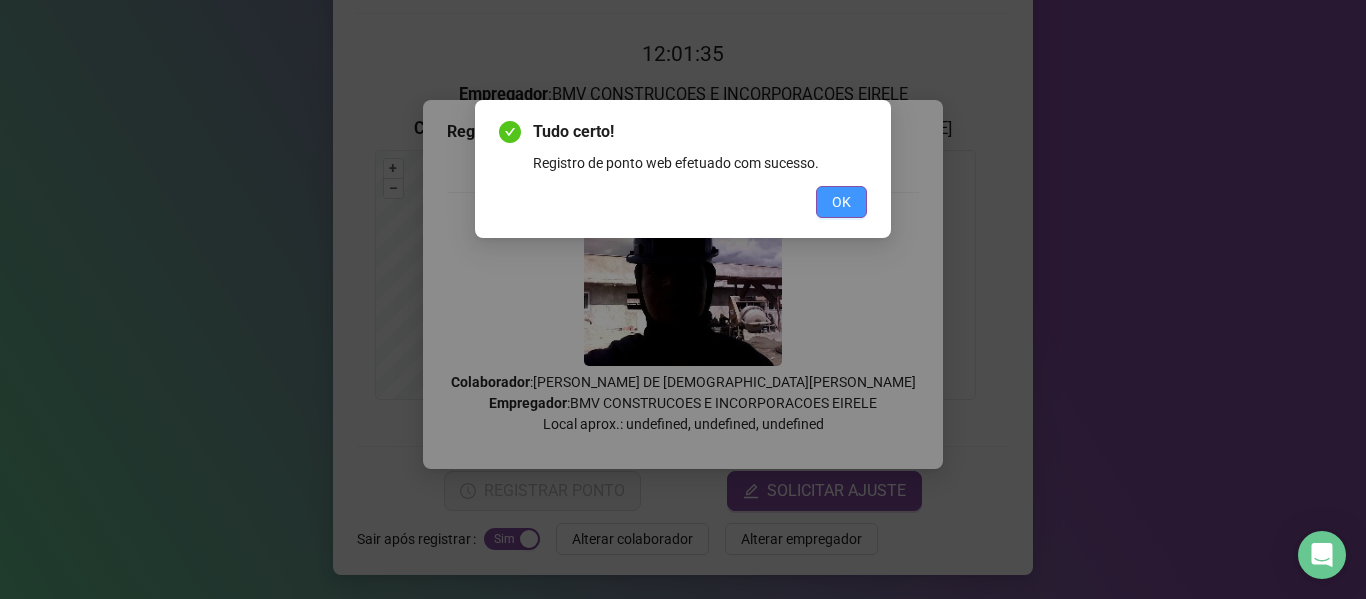 click on "OK" at bounding box center [841, 202] 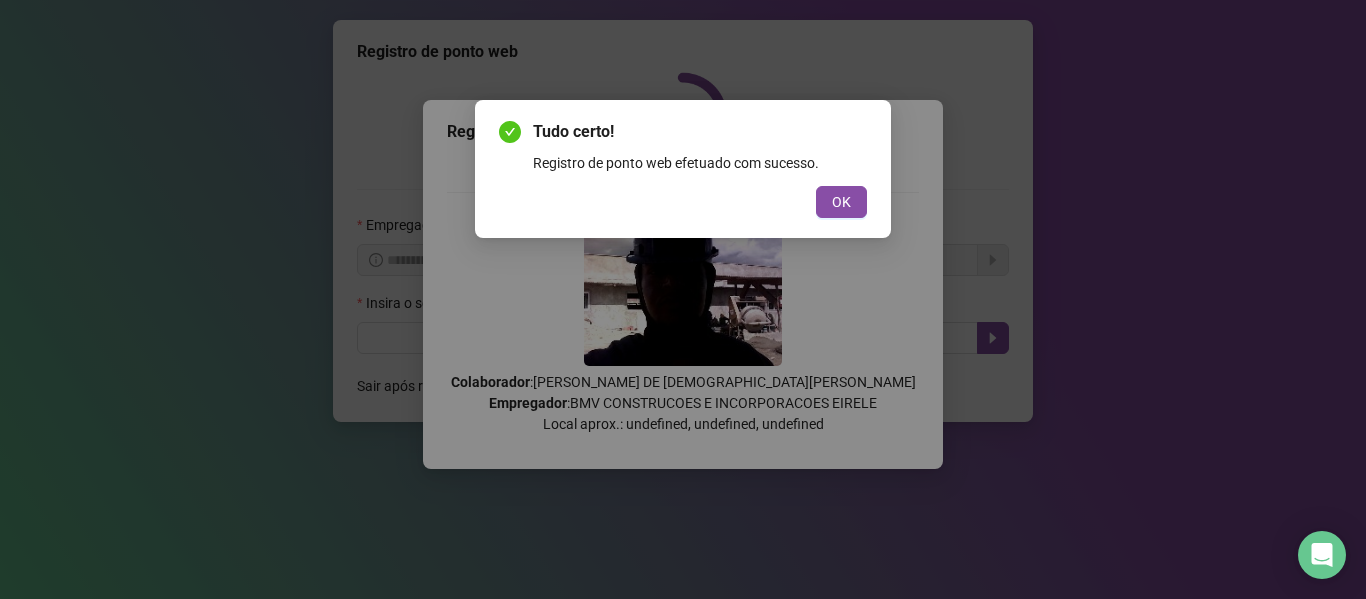 scroll, scrollTop: 0, scrollLeft: 0, axis: both 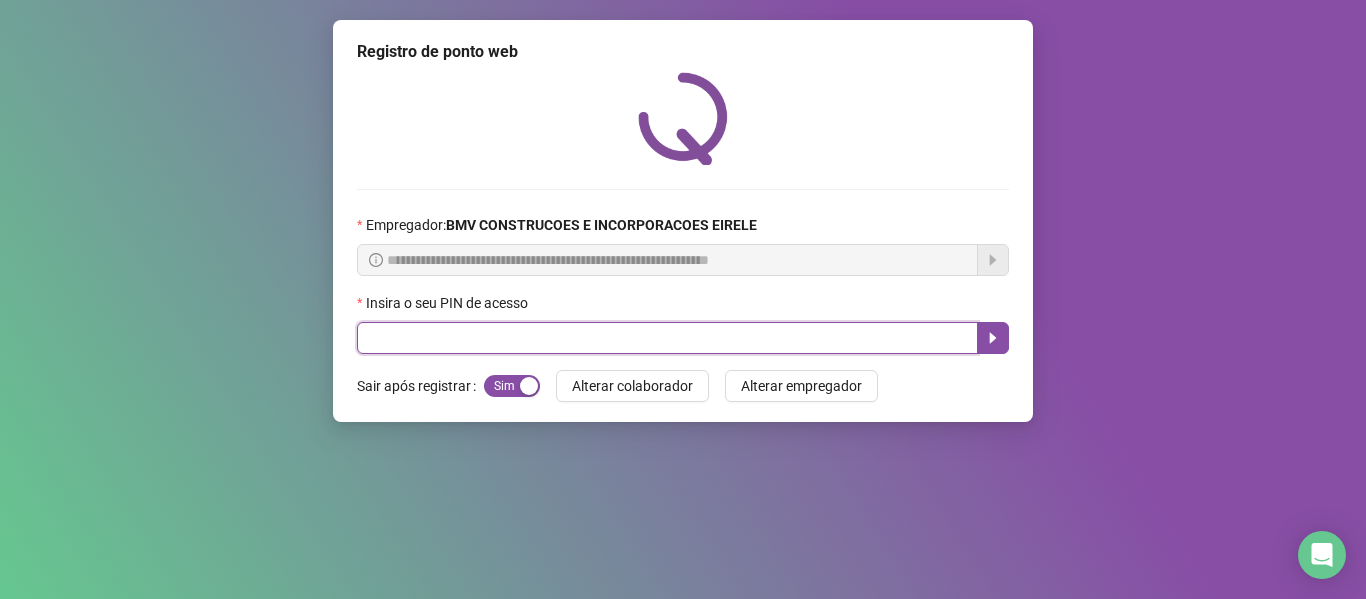 click at bounding box center (667, 338) 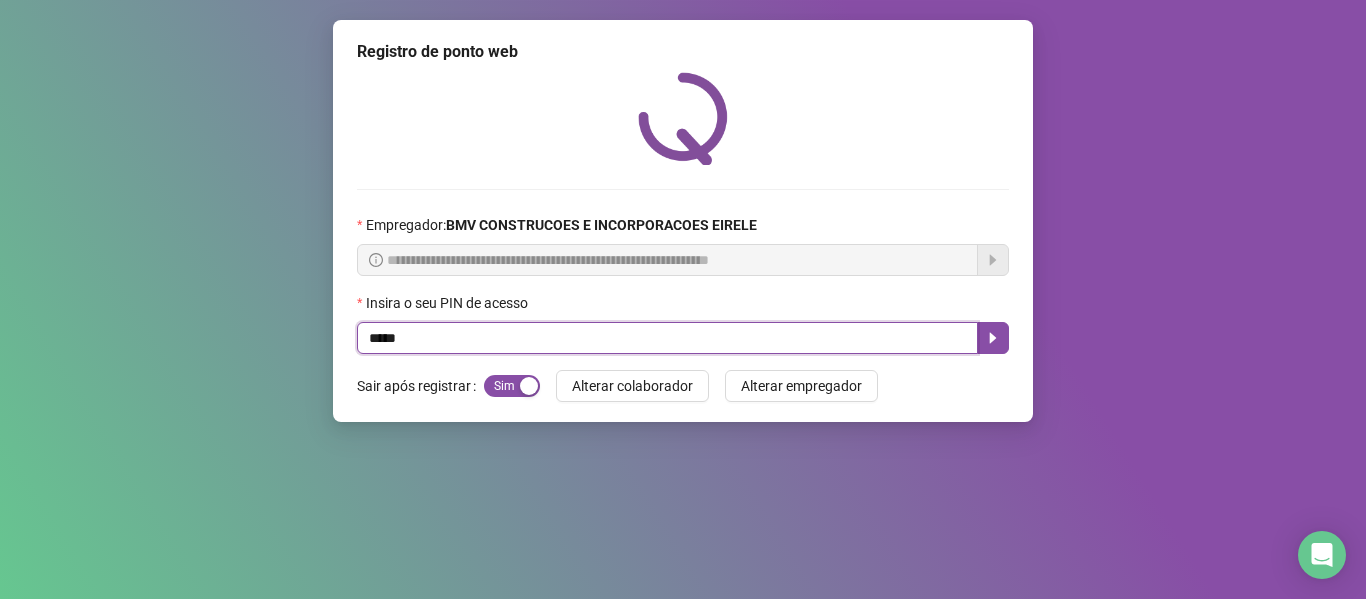 type on "*****" 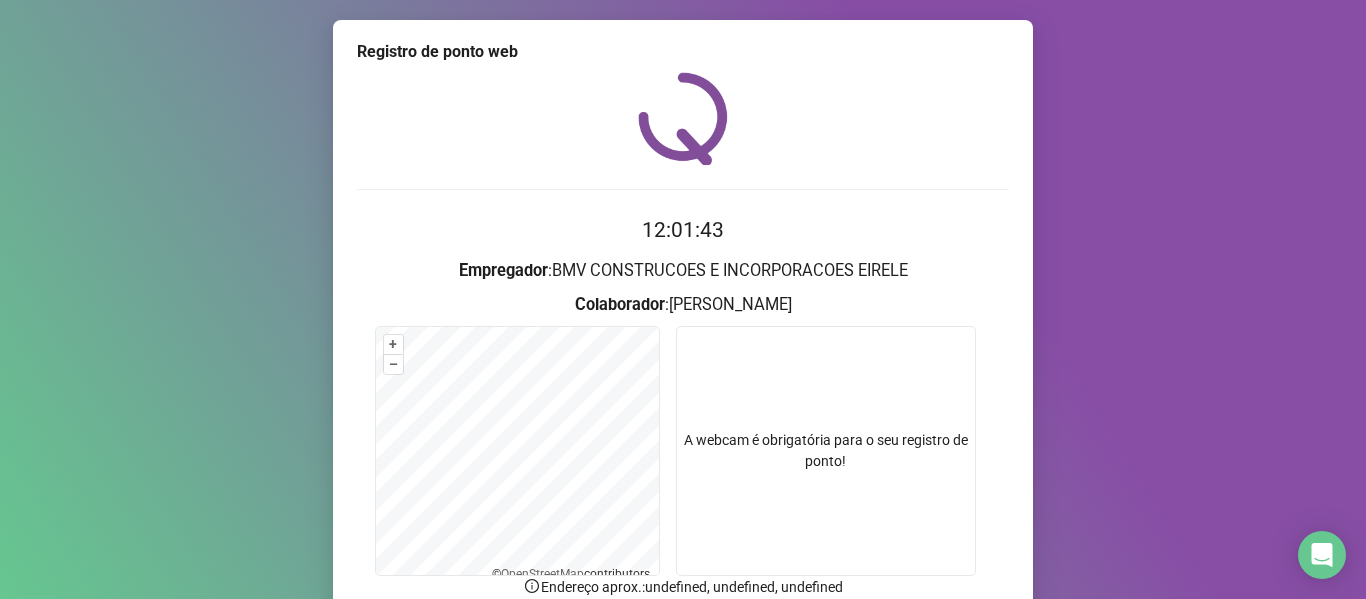 scroll, scrollTop: 176, scrollLeft: 0, axis: vertical 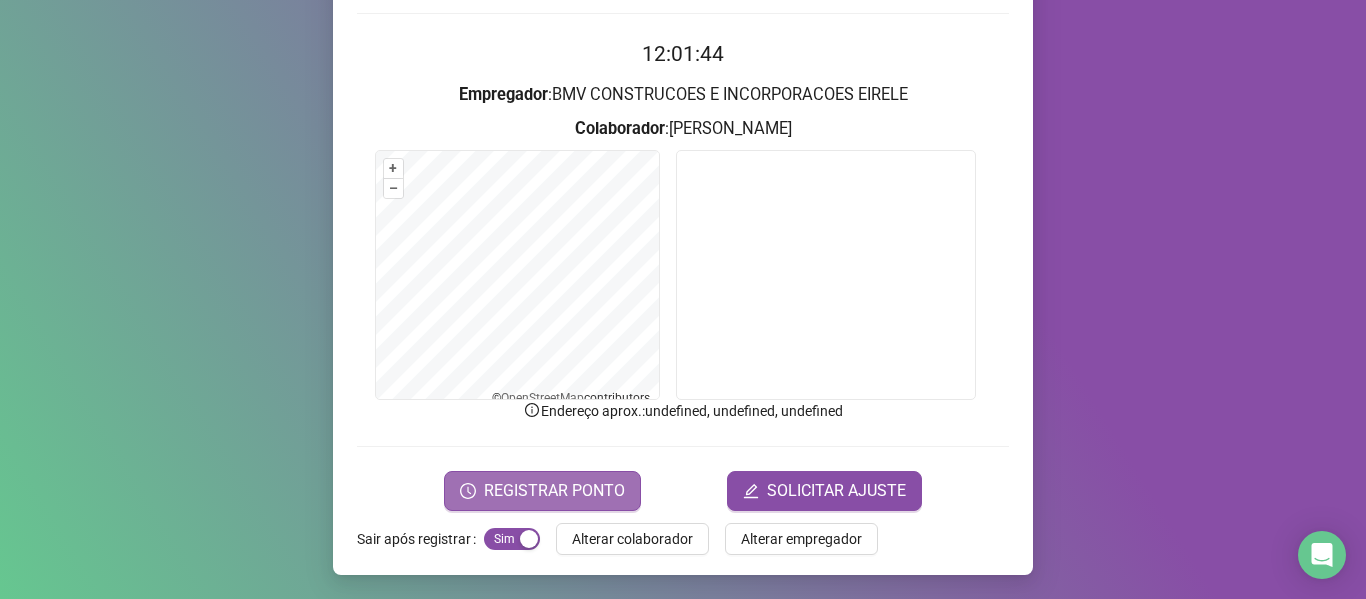 click on "REGISTRAR PONTO" at bounding box center [554, 491] 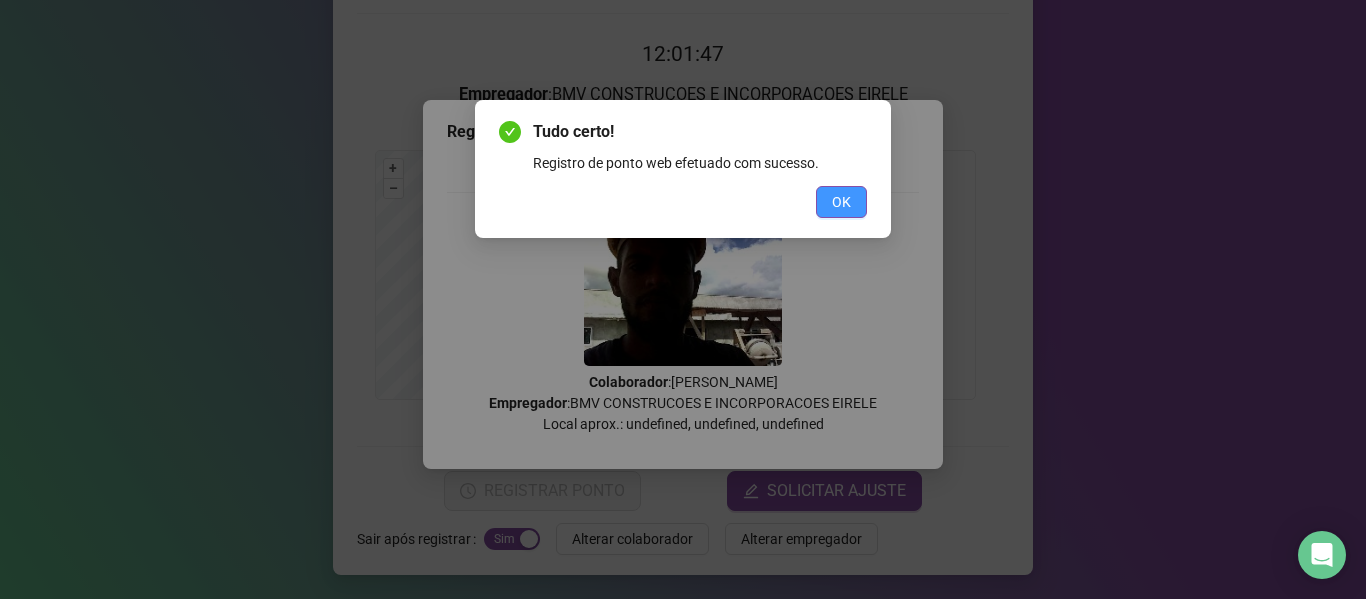 click on "OK" at bounding box center [841, 202] 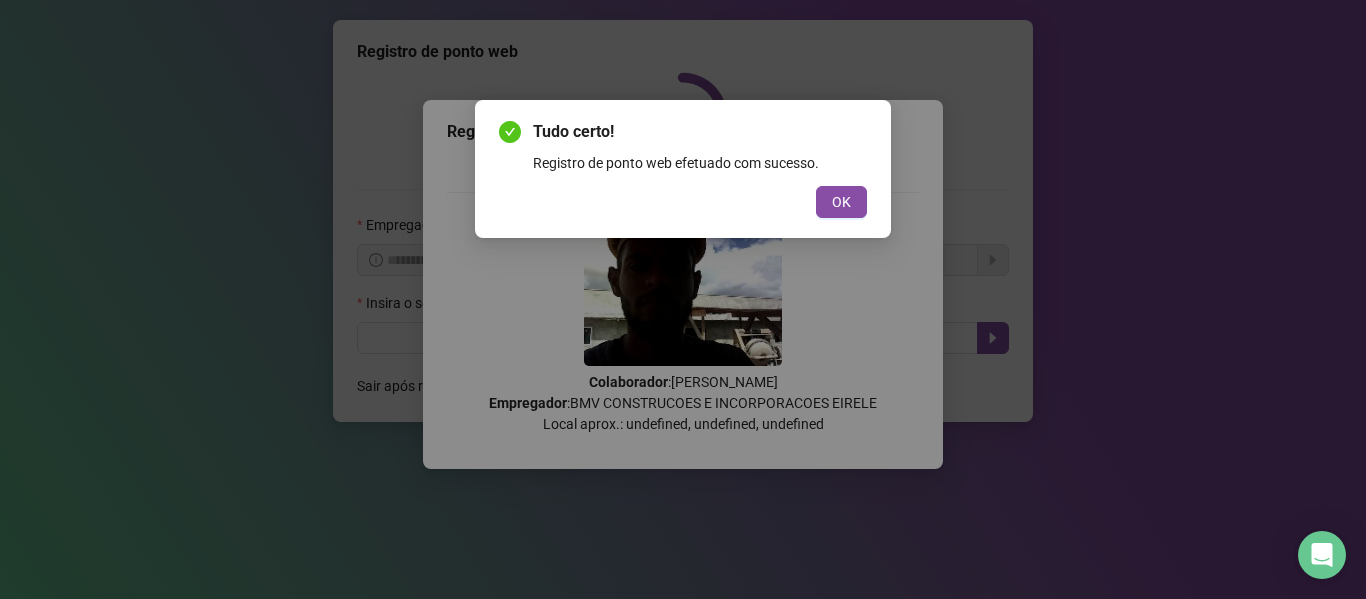scroll, scrollTop: 0, scrollLeft: 0, axis: both 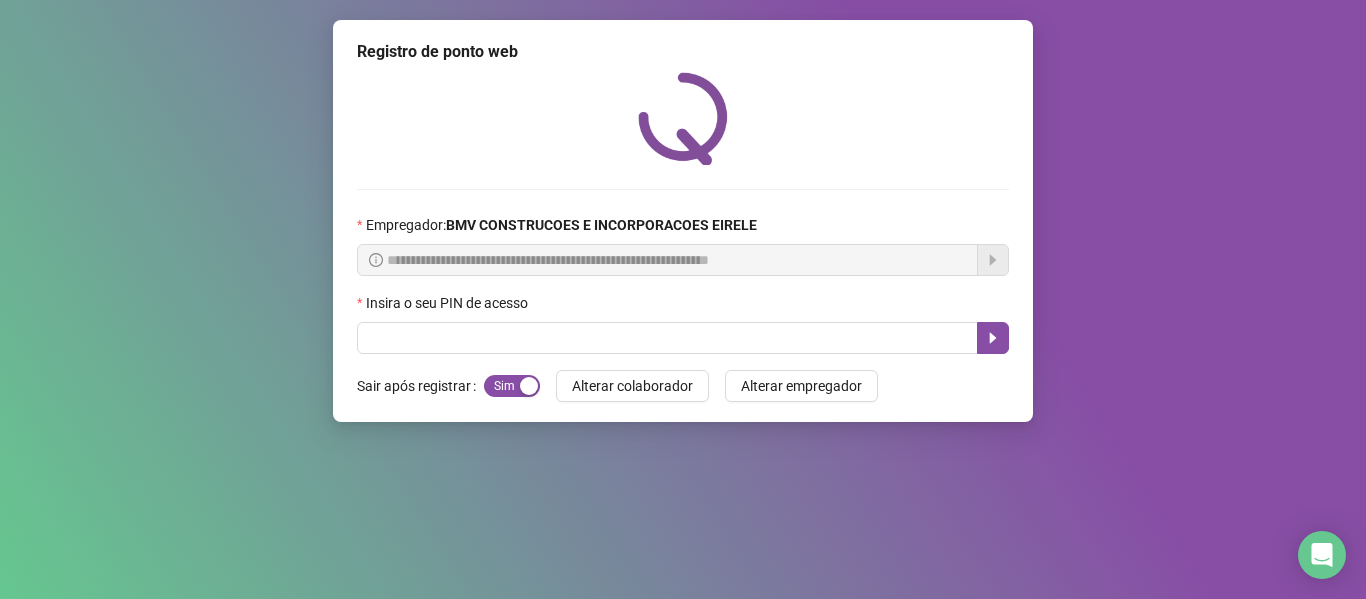 click on "**********" at bounding box center (683, 221) 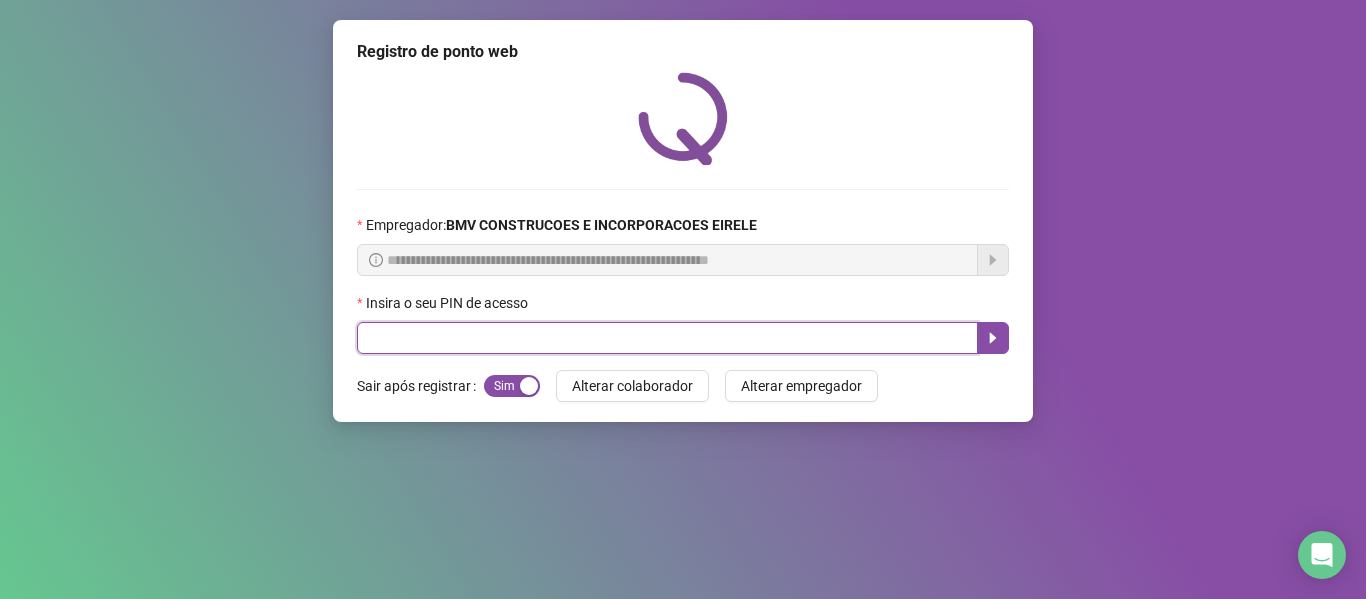 click at bounding box center (667, 338) 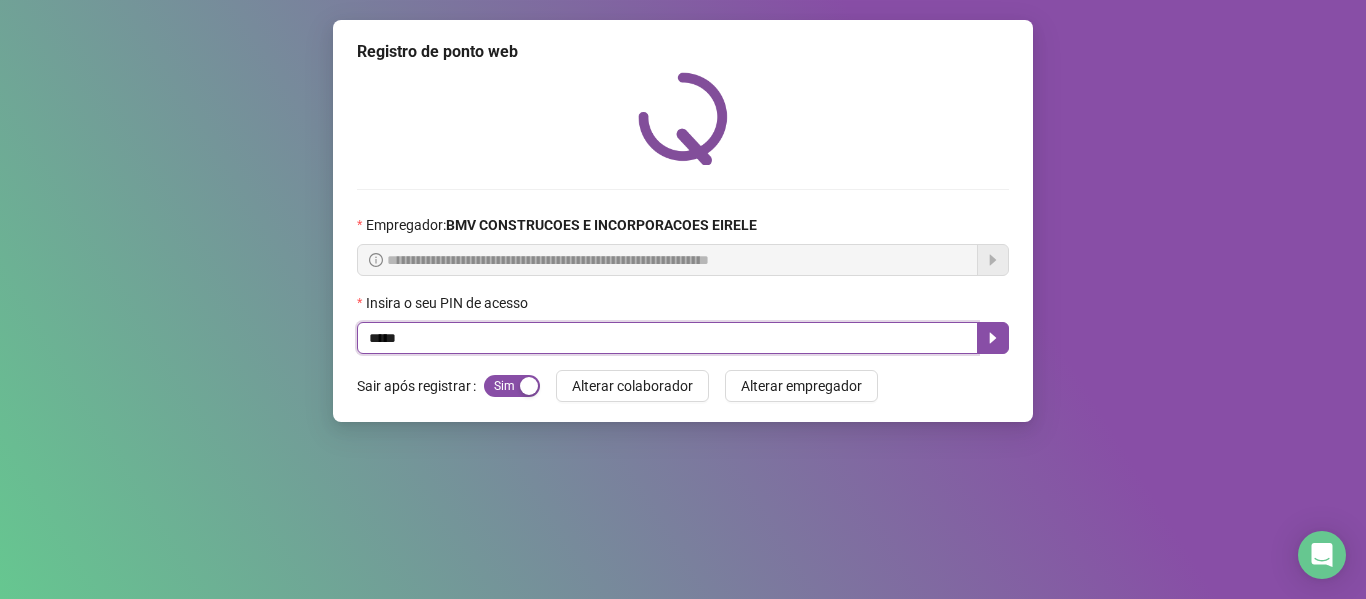 type on "*****" 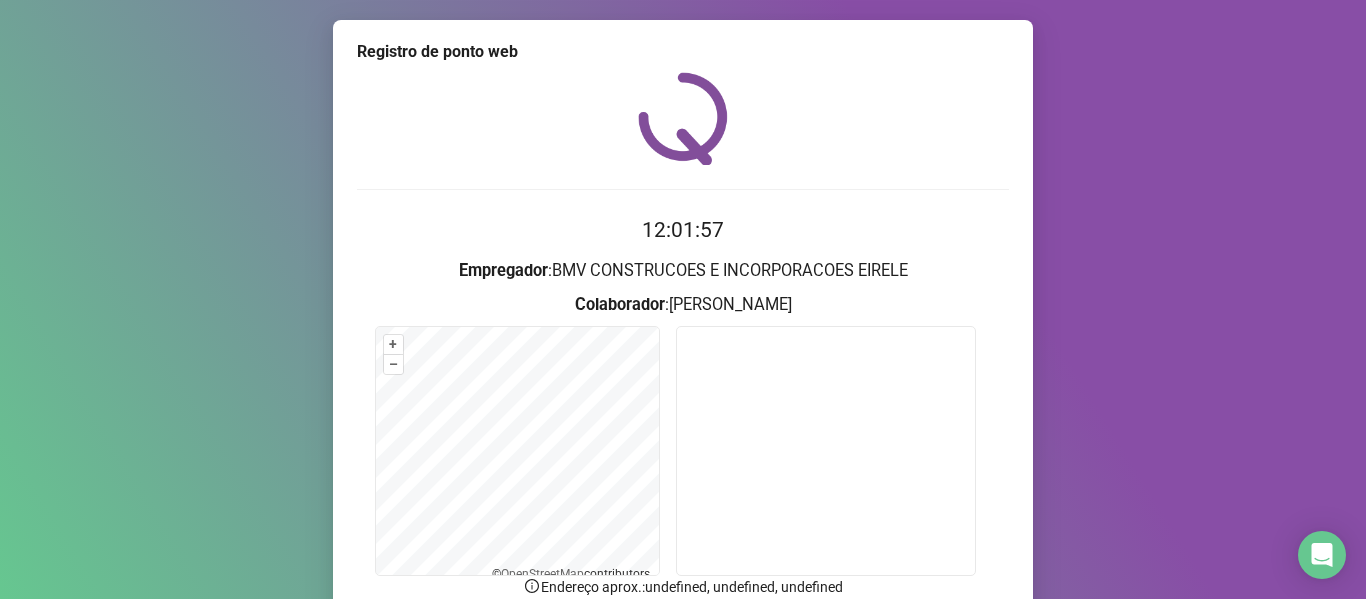 scroll, scrollTop: 176, scrollLeft: 0, axis: vertical 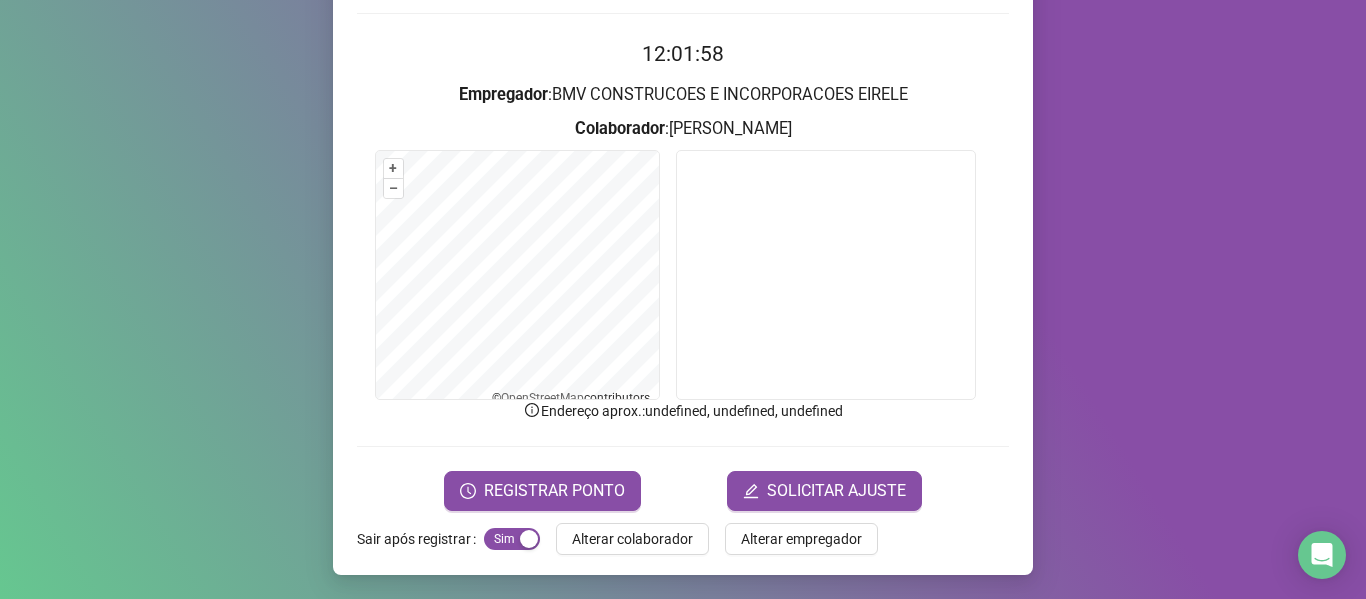 click on "REGISTRAR PONTO SOLICITAR AJUSTE" at bounding box center [683, 491] 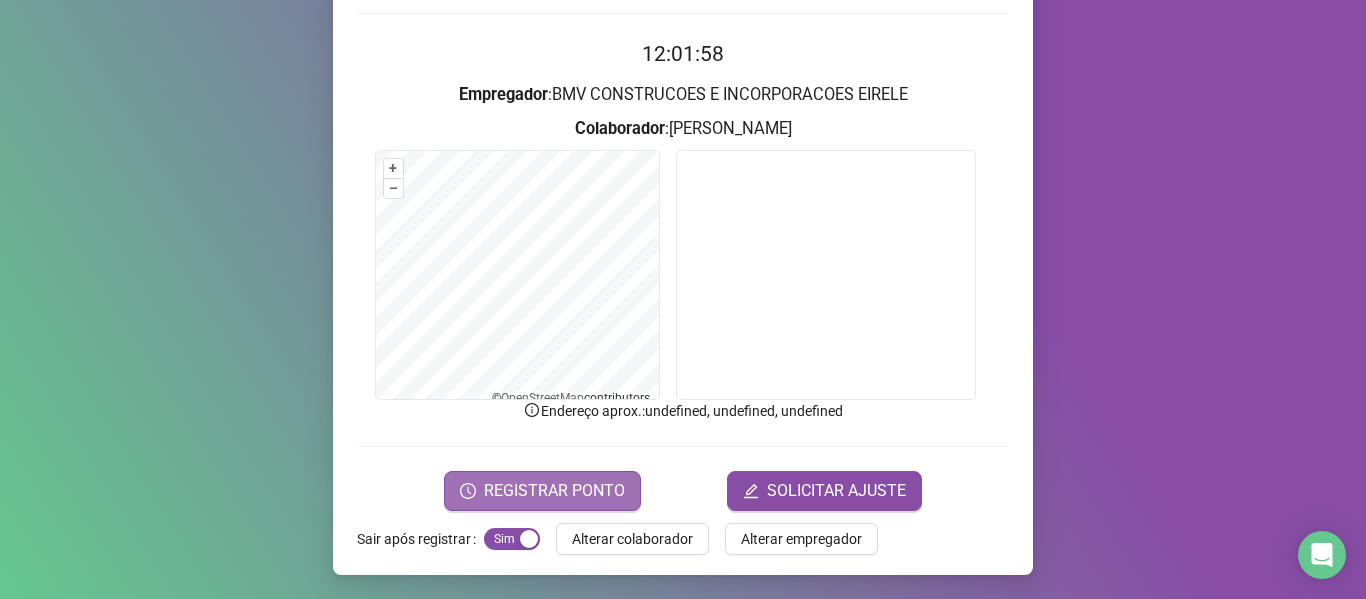 click on "REGISTRAR PONTO" at bounding box center [554, 491] 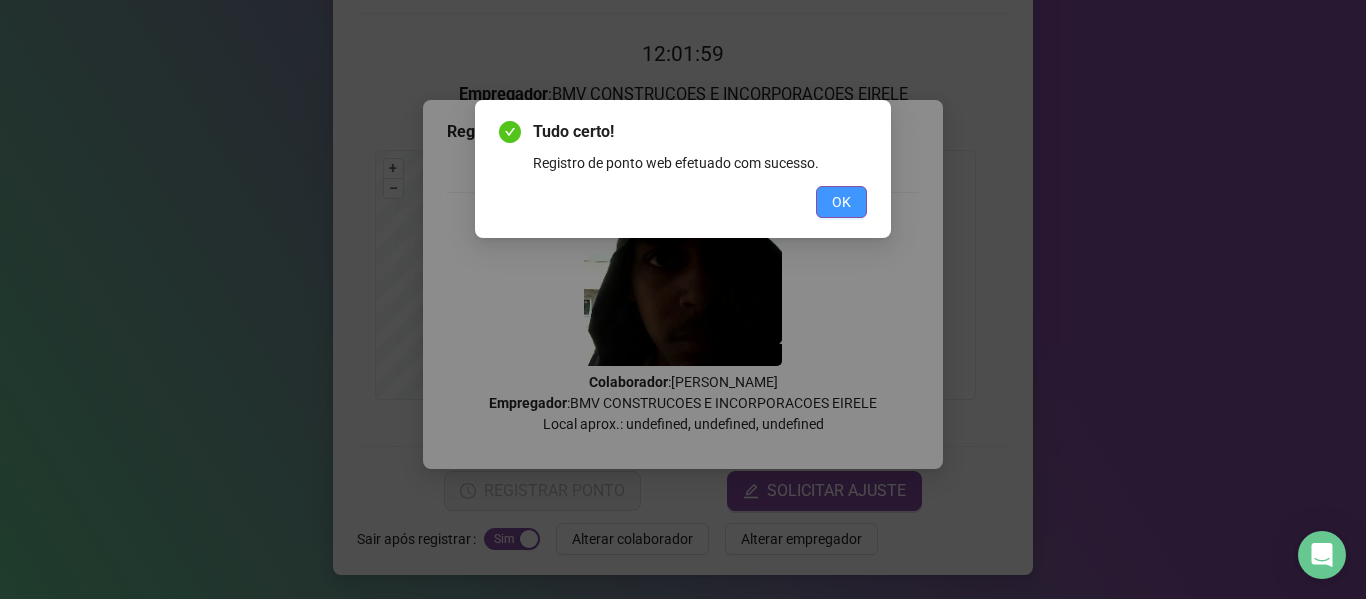 click on "OK" at bounding box center [841, 202] 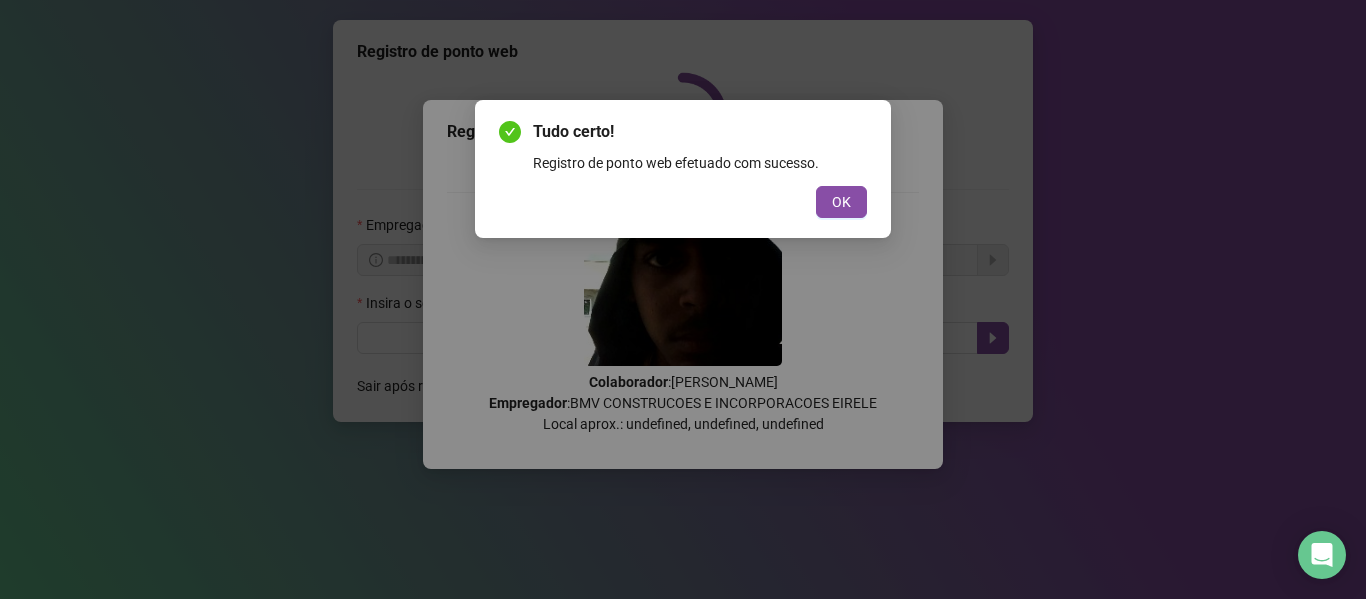scroll, scrollTop: 0, scrollLeft: 0, axis: both 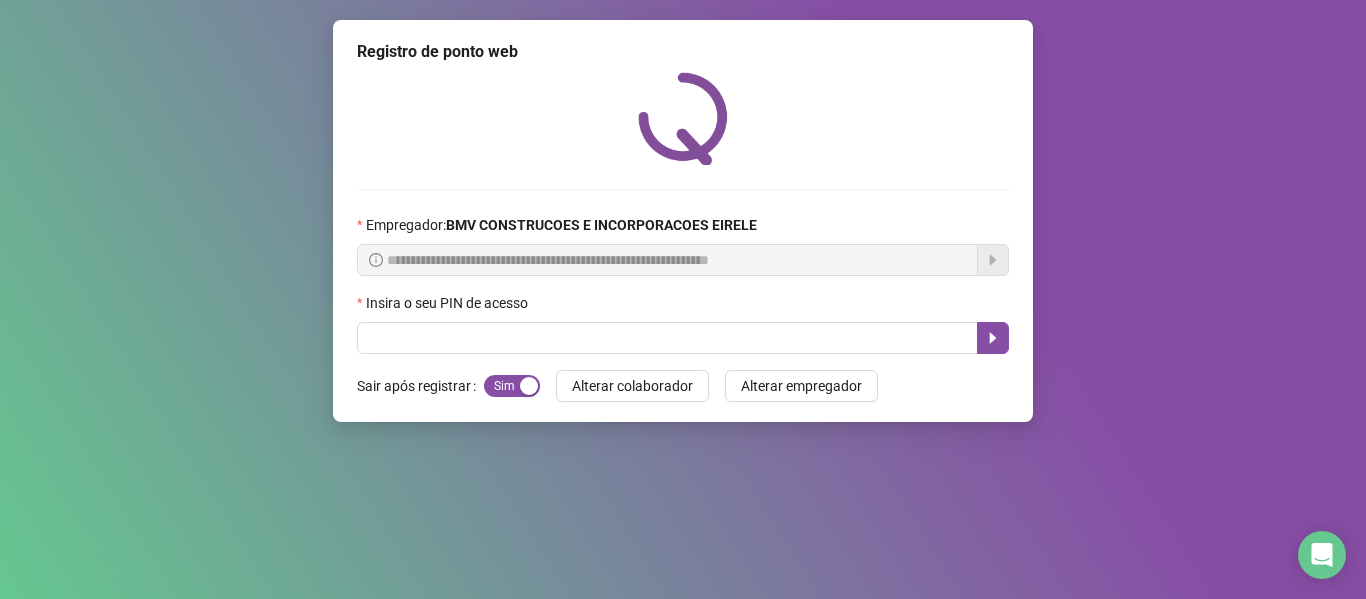 click on "**********" at bounding box center (683, 221) 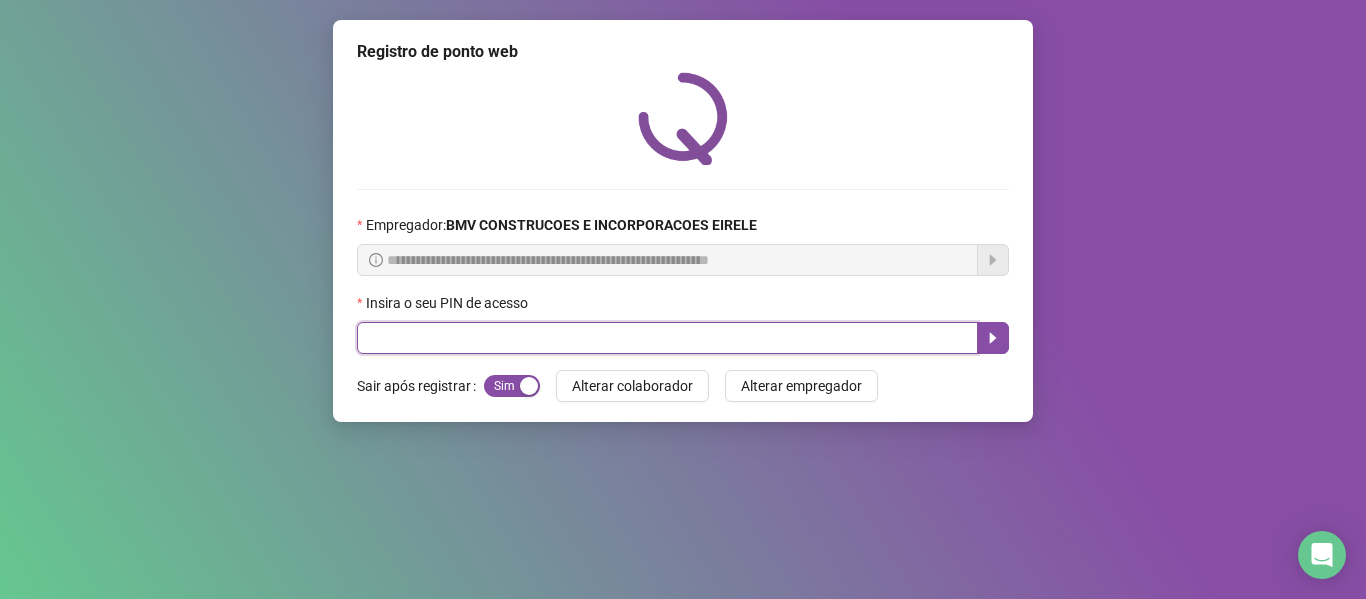 click at bounding box center [667, 338] 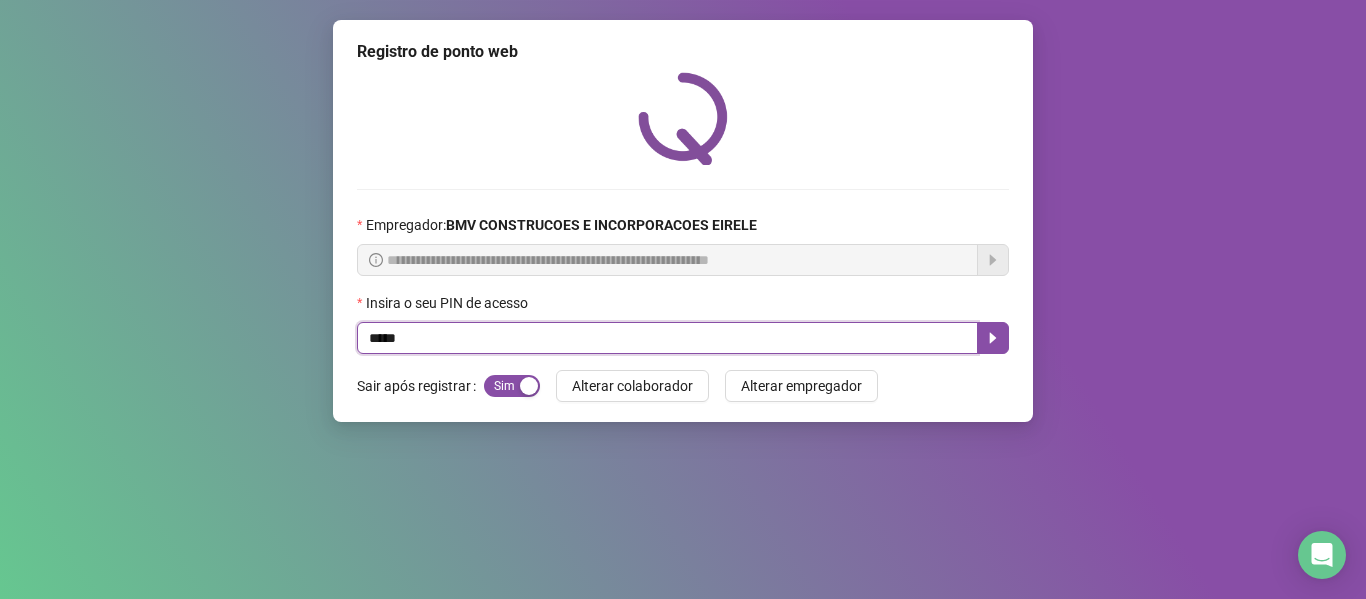 type on "*****" 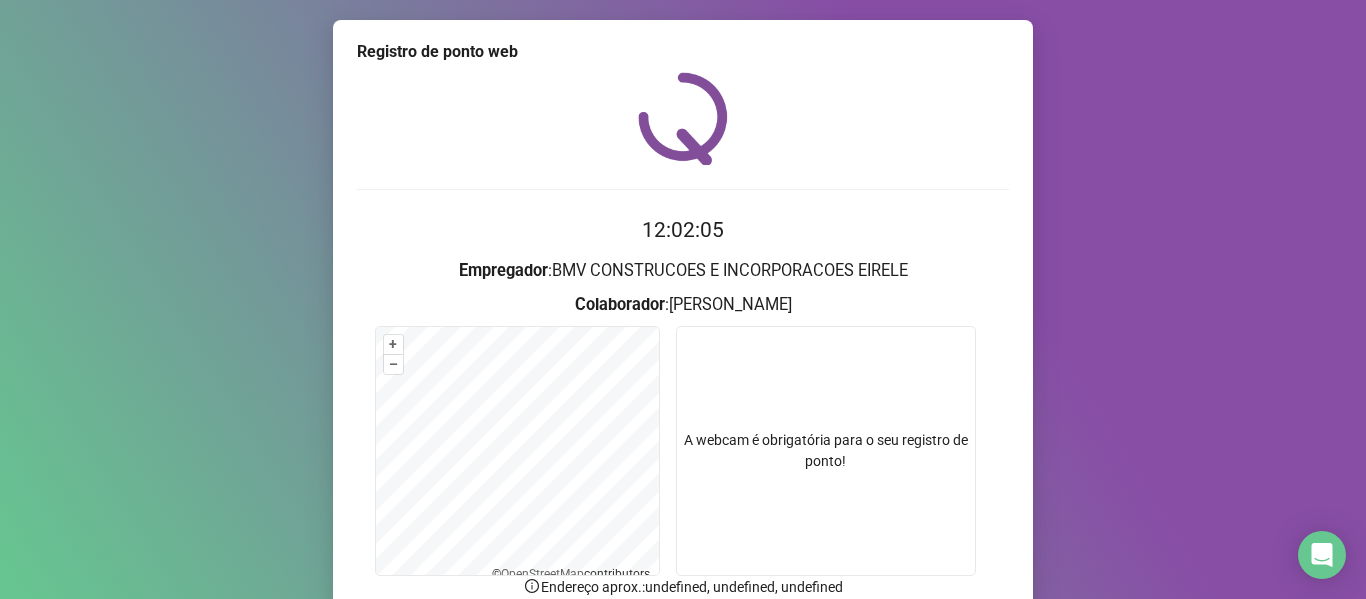 scroll, scrollTop: 176, scrollLeft: 0, axis: vertical 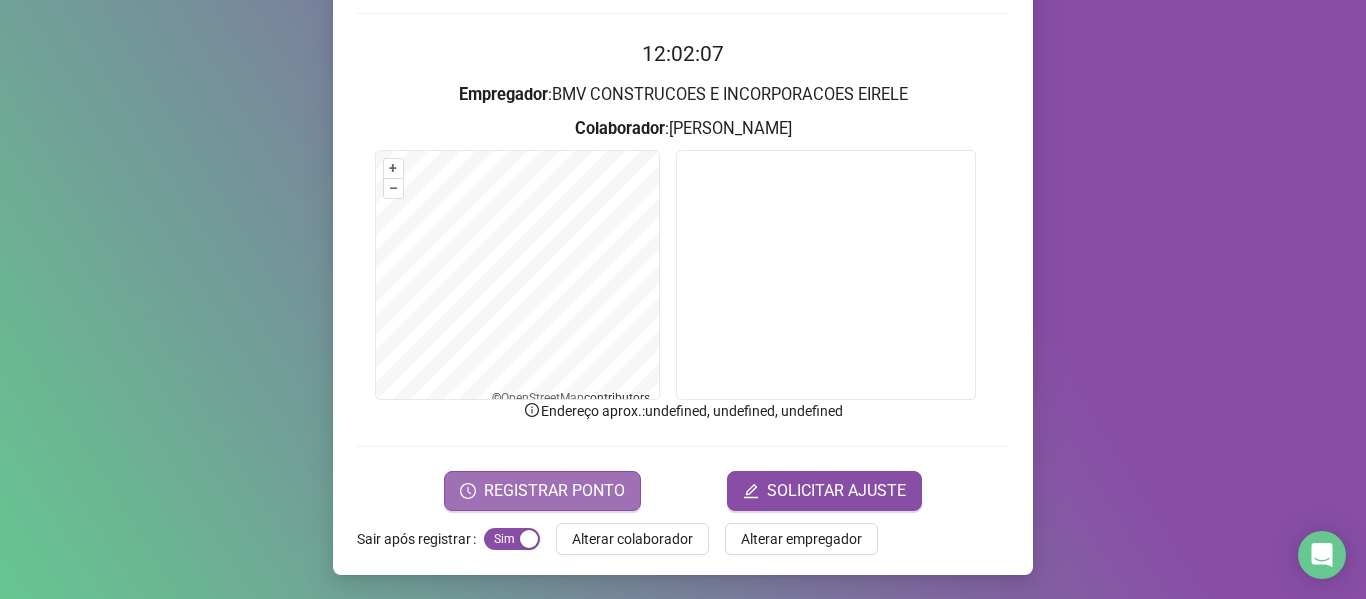 click on "REGISTRAR PONTO" at bounding box center (542, 491) 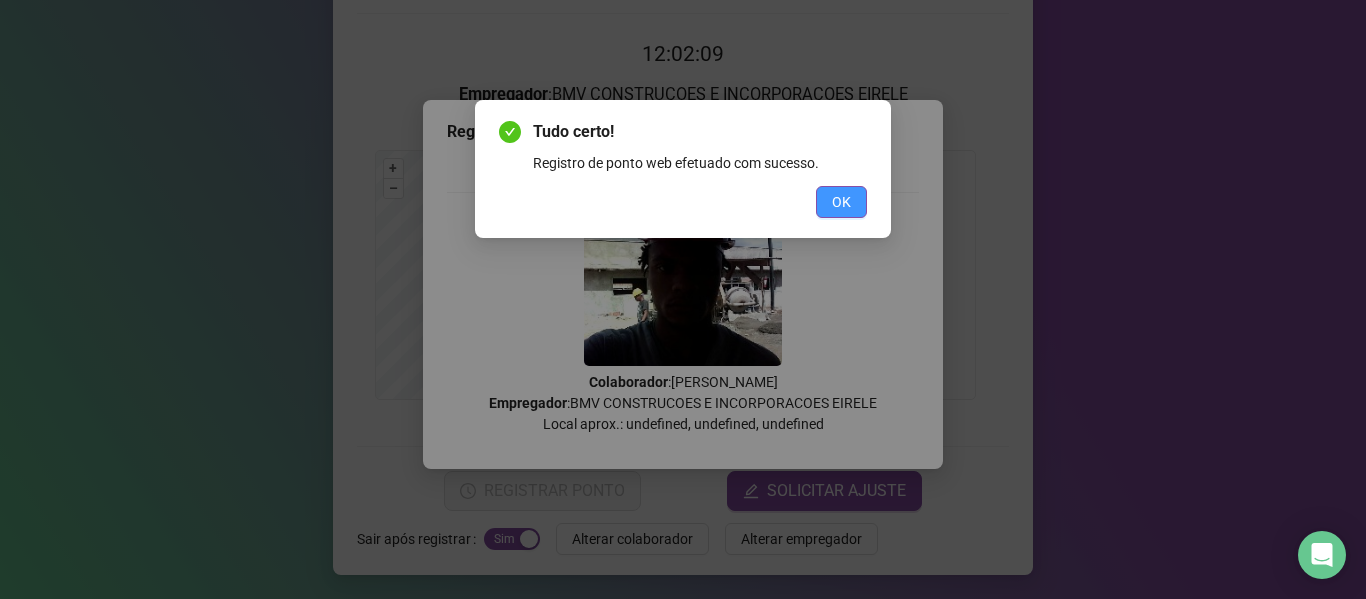 click on "OK" at bounding box center [841, 202] 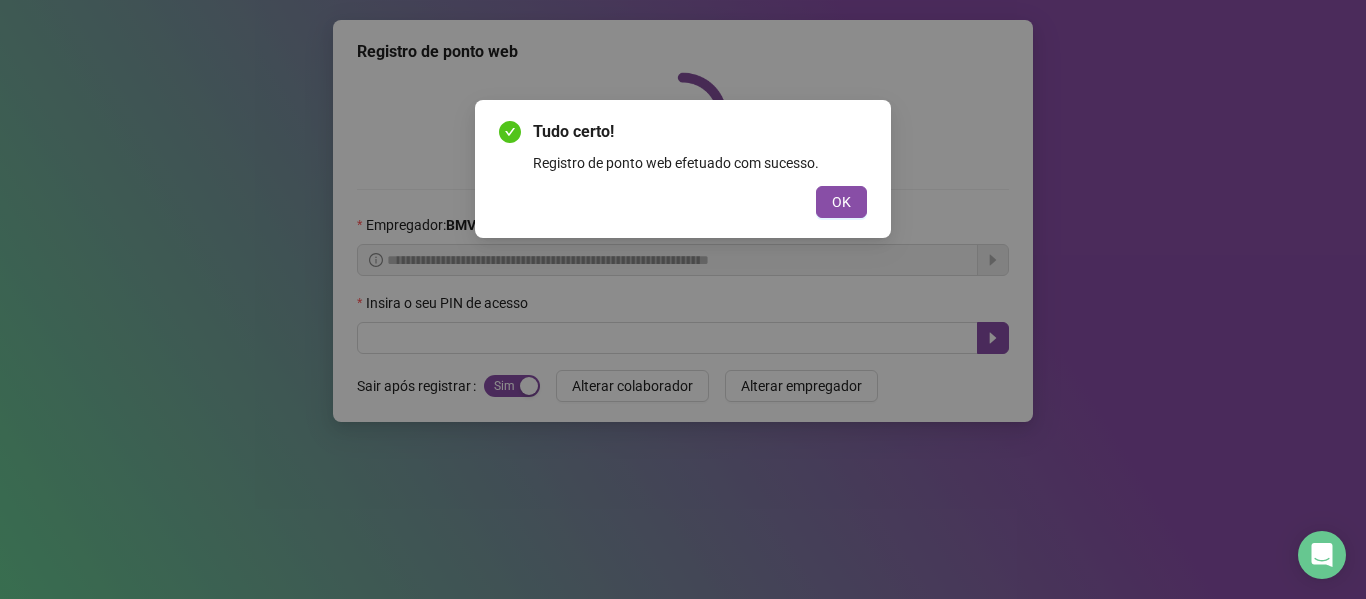 scroll, scrollTop: 0, scrollLeft: 0, axis: both 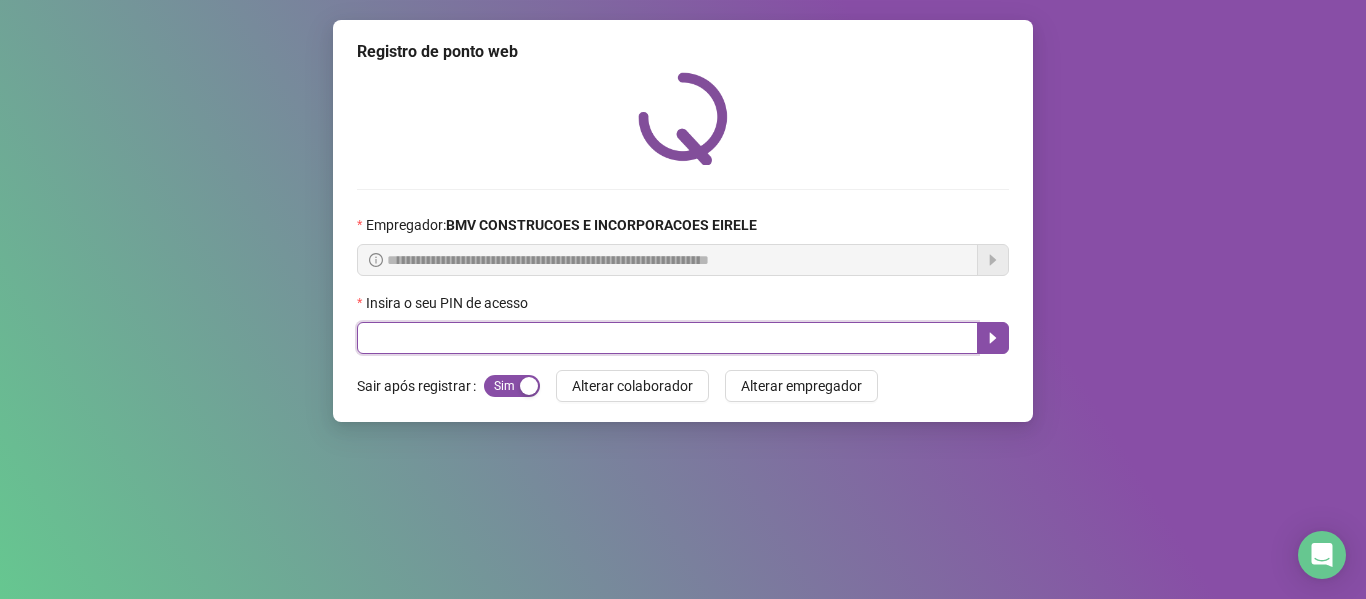 click at bounding box center (667, 338) 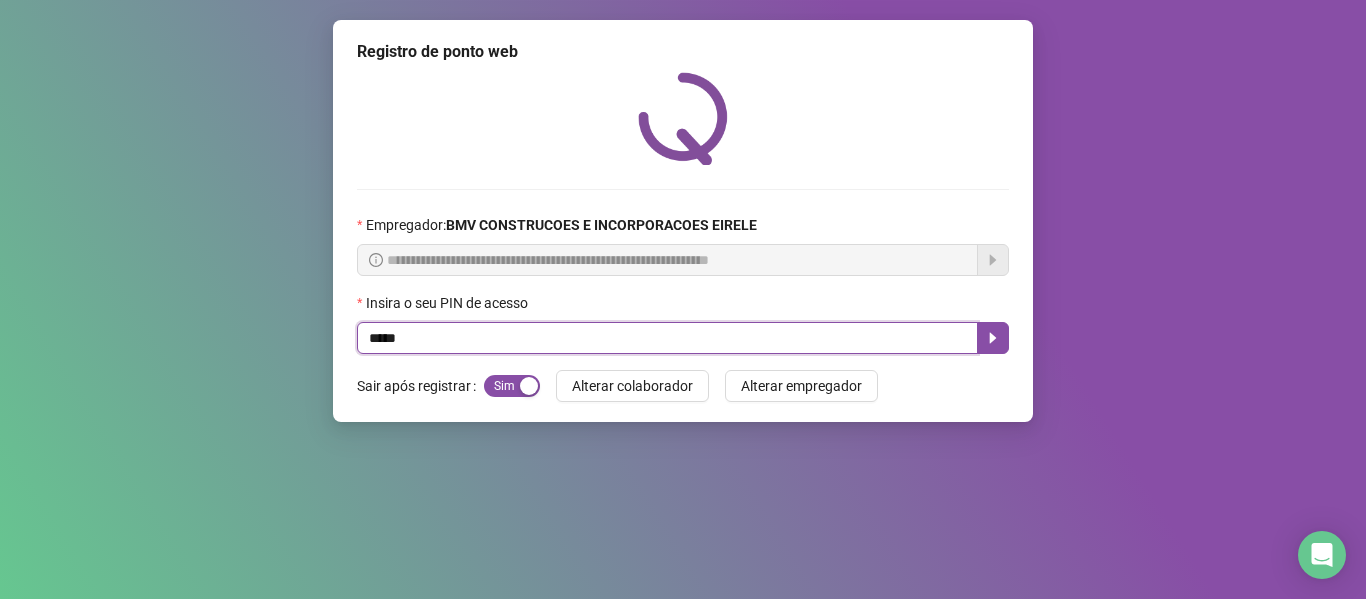 type on "*****" 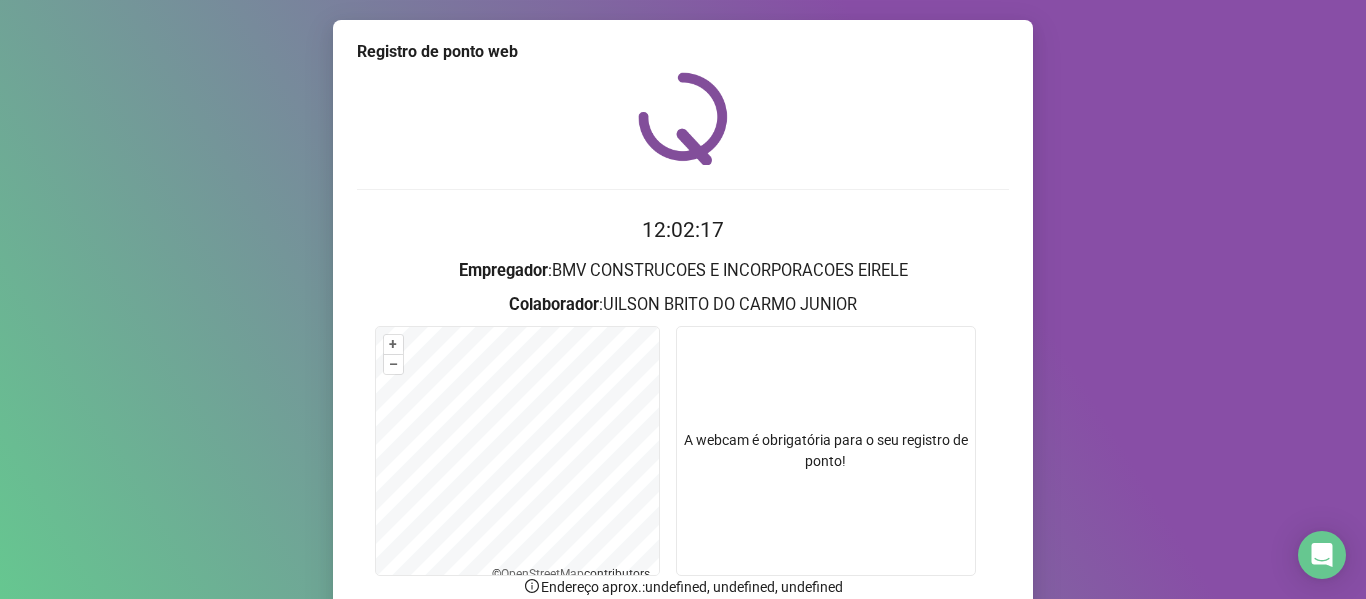 scroll, scrollTop: 176, scrollLeft: 0, axis: vertical 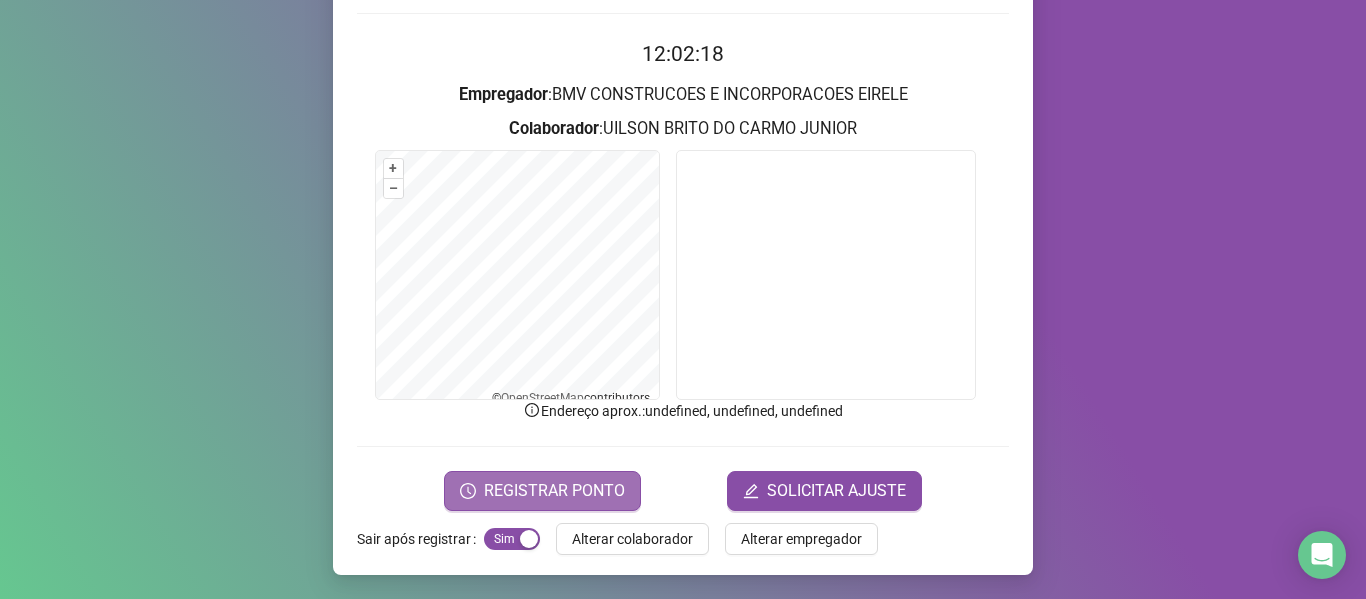 click on "REGISTRAR PONTO" at bounding box center (554, 491) 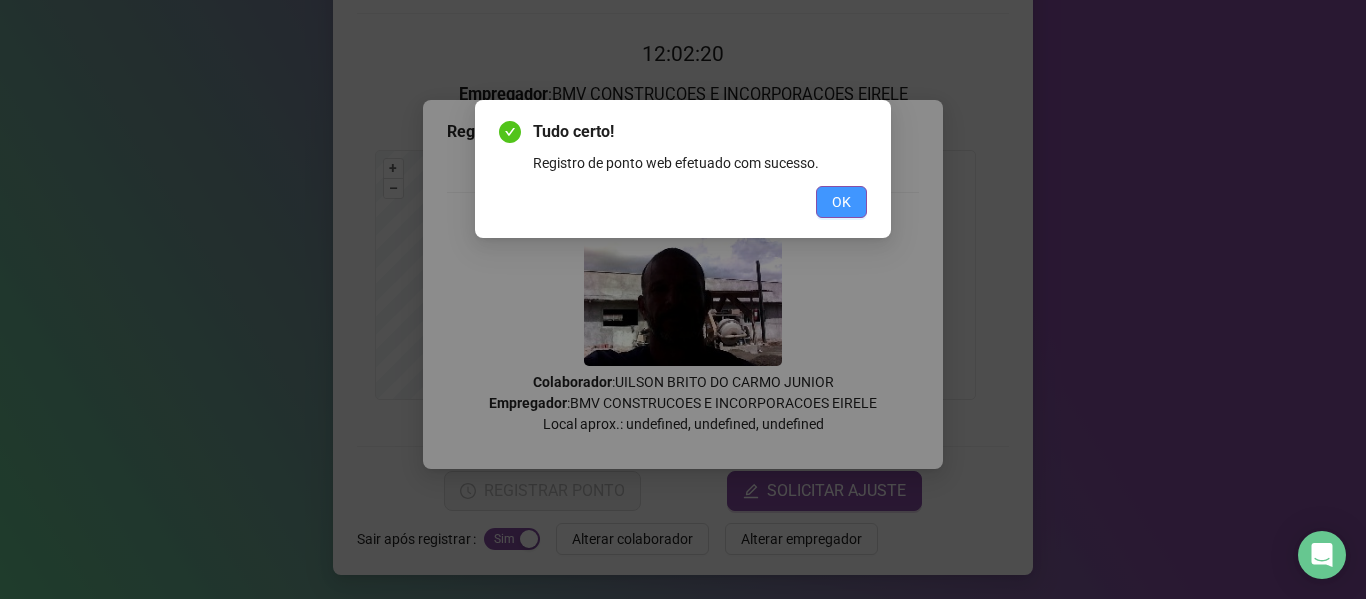 click on "OK" at bounding box center [841, 202] 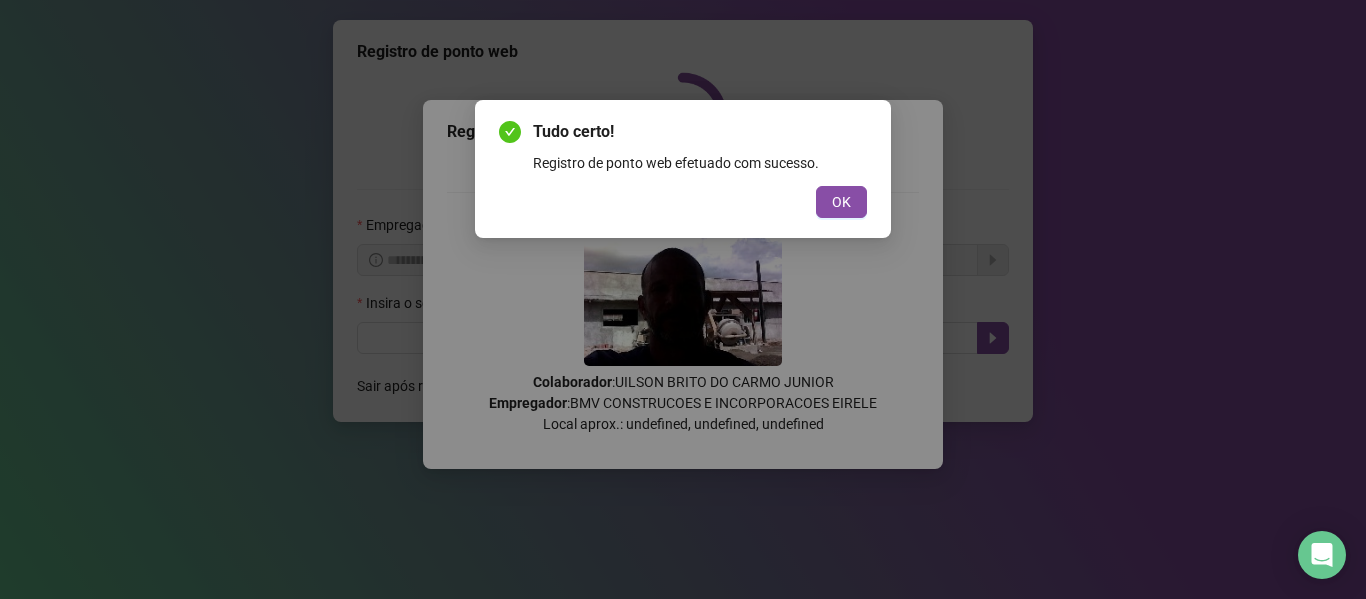 scroll, scrollTop: 0, scrollLeft: 0, axis: both 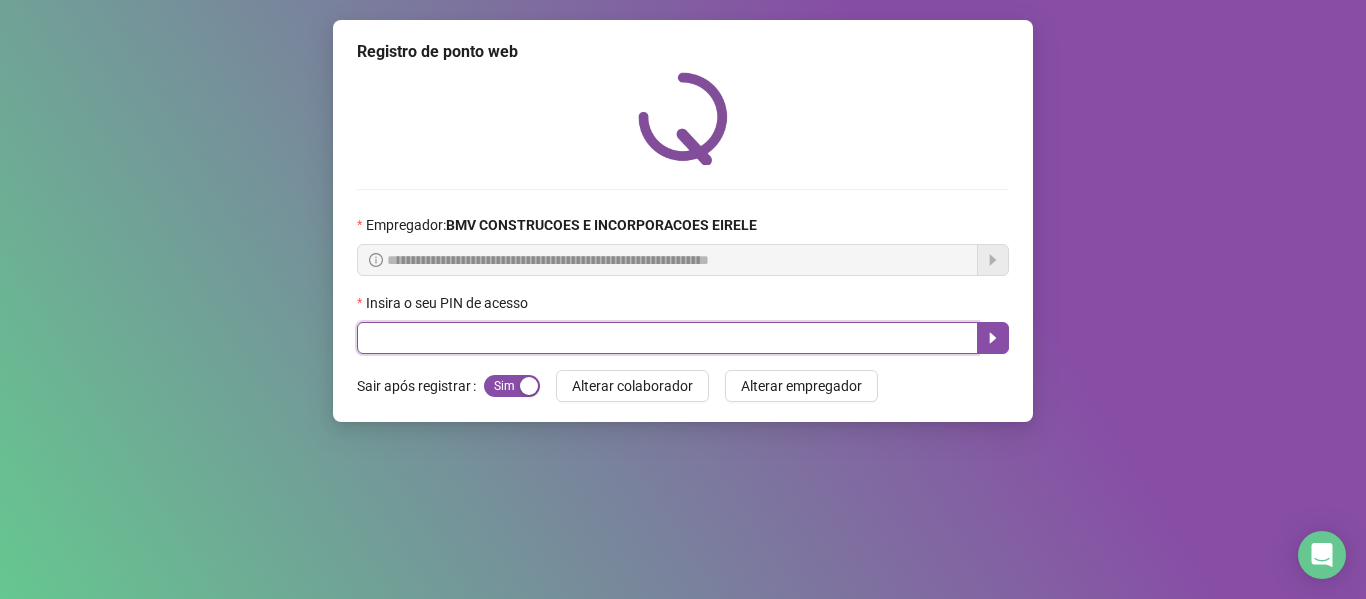 click at bounding box center [667, 338] 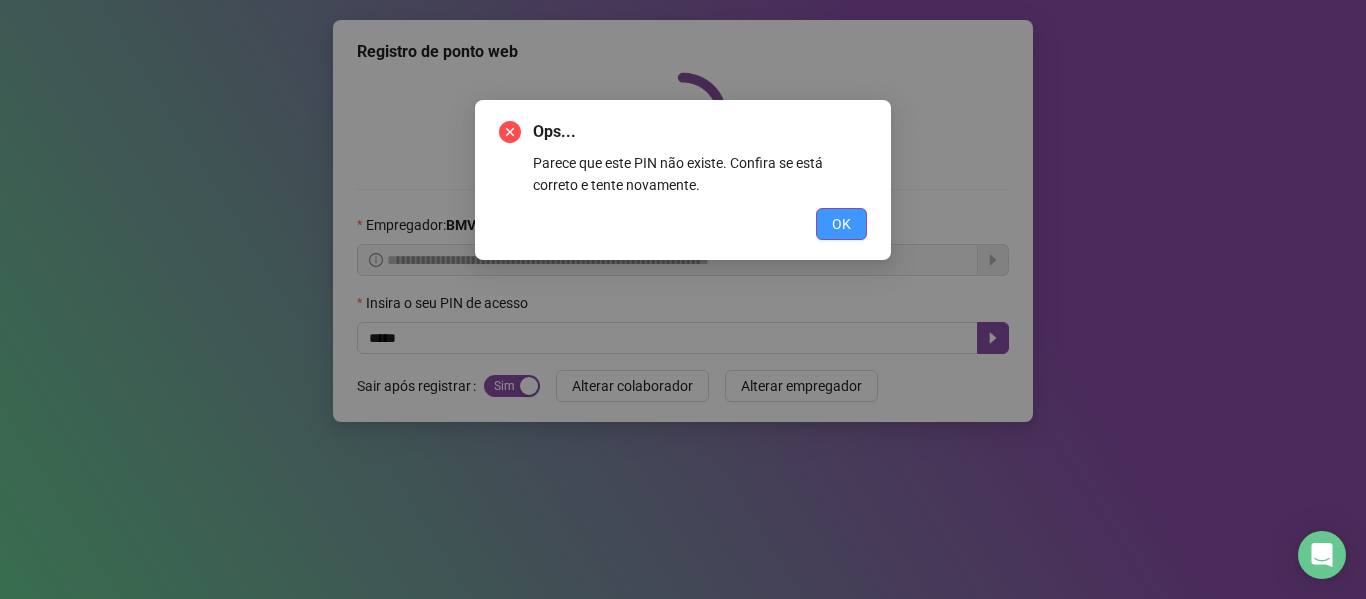 click on "OK" at bounding box center [841, 224] 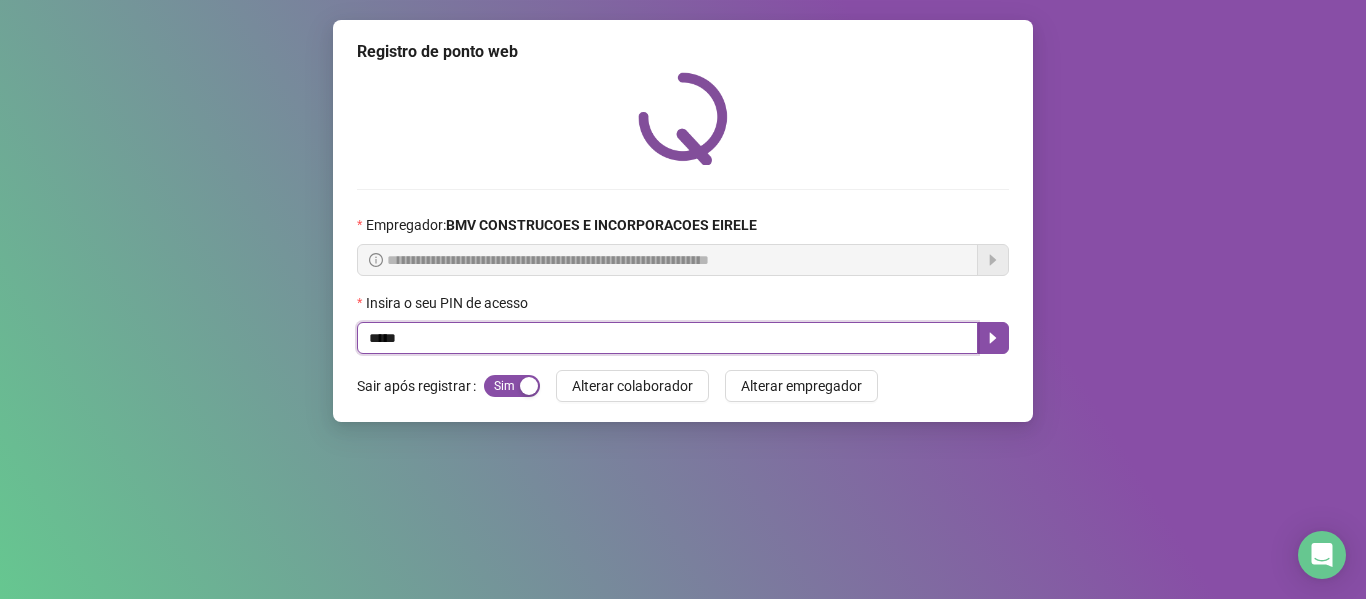 drag, startPoint x: 408, startPoint y: 348, endPoint x: 115, endPoint y: 381, distance: 294.8525 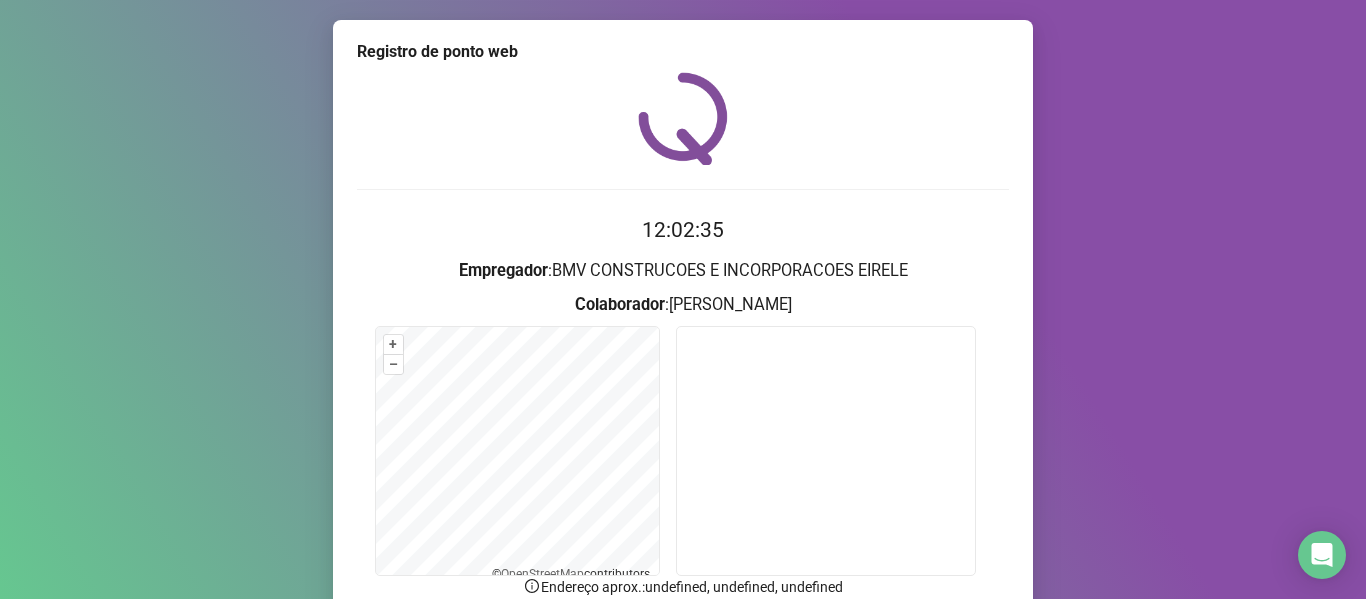 scroll, scrollTop: 176, scrollLeft: 0, axis: vertical 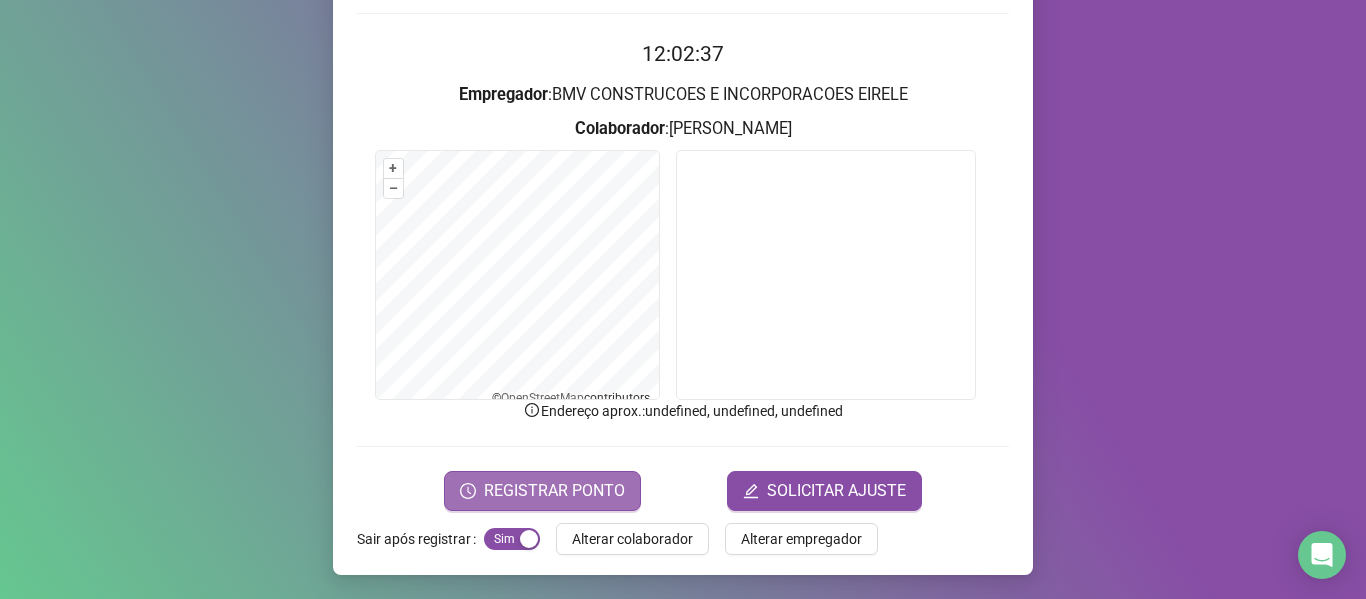 click on "REGISTRAR PONTO" at bounding box center [554, 491] 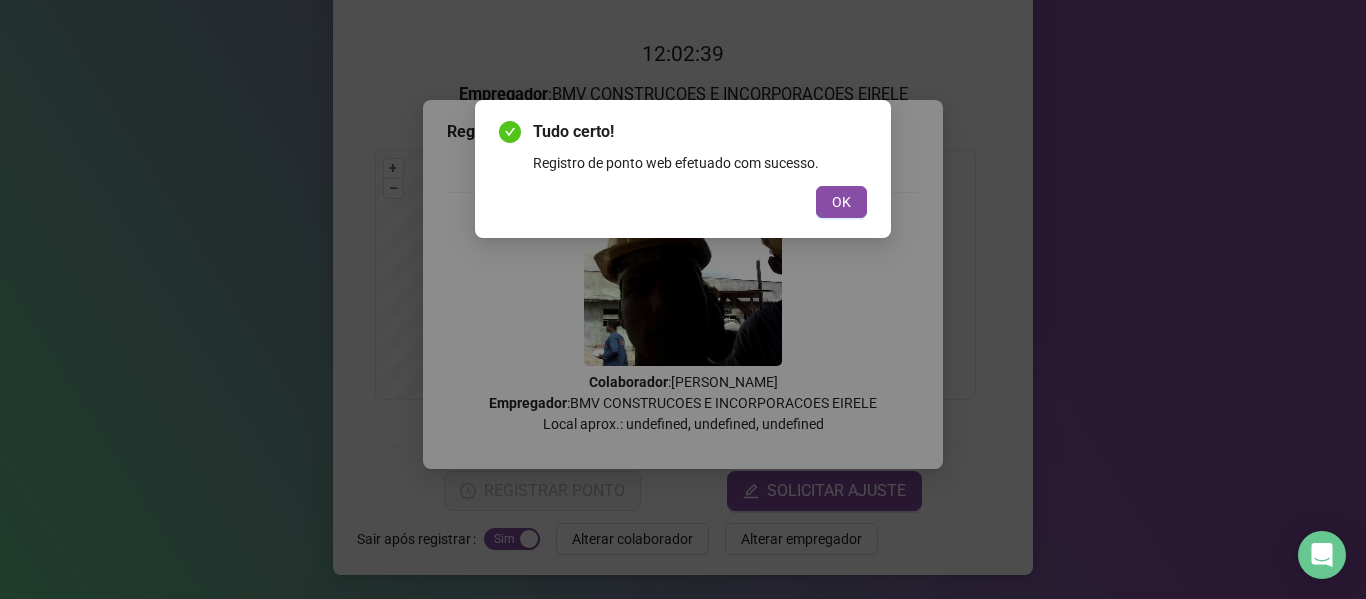 click on "OK" at bounding box center [841, 202] 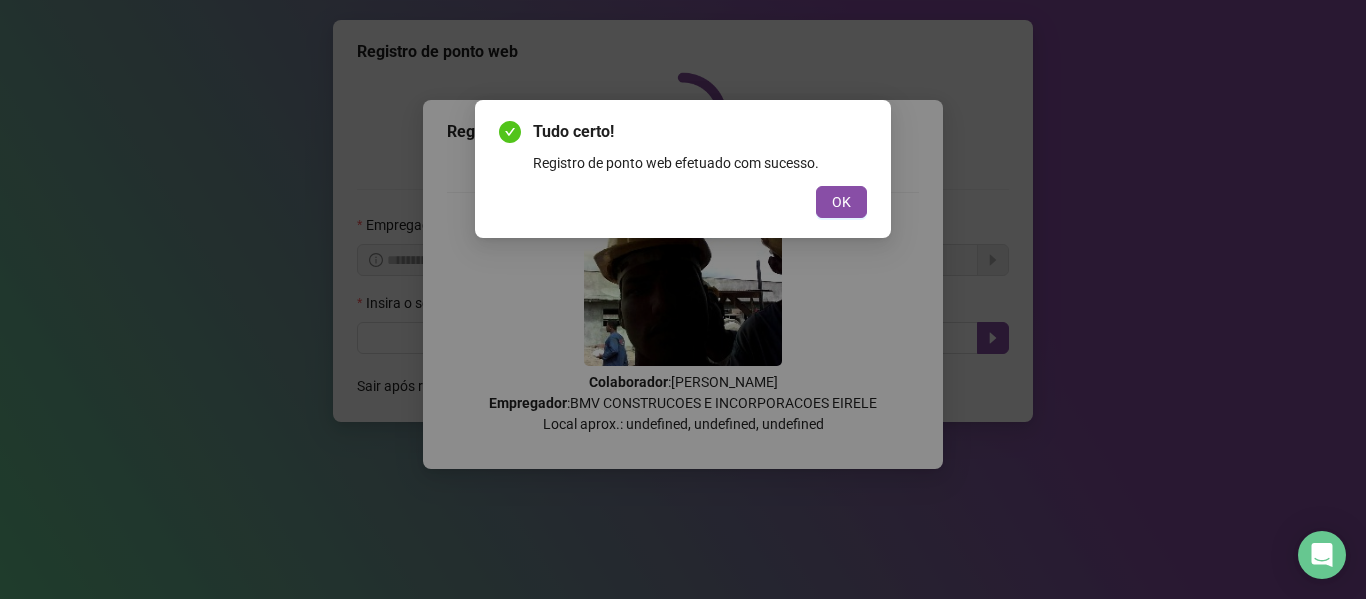scroll, scrollTop: 0, scrollLeft: 0, axis: both 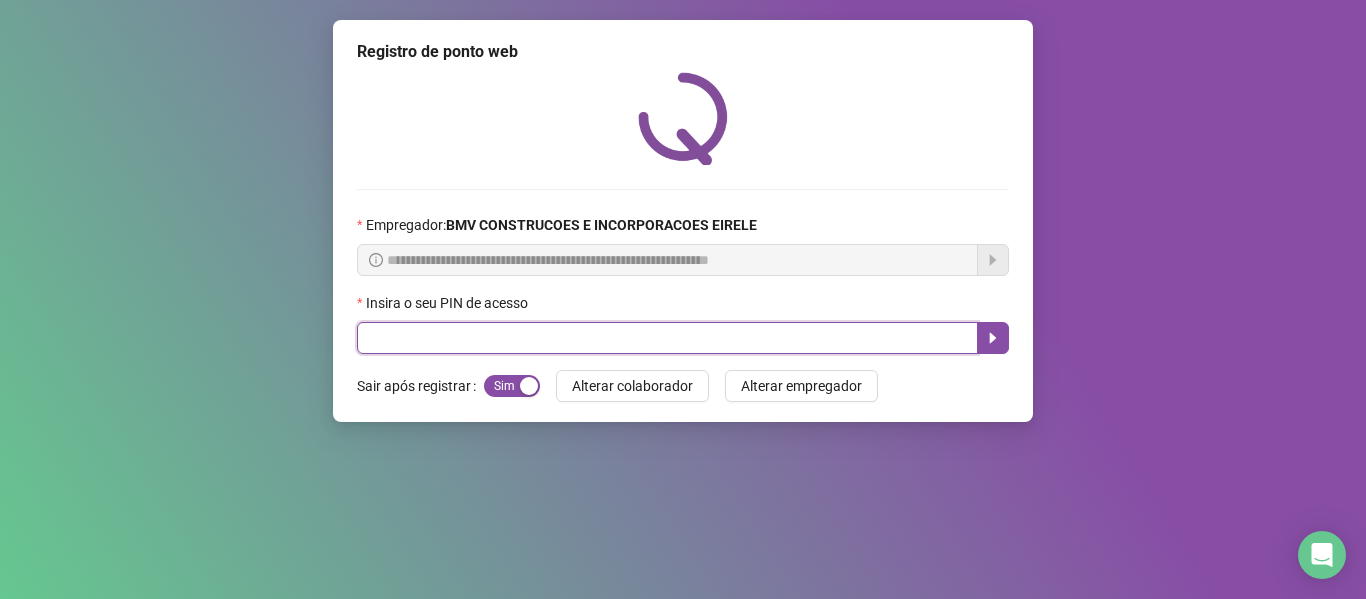 click at bounding box center (667, 338) 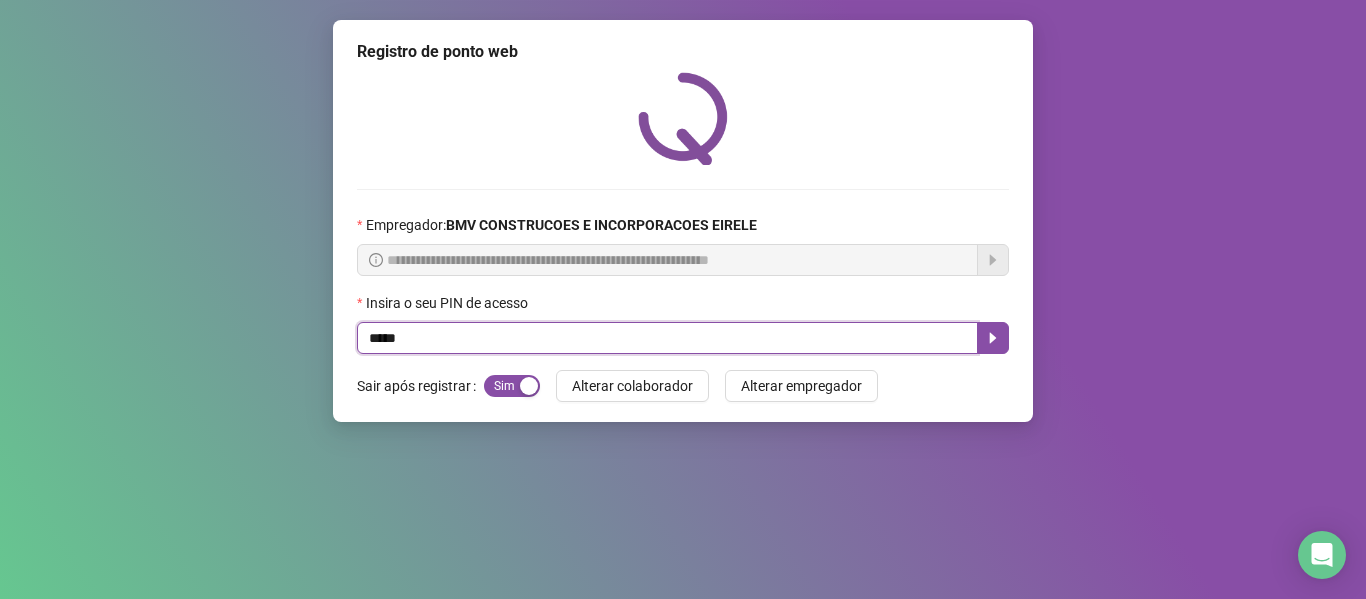 type on "*****" 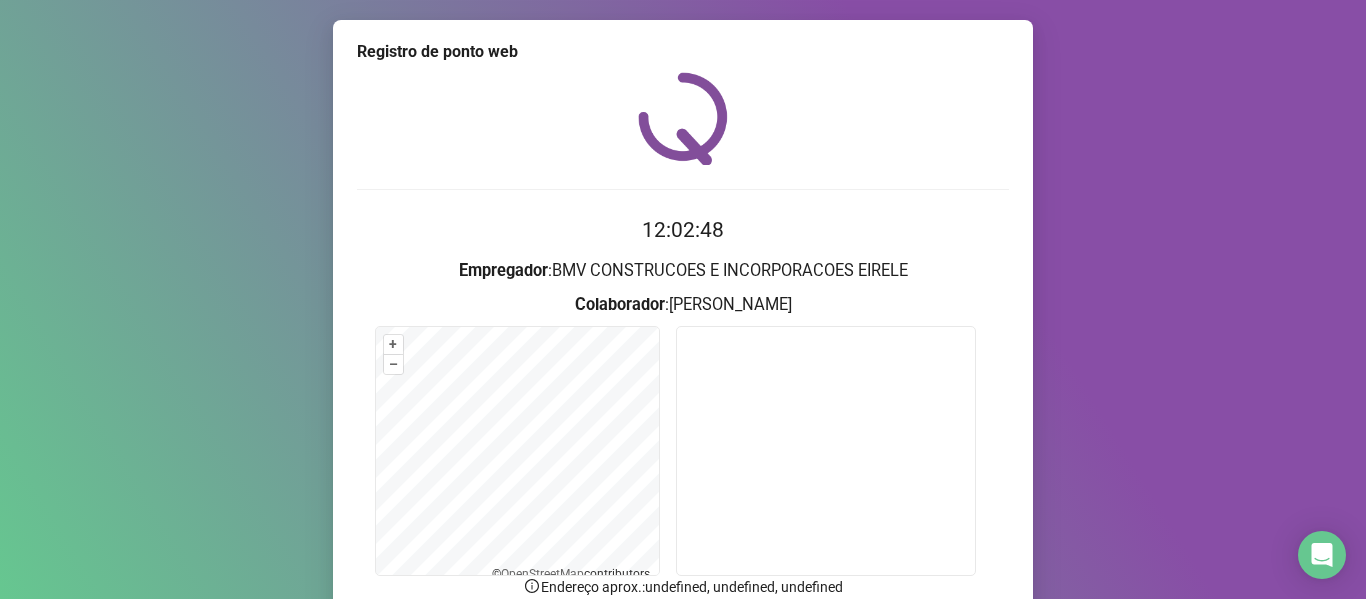 scroll, scrollTop: 176, scrollLeft: 0, axis: vertical 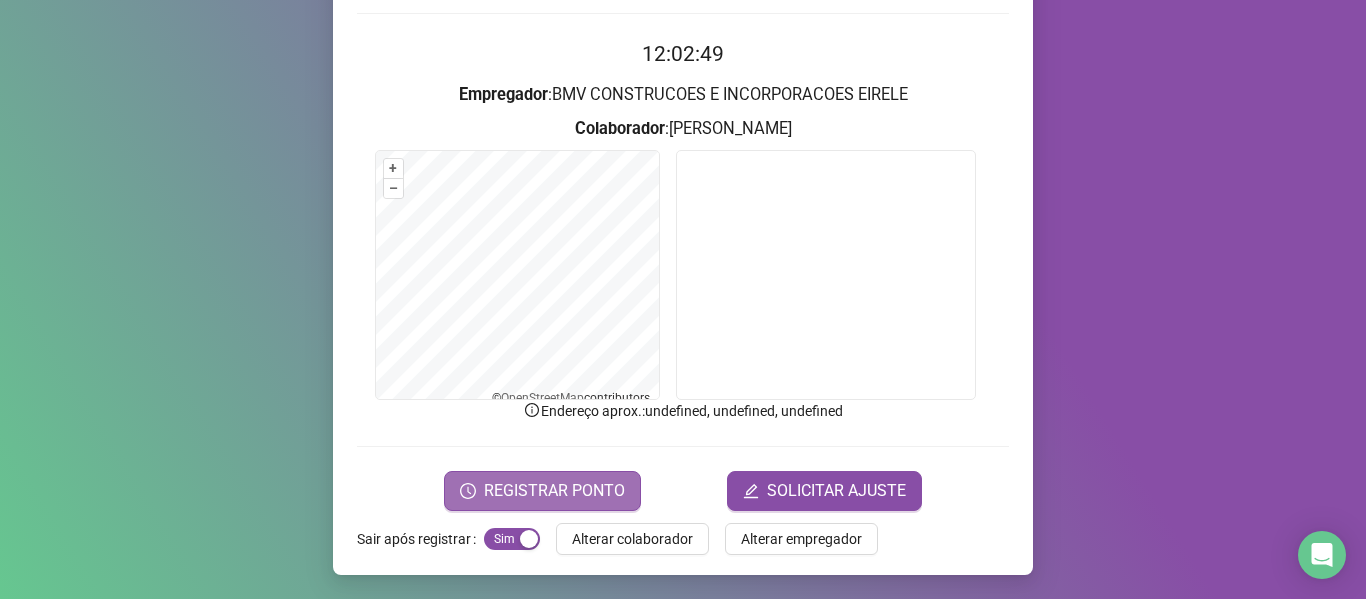 click on "REGISTRAR PONTO" at bounding box center [554, 491] 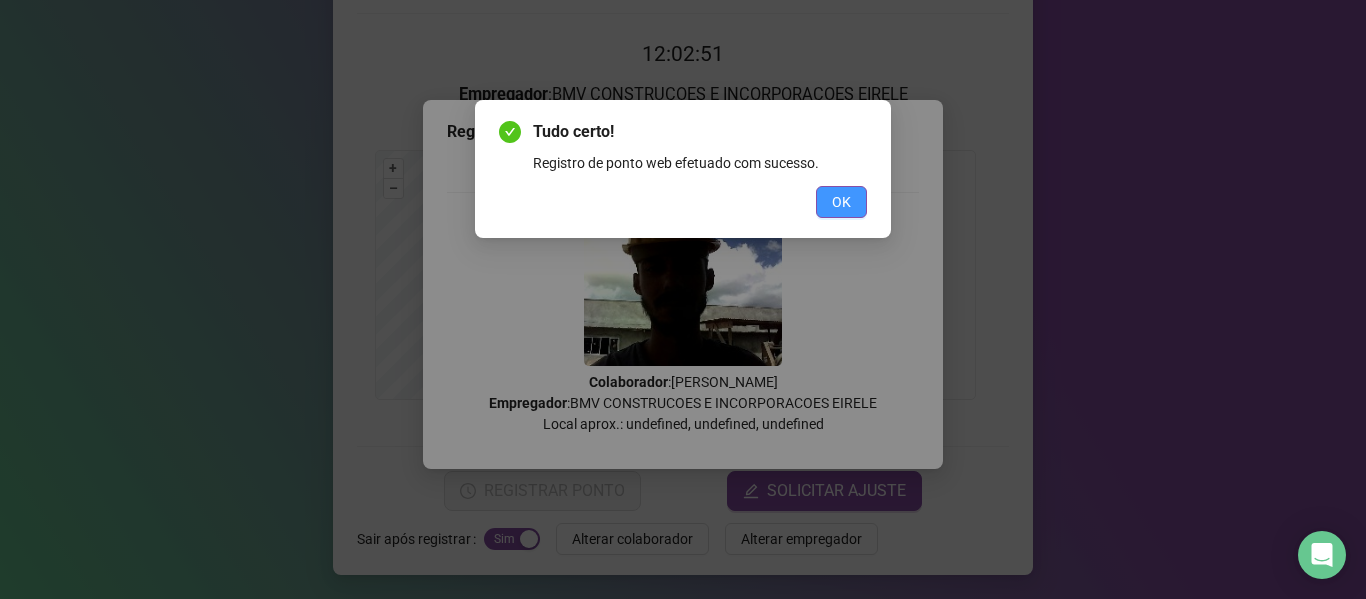 click on "OK" at bounding box center (841, 202) 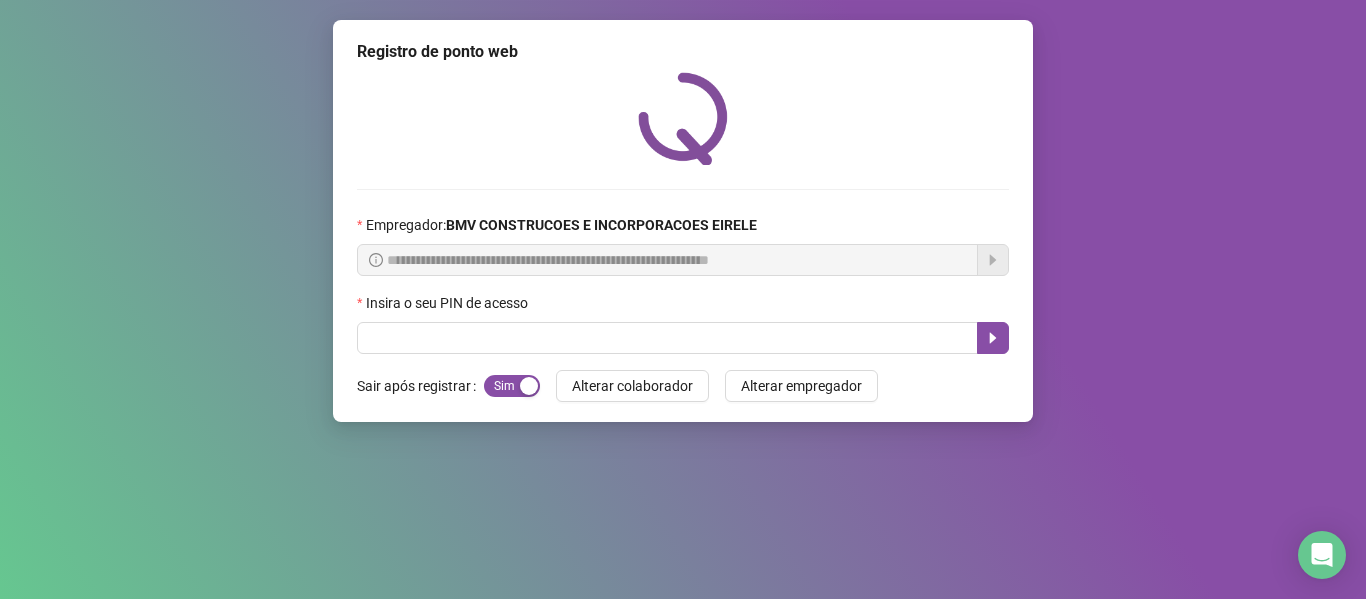 scroll, scrollTop: 0, scrollLeft: 0, axis: both 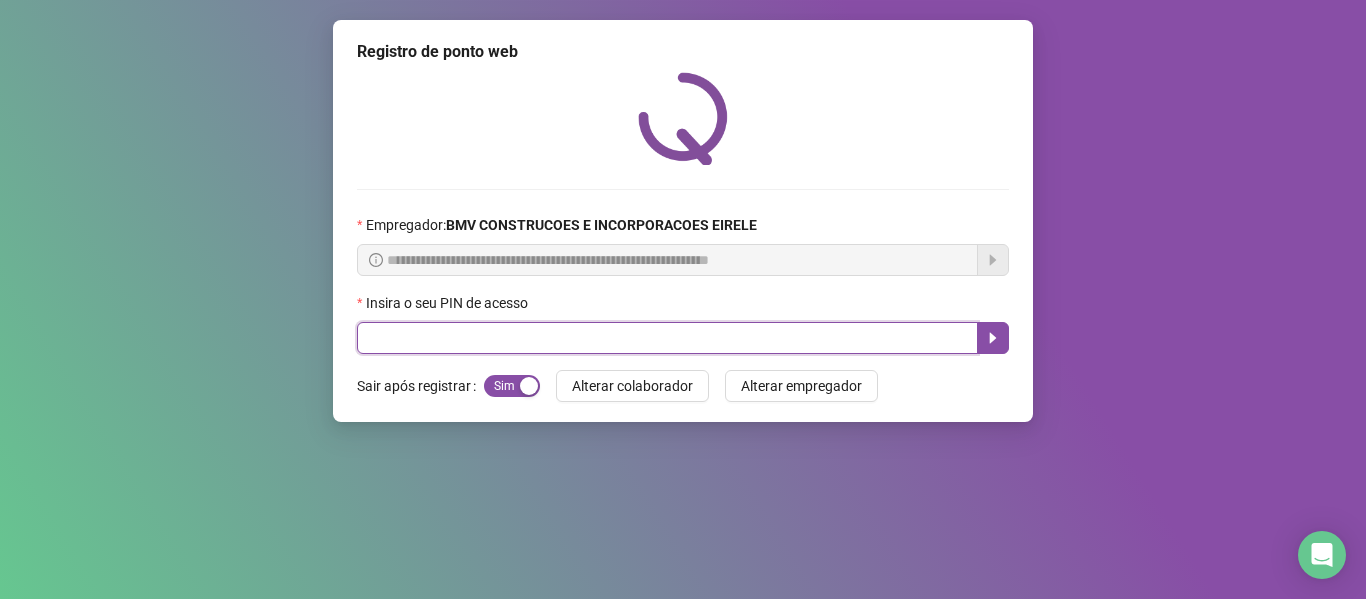click at bounding box center (667, 338) 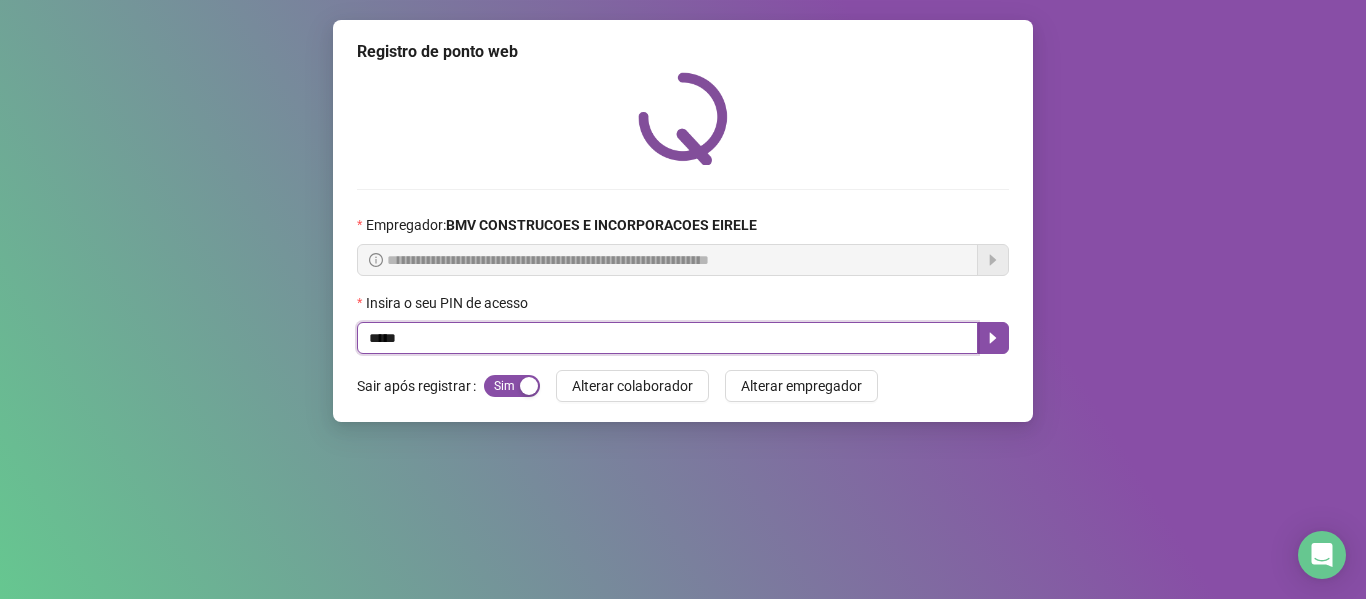 type on "*****" 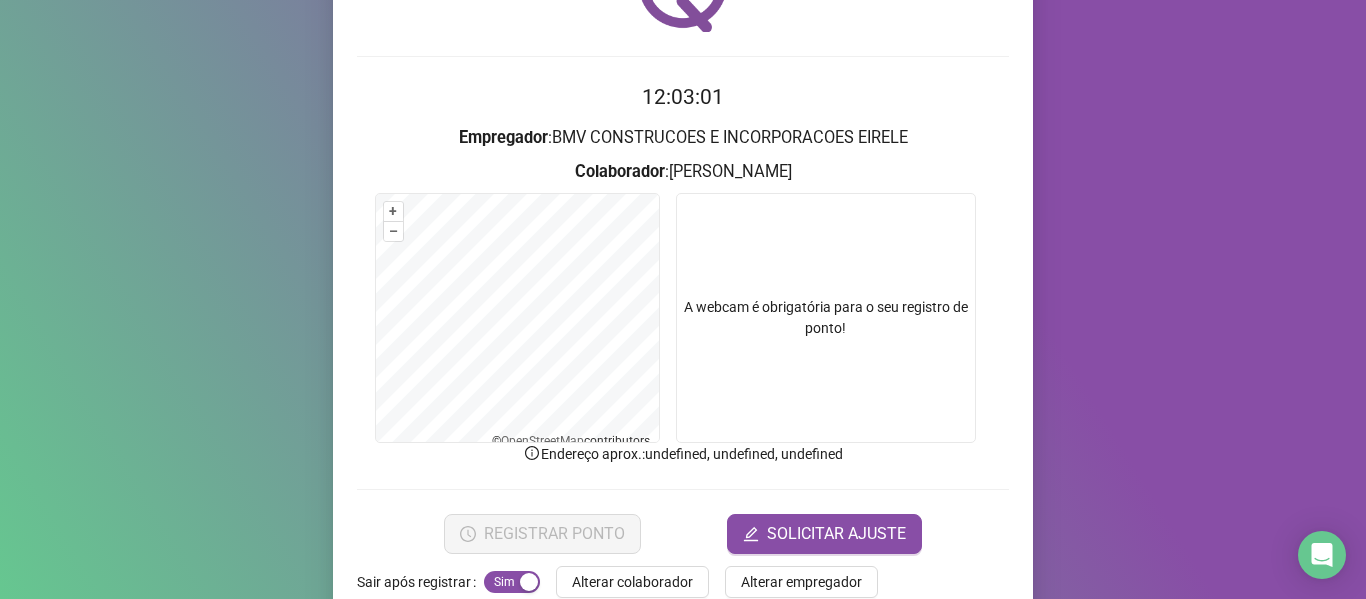 scroll, scrollTop: 176, scrollLeft: 0, axis: vertical 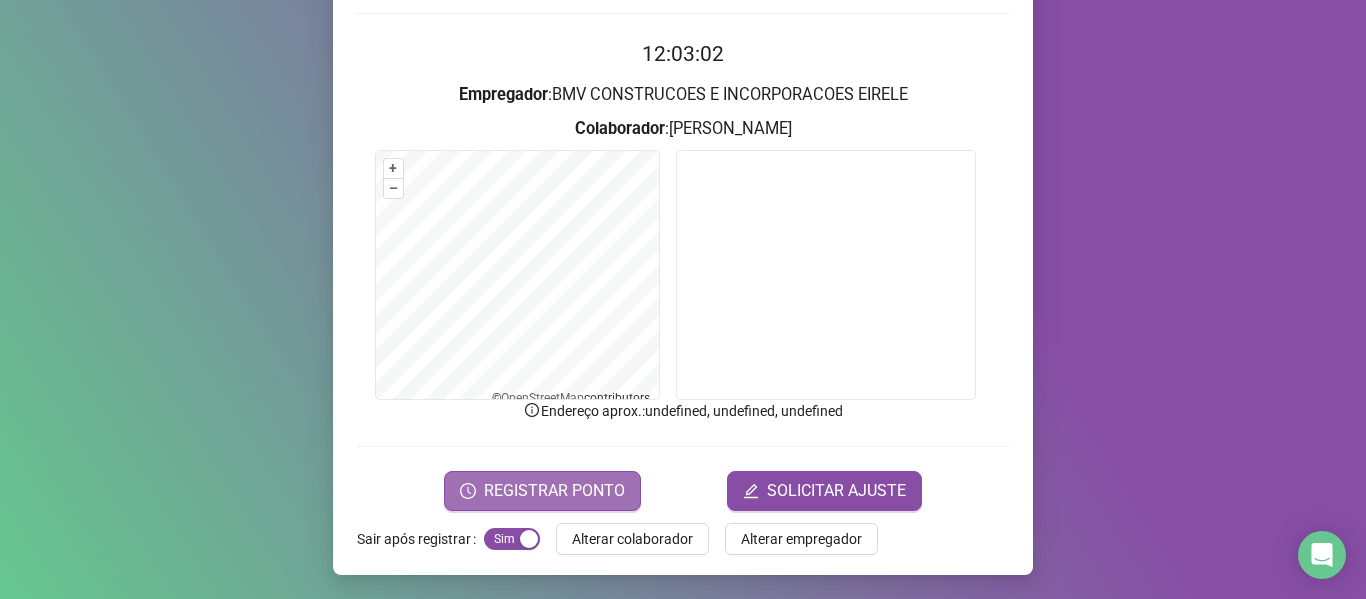 click on "REGISTRAR PONTO" at bounding box center [554, 491] 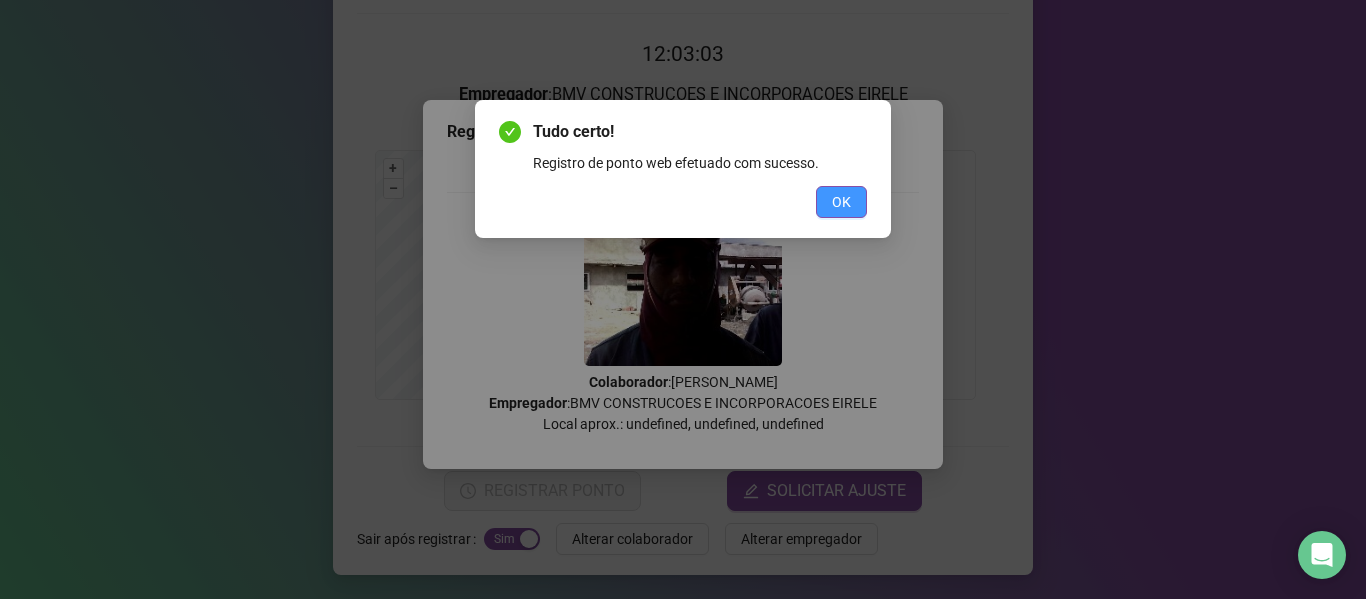click on "OK" at bounding box center [841, 202] 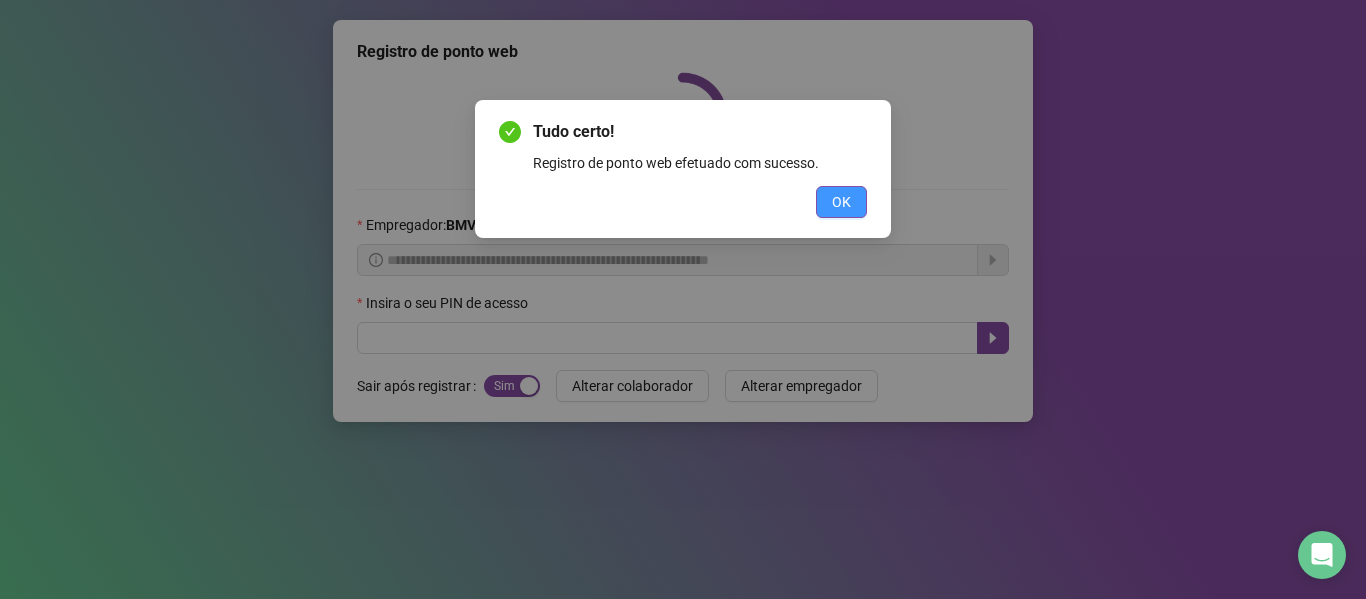 scroll, scrollTop: 0, scrollLeft: 0, axis: both 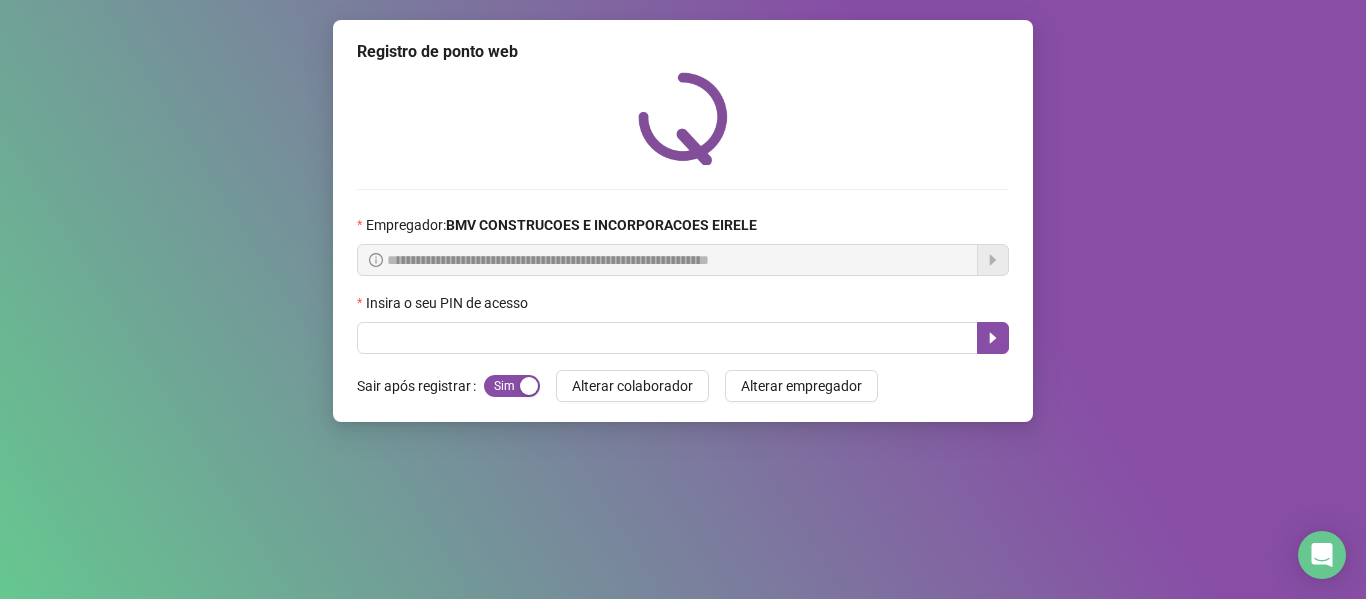 click on "**********" at bounding box center [683, 221] 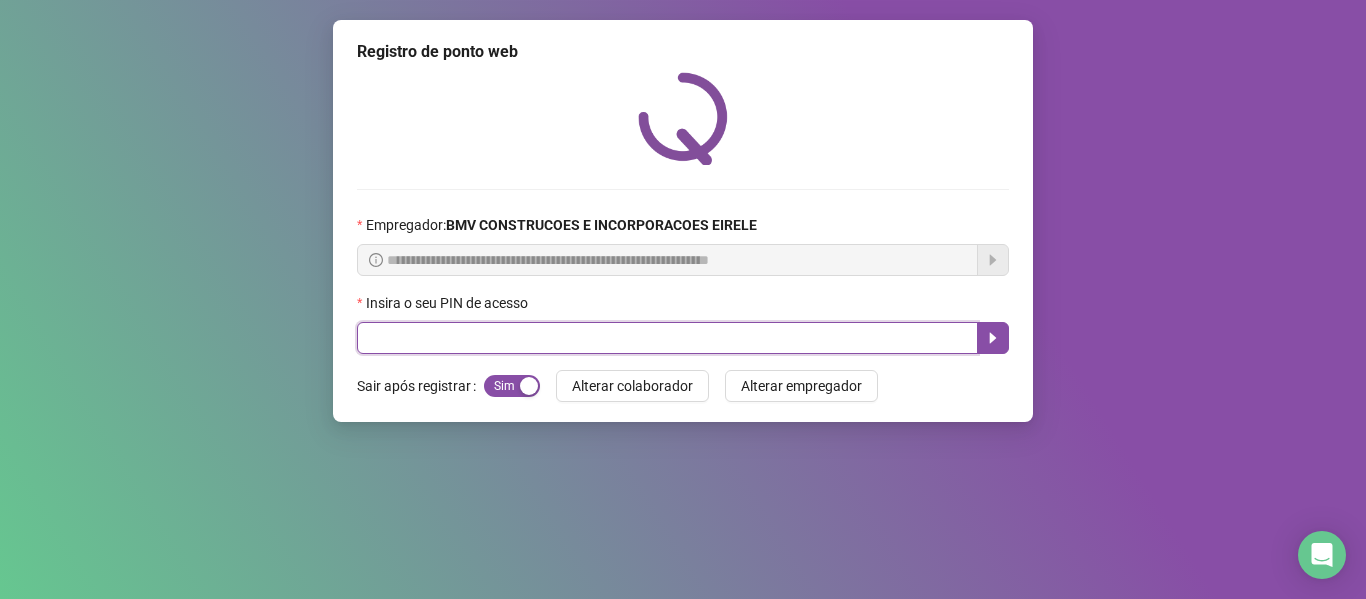 click at bounding box center (667, 338) 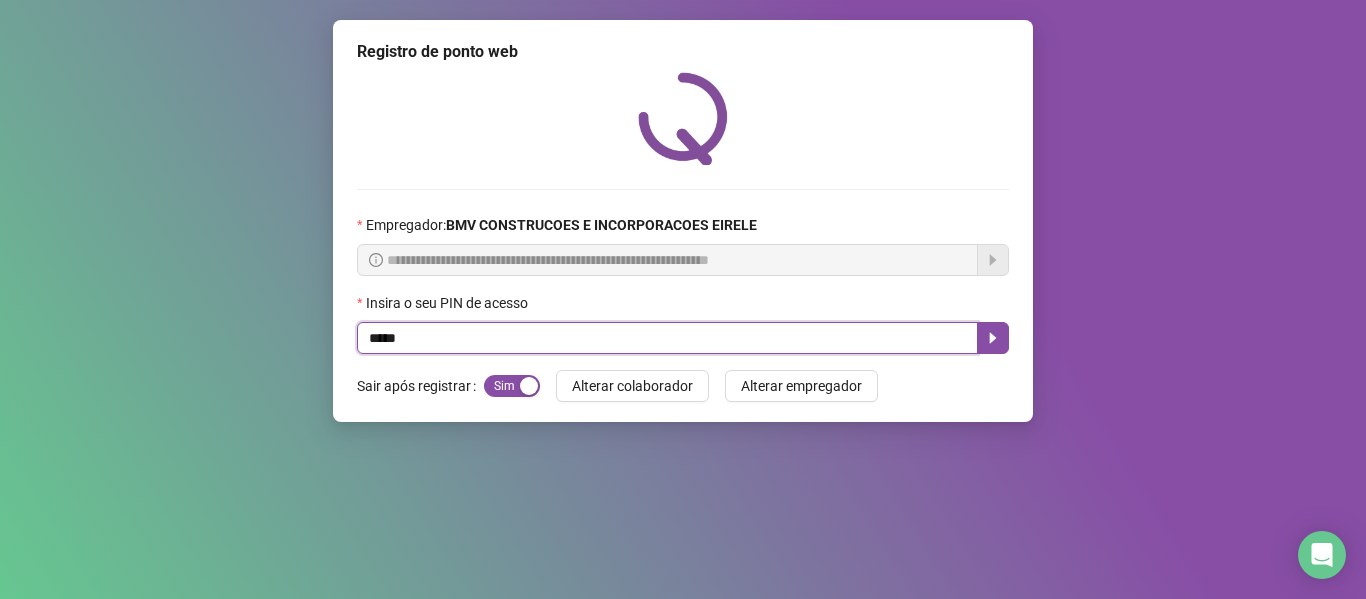 type on "*****" 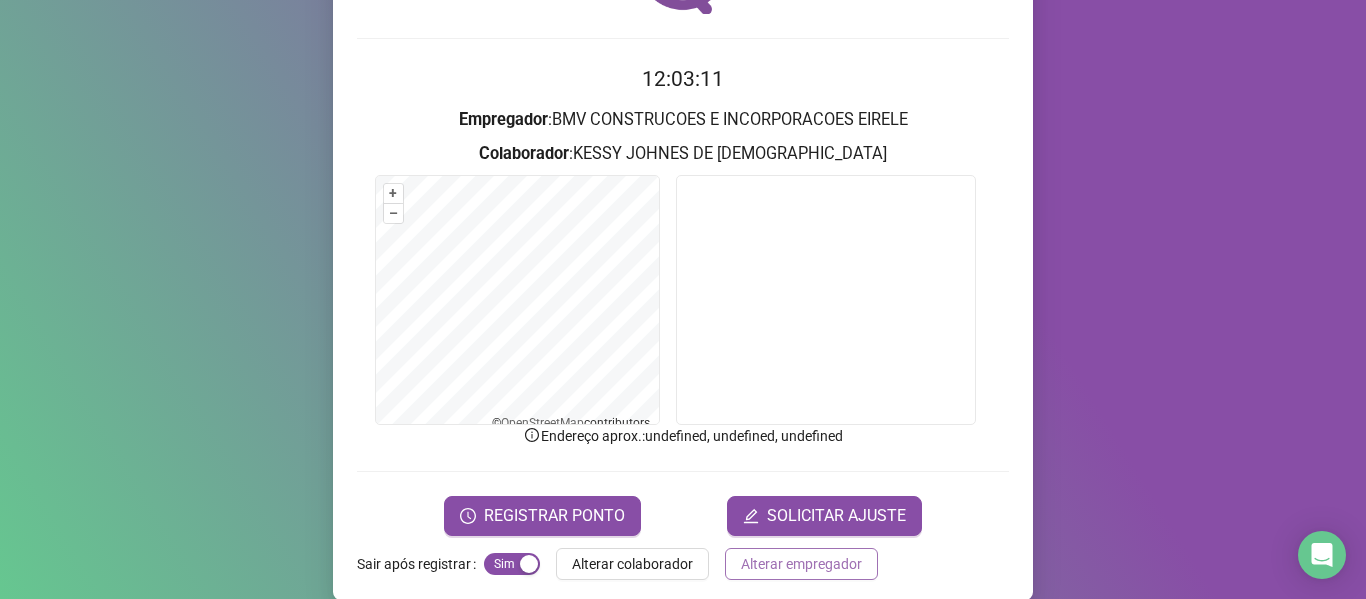 scroll, scrollTop: 176, scrollLeft: 0, axis: vertical 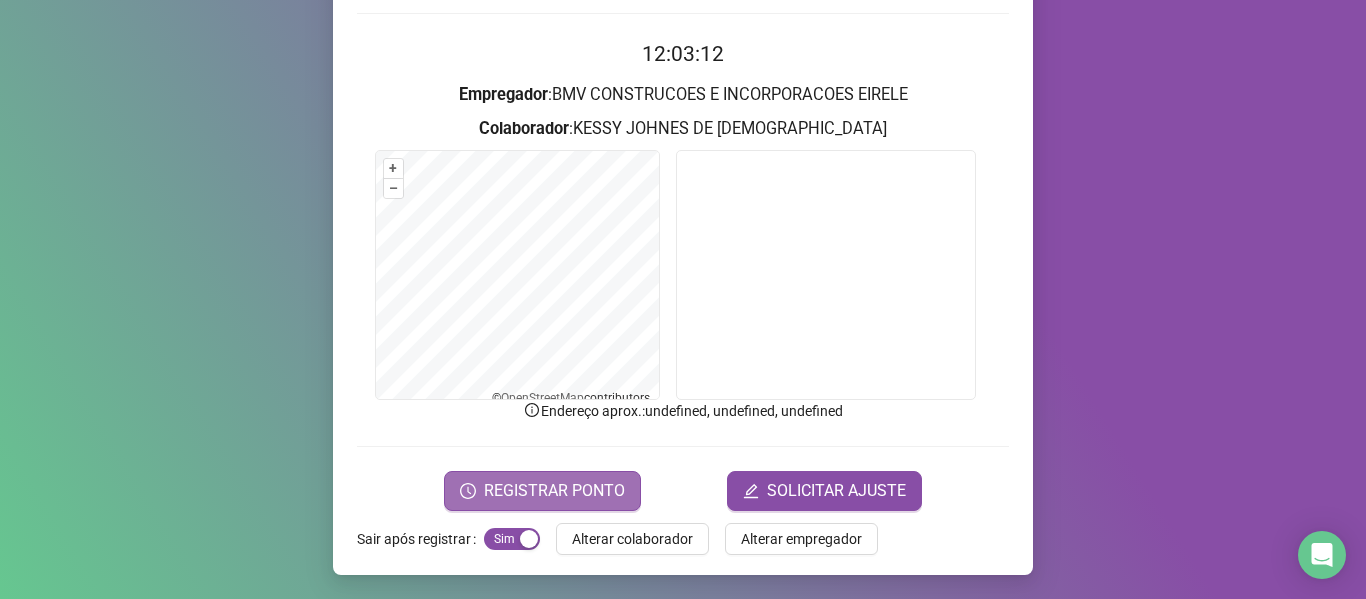 click on "REGISTRAR PONTO" at bounding box center (554, 491) 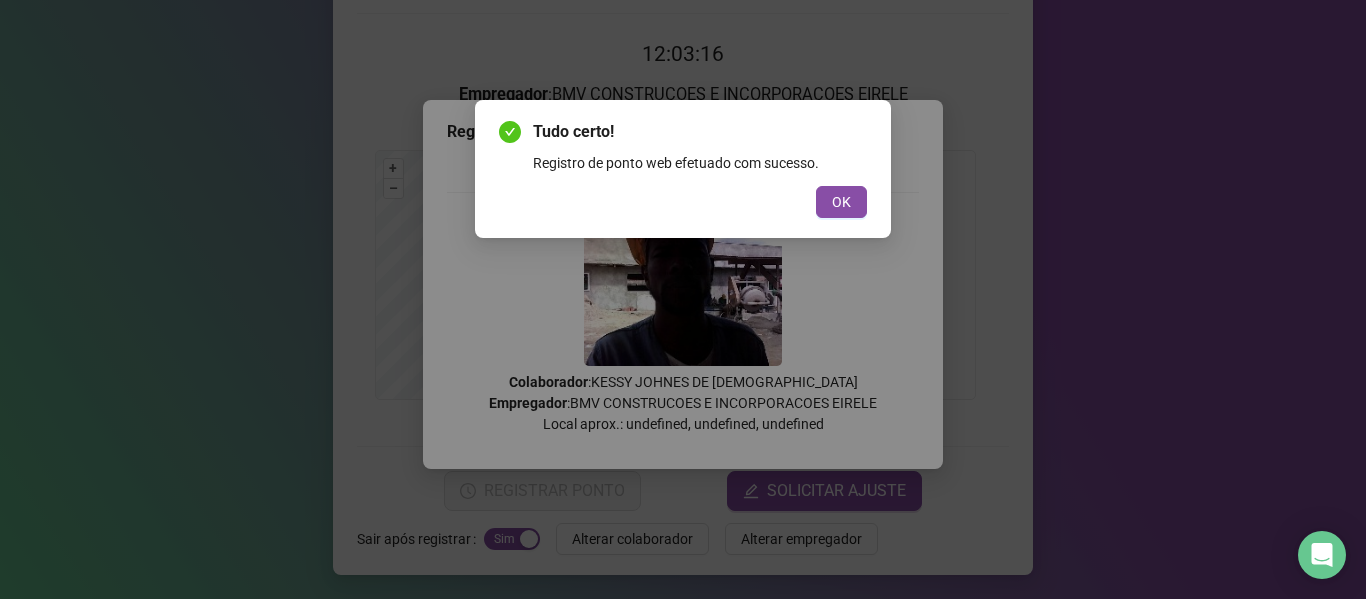 click on "OK" at bounding box center [841, 202] 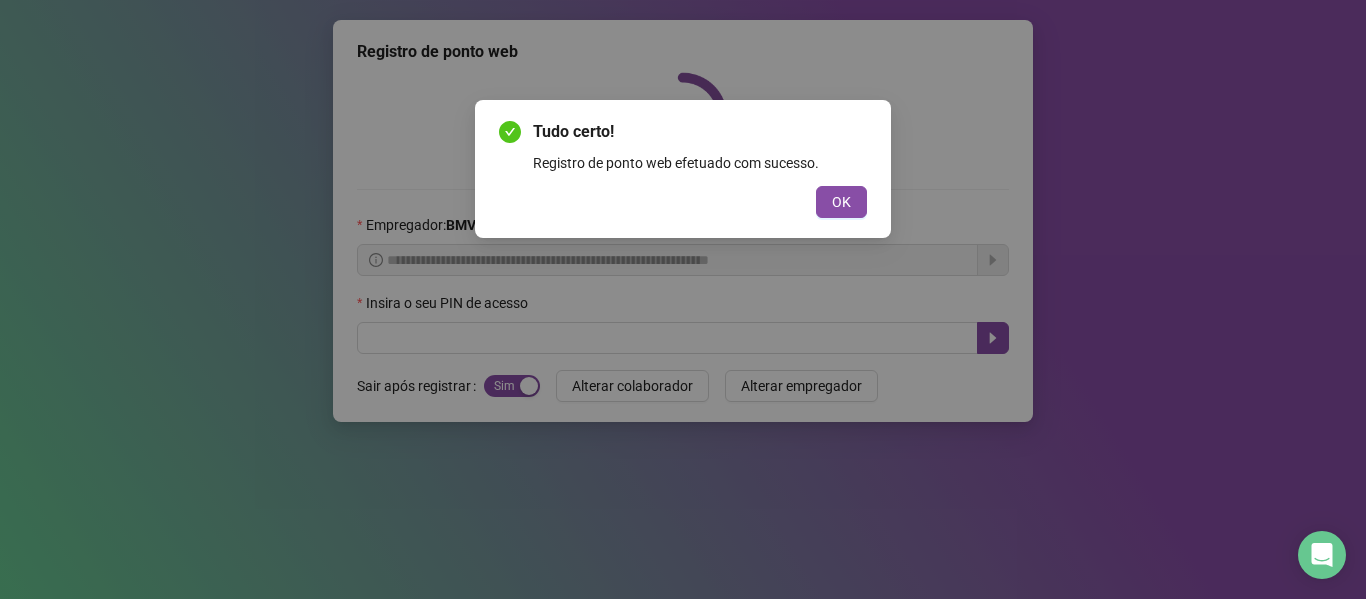 scroll, scrollTop: 0, scrollLeft: 0, axis: both 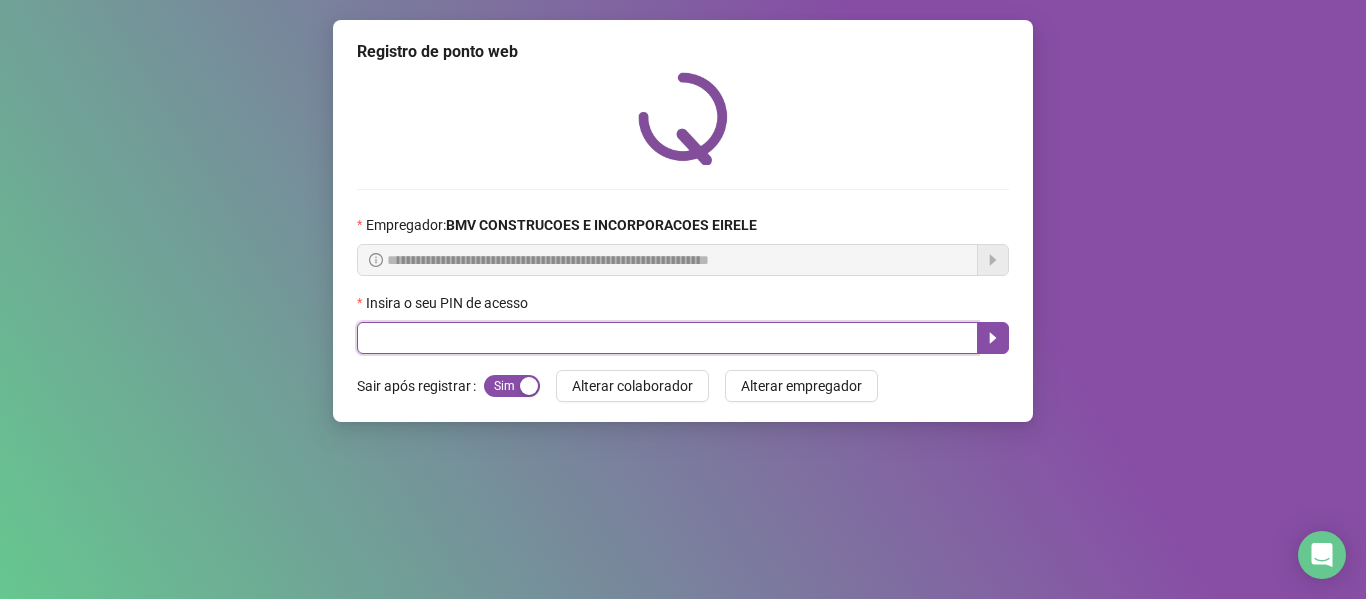 click at bounding box center [667, 338] 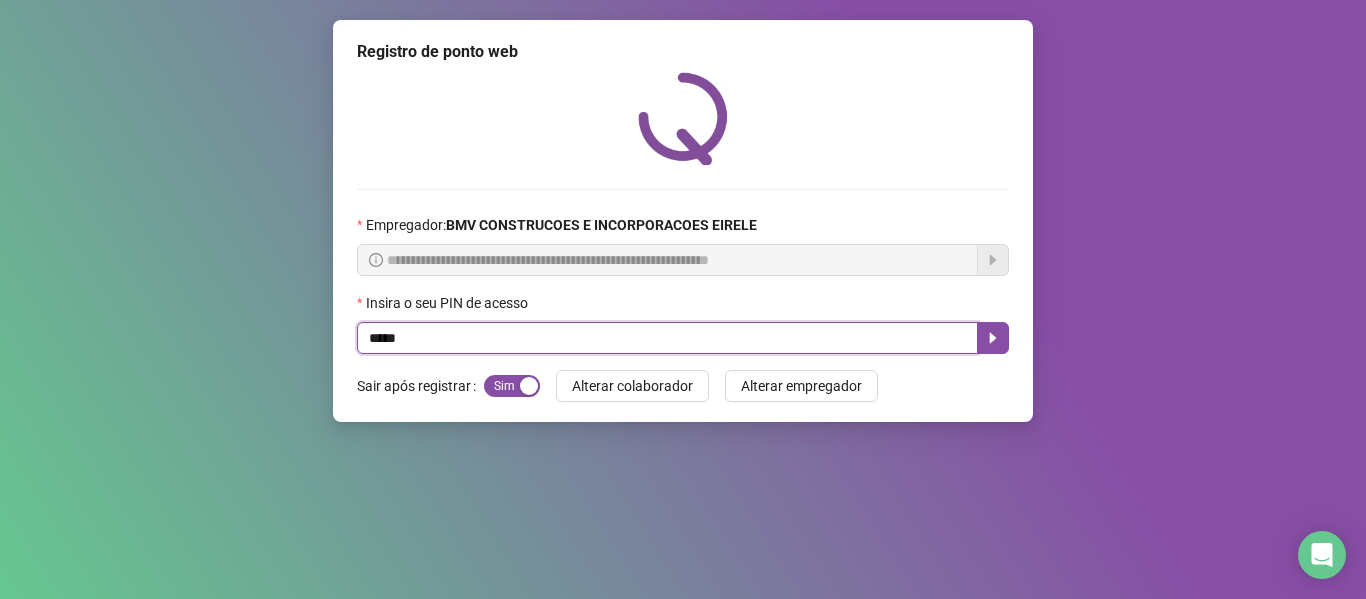 type on "*****" 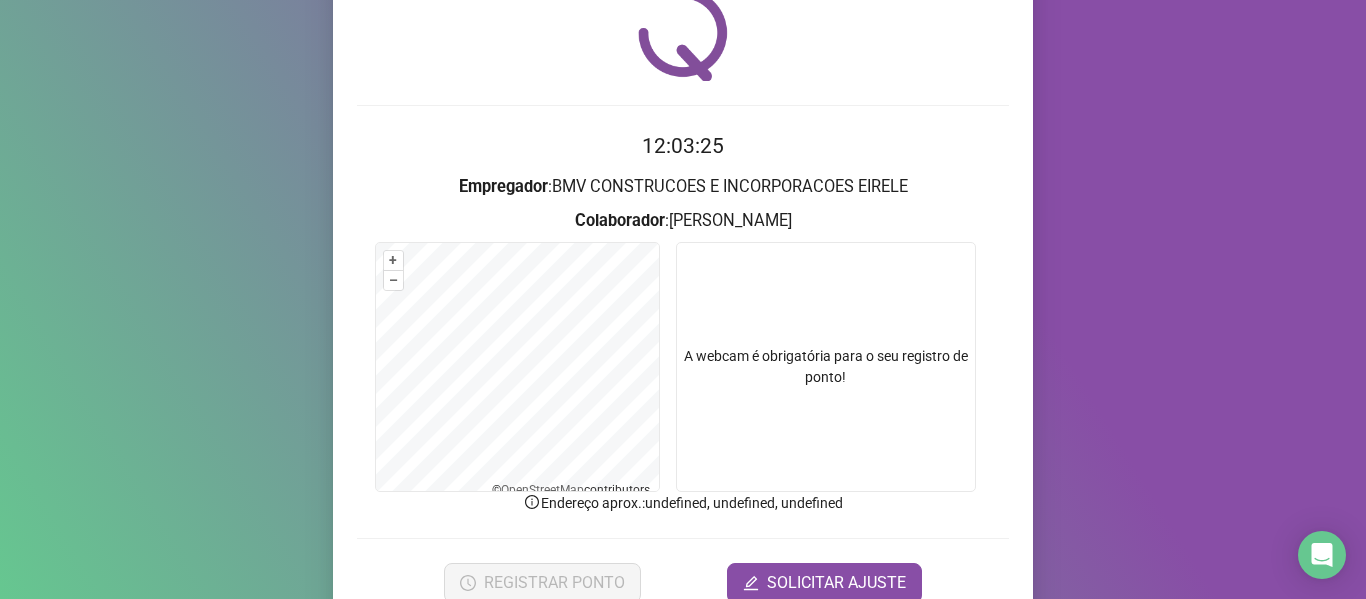 scroll, scrollTop: 176, scrollLeft: 0, axis: vertical 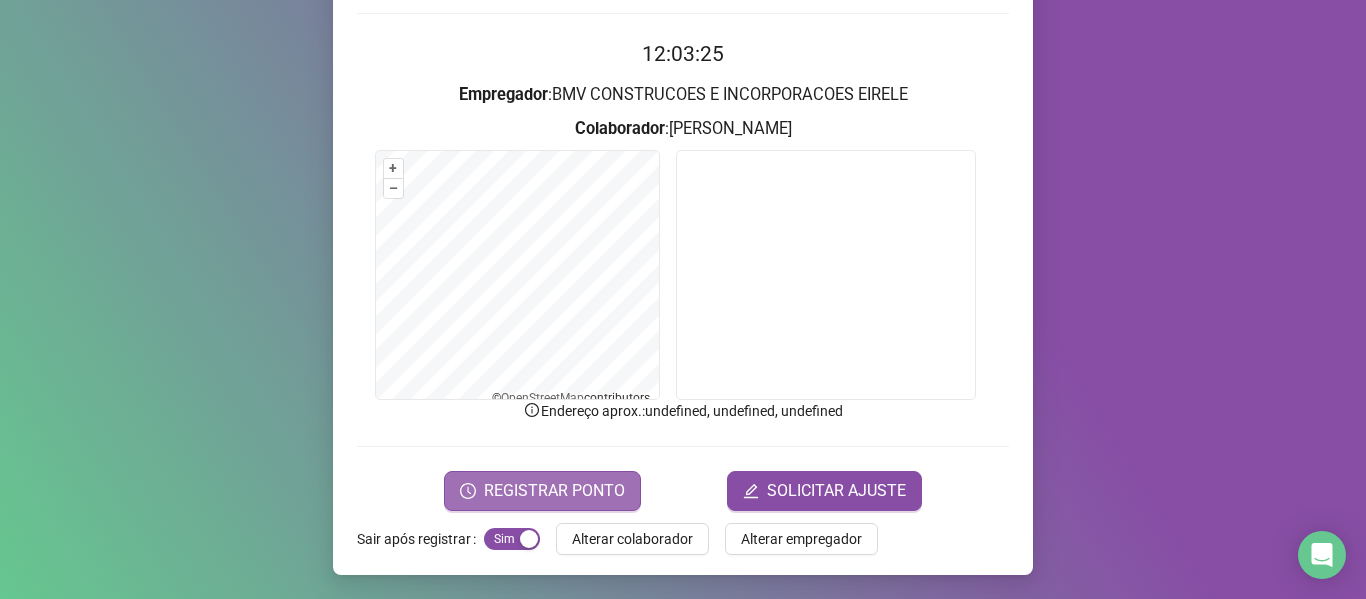 click on "REGISTRAR PONTO" at bounding box center [554, 491] 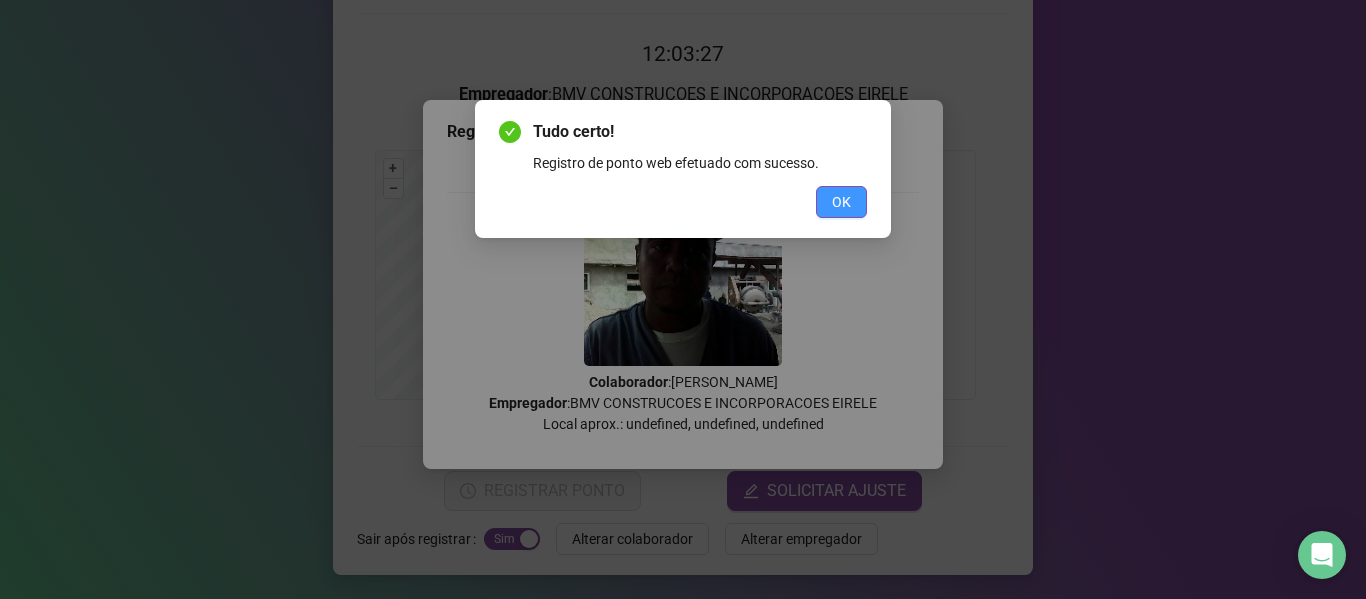 click on "OK" at bounding box center [841, 202] 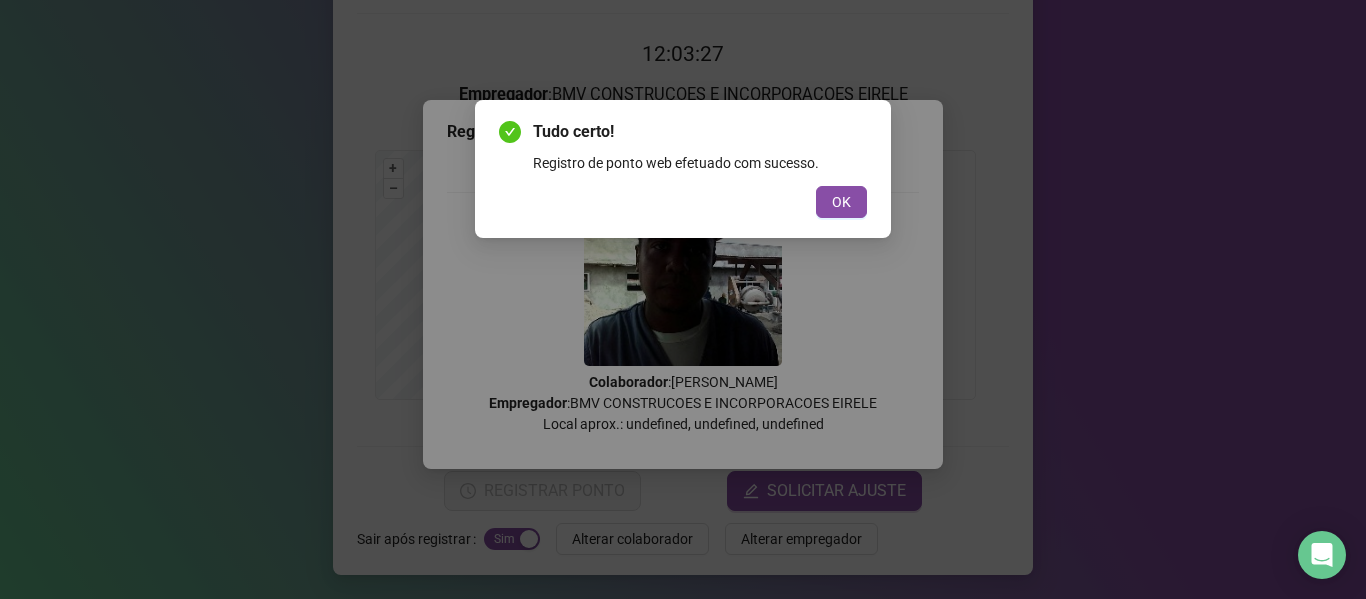 scroll, scrollTop: 0, scrollLeft: 0, axis: both 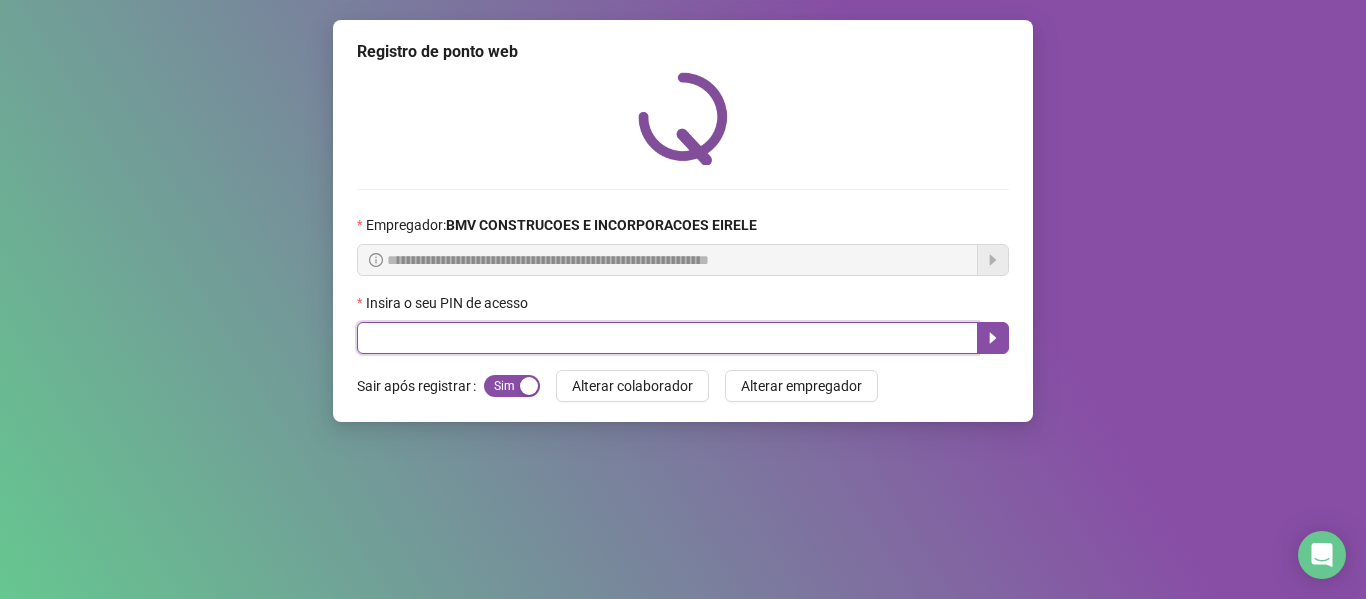 click at bounding box center (667, 338) 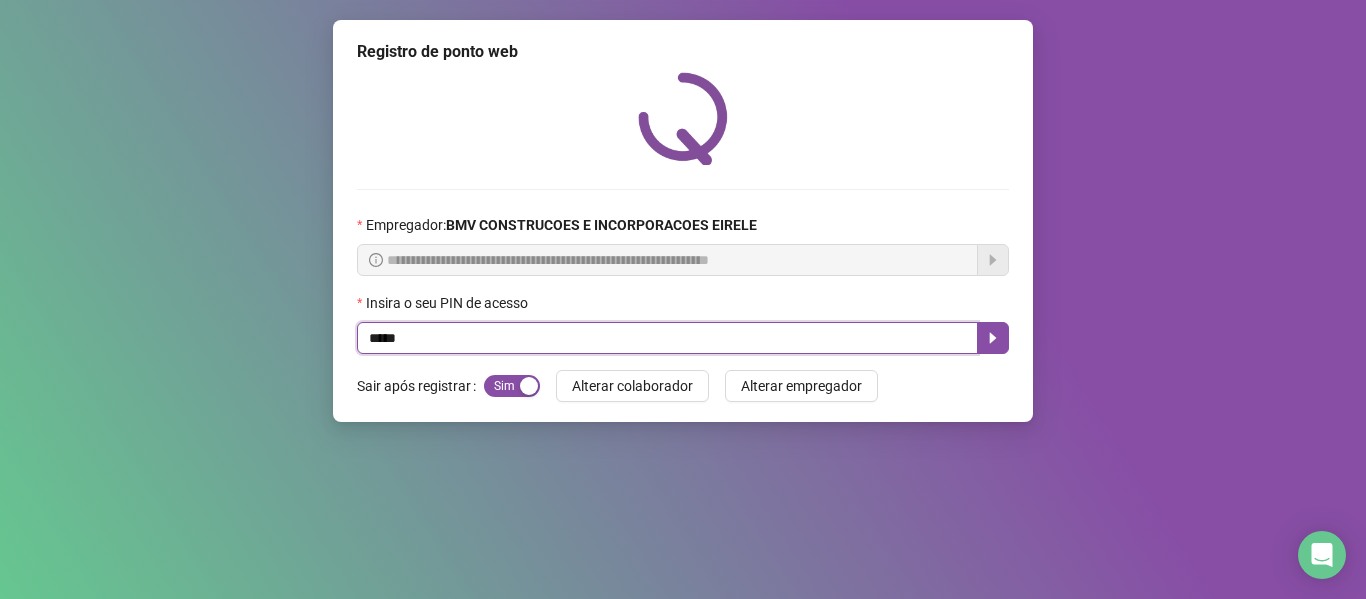 type on "*****" 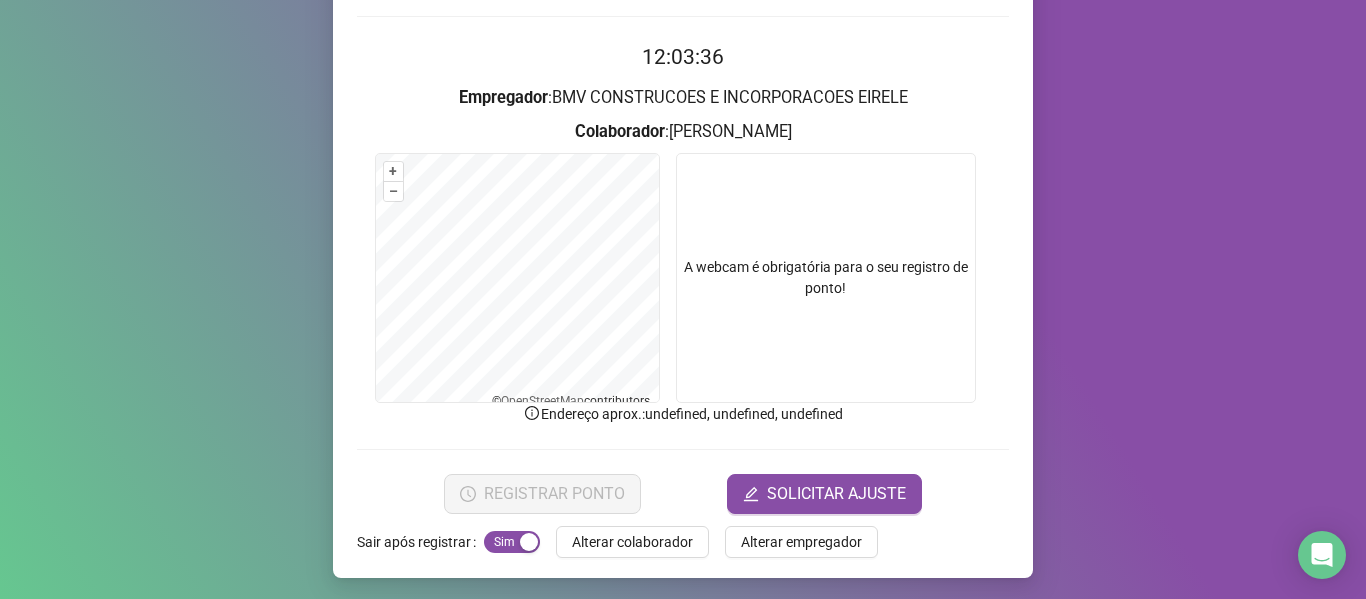 scroll, scrollTop: 176, scrollLeft: 0, axis: vertical 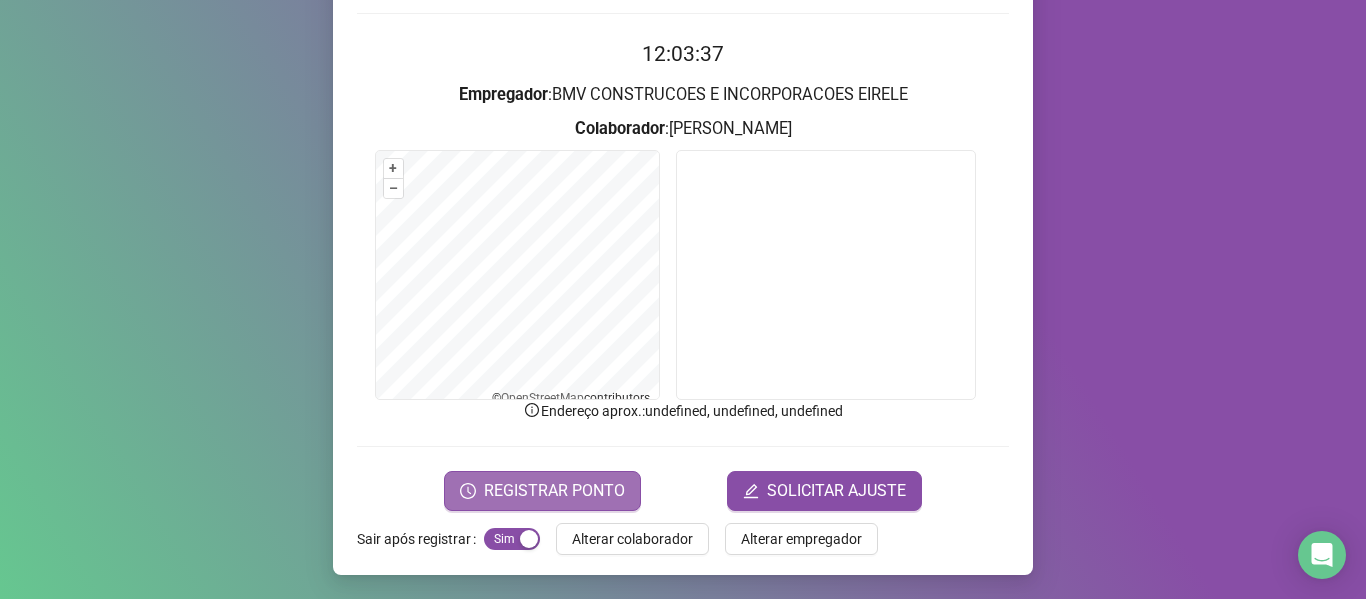 click on "REGISTRAR PONTO" at bounding box center [554, 491] 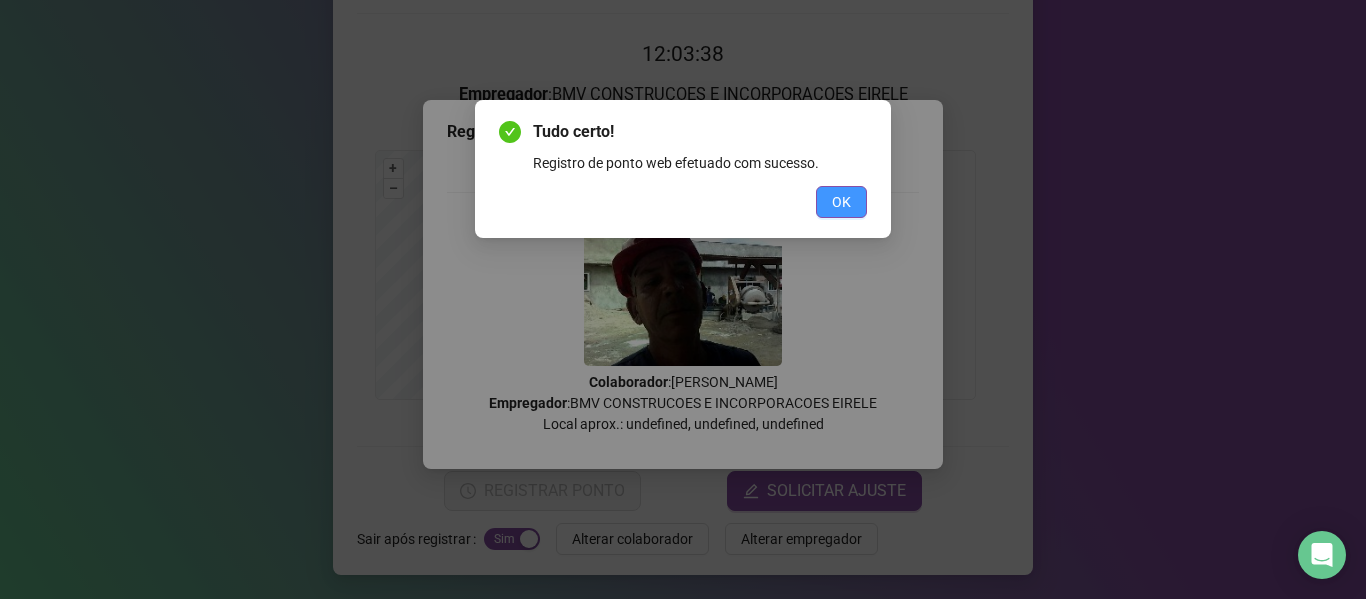 click on "OK" at bounding box center (841, 202) 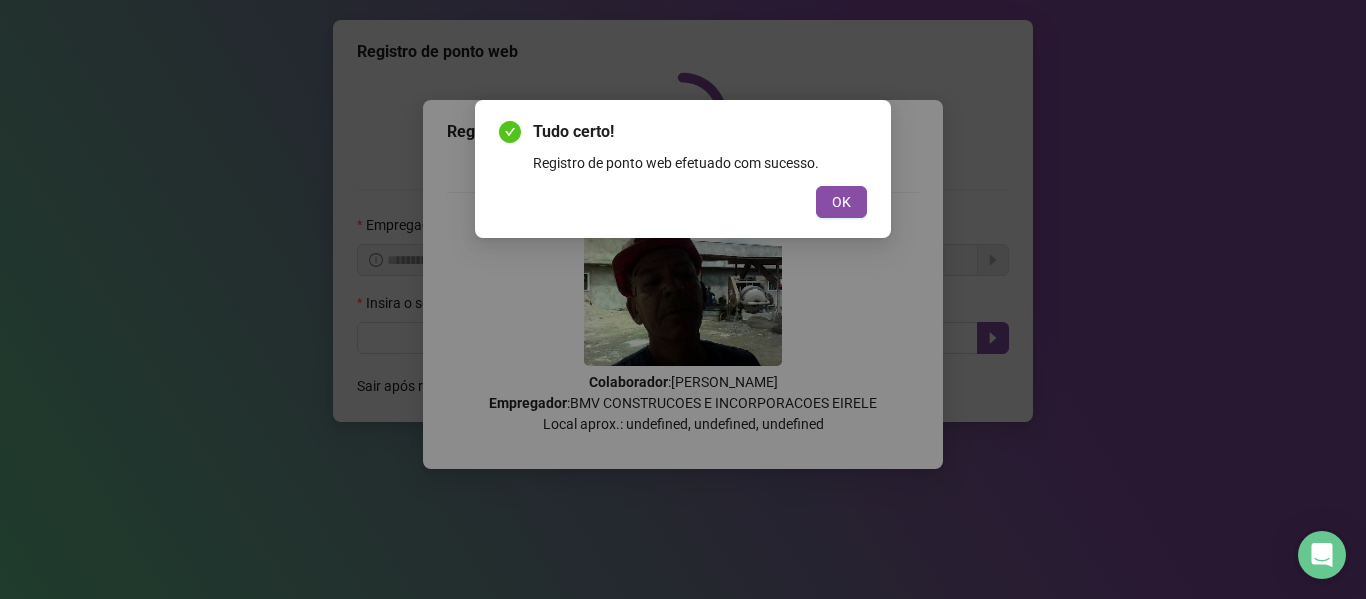 scroll, scrollTop: 0, scrollLeft: 0, axis: both 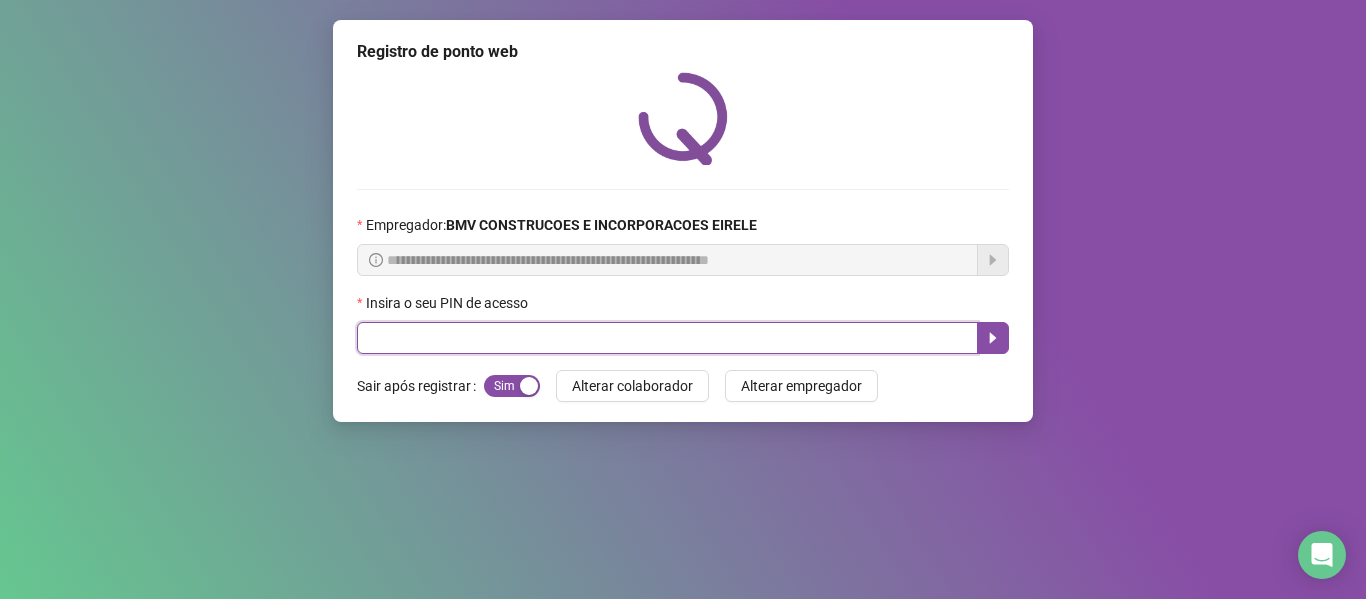 click at bounding box center [667, 338] 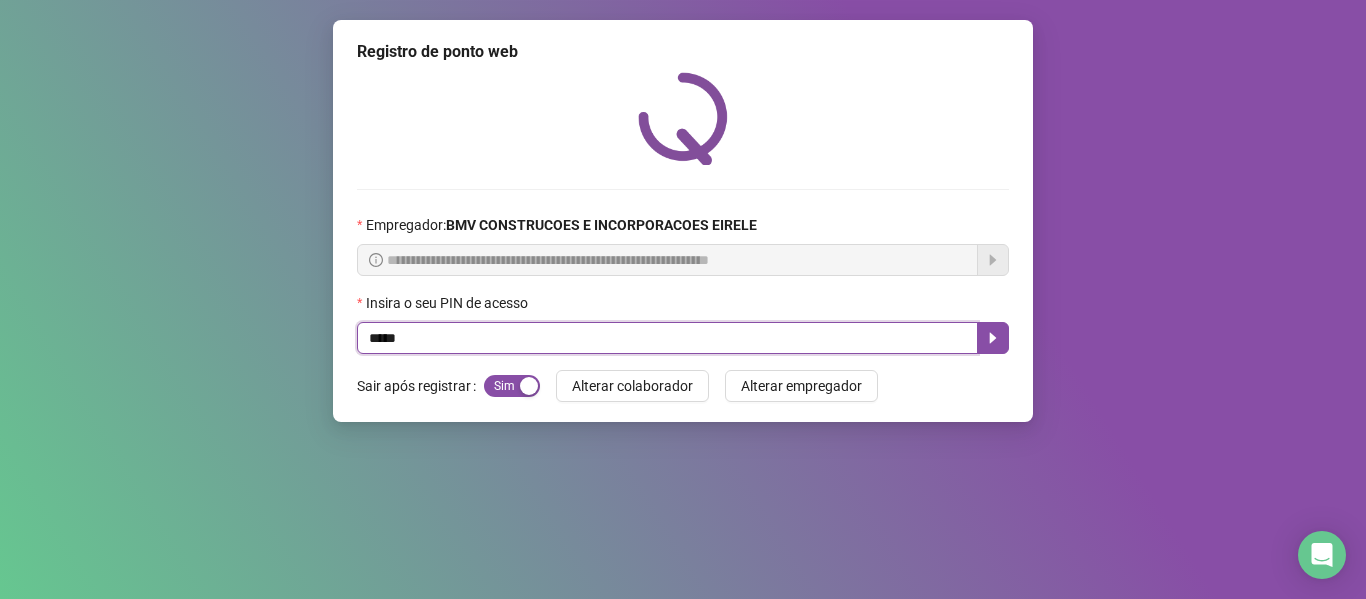 type on "*****" 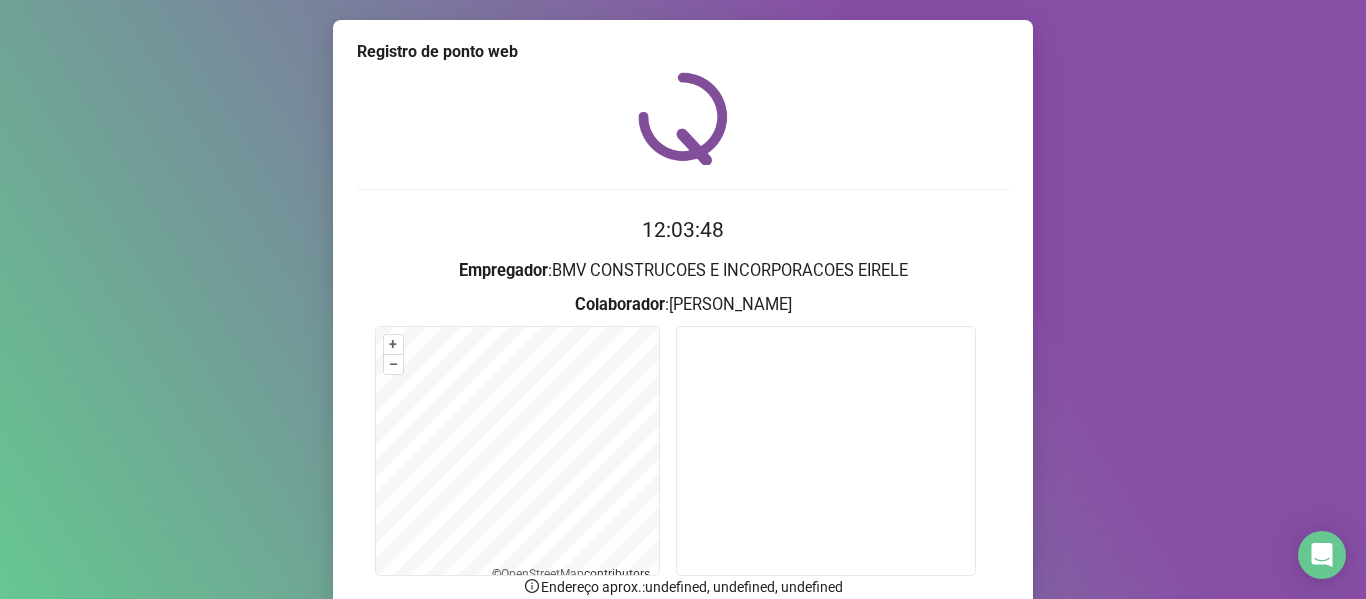 scroll, scrollTop: 176, scrollLeft: 0, axis: vertical 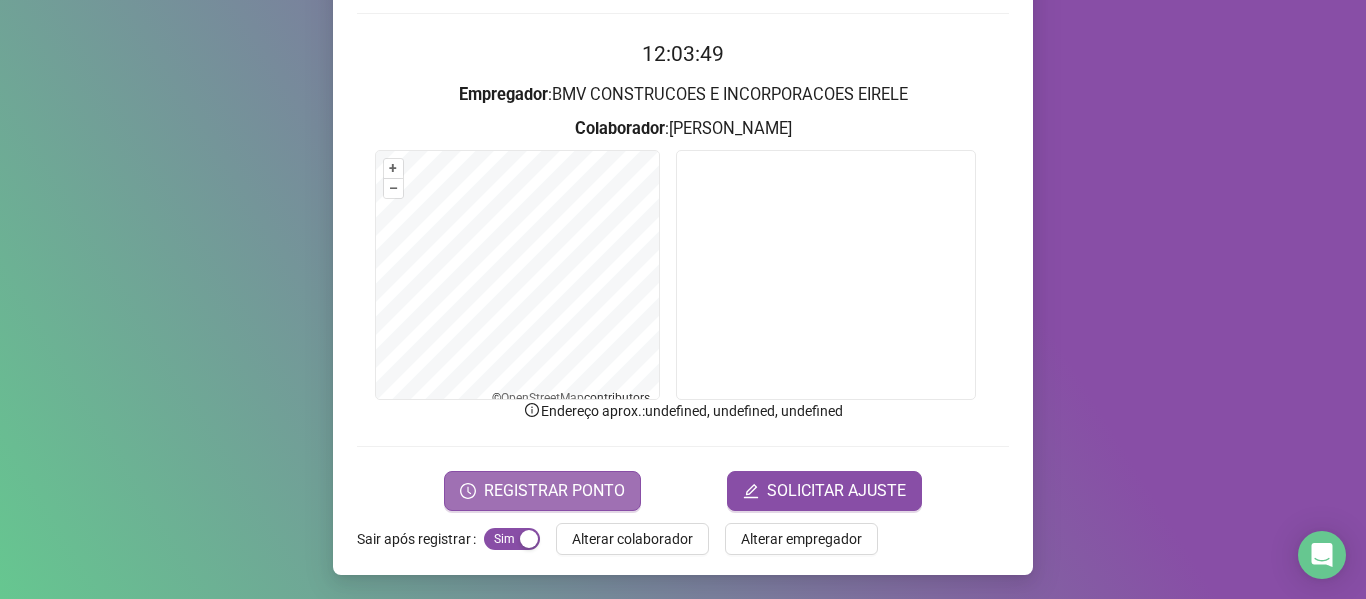 click on "REGISTRAR PONTO" at bounding box center [554, 491] 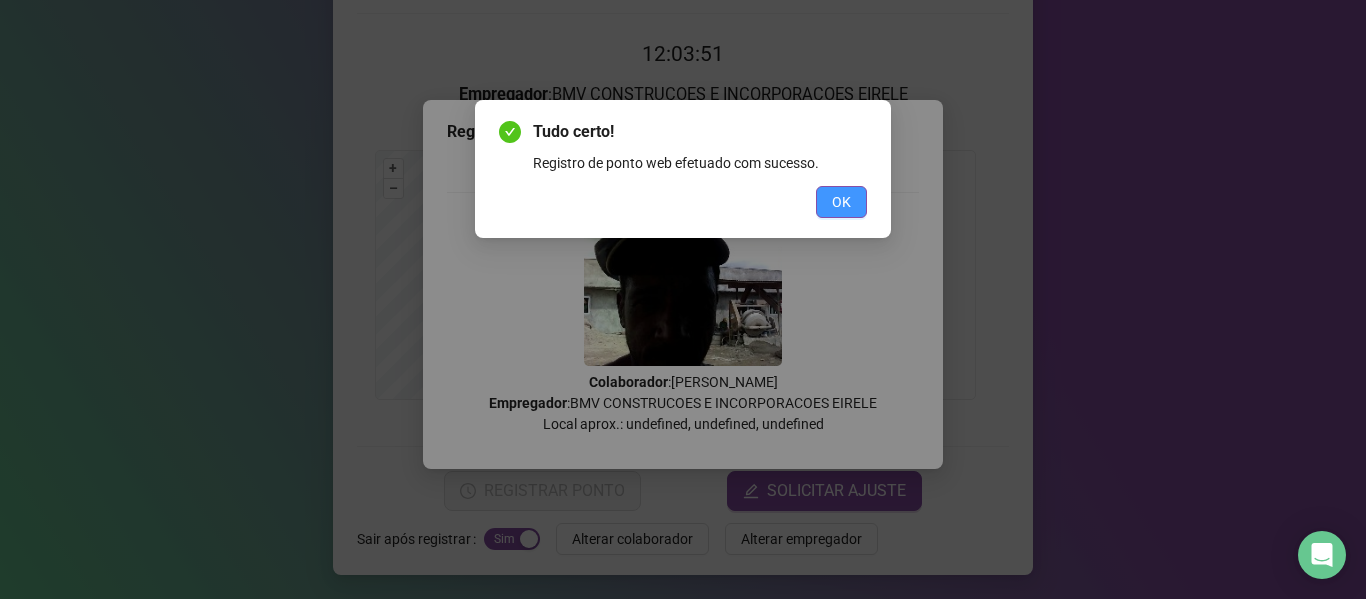 click on "OK" at bounding box center [841, 202] 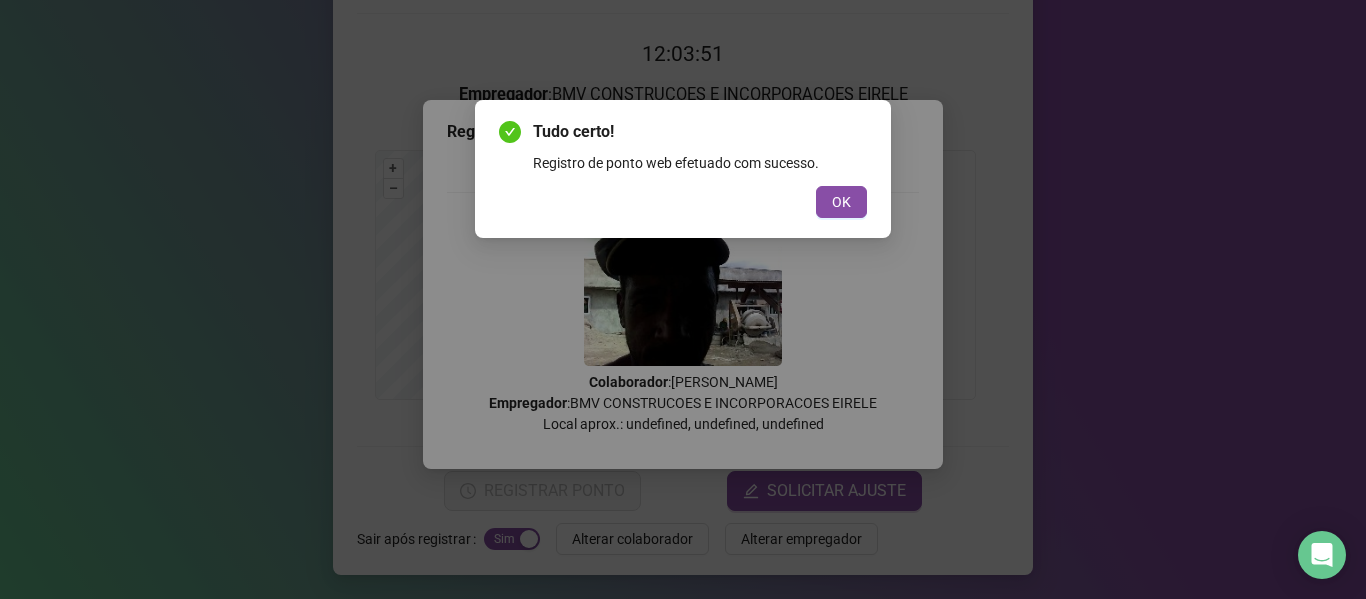scroll, scrollTop: 0, scrollLeft: 0, axis: both 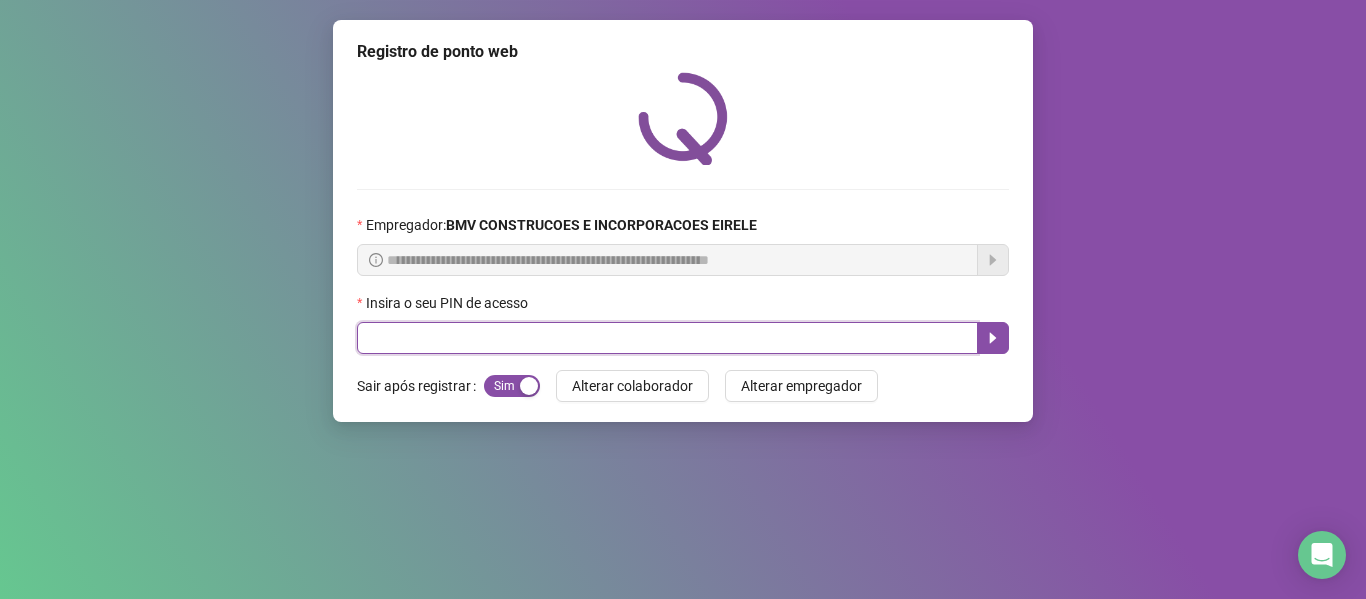 click at bounding box center [667, 338] 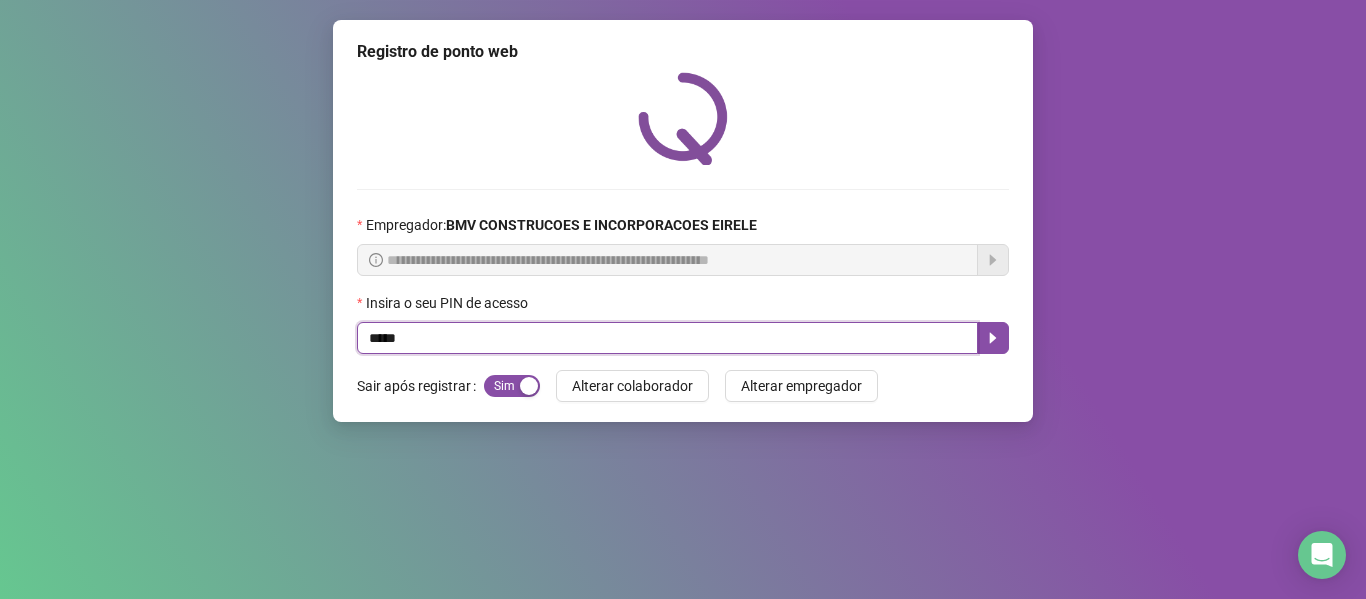 type on "*****" 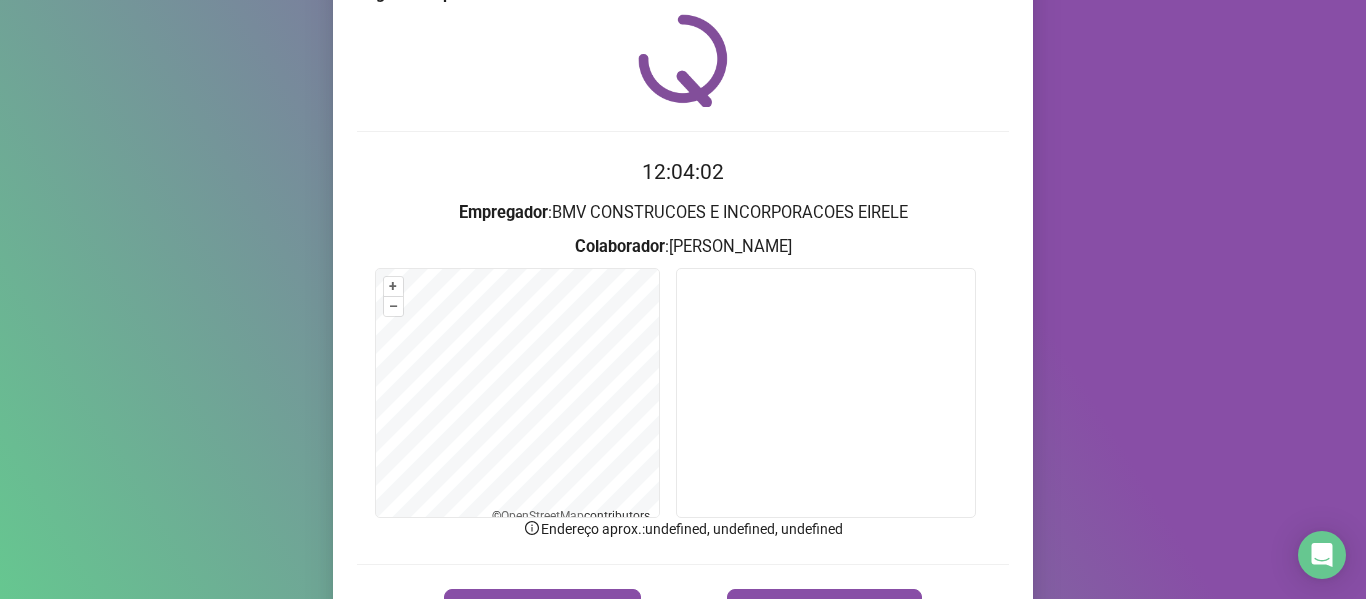 scroll, scrollTop: 94, scrollLeft: 0, axis: vertical 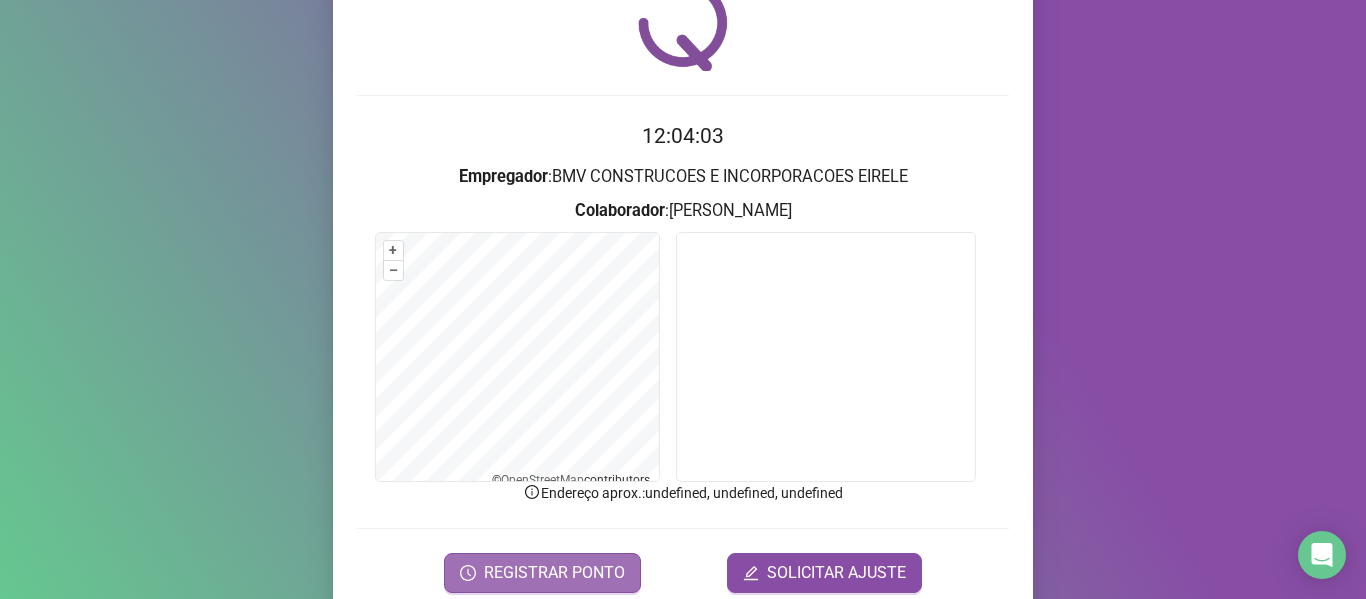click on "REGISTRAR PONTO" at bounding box center [542, 573] 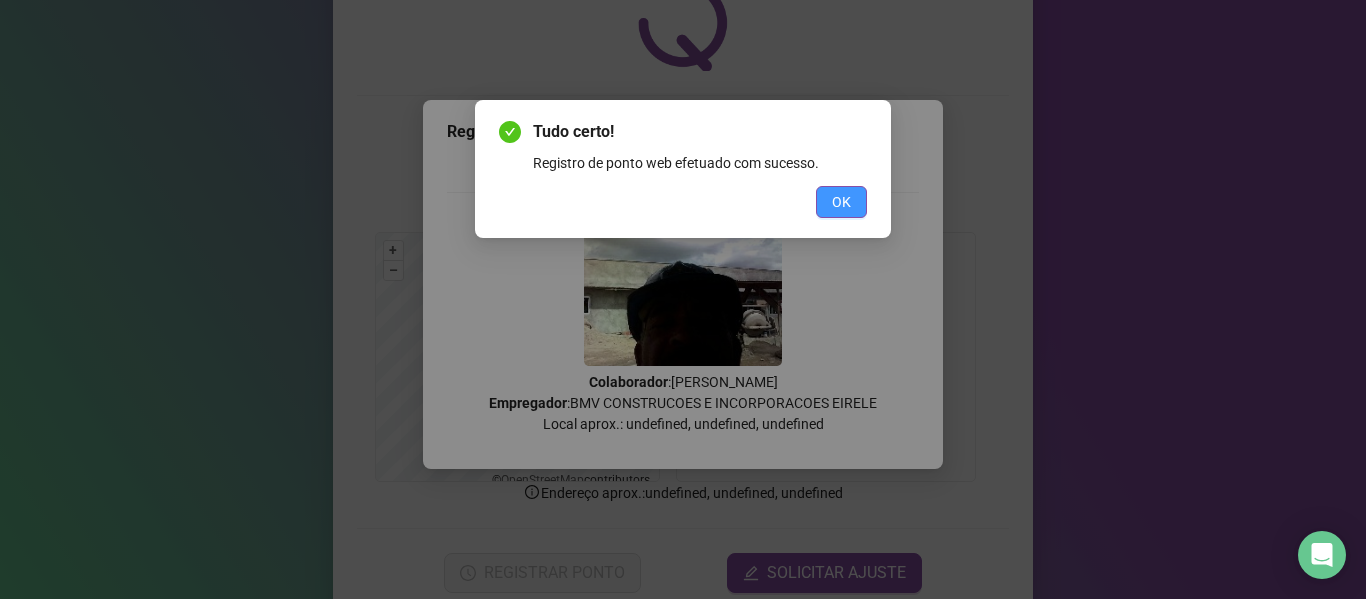 click on "OK" at bounding box center (841, 202) 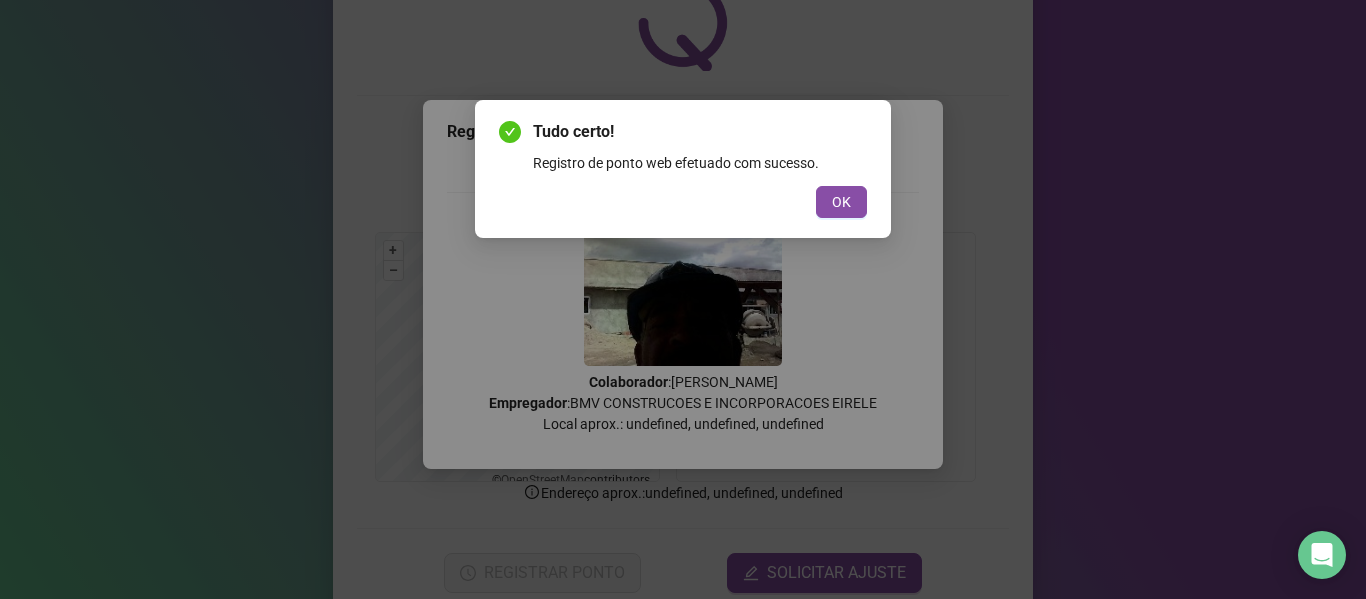 scroll, scrollTop: 0, scrollLeft: 0, axis: both 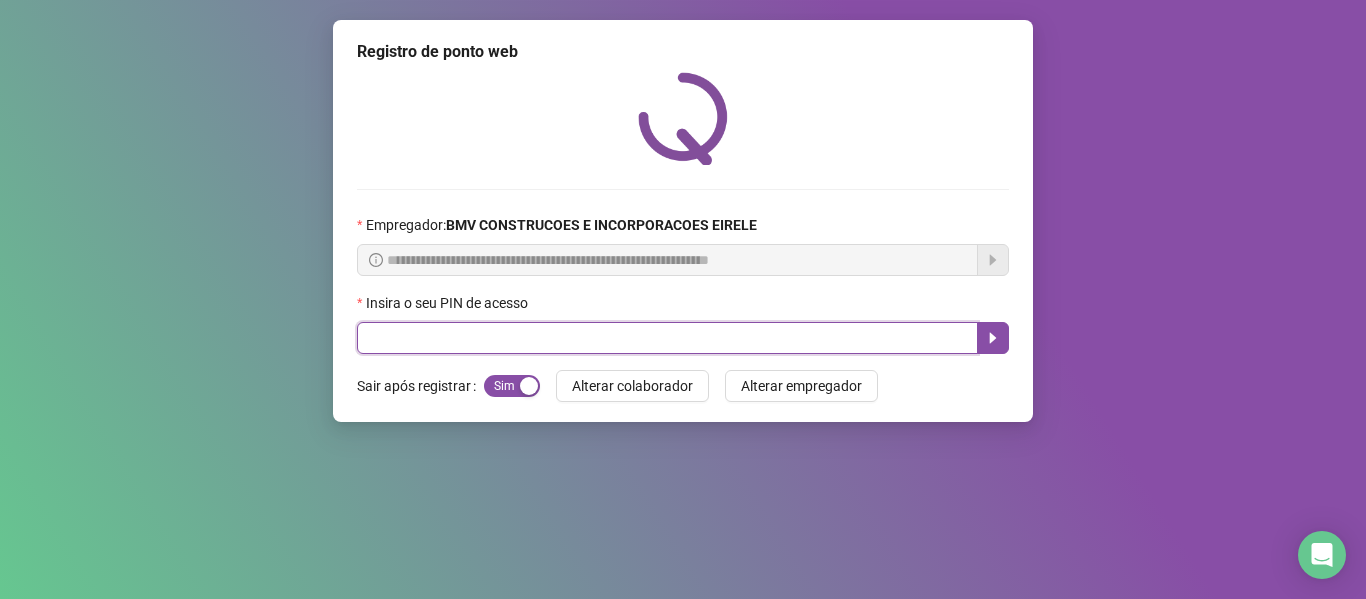 click at bounding box center (667, 338) 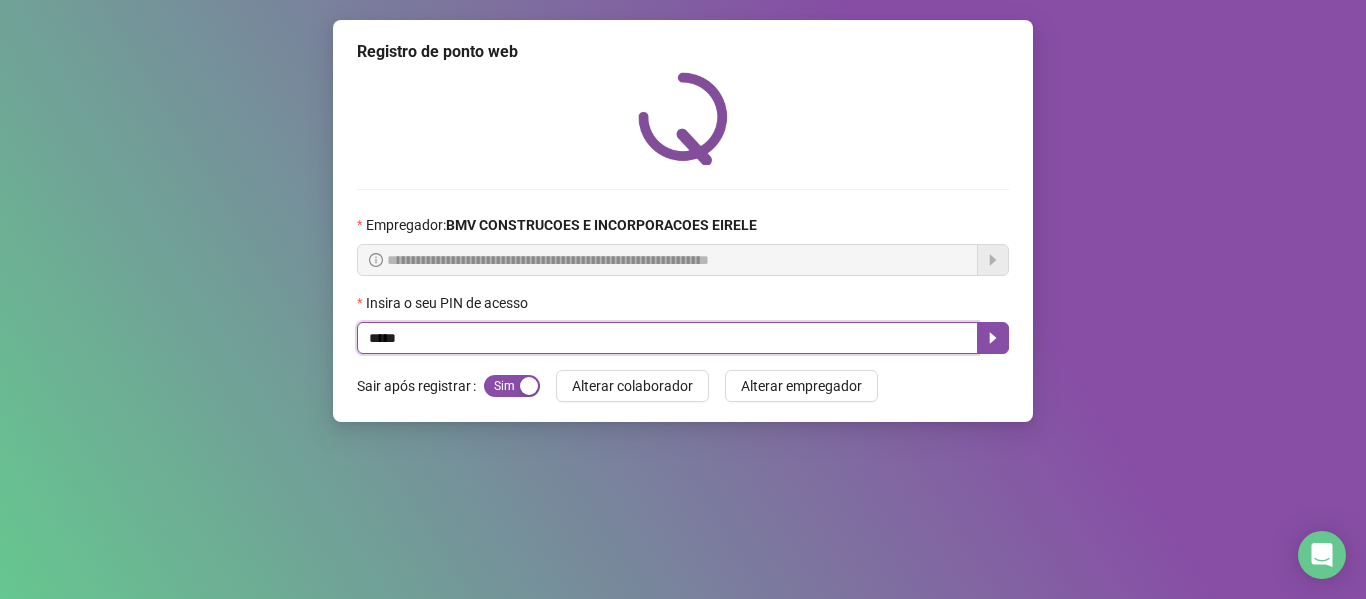 type on "*****" 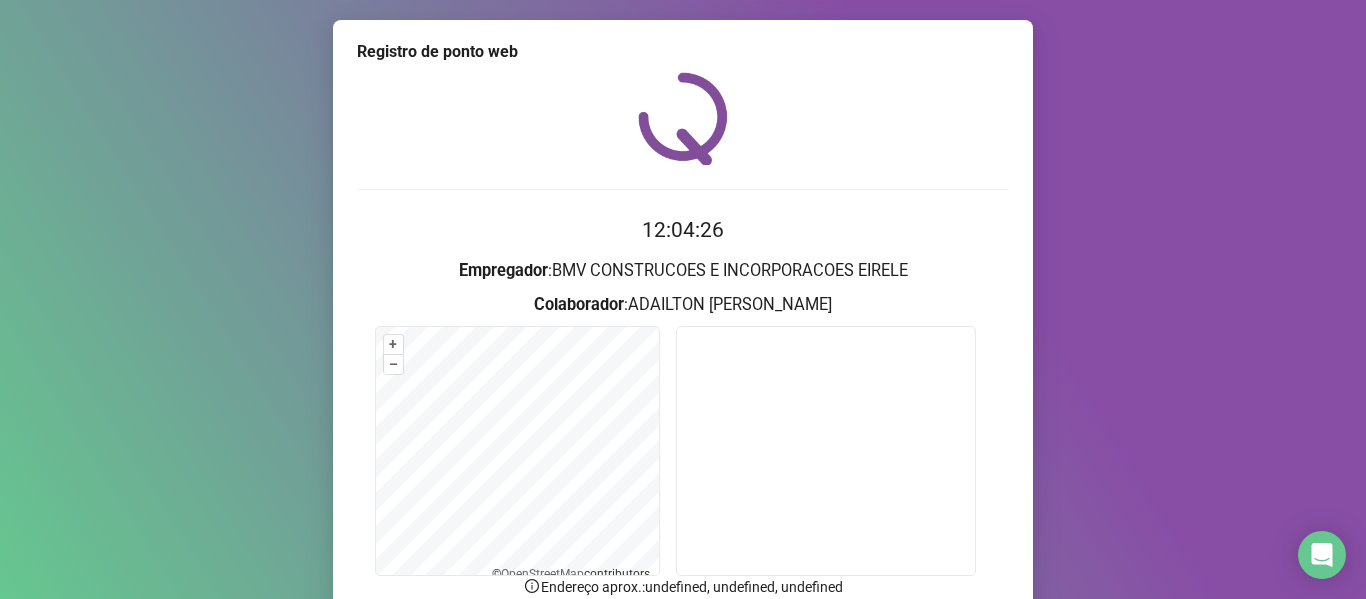 scroll, scrollTop: 176, scrollLeft: 0, axis: vertical 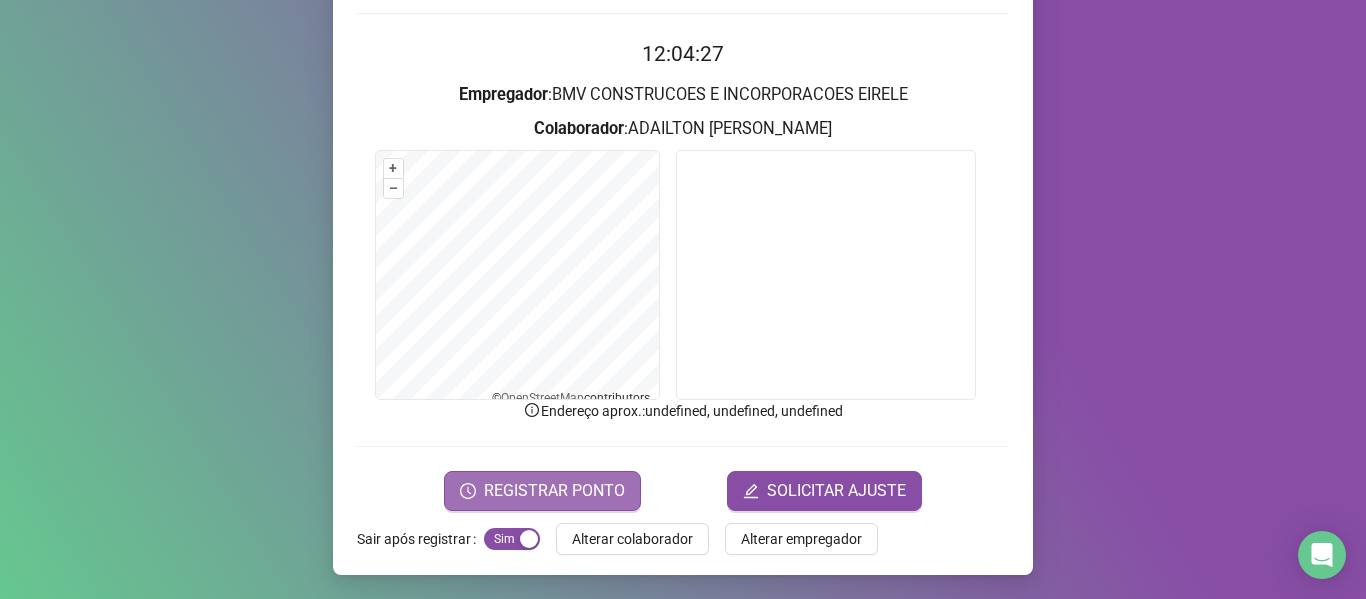 click on "REGISTRAR PONTO" at bounding box center [554, 491] 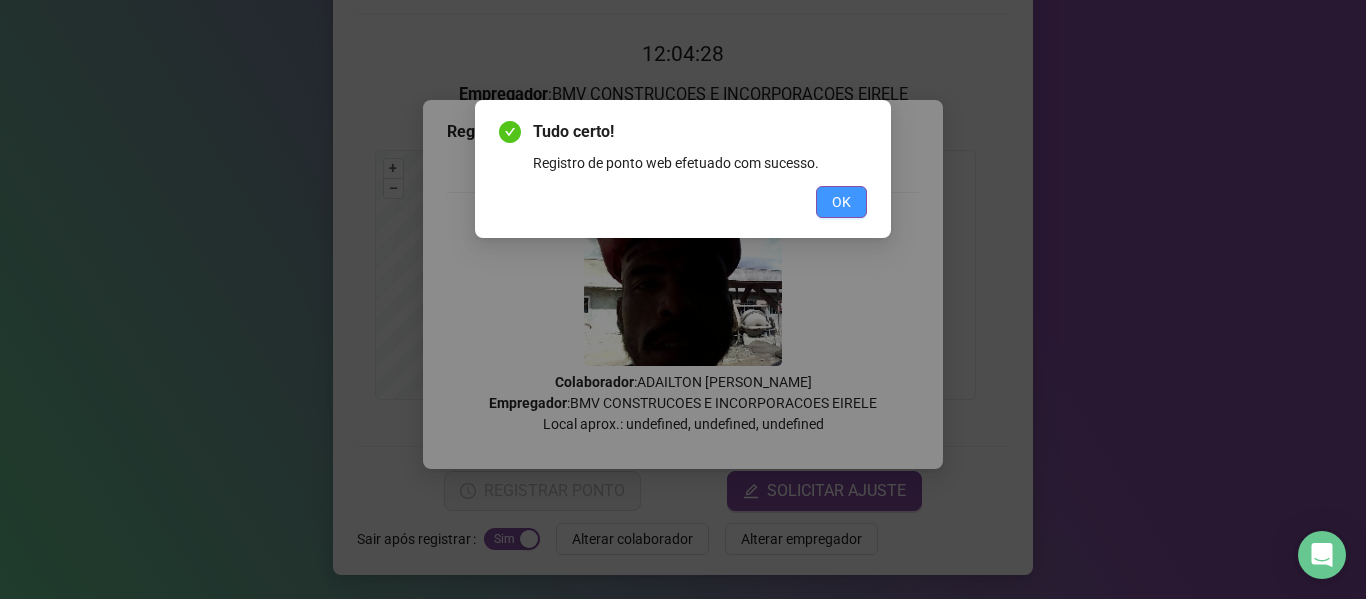click on "OK" at bounding box center [841, 202] 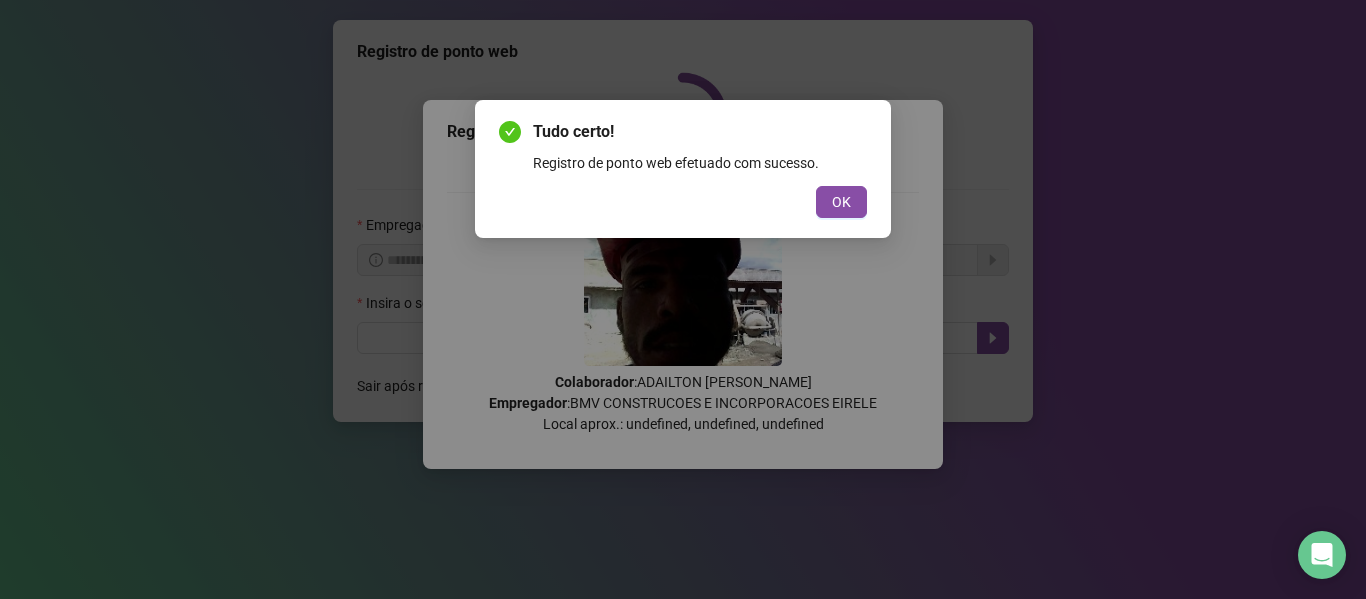 scroll, scrollTop: 0, scrollLeft: 0, axis: both 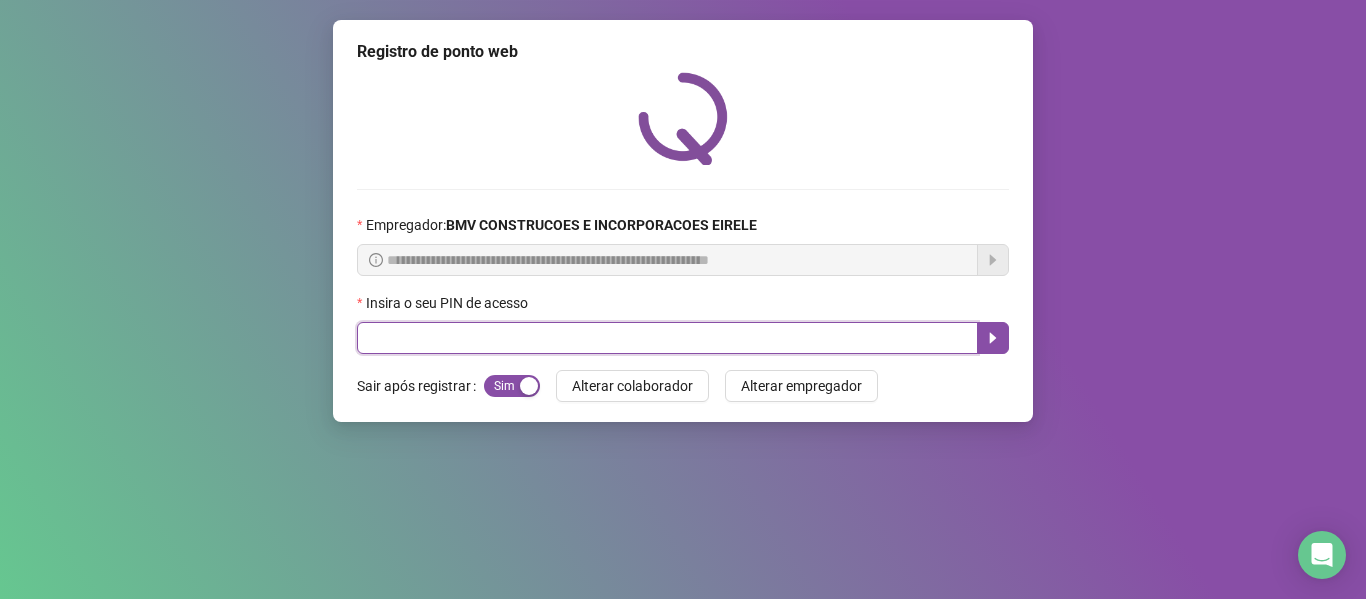 click at bounding box center (667, 338) 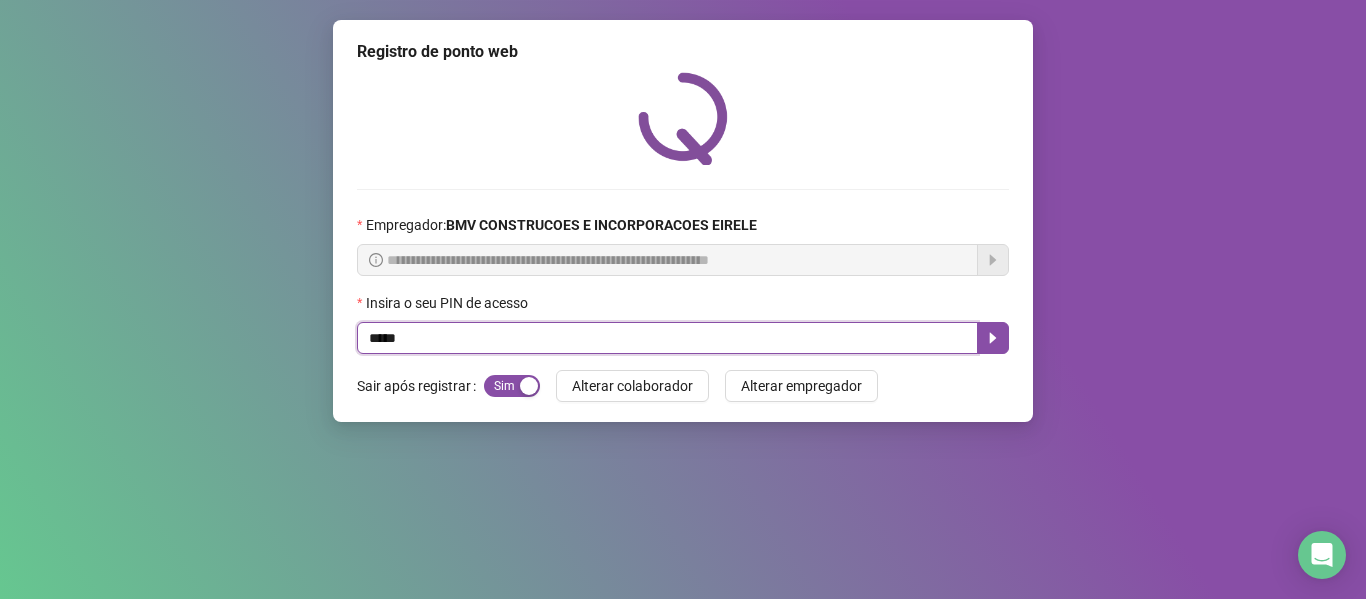 type on "*****" 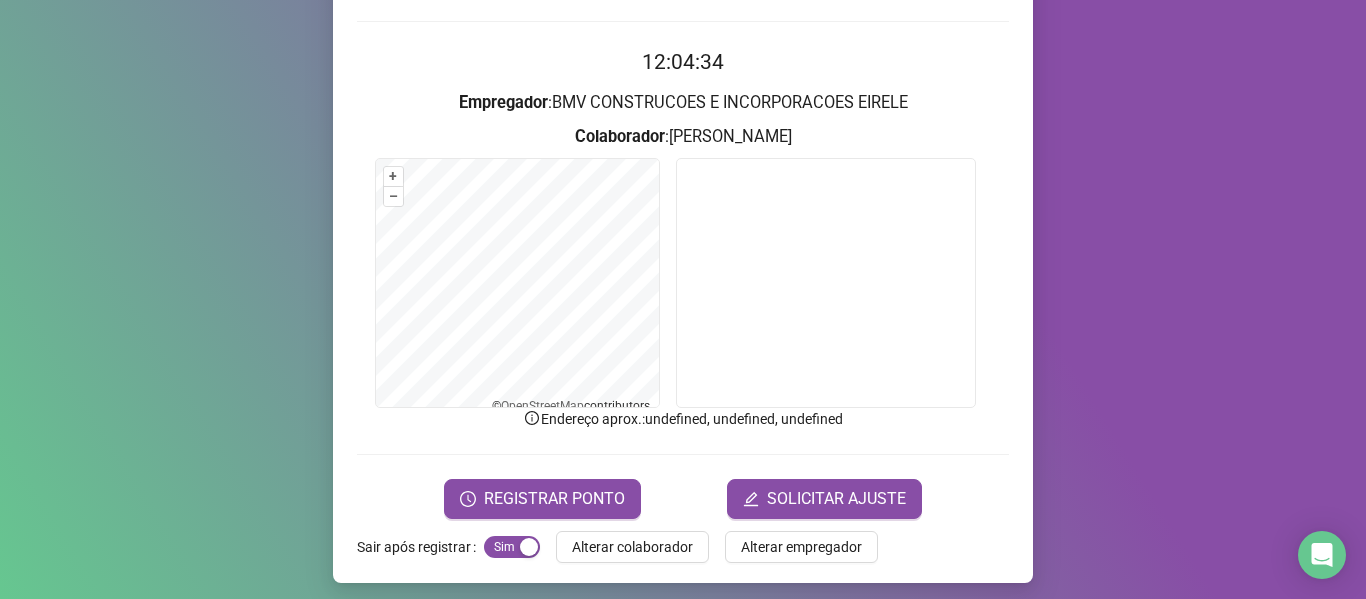 scroll, scrollTop: 176, scrollLeft: 0, axis: vertical 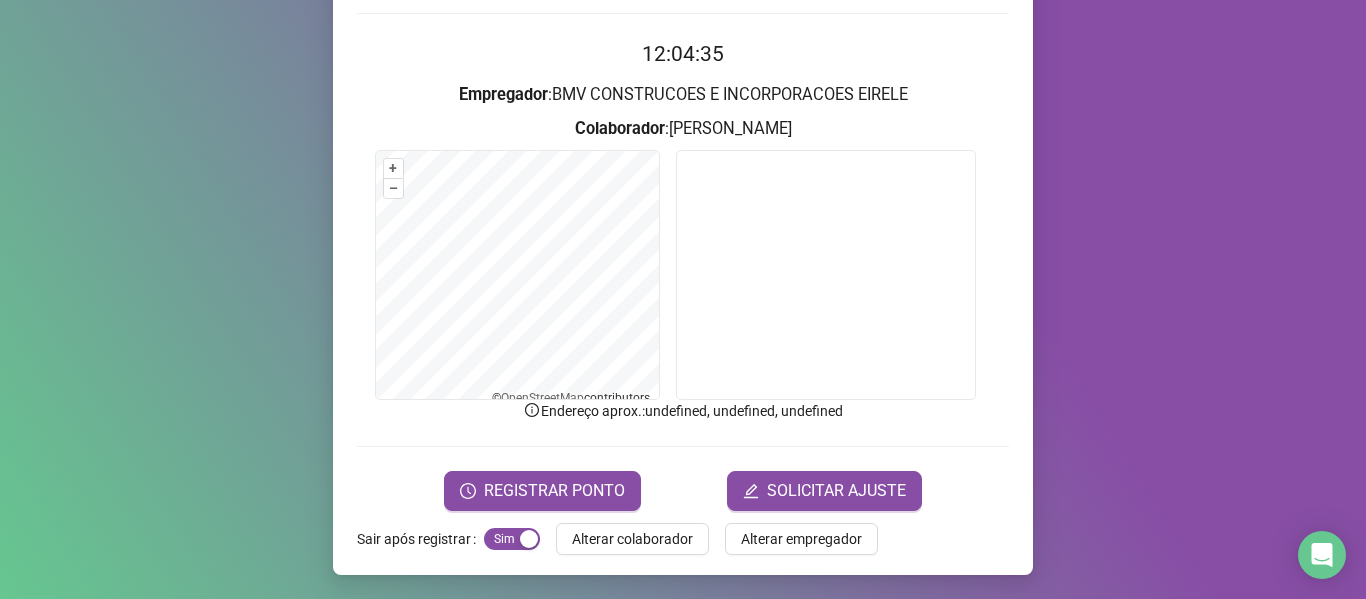 click on "Registro de ponto web 12:04:35 Empregador :  BMV CONSTRUCOES E INCORPORACOES EIRELE  Colaborador :  [PERSON_NAME] + – ⇧ › ©  OpenStreetMap  contributors. Endereço aprox. :  undefined, undefined, undefined REGISTRAR PONTO SOLICITAR AJUSTE Sair após registrar Sim Não Alterar colaborador Alterar empregador" at bounding box center (683, 209) 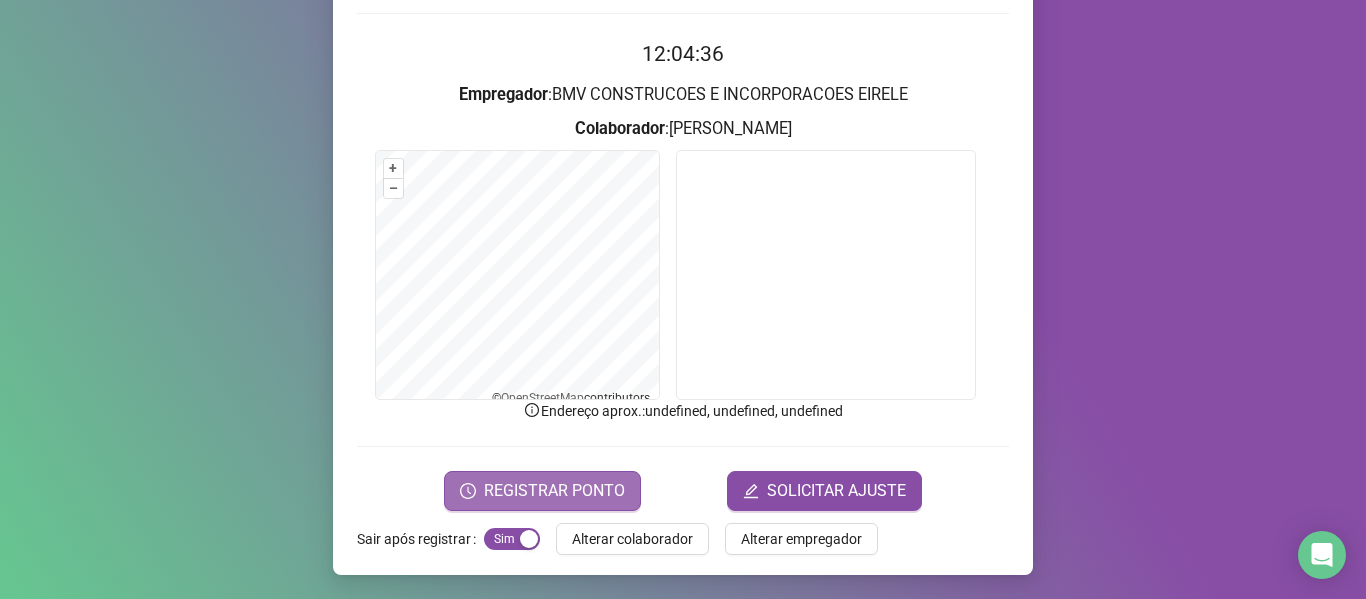 click on "REGISTRAR PONTO" at bounding box center (542, 491) 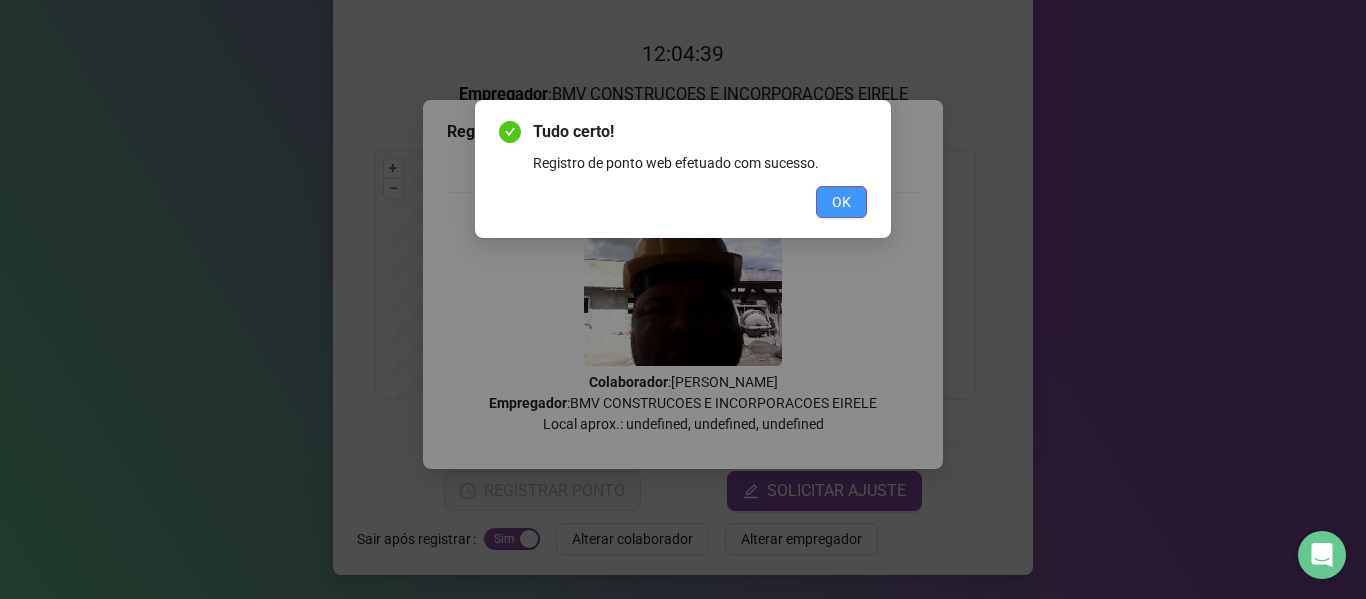 click on "OK" at bounding box center (841, 202) 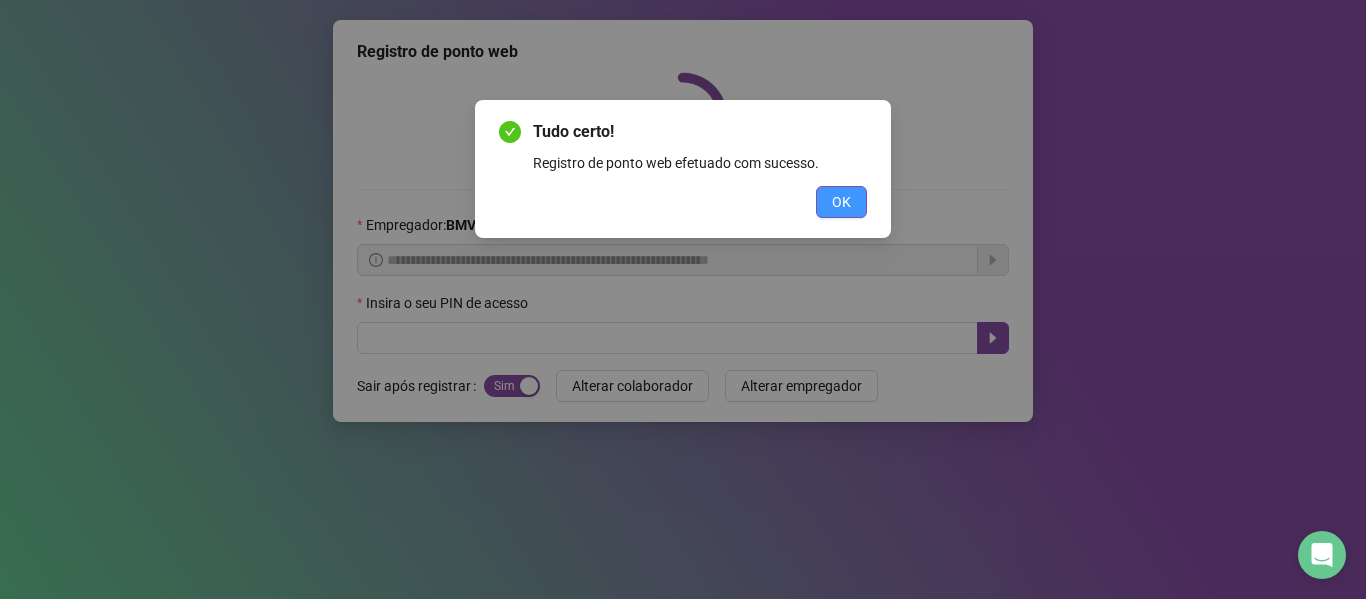 scroll, scrollTop: 0, scrollLeft: 0, axis: both 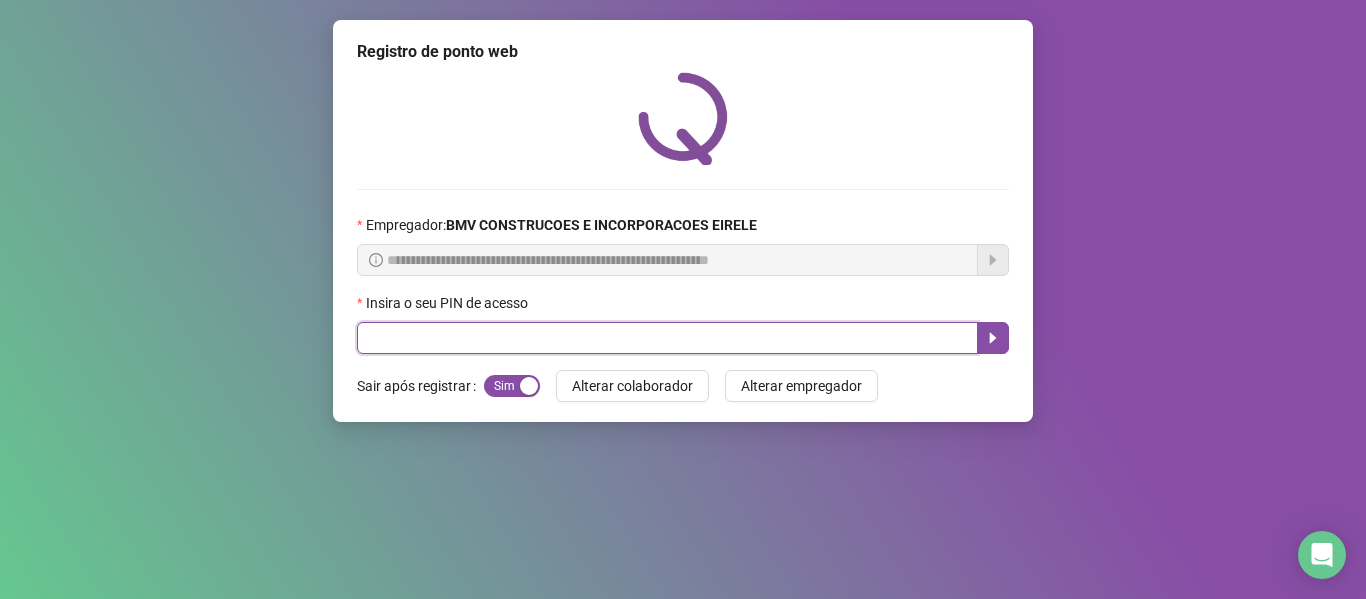 click at bounding box center [667, 338] 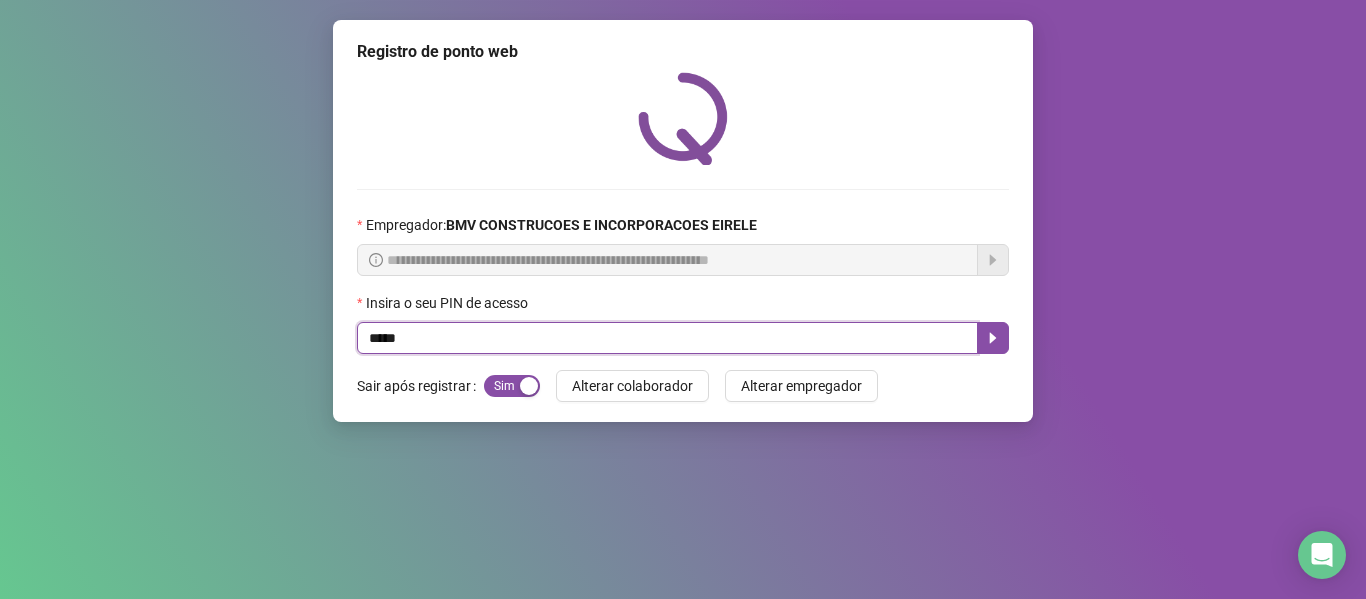 type on "*****" 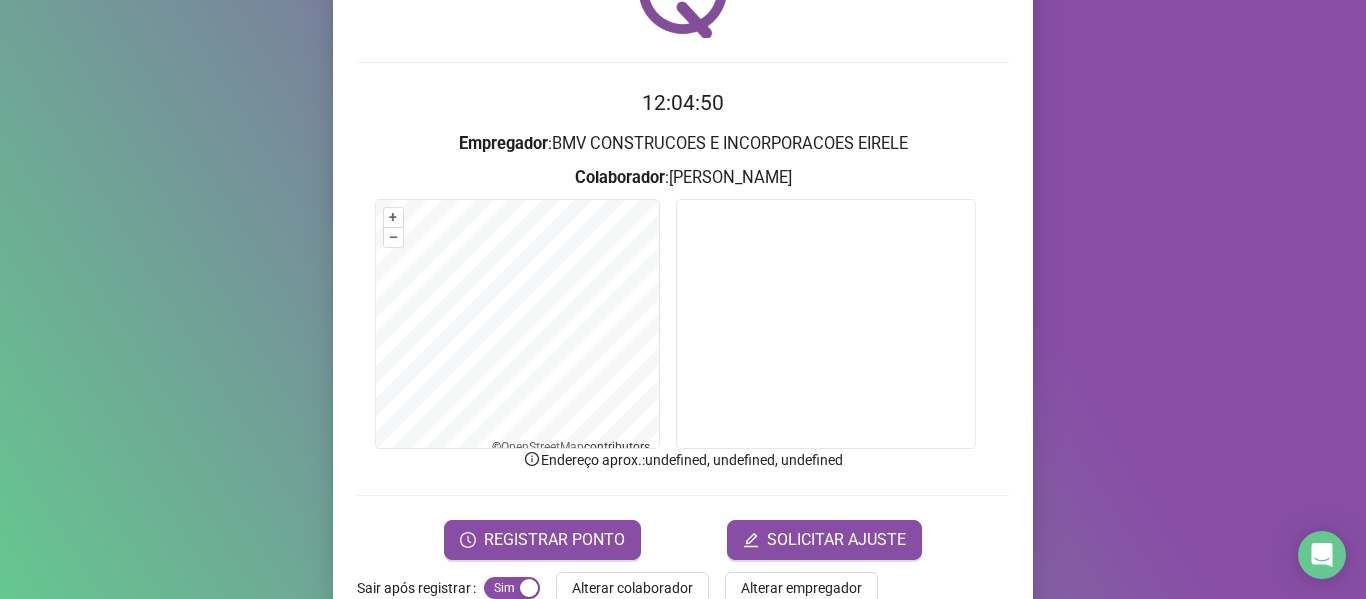 scroll, scrollTop: 154, scrollLeft: 0, axis: vertical 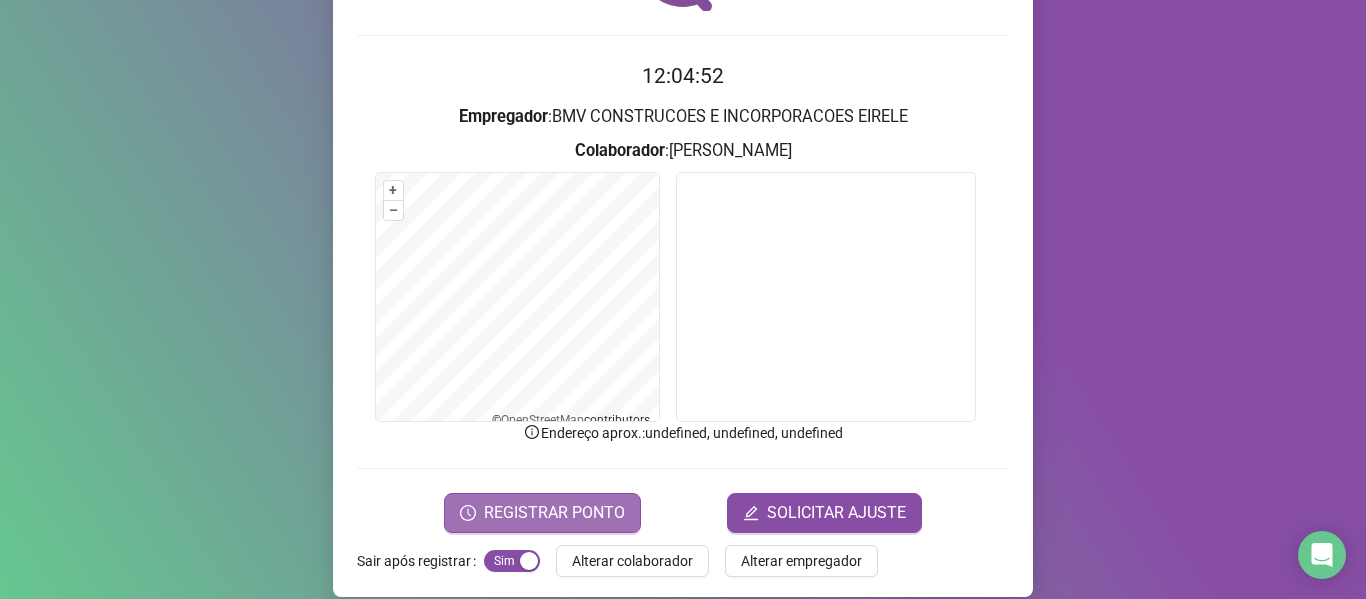 click on "REGISTRAR PONTO" at bounding box center [542, 513] 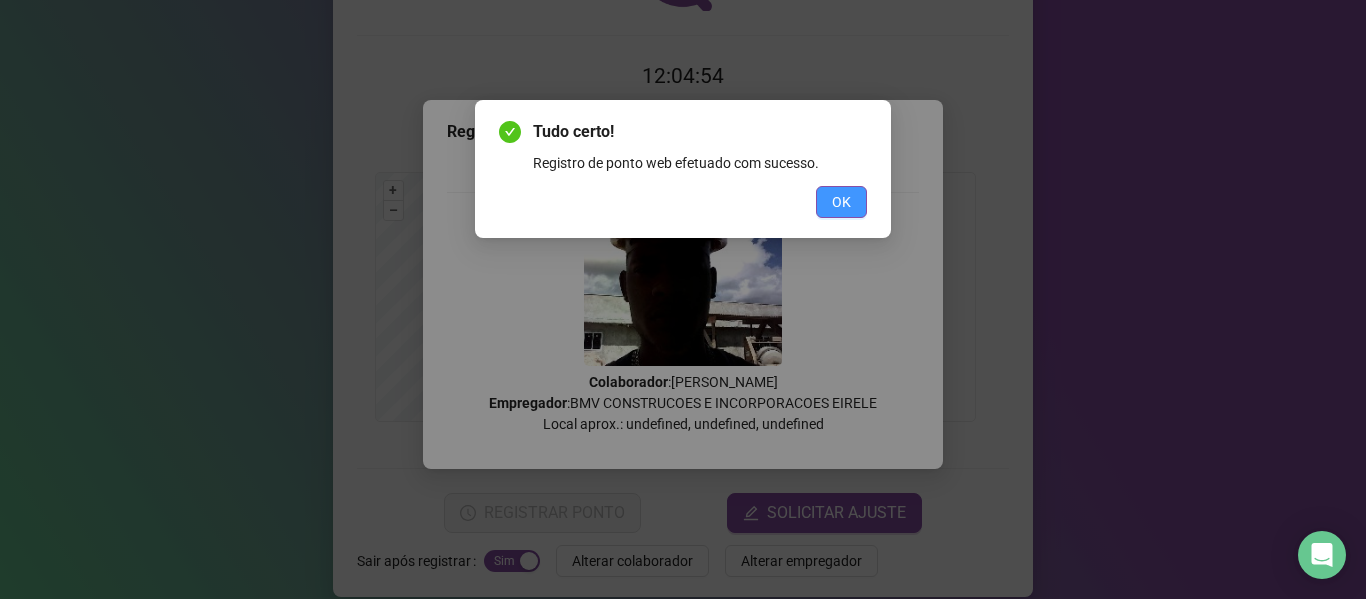 click on "OK" at bounding box center [841, 202] 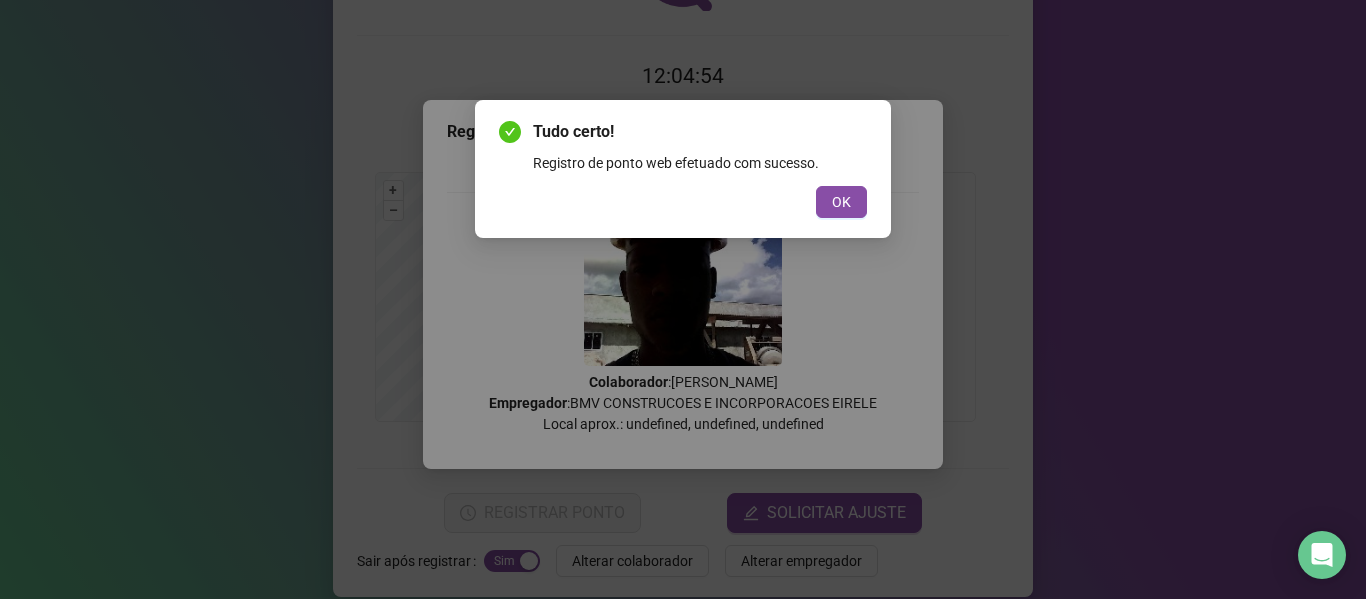 scroll, scrollTop: 0, scrollLeft: 0, axis: both 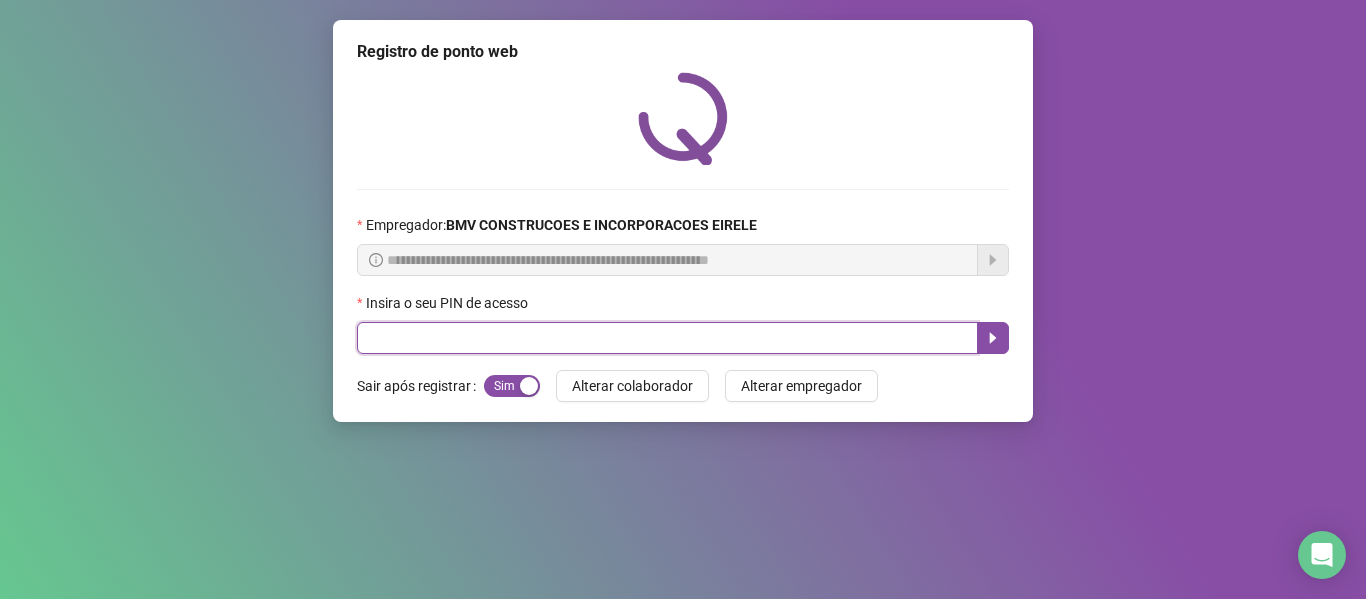 click at bounding box center (667, 338) 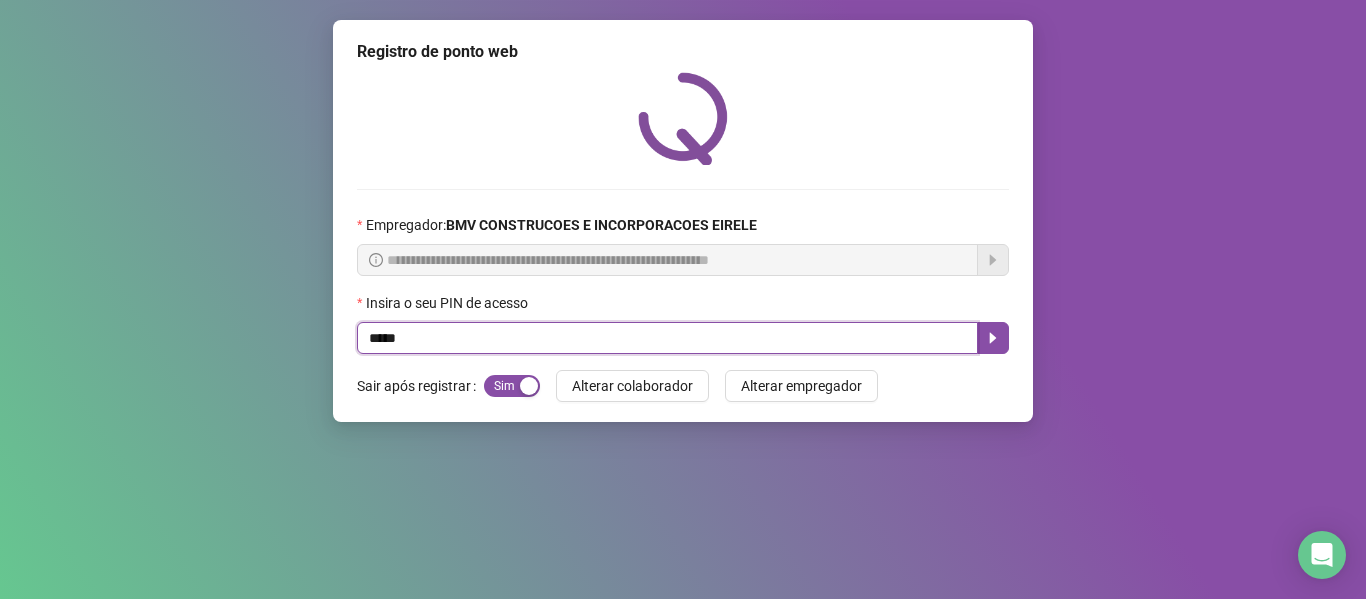 type on "*****" 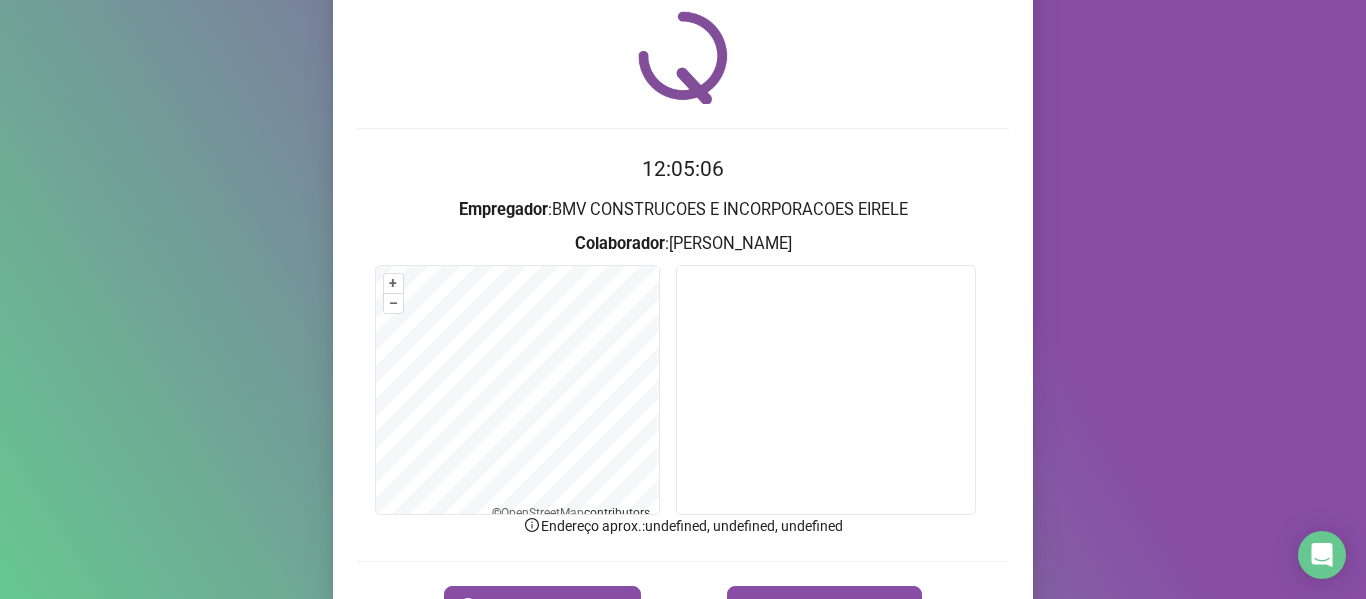 scroll, scrollTop: 176, scrollLeft: 0, axis: vertical 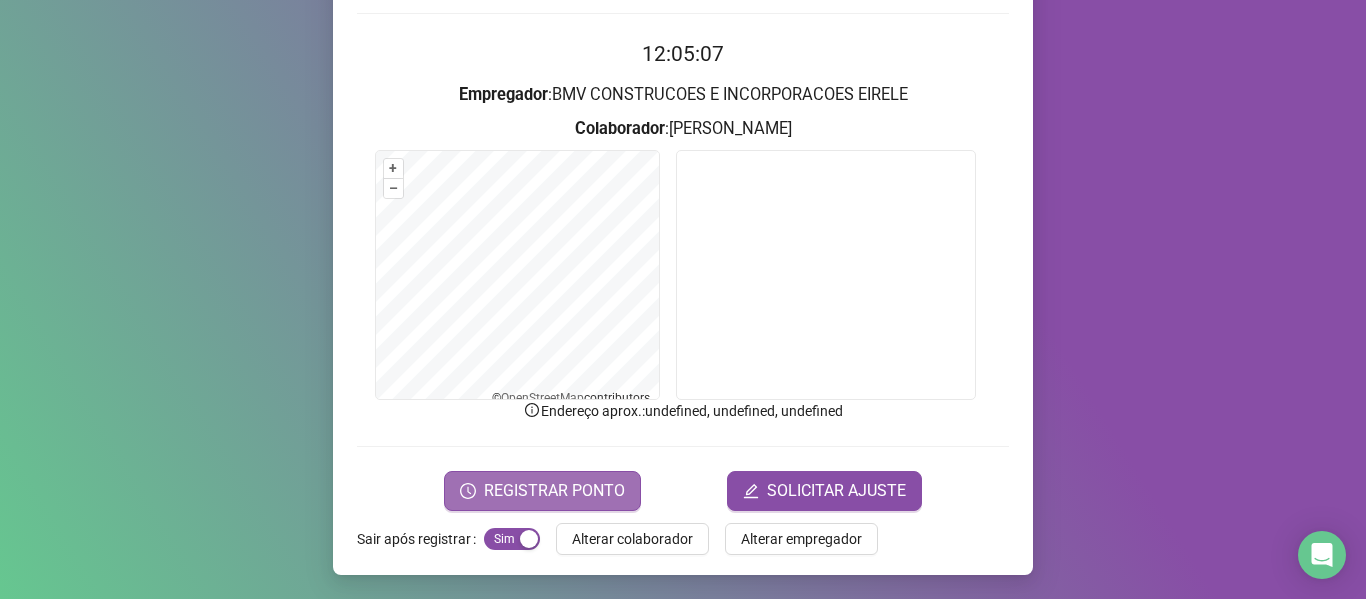 click on "REGISTRAR PONTO" at bounding box center [554, 491] 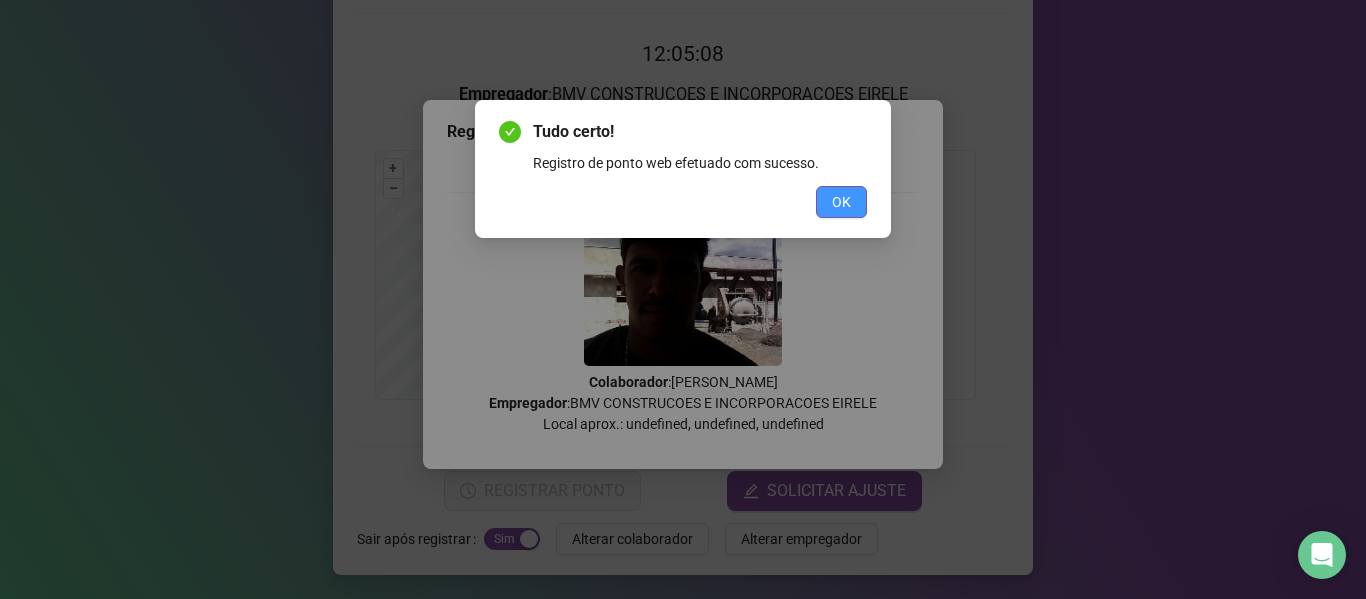 click on "OK" at bounding box center [841, 202] 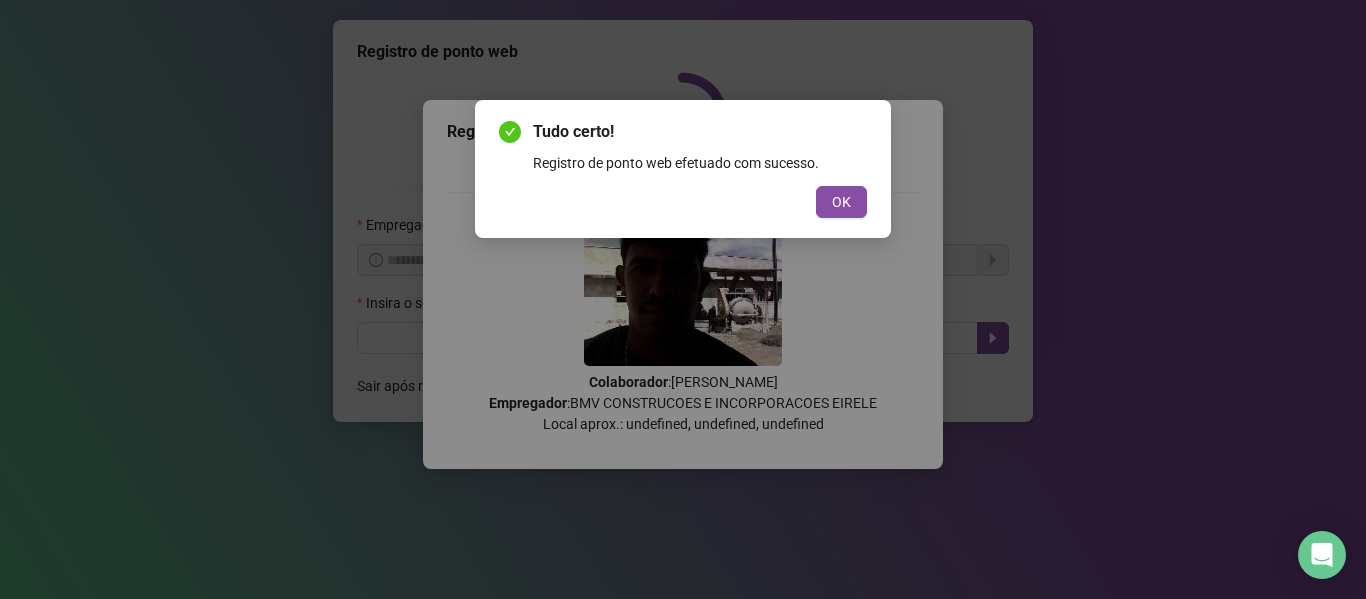 scroll, scrollTop: 0, scrollLeft: 0, axis: both 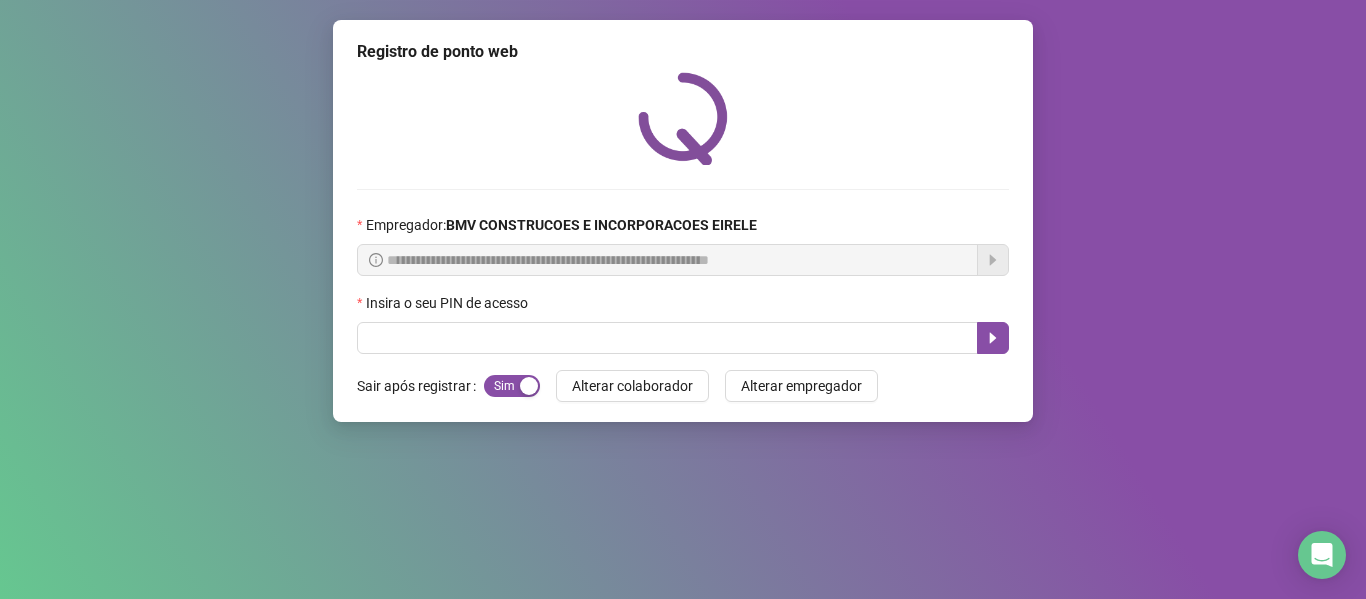 click on "Insira o seu PIN de acesso" at bounding box center (683, 307) 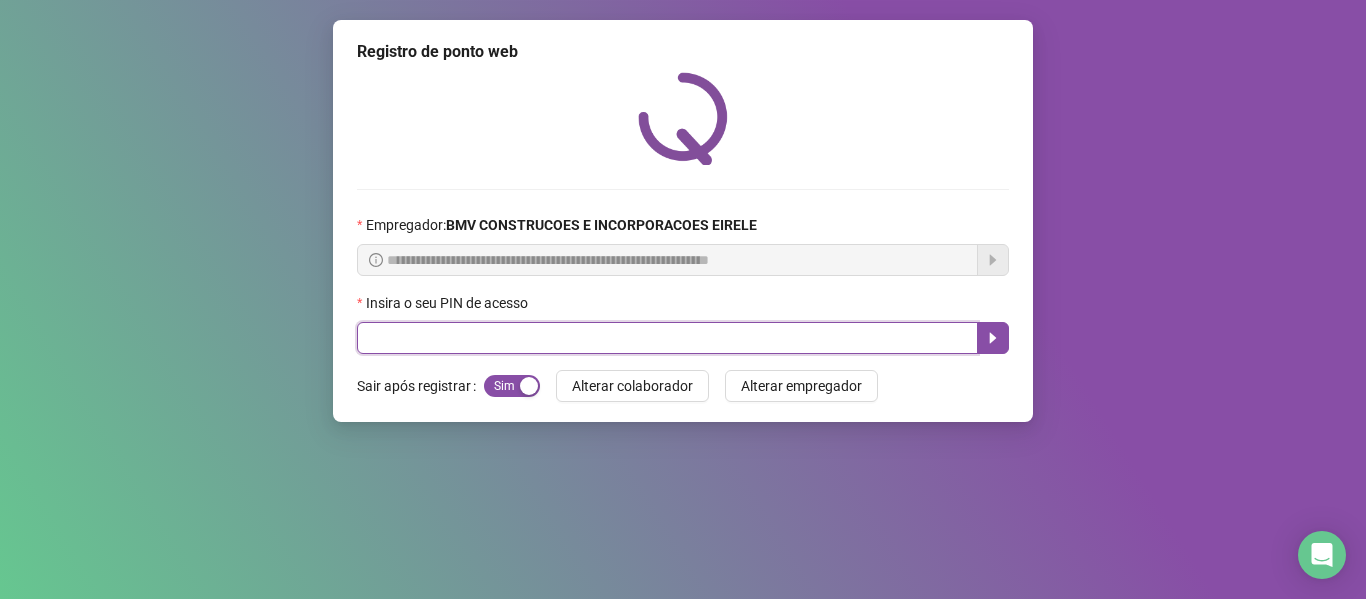 click at bounding box center [667, 338] 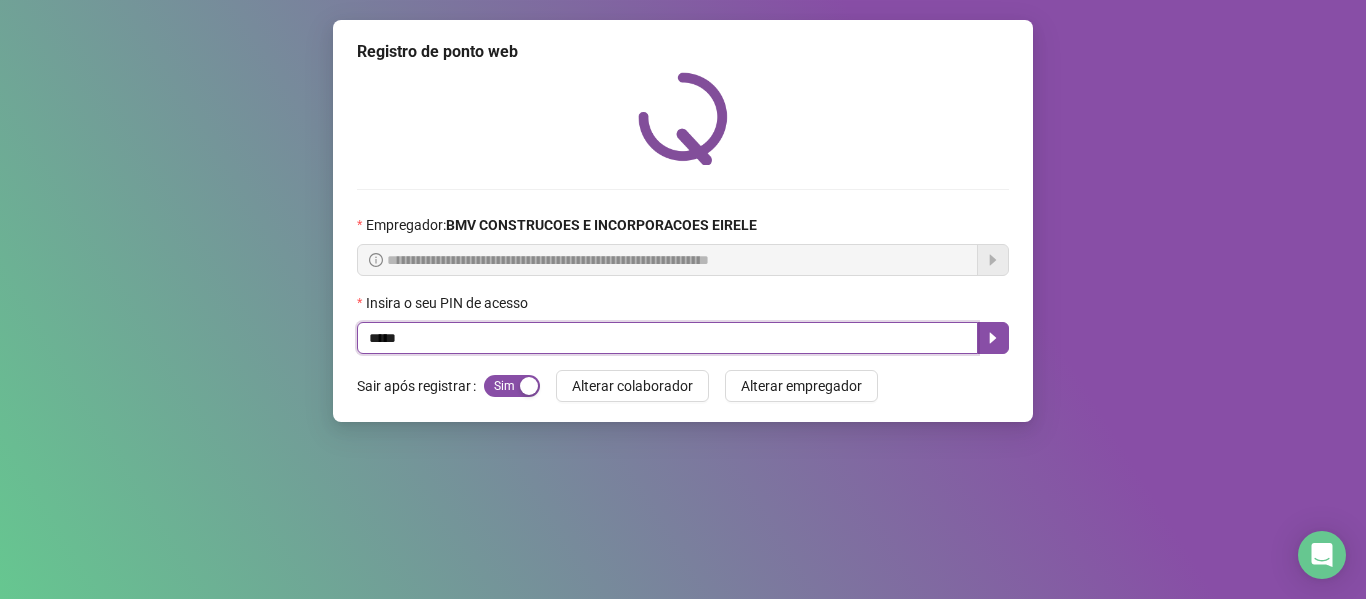 type on "*****" 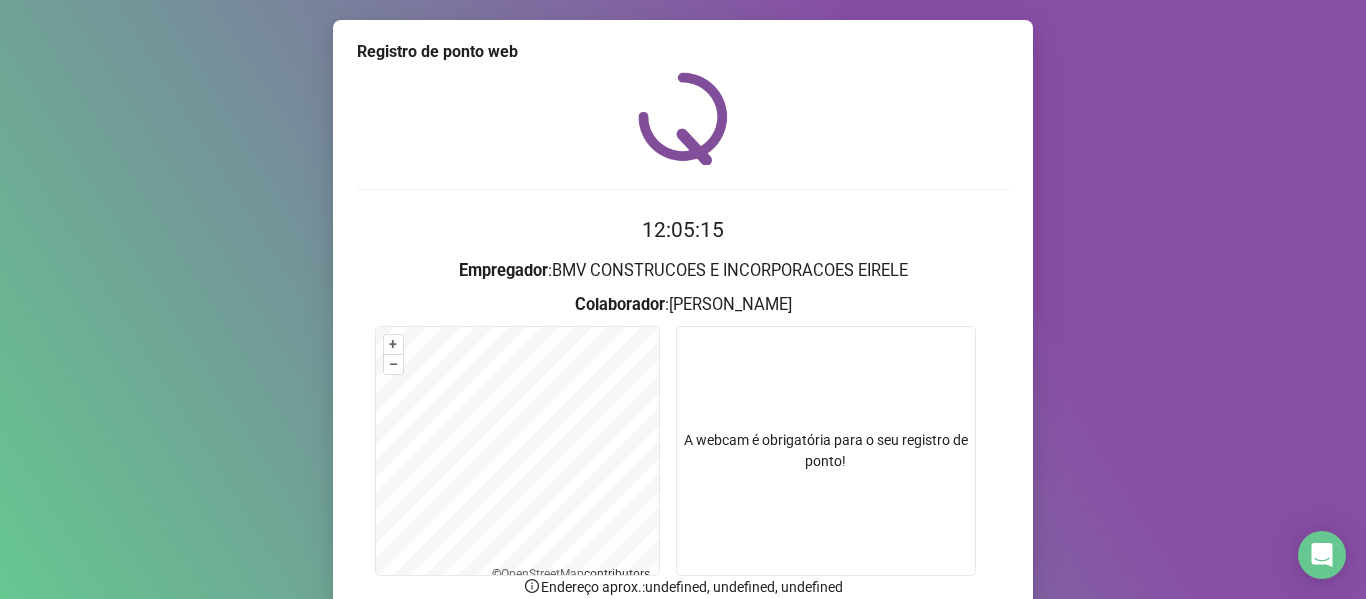 scroll, scrollTop: 176, scrollLeft: 0, axis: vertical 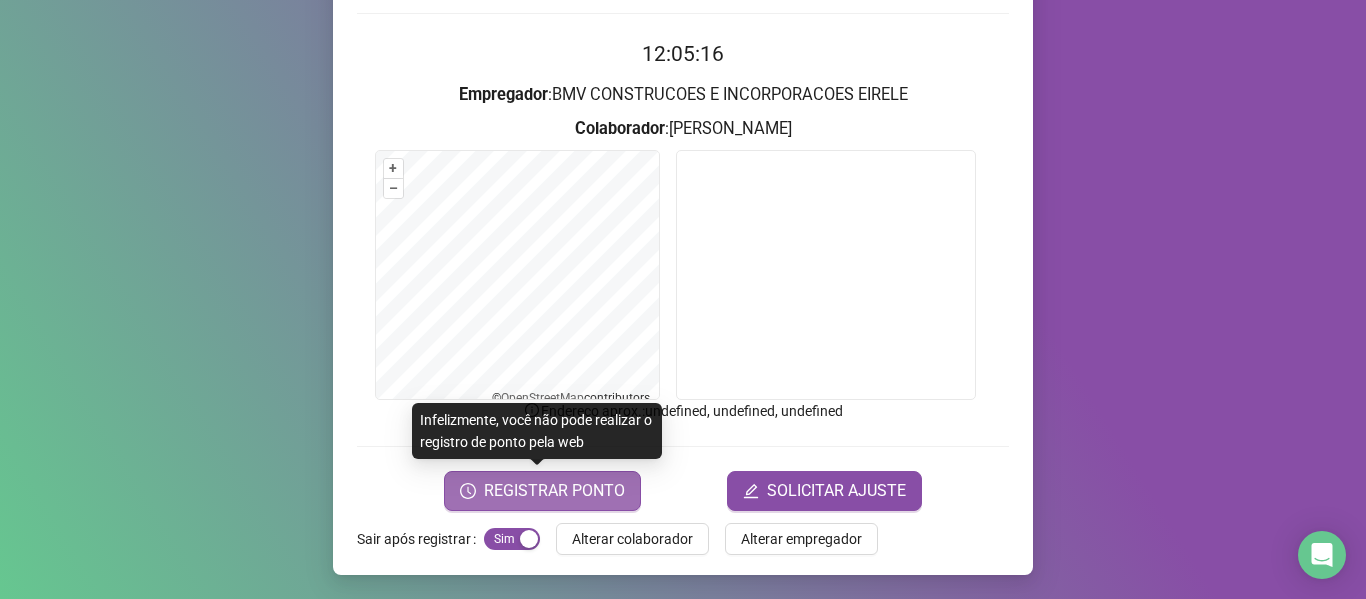 click on "REGISTRAR PONTO" at bounding box center (554, 491) 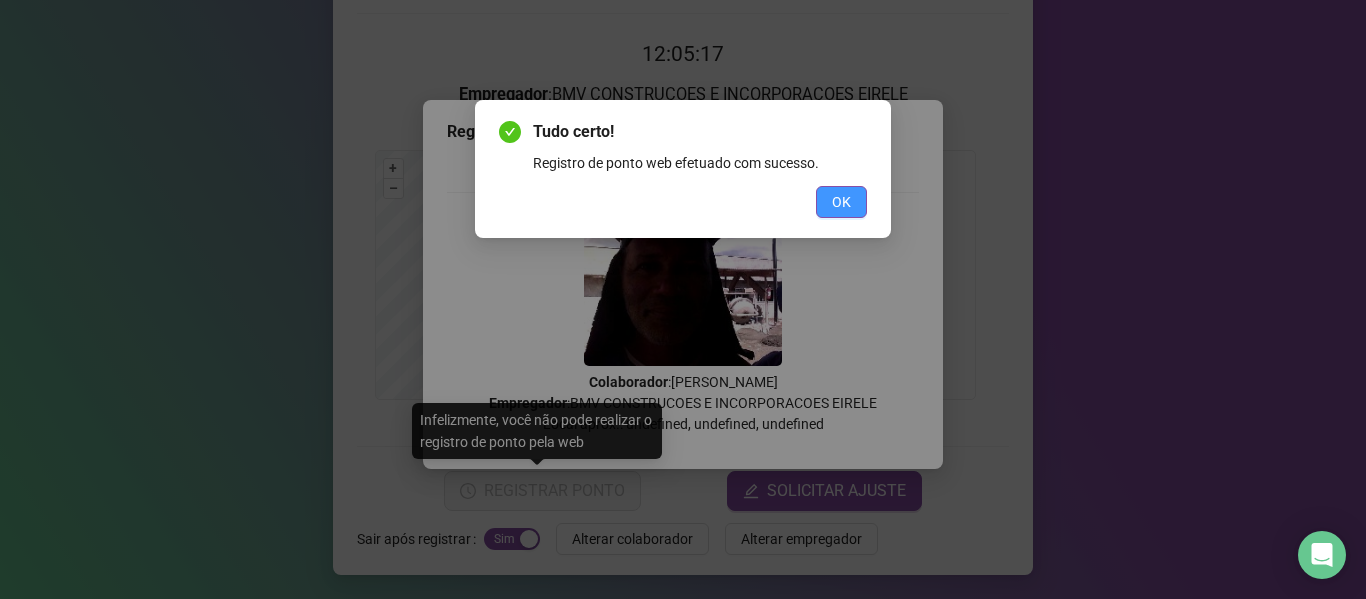 click on "OK" at bounding box center [841, 202] 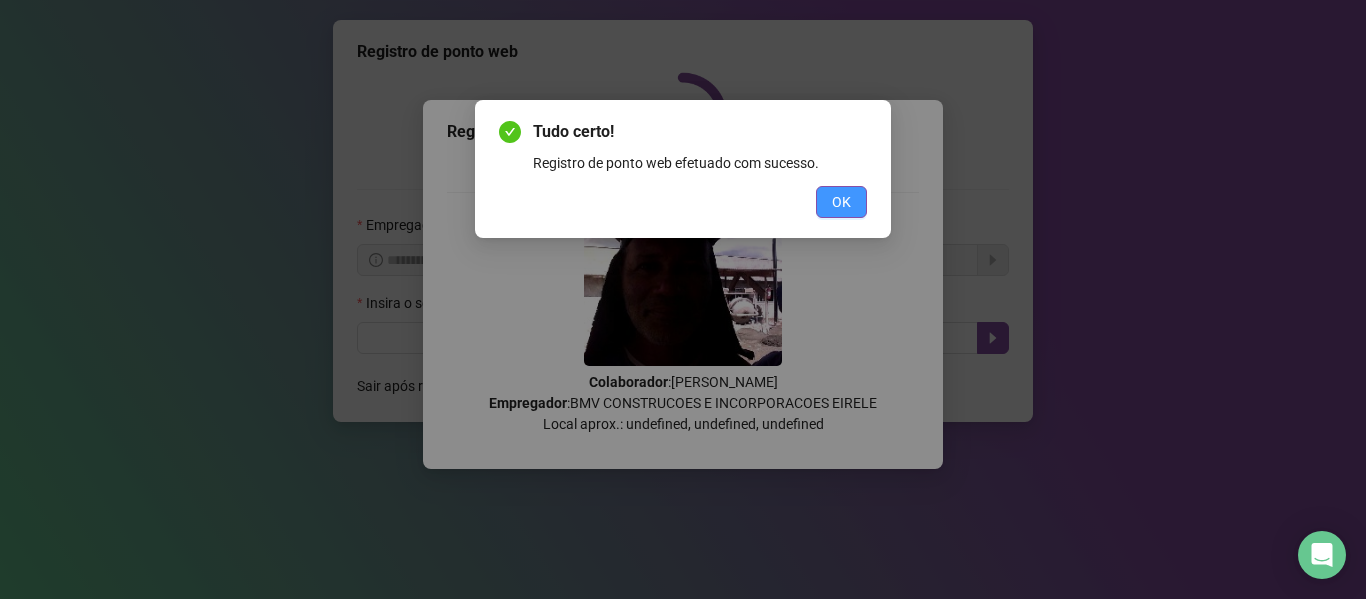 scroll, scrollTop: 0, scrollLeft: 0, axis: both 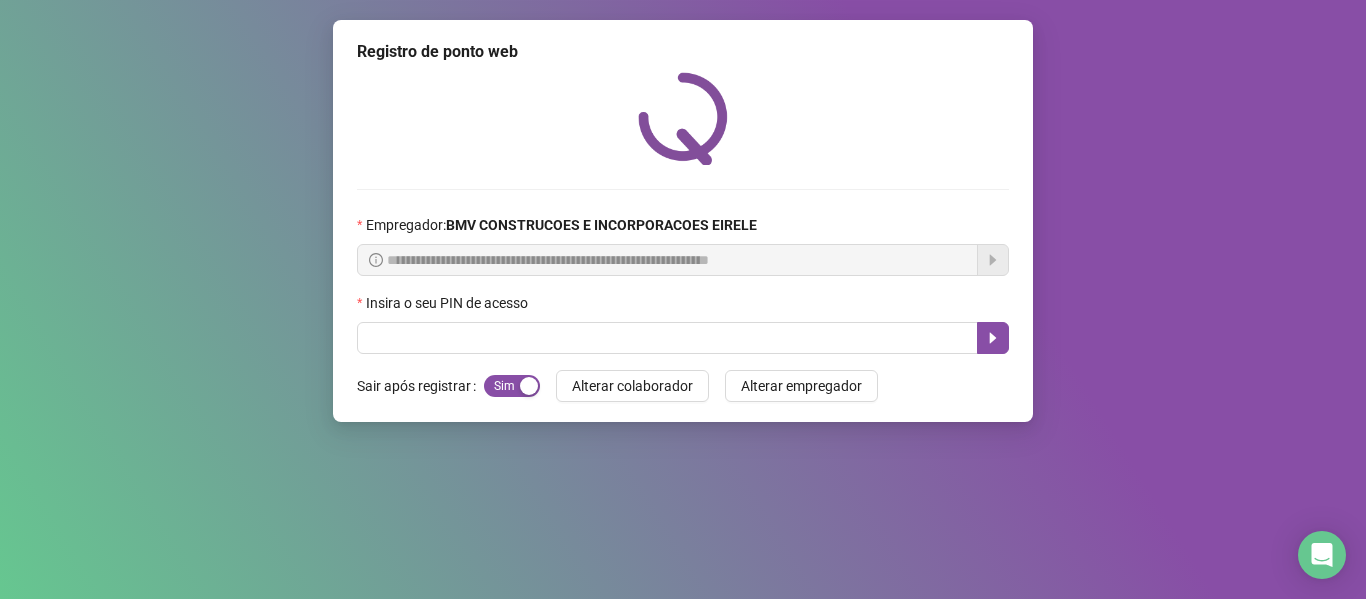 click on "**********" at bounding box center (683, 221) 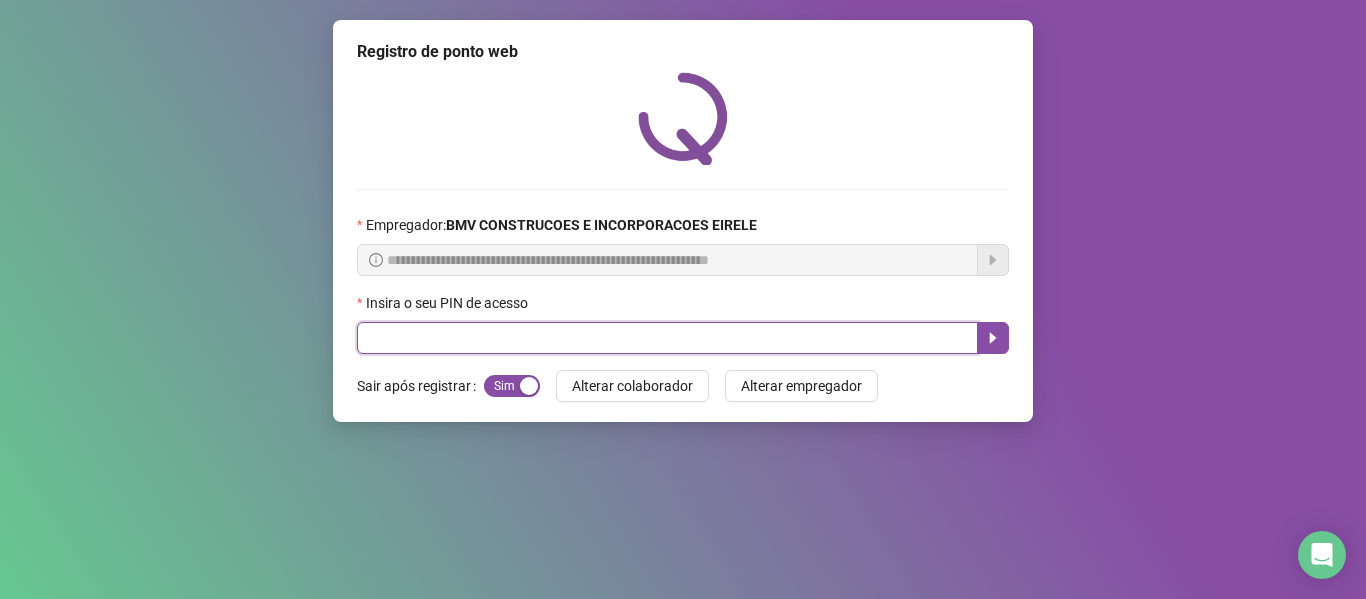click at bounding box center (667, 338) 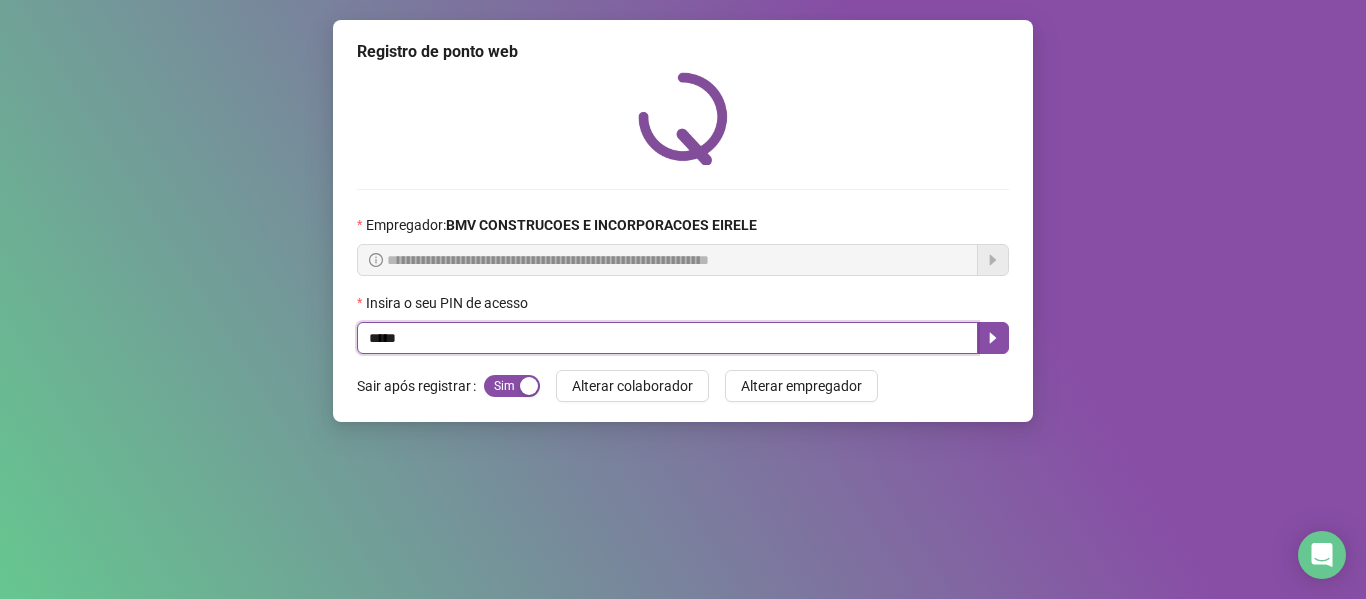 type on "*****" 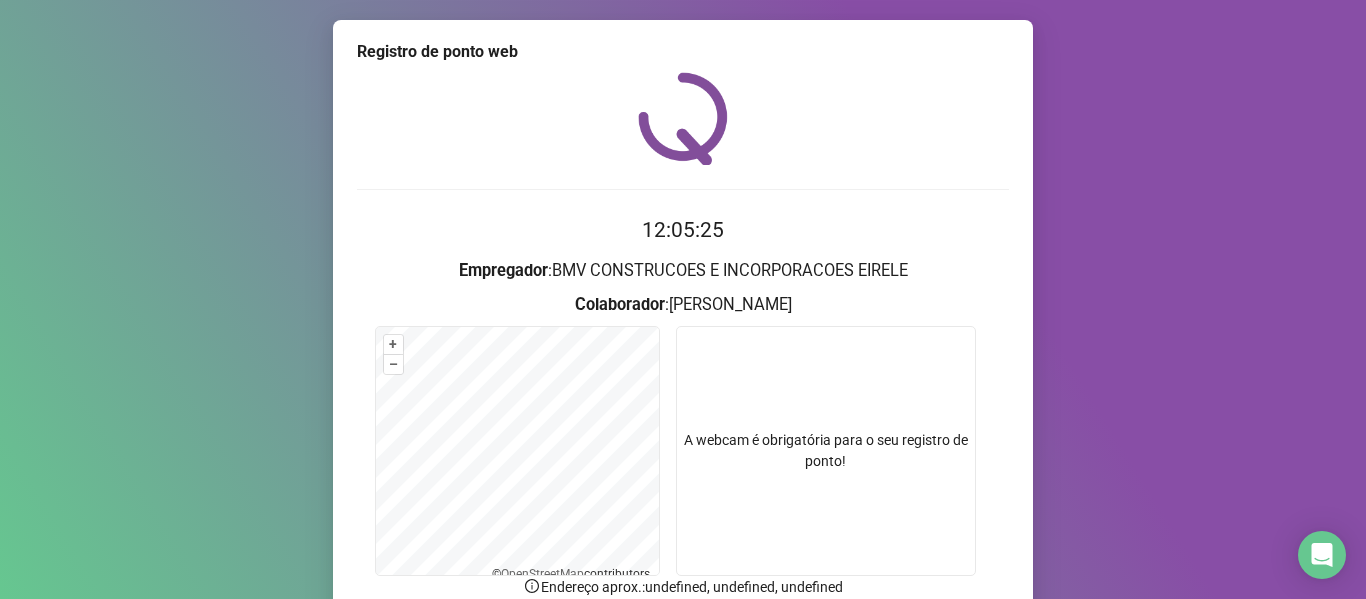 scroll, scrollTop: 176, scrollLeft: 0, axis: vertical 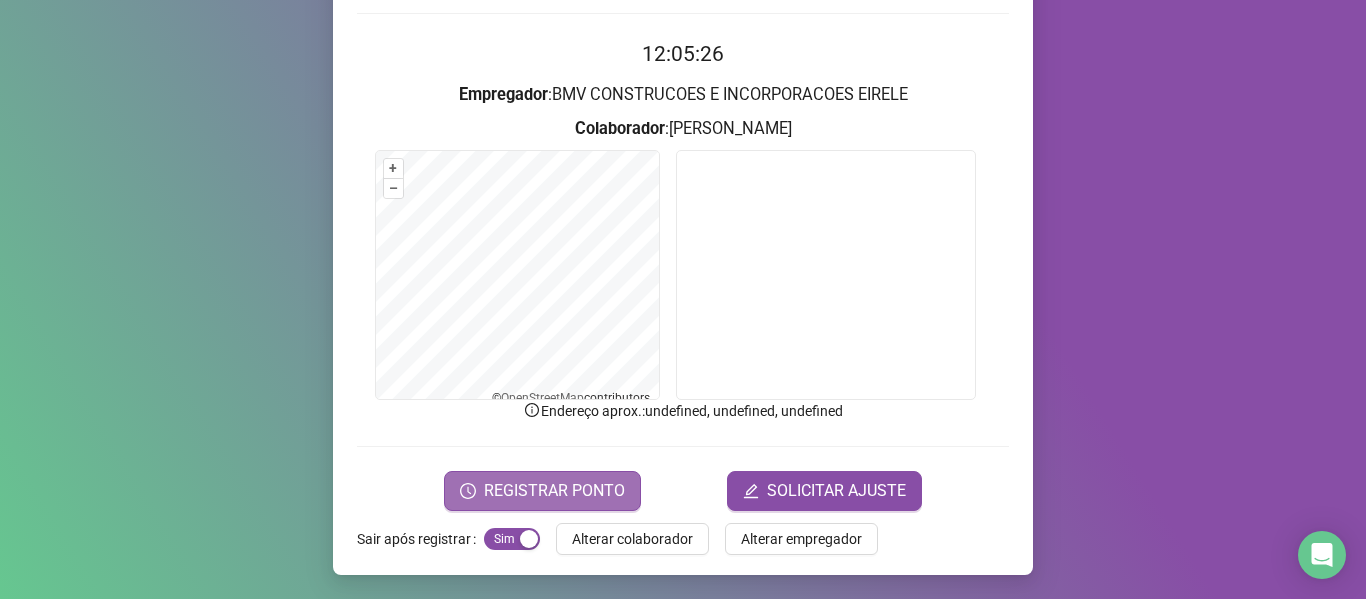 click on "REGISTRAR PONTO" at bounding box center (554, 491) 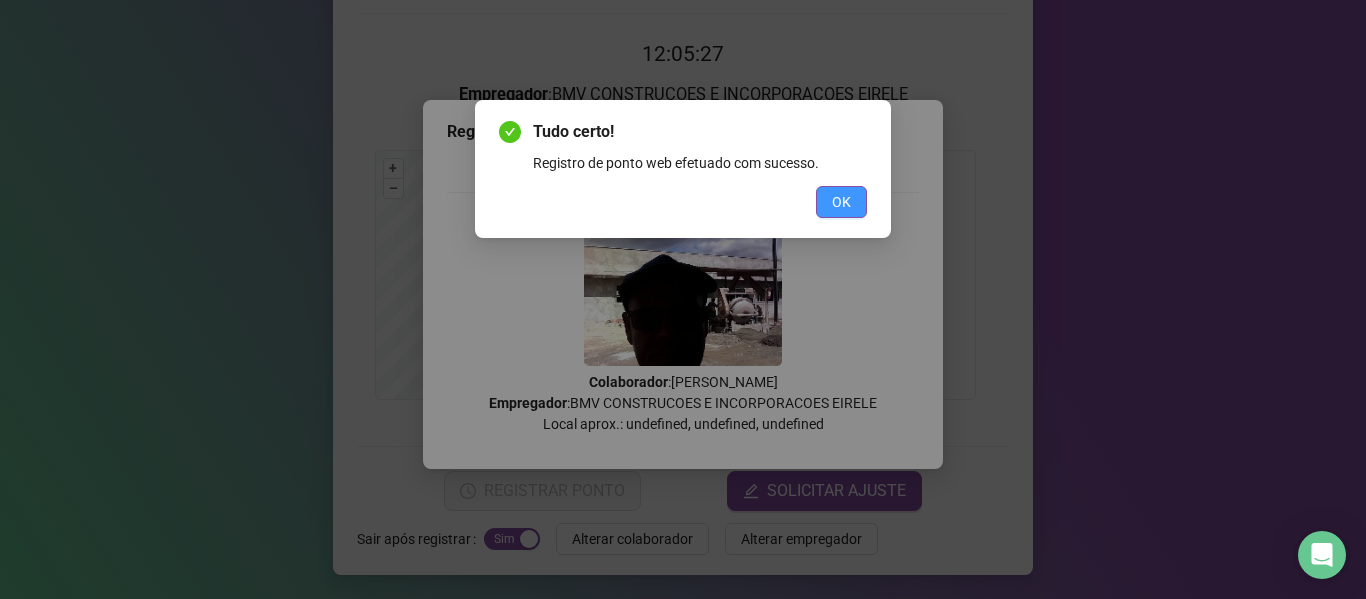click on "OK" at bounding box center [841, 202] 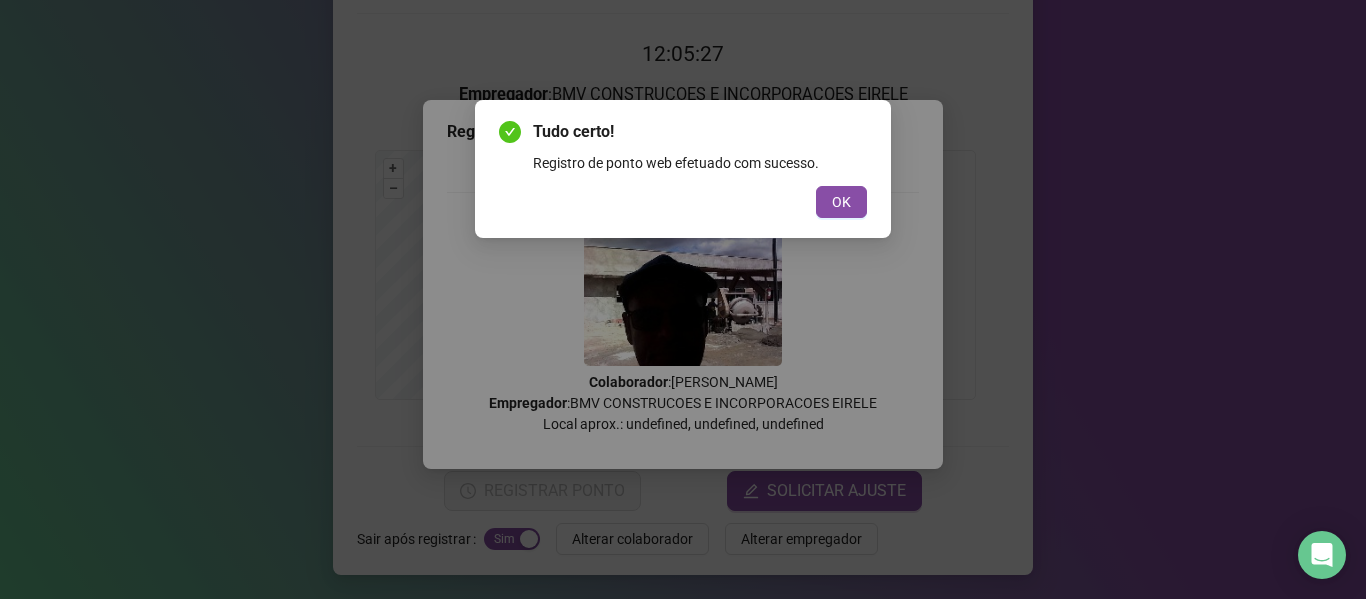 scroll, scrollTop: 0, scrollLeft: 0, axis: both 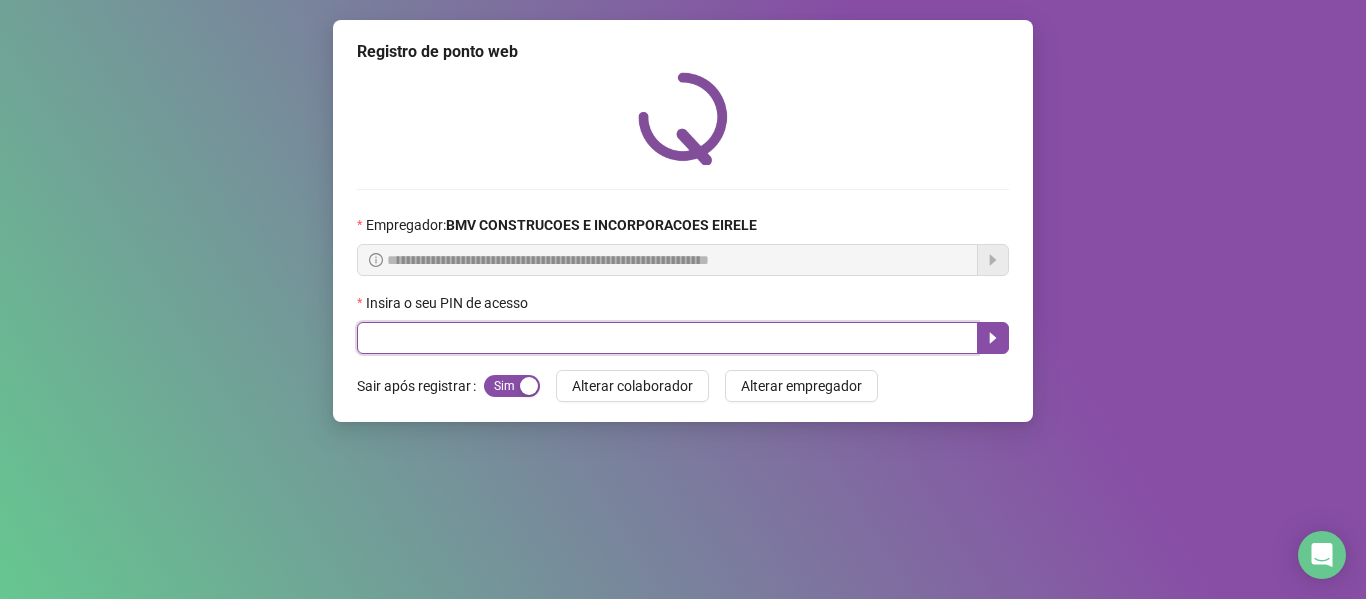 click at bounding box center [667, 338] 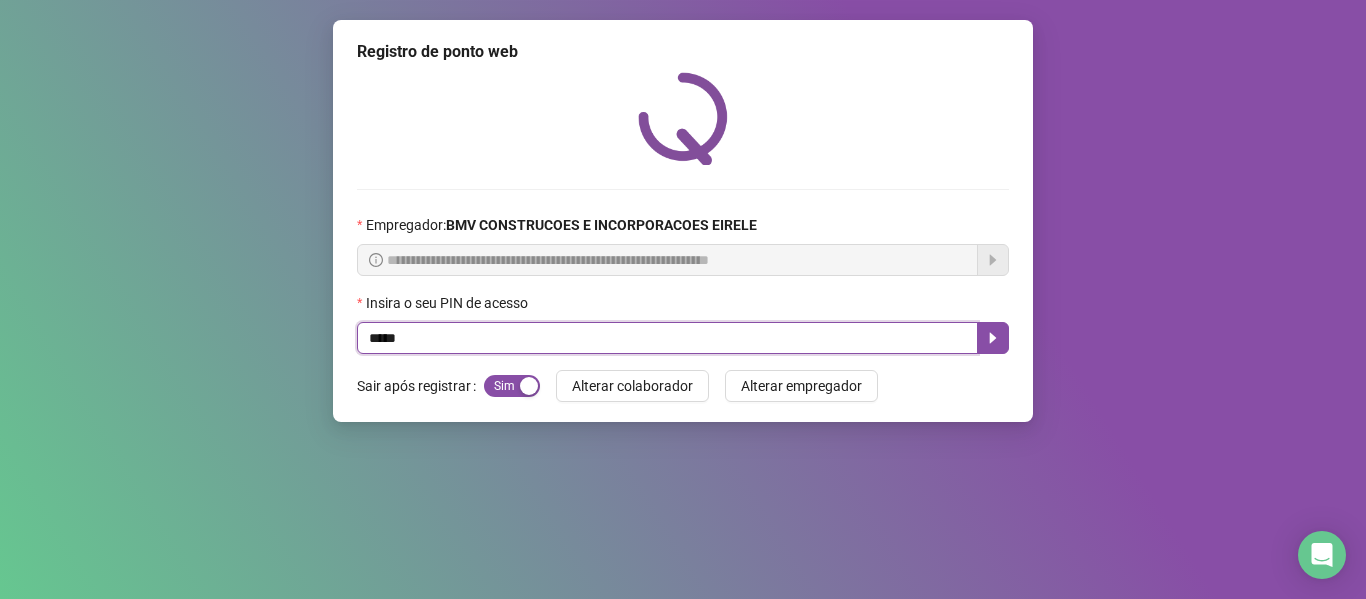 type on "*****" 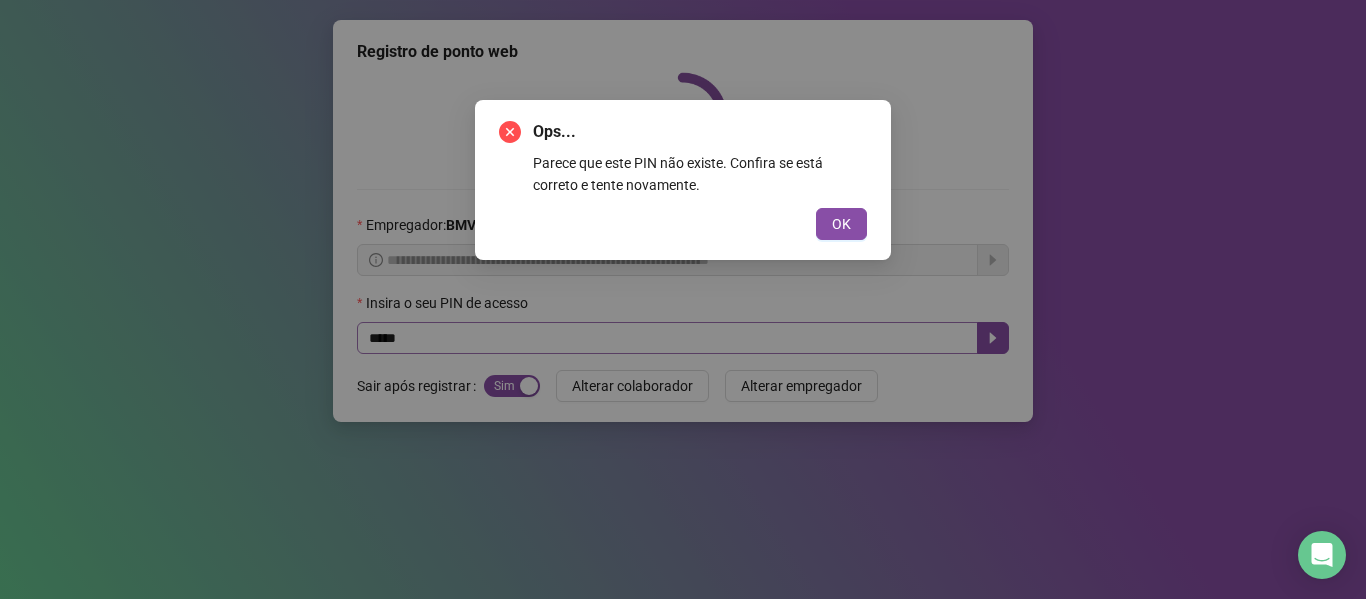 type 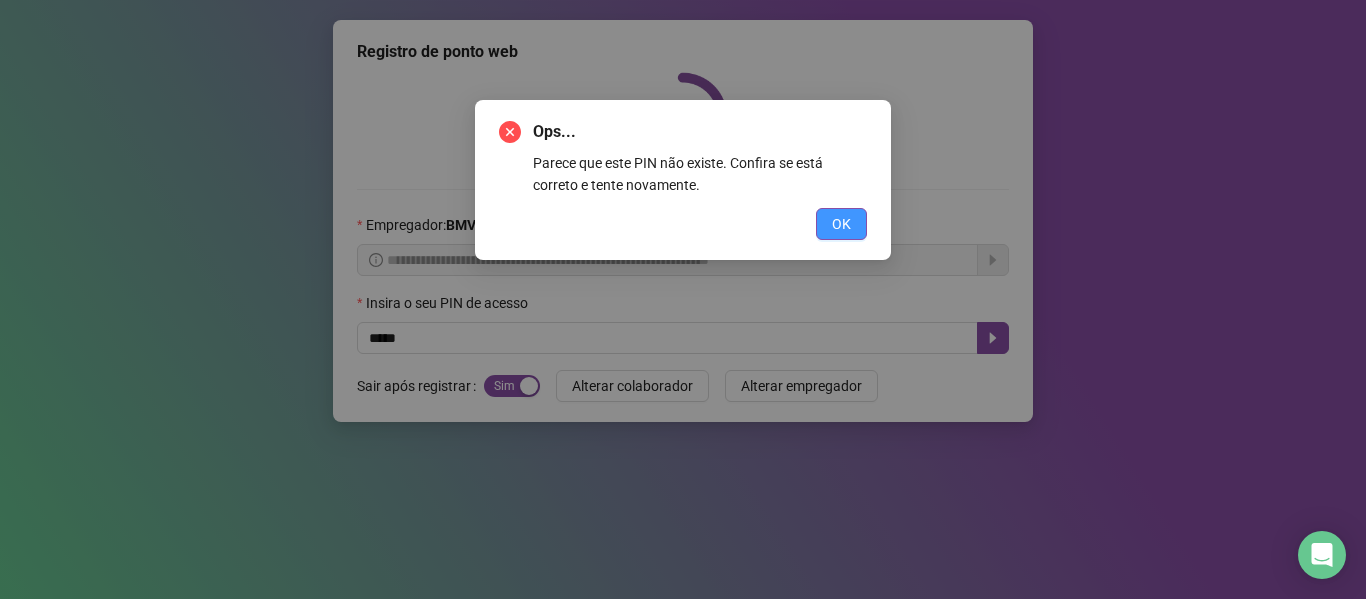 click on "OK" at bounding box center (841, 224) 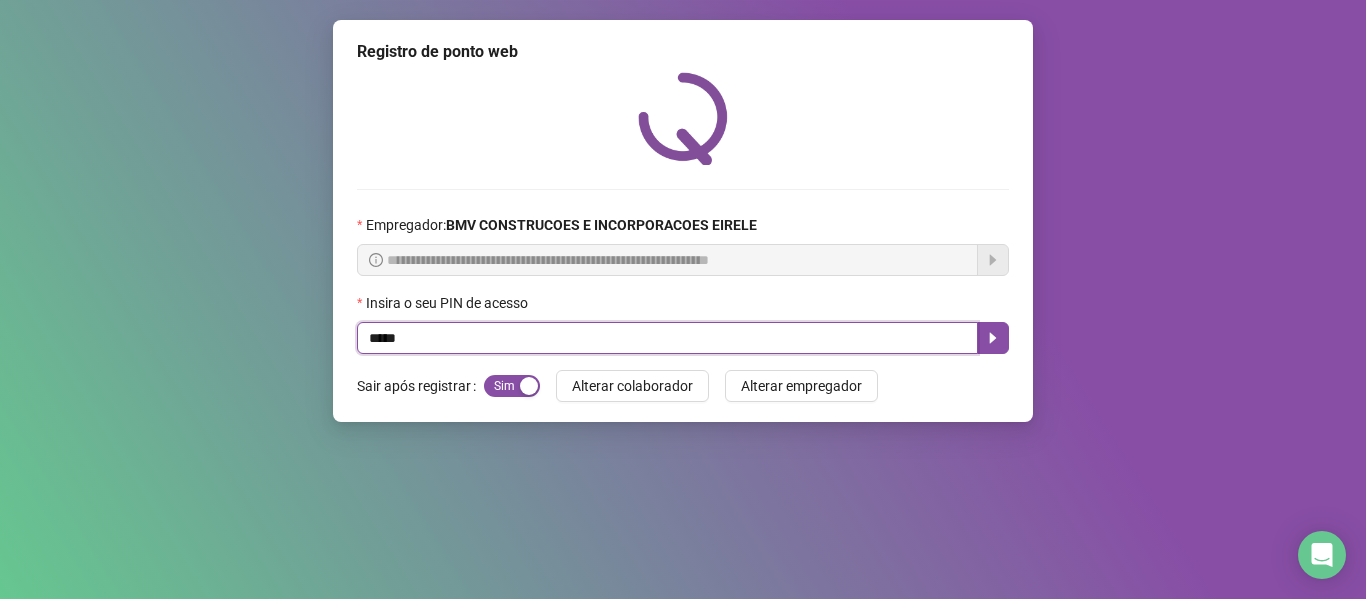 drag, startPoint x: 457, startPoint y: 324, endPoint x: 356, endPoint y: 344, distance: 102.96116 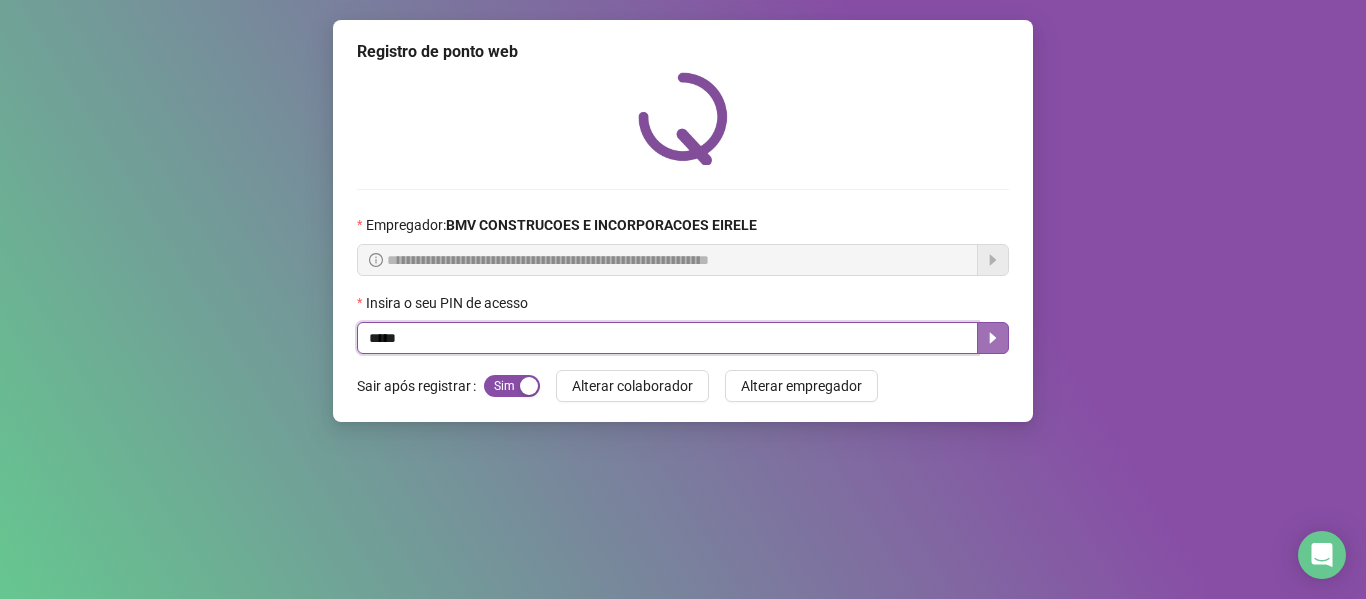 click 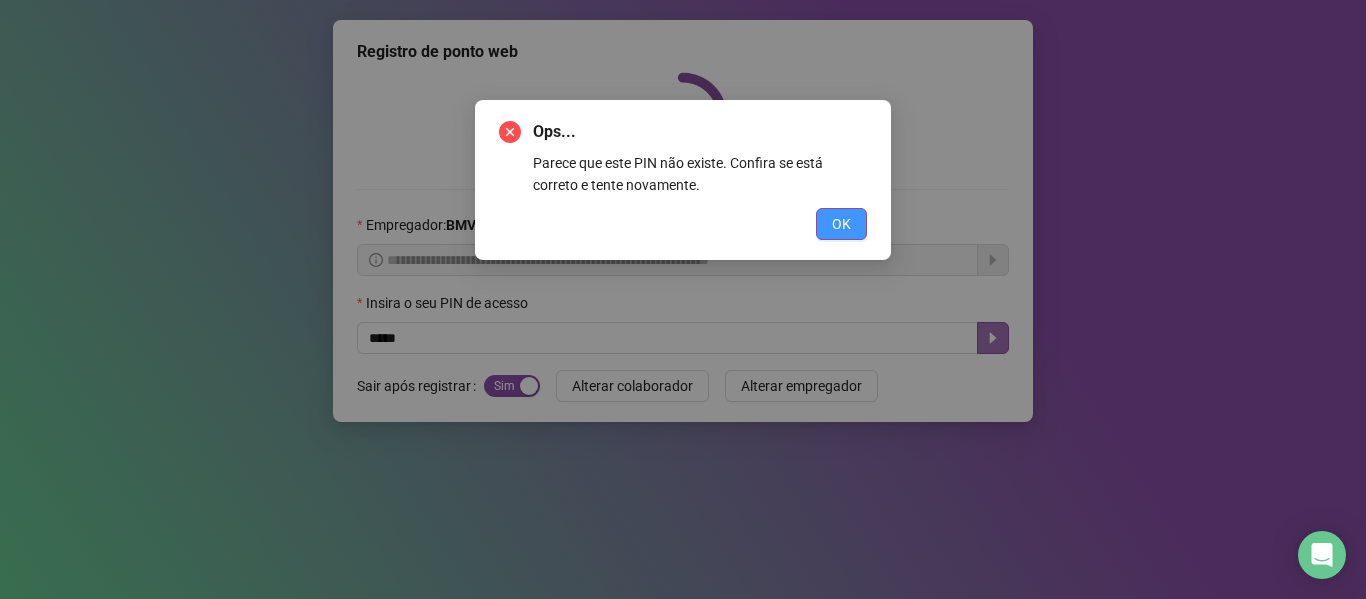click on "OK" at bounding box center (841, 224) 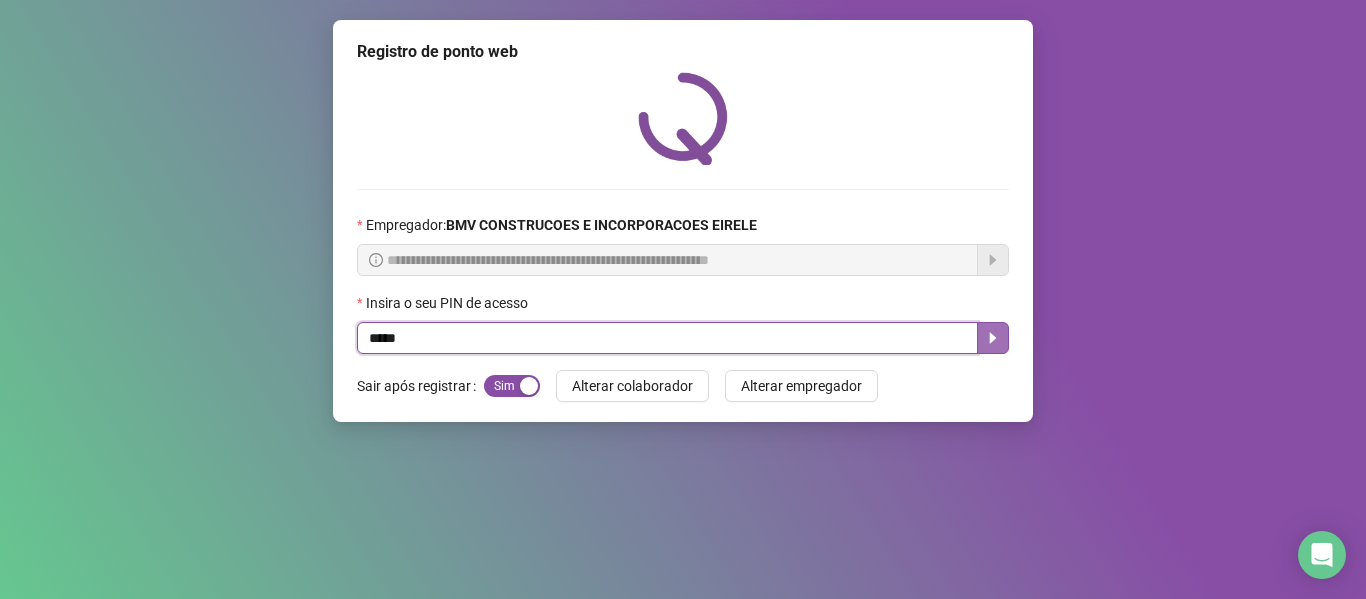drag, startPoint x: 492, startPoint y: 341, endPoint x: 311, endPoint y: 355, distance: 181.54063 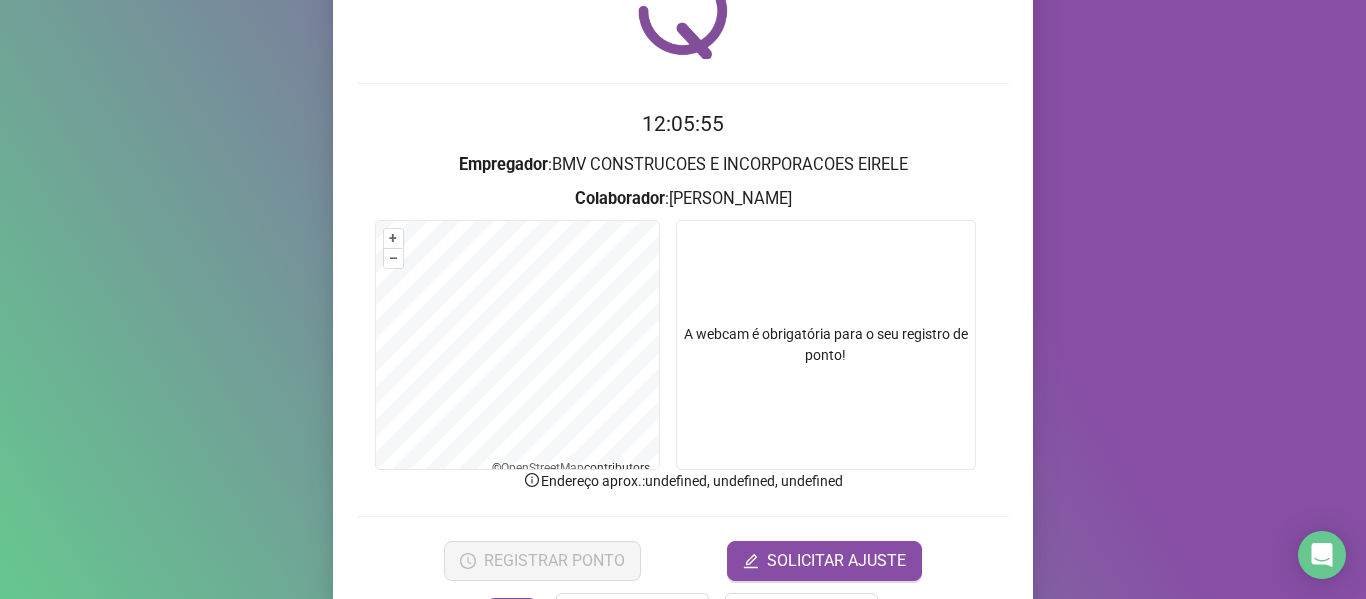 scroll, scrollTop: 176, scrollLeft: 0, axis: vertical 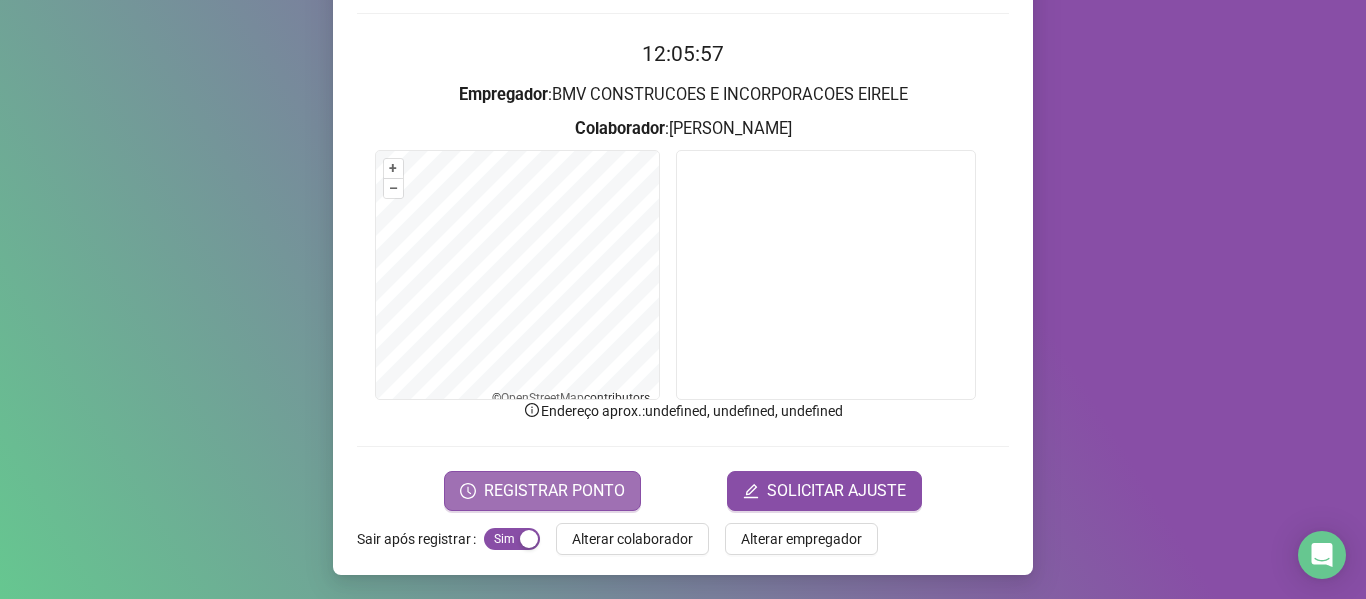 click on "REGISTRAR PONTO" at bounding box center [554, 491] 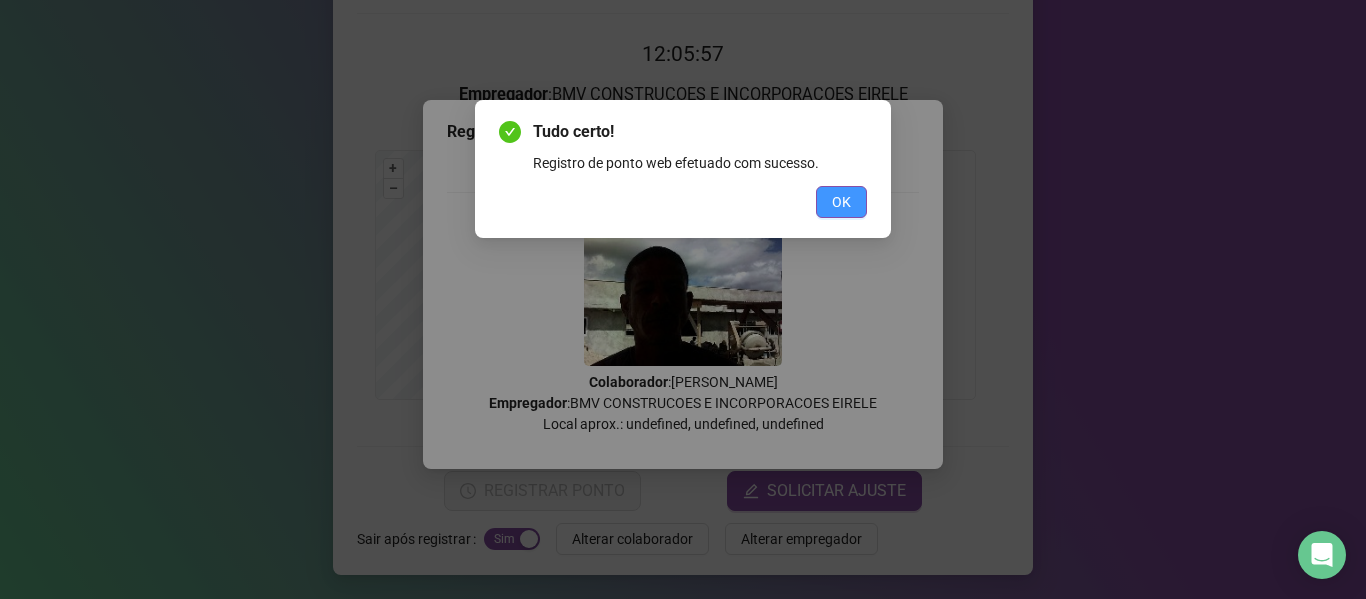 click on "OK" at bounding box center [841, 202] 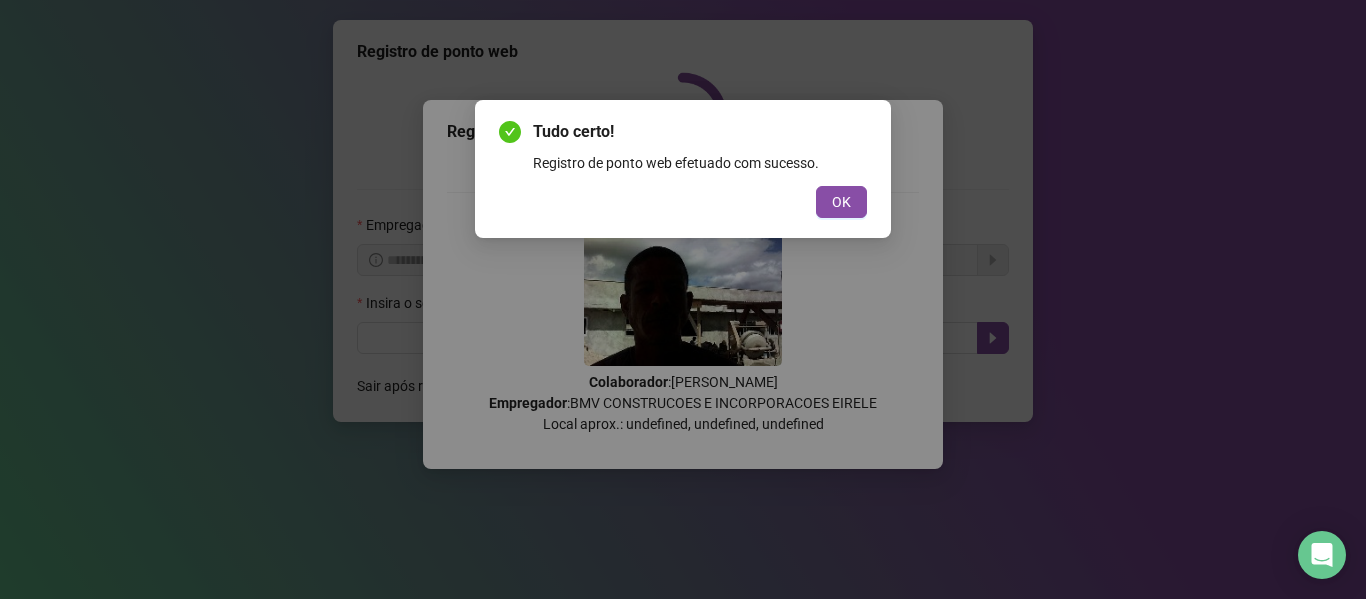 scroll, scrollTop: 0, scrollLeft: 0, axis: both 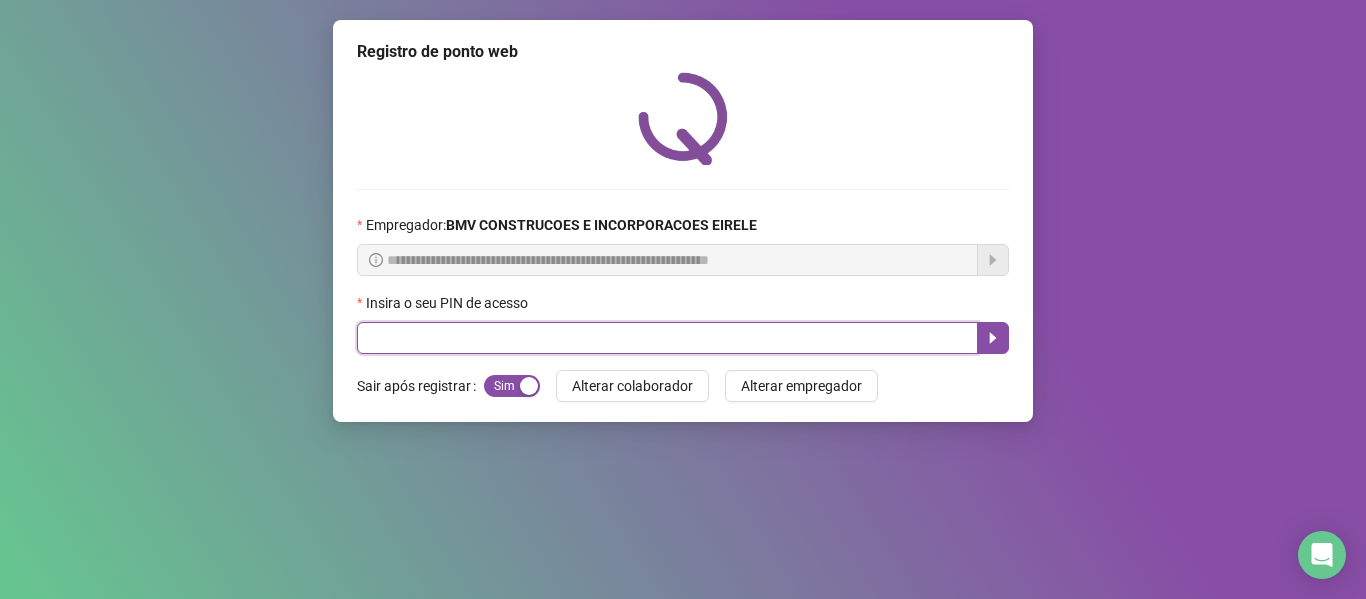 click at bounding box center [667, 338] 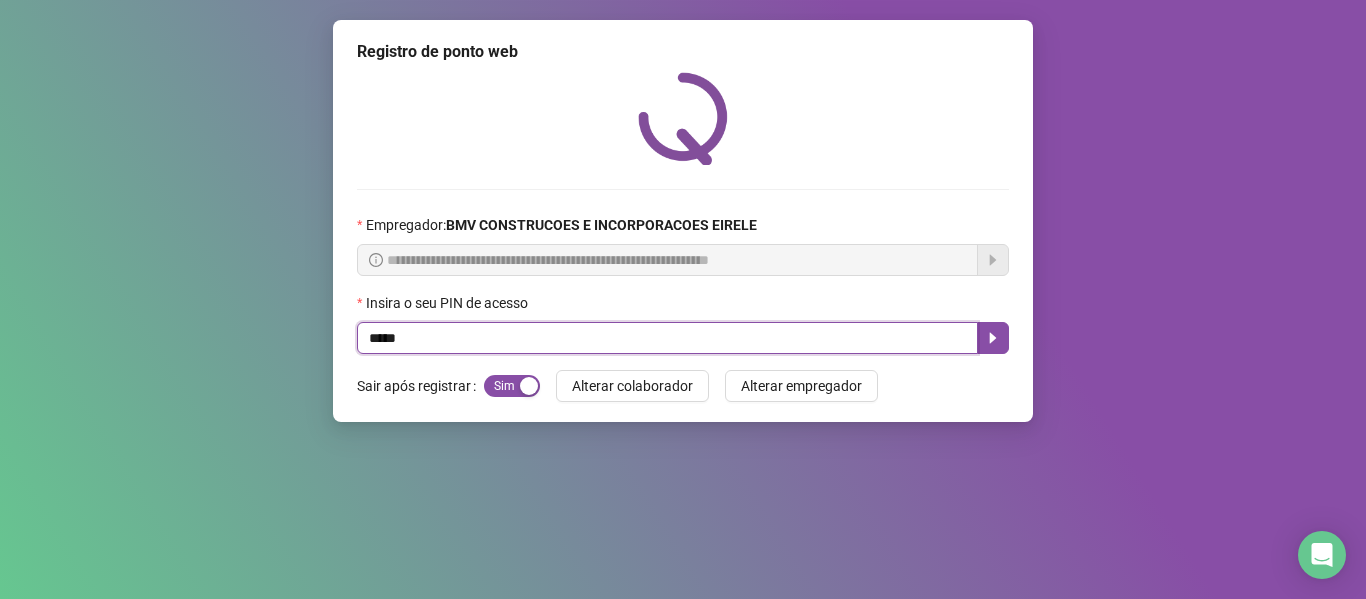 type on "*****" 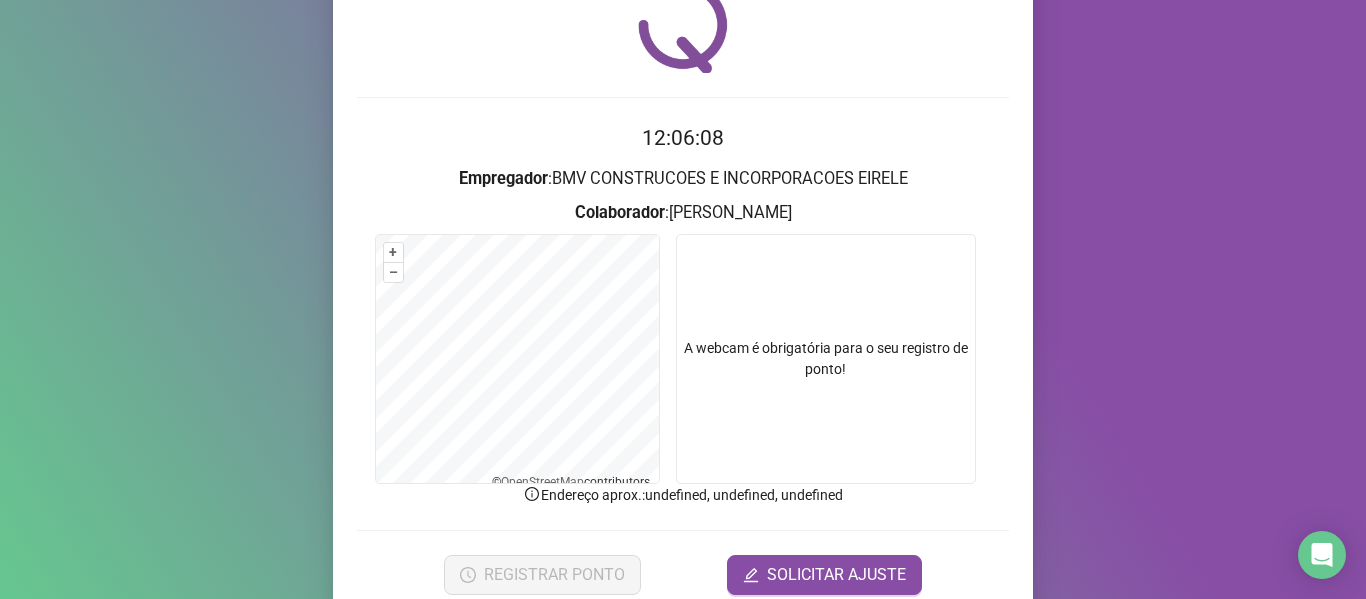 scroll, scrollTop: 176, scrollLeft: 0, axis: vertical 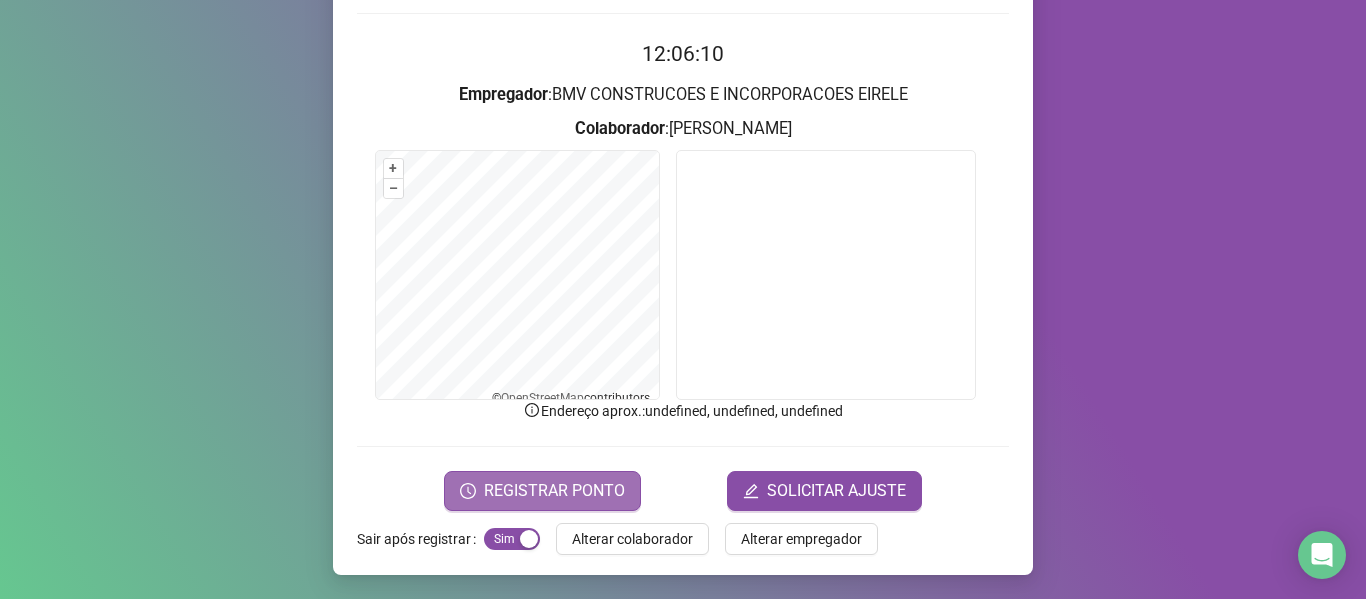click on "REGISTRAR PONTO" at bounding box center [554, 491] 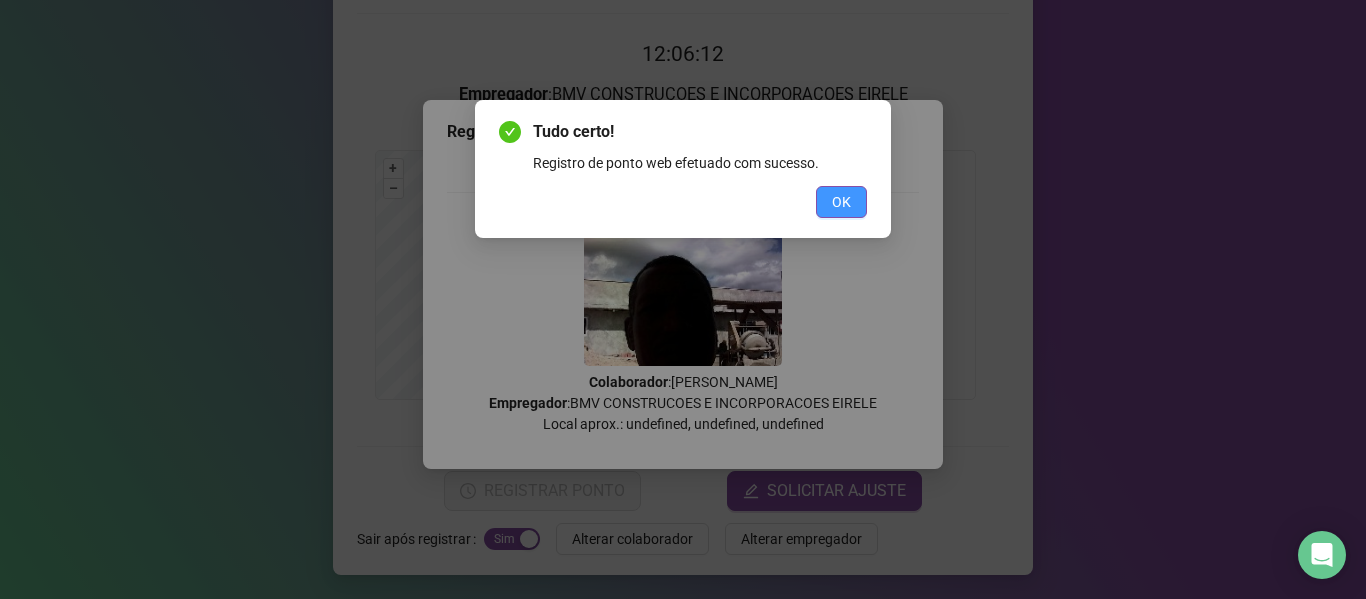click on "OK" at bounding box center [841, 202] 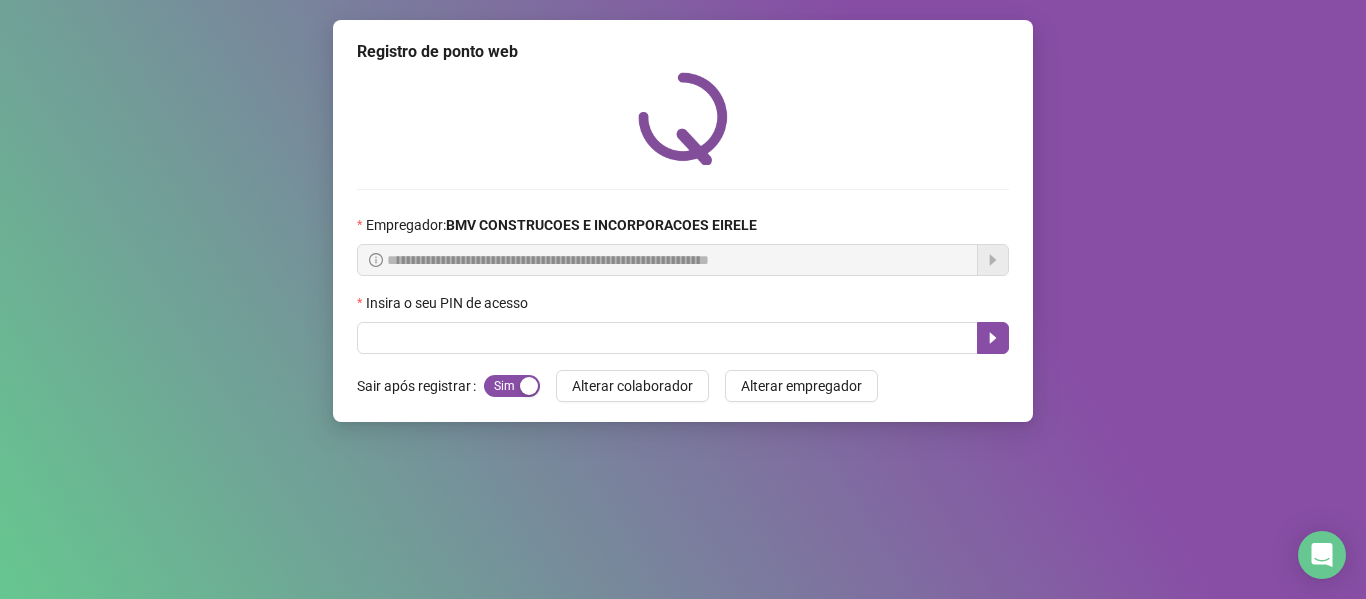 scroll, scrollTop: 0, scrollLeft: 0, axis: both 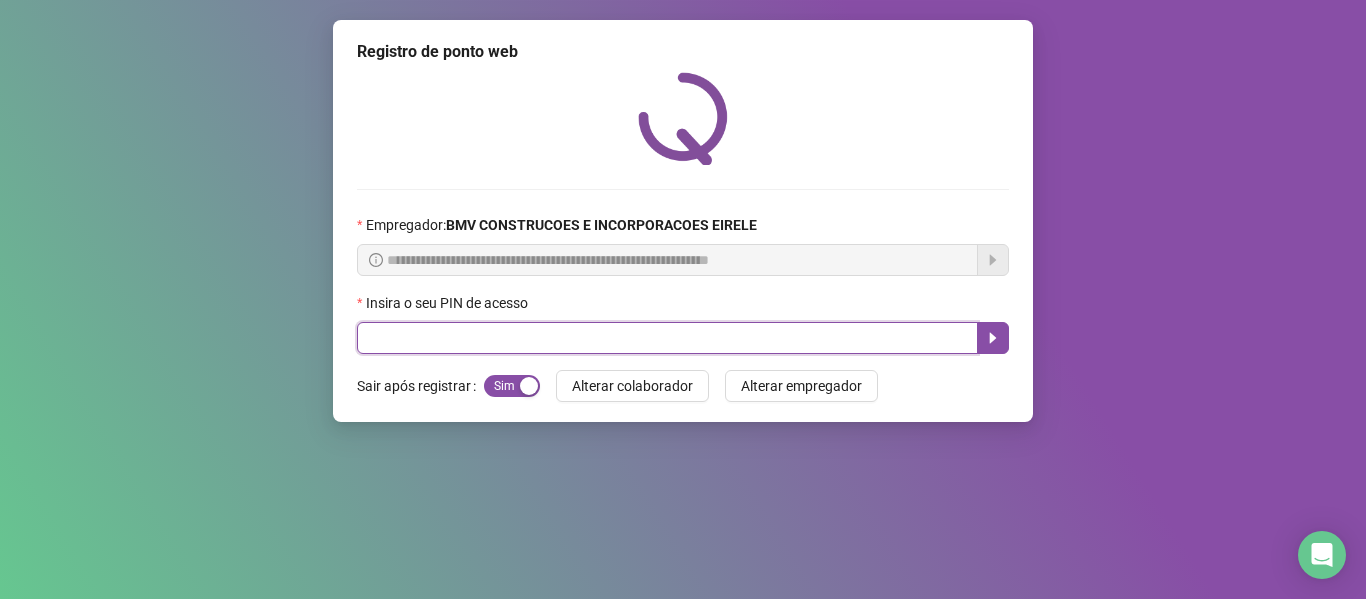 click at bounding box center [667, 338] 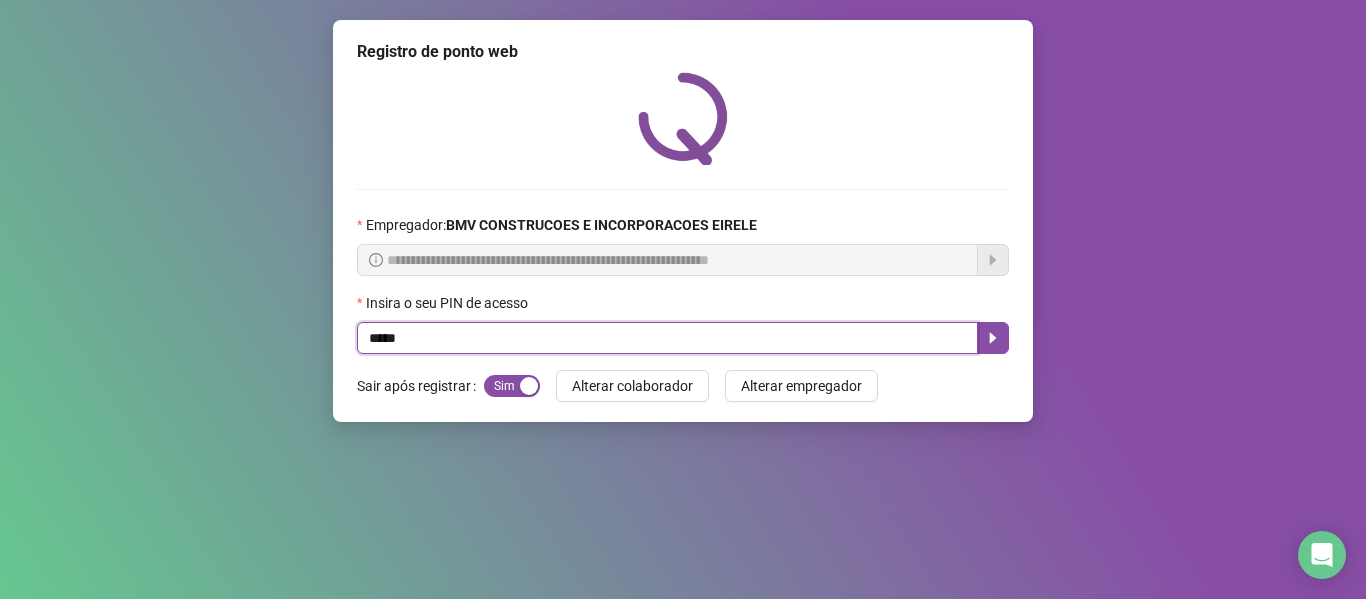 type on "*****" 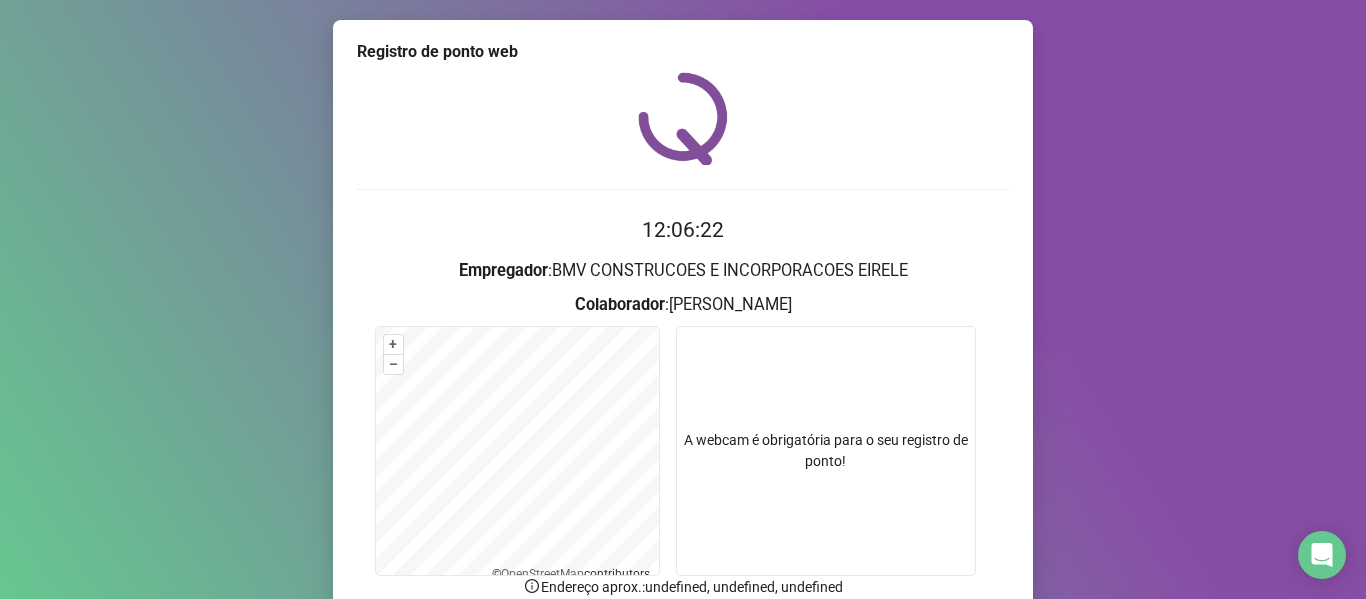 scroll, scrollTop: 176, scrollLeft: 0, axis: vertical 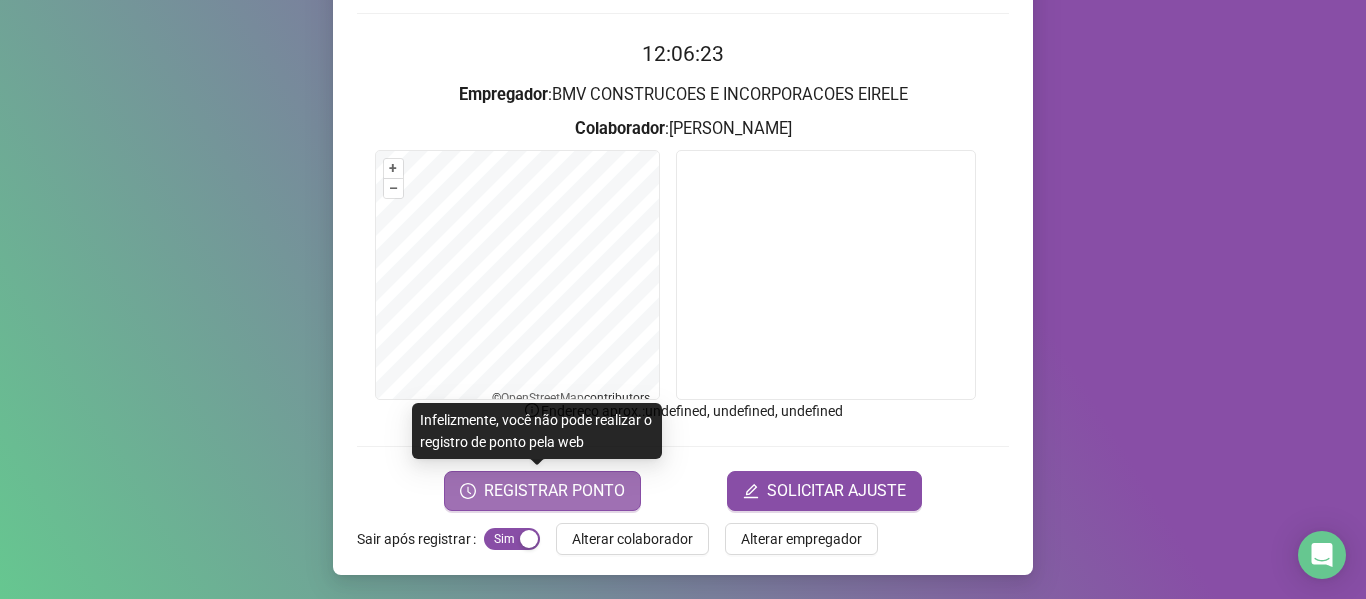 click on "REGISTRAR PONTO" at bounding box center [554, 491] 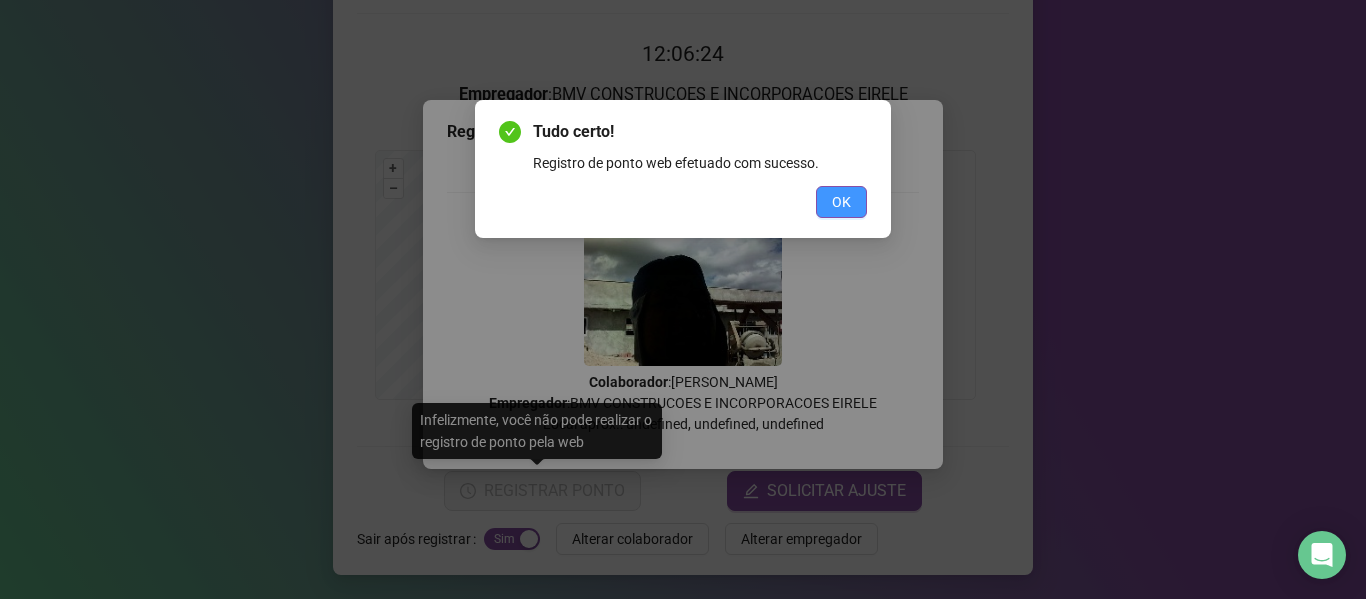 click on "OK" at bounding box center (841, 202) 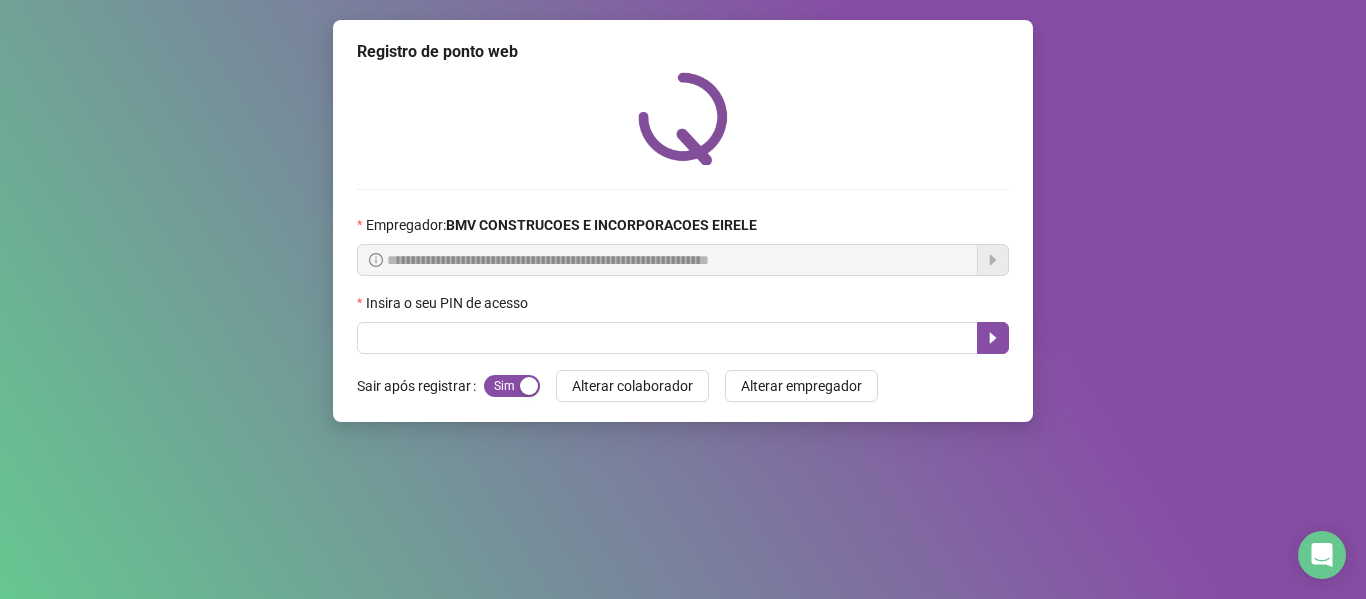 scroll, scrollTop: 0, scrollLeft: 0, axis: both 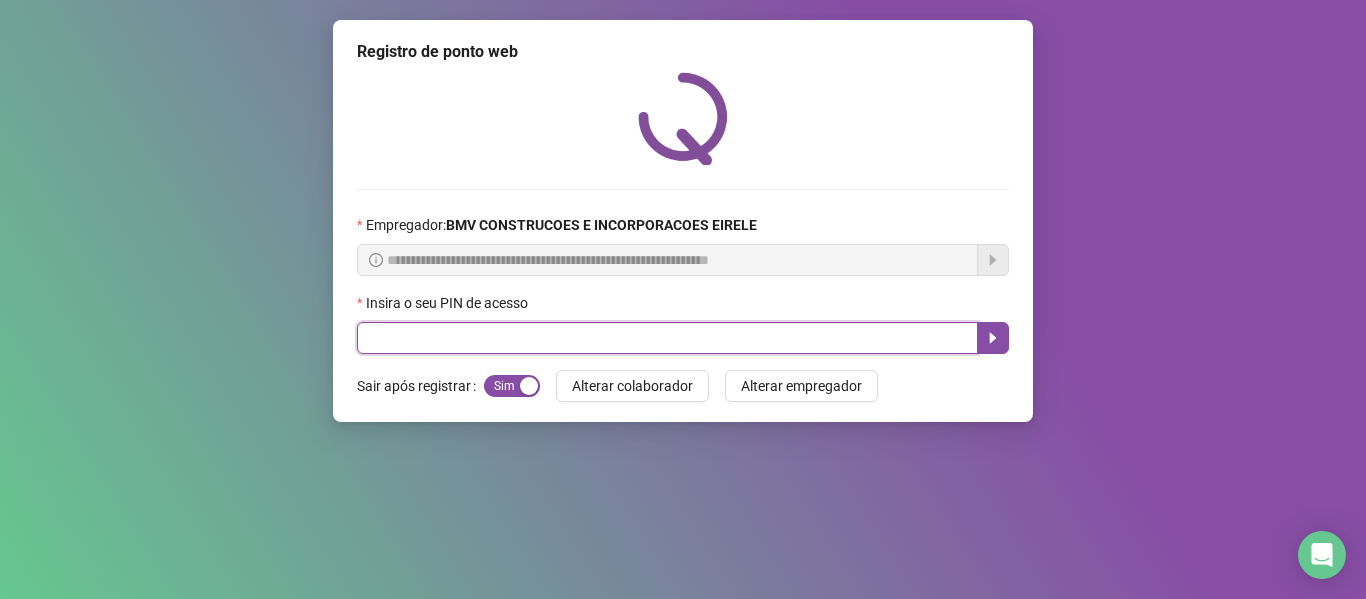 click at bounding box center (667, 338) 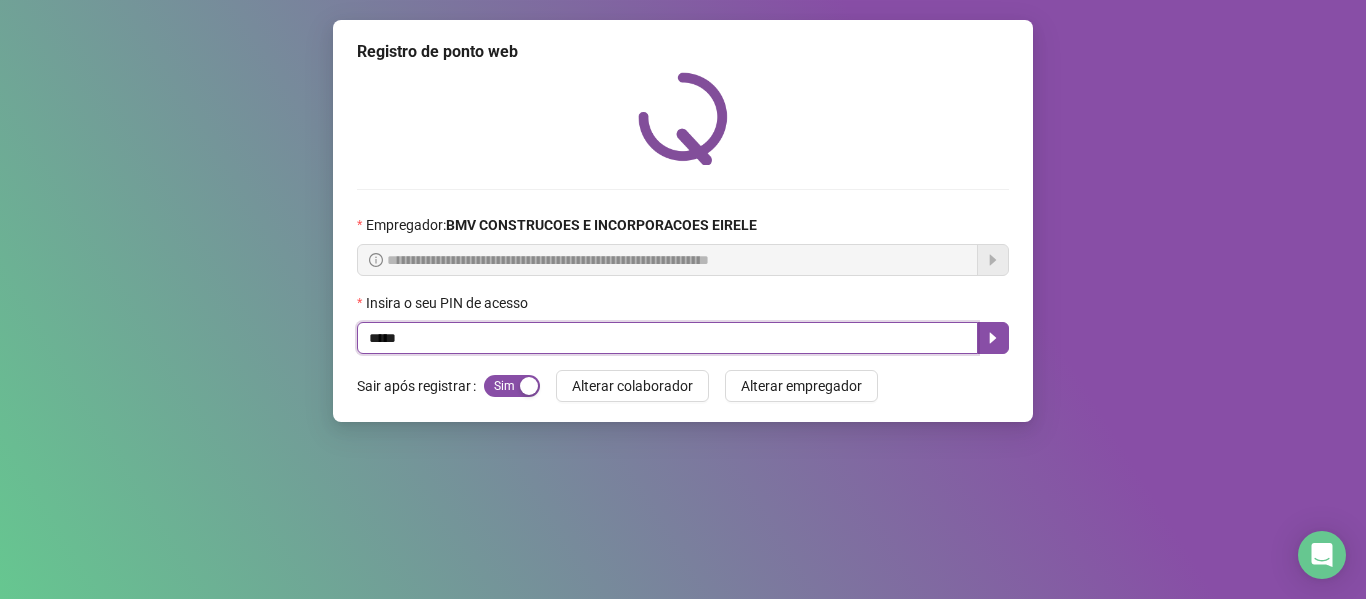 type on "*****" 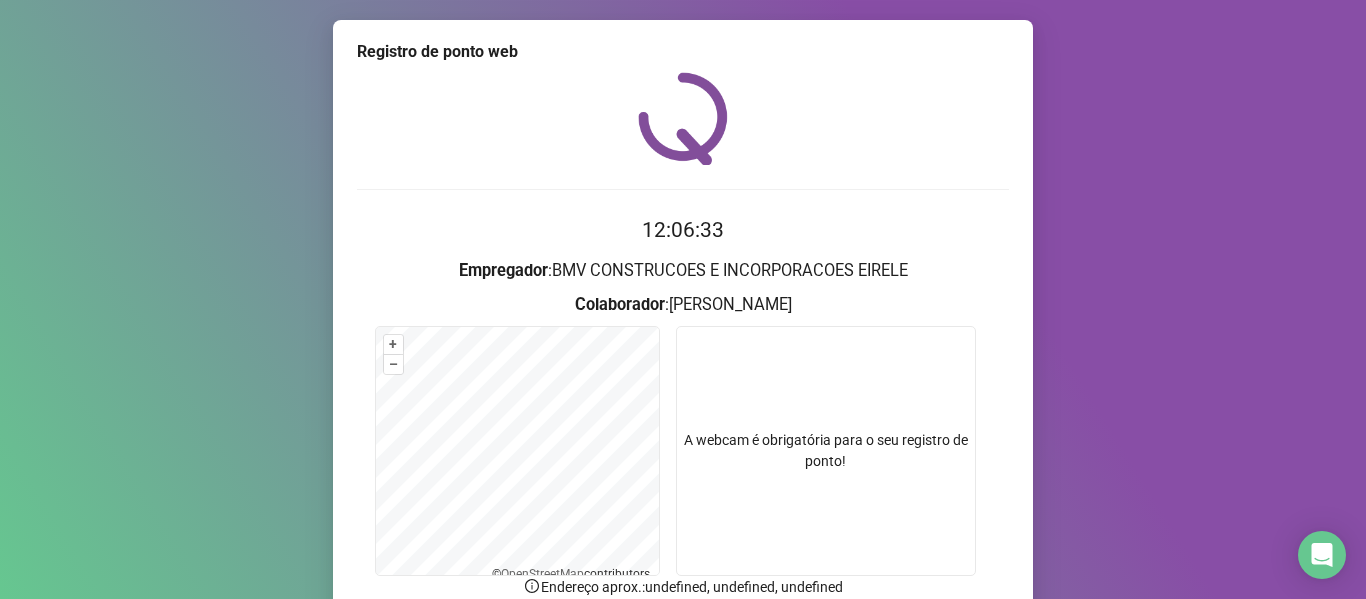 scroll, scrollTop: 176, scrollLeft: 0, axis: vertical 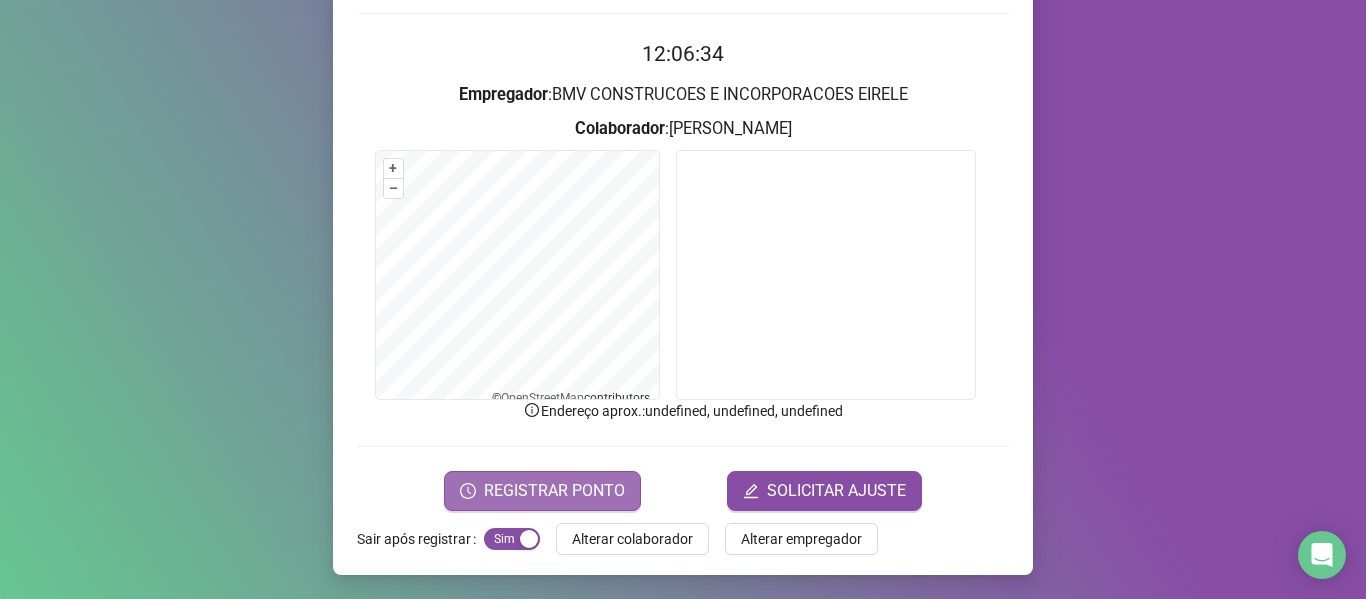 click on "REGISTRAR PONTO" at bounding box center (554, 491) 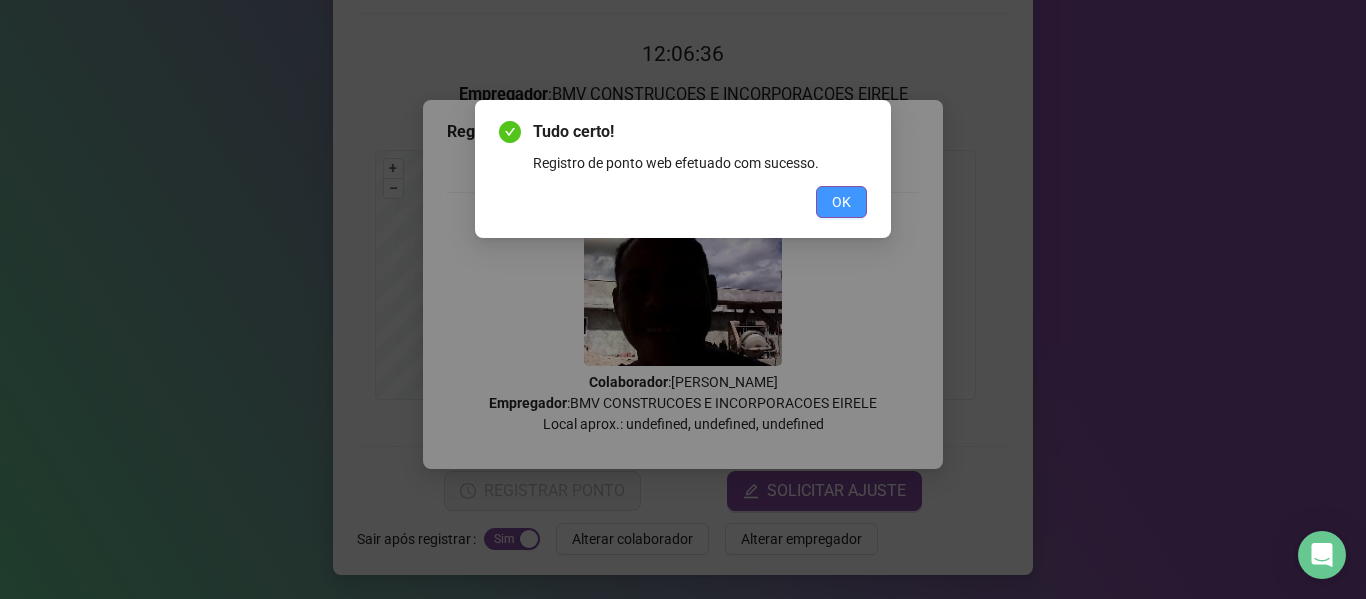 click on "OK" at bounding box center (841, 202) 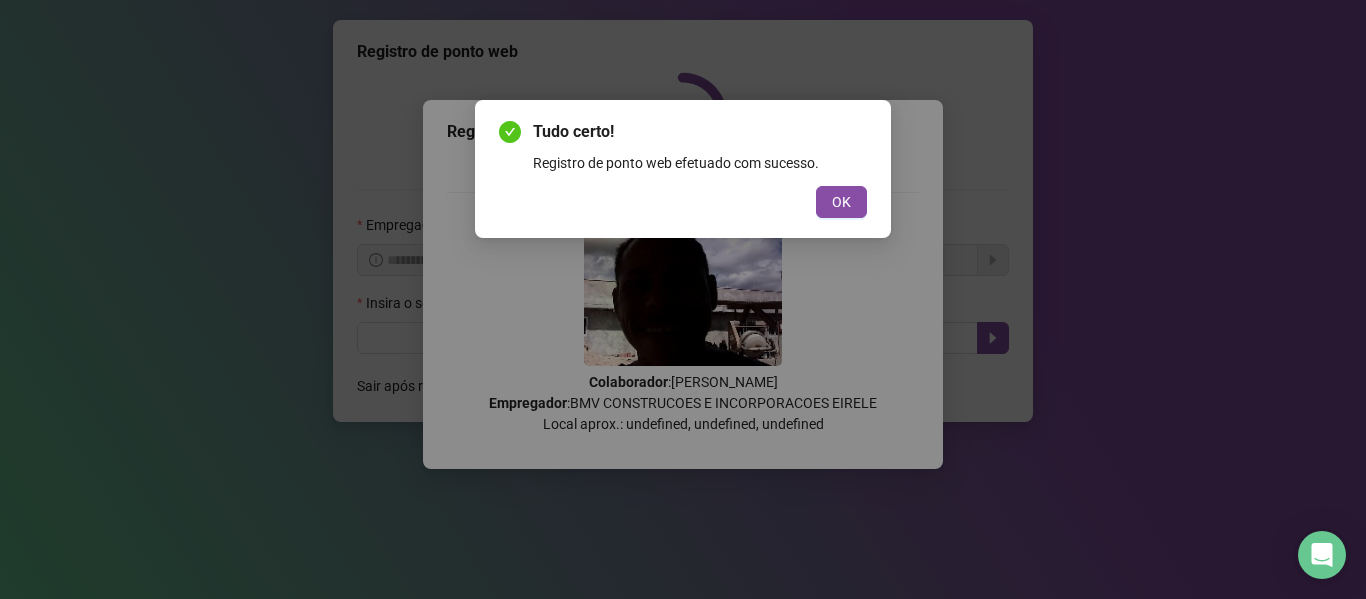 scroll, scrollTop: 0, scrollLeft: 0, axis: both 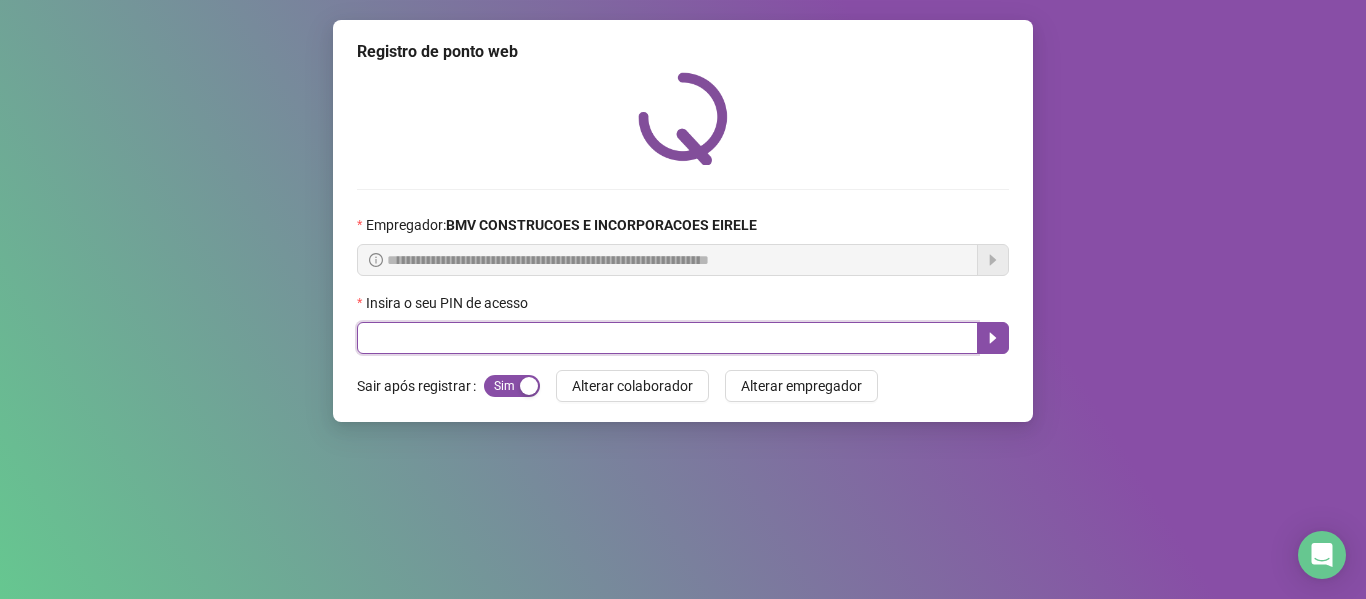 click at bounding box center (667, 338) 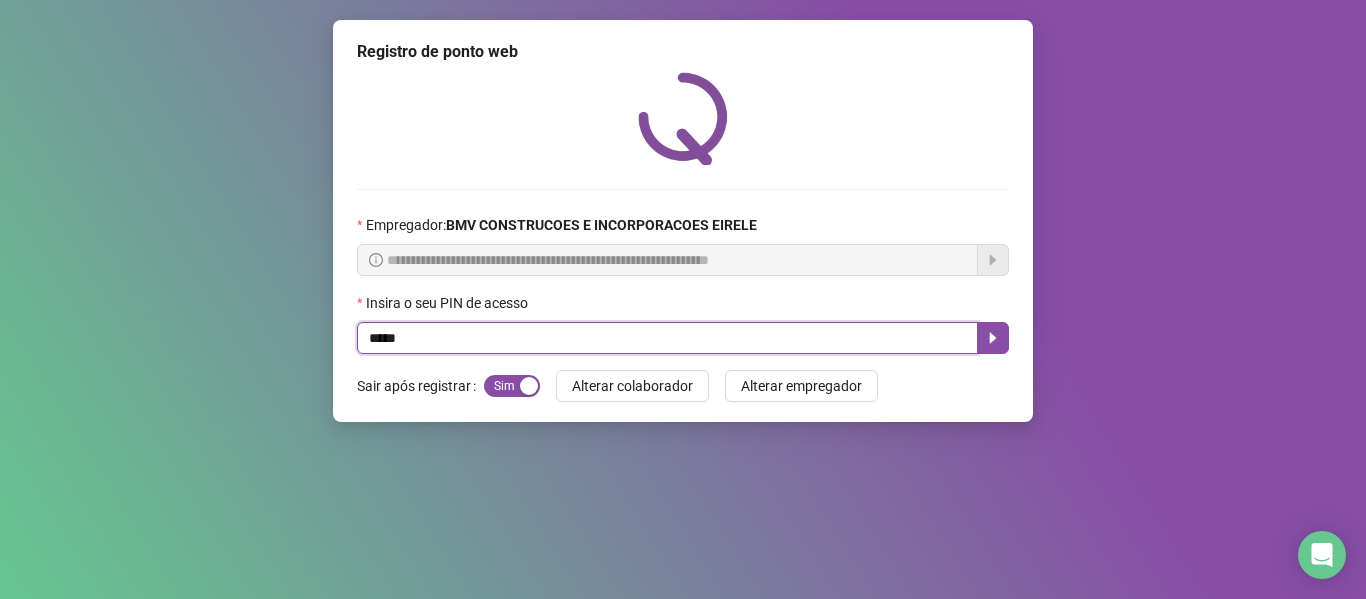 type on "*****" 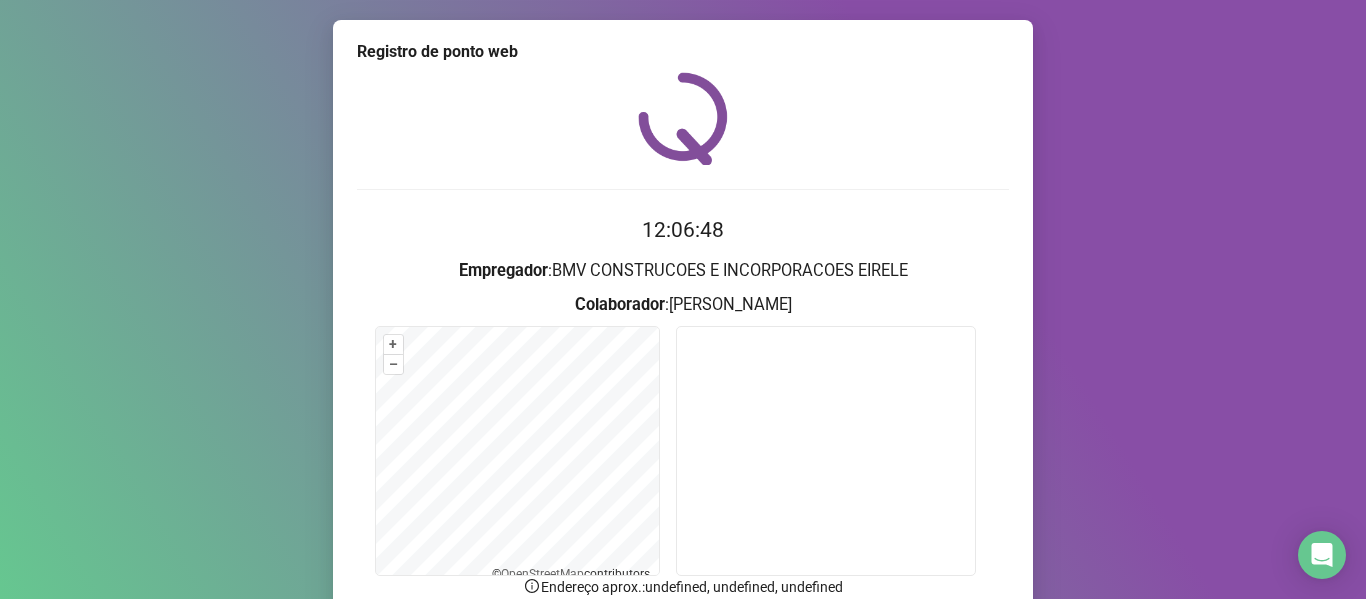 scroll, scrollTop: 176, scrollLeft: 0, axis: vertical 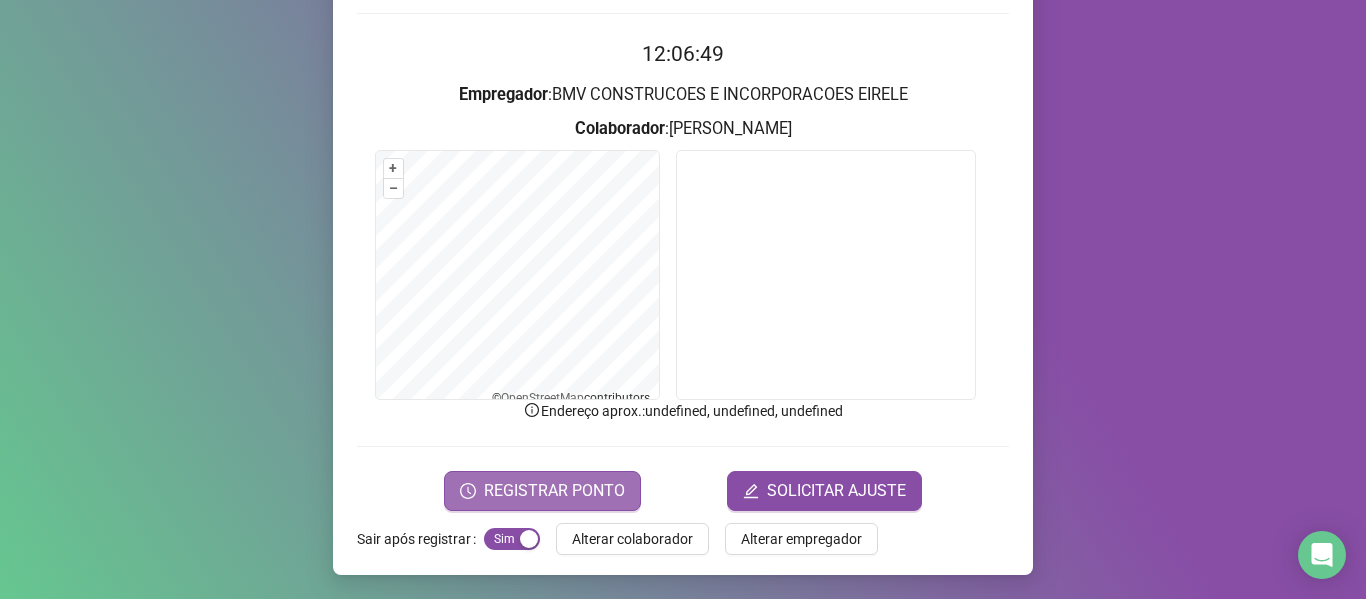 click on "REGISTRAR PONTO" at bounding box center [554, 491] 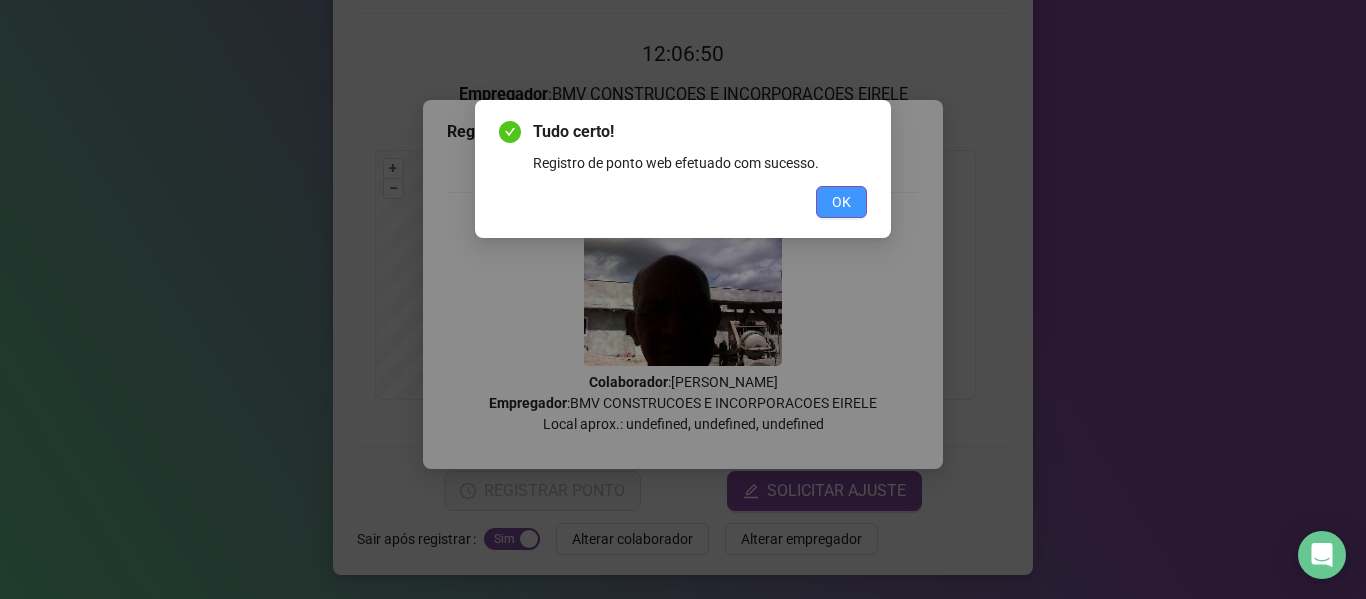 click on "OK" at bounding box center (841, 202) 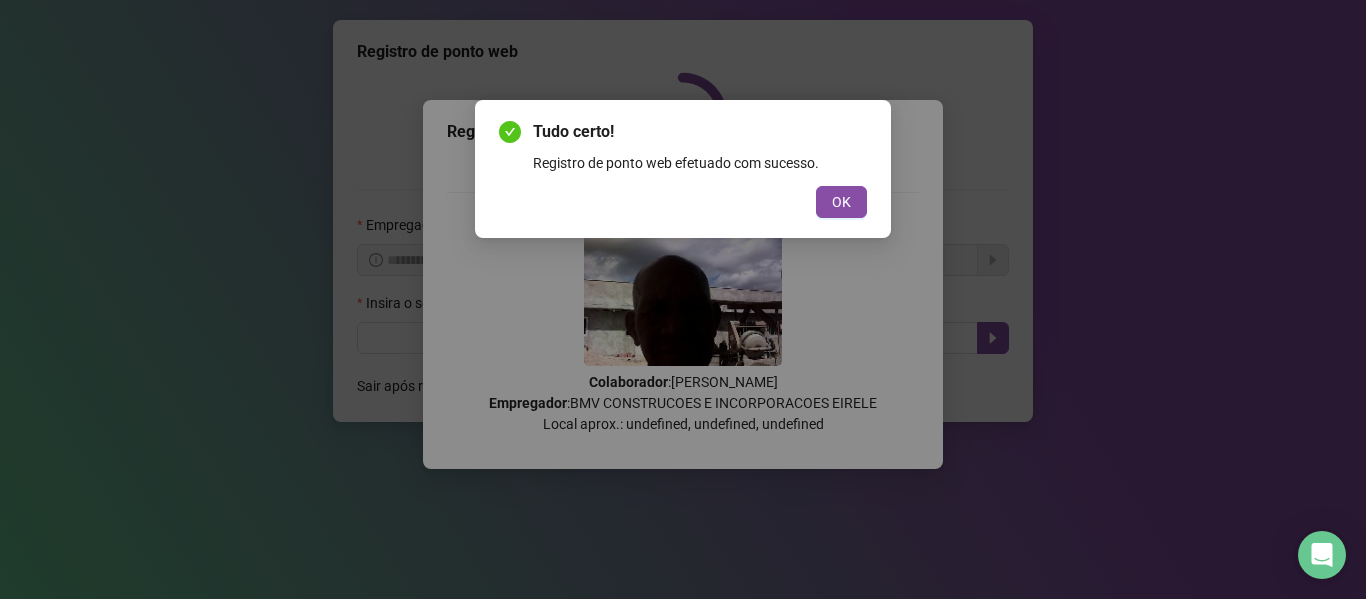 scroll, scrollTop: 0, scrollLeft: 0, axis: both 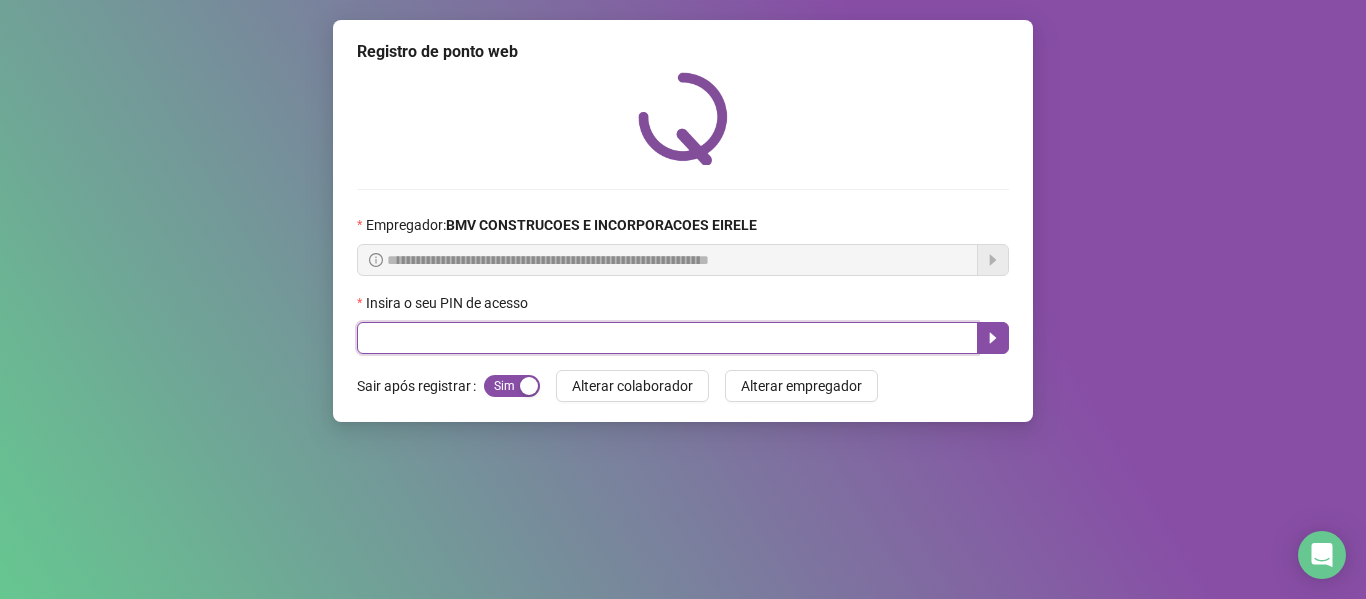 click at bounding box center [667, 338] 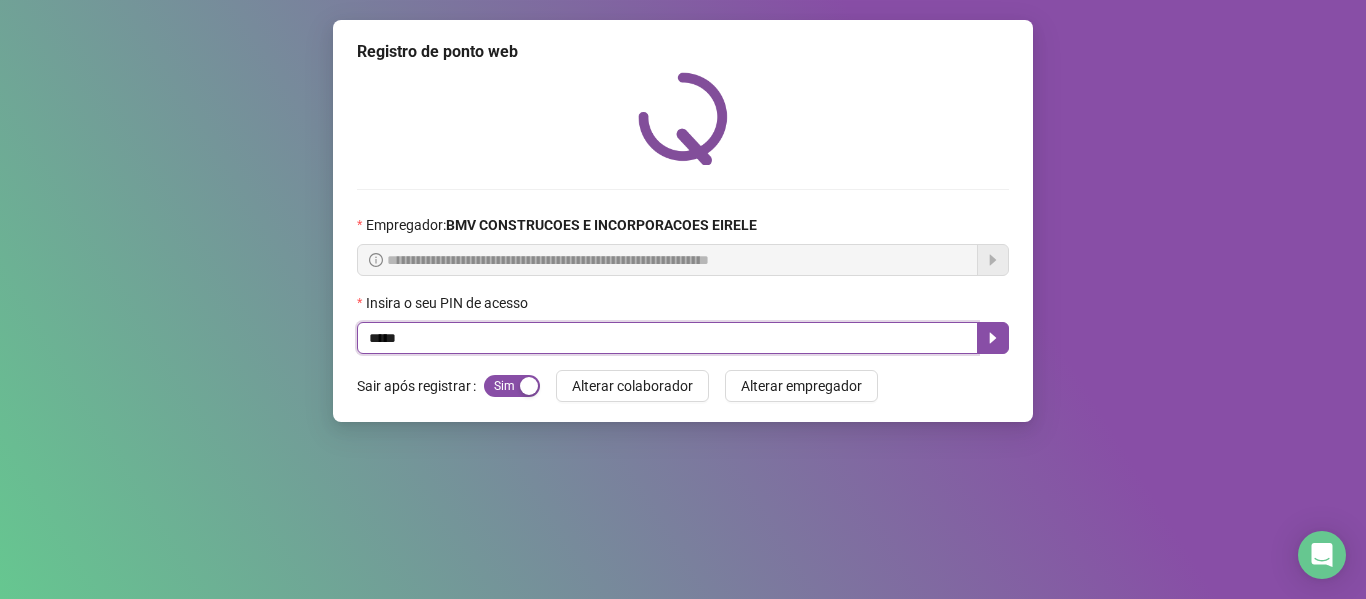 type on "*****" 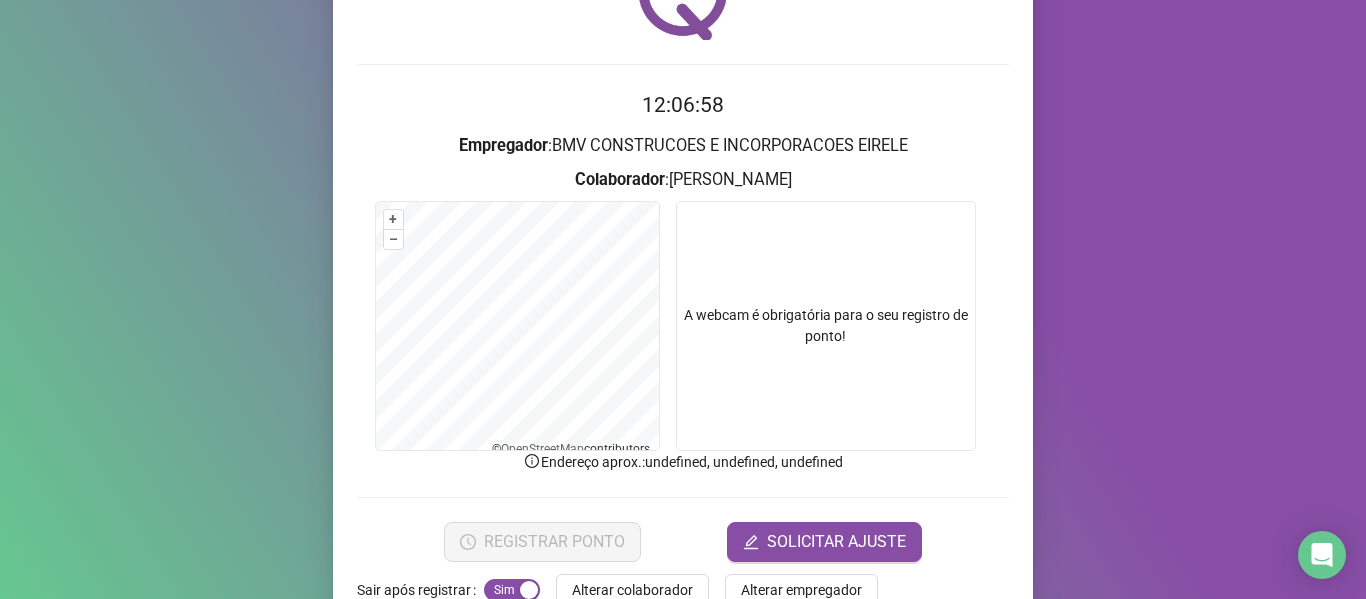 scroll, scrollTop: 176, scrollLeft: 0, axis: vertical 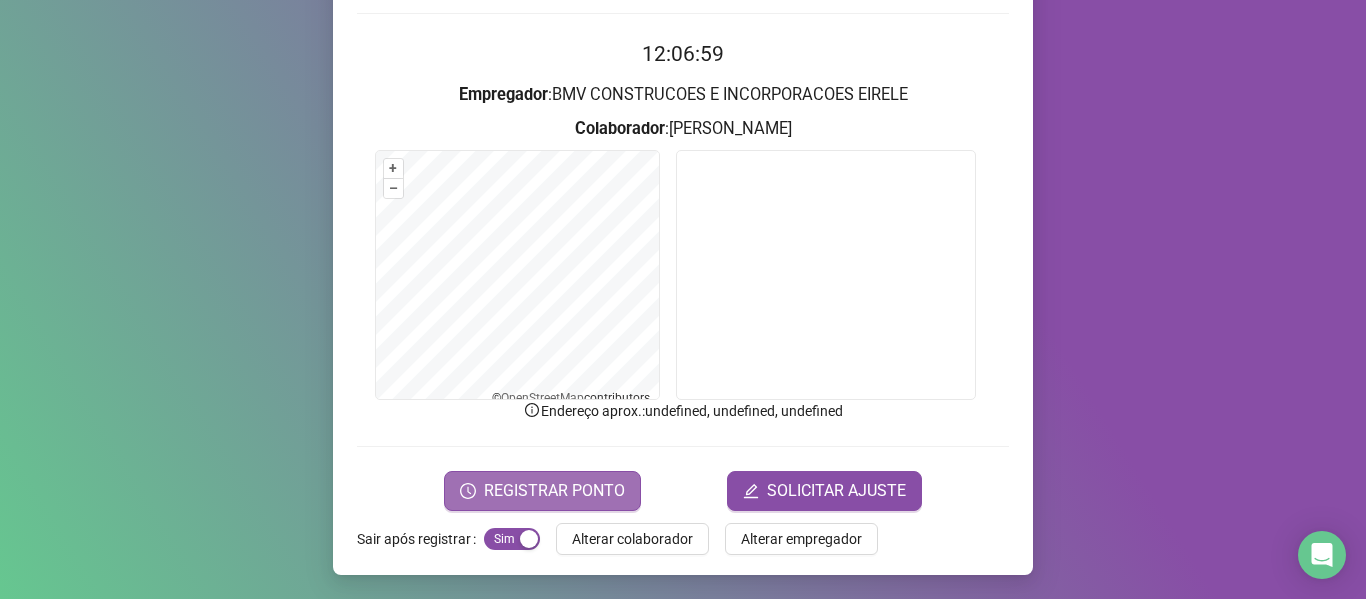 click on "REGISTRAR PONTO" at bounding box center (554, 491) 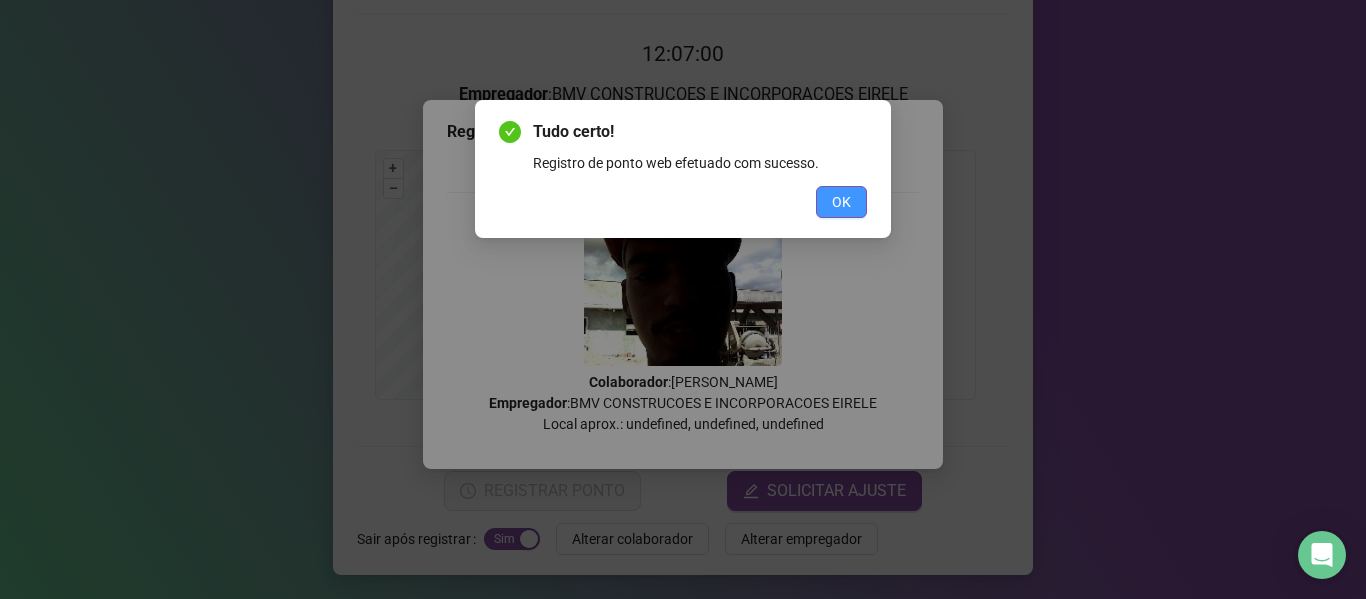 click on "OK" at bounding box center [841, 202] 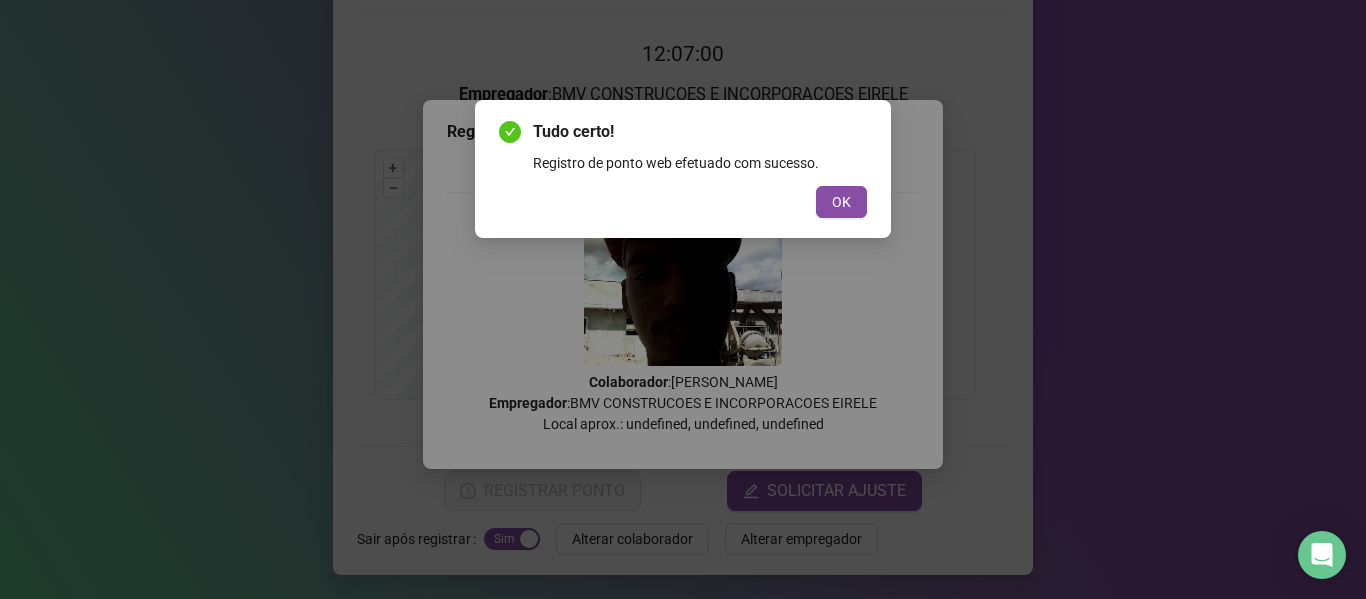 scroll, scrollTop: 0, scrollLeft: 0, axis: both 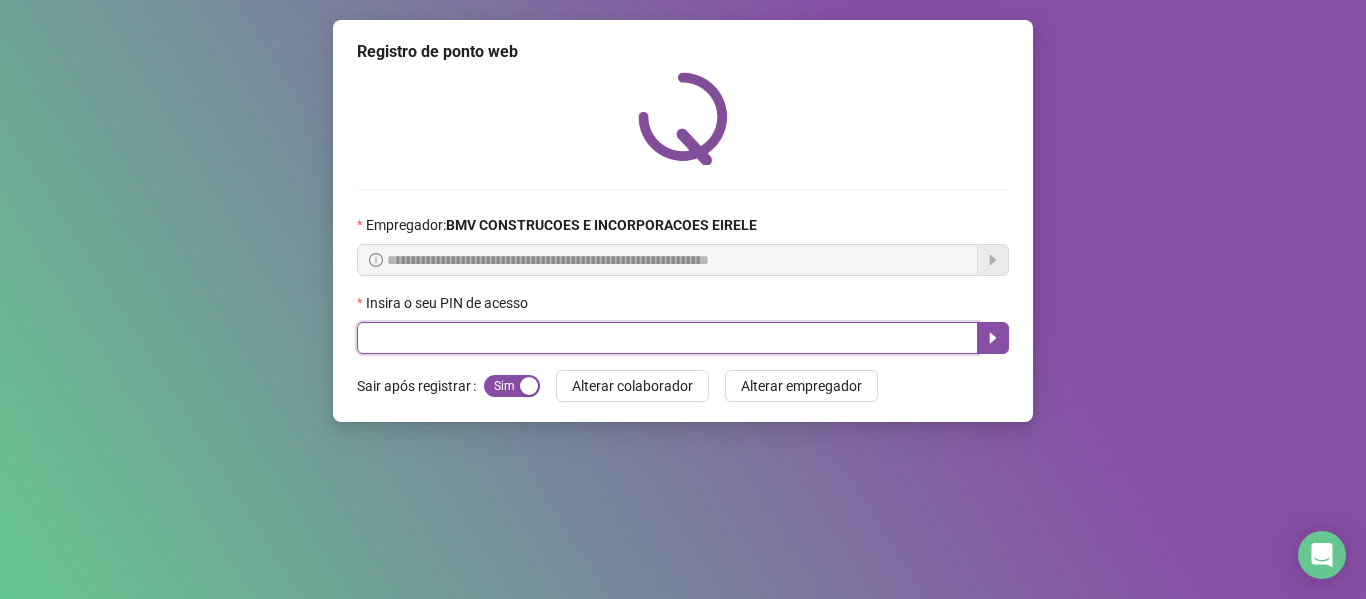 click at bounding box center (667, 338) 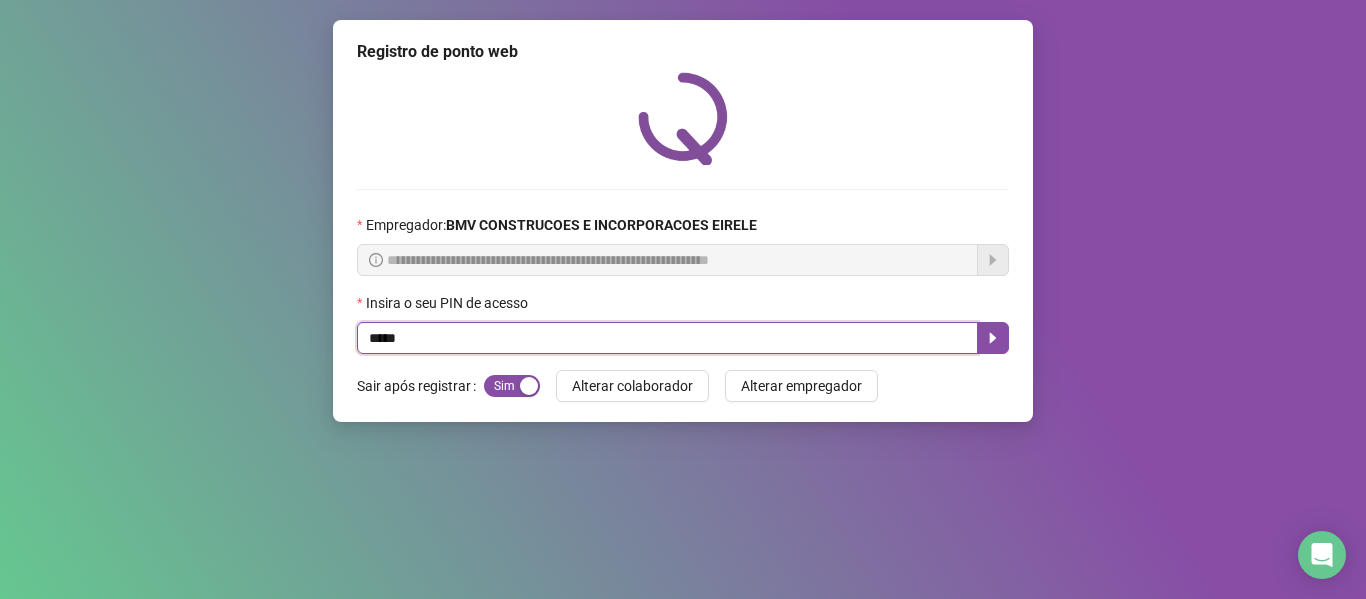 type on "*****" 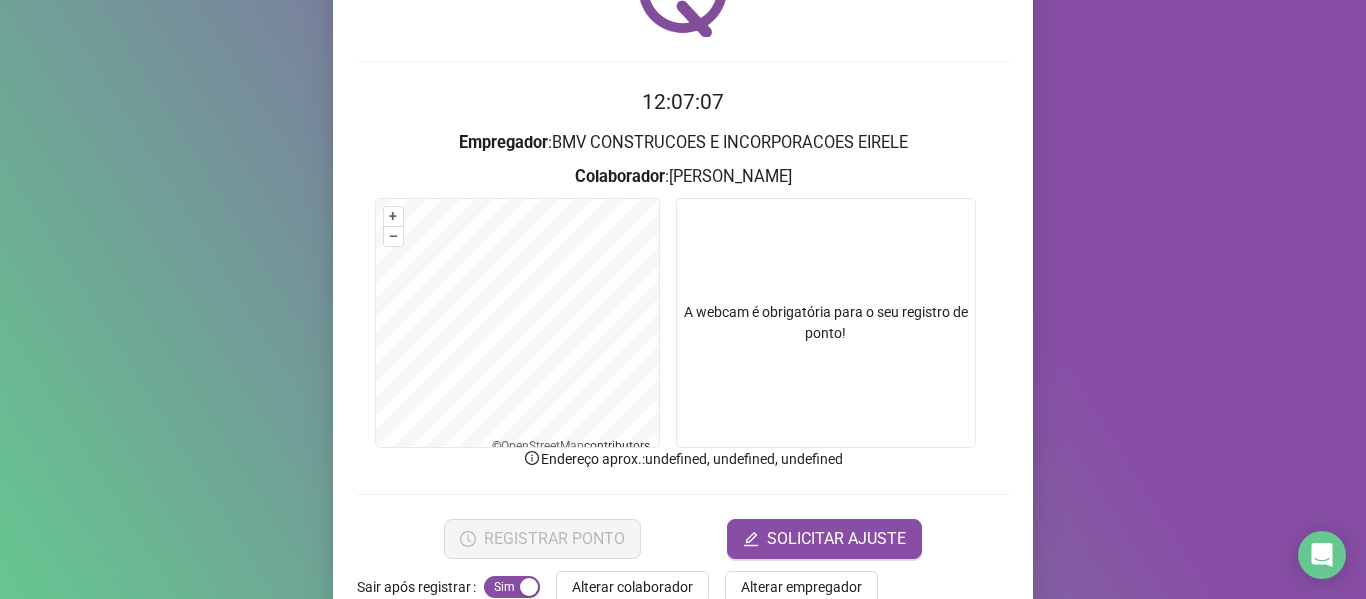 scroll, scrollTop: 176, scrollLeft: 0, axis: vertical 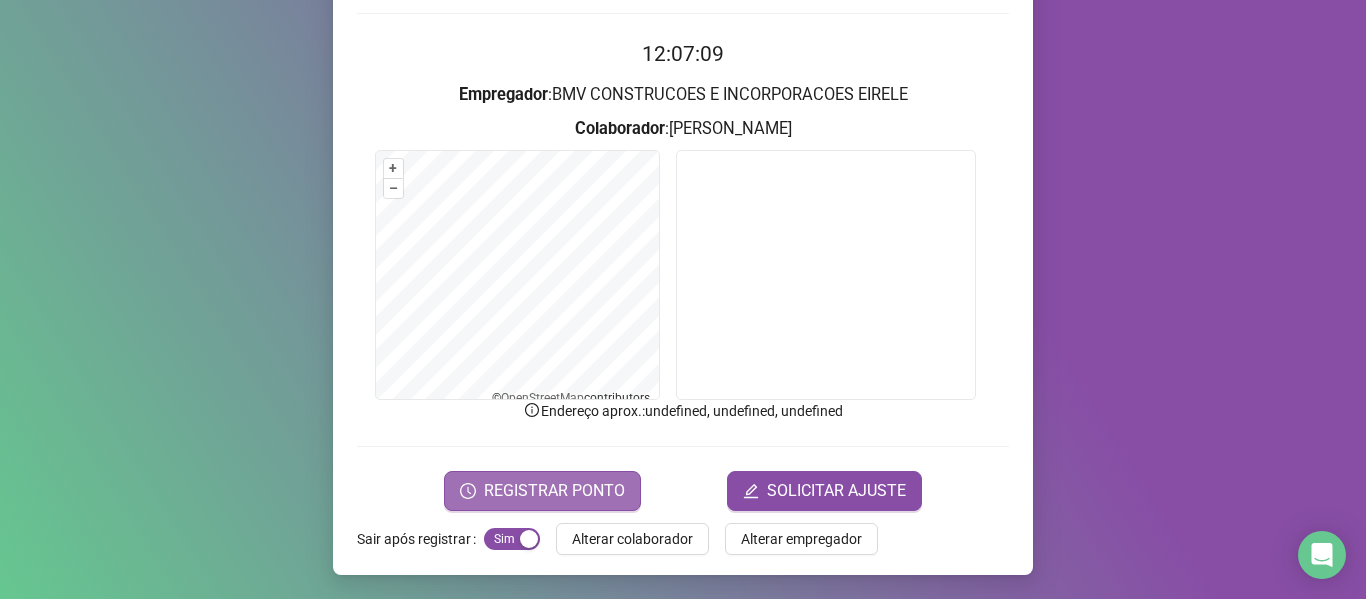 click on "REGISTRAR PONTO" at bounding box center [554, 491] 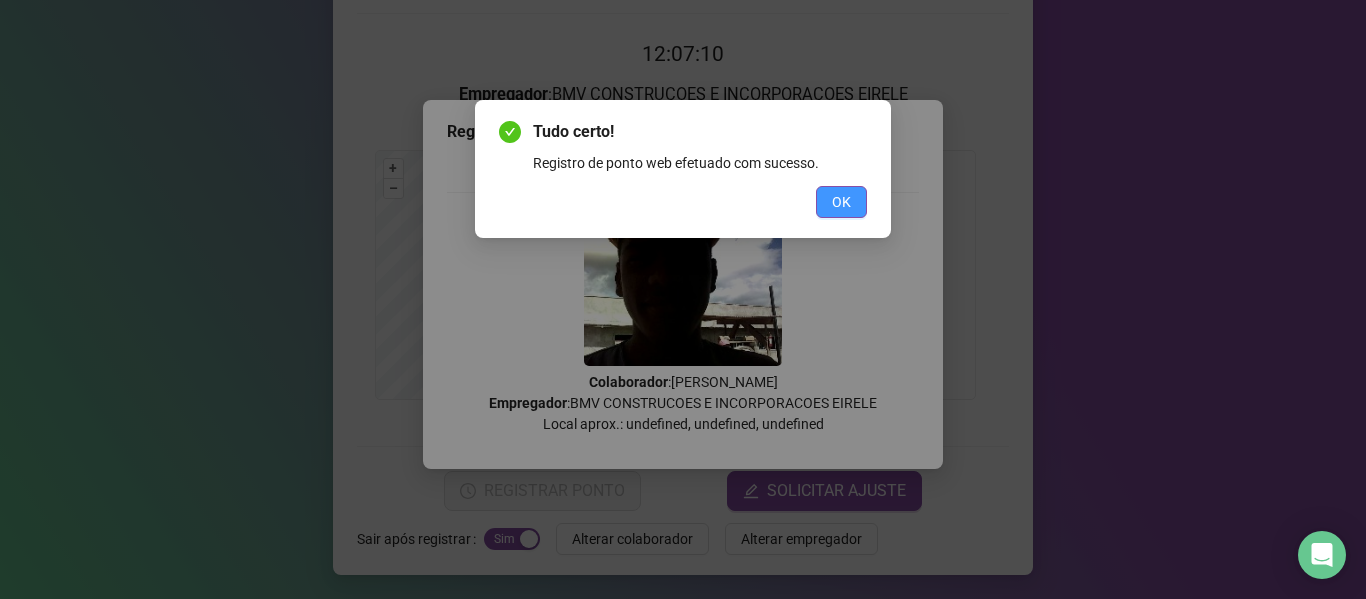 click on "OK" at bounding box center (841, 202) 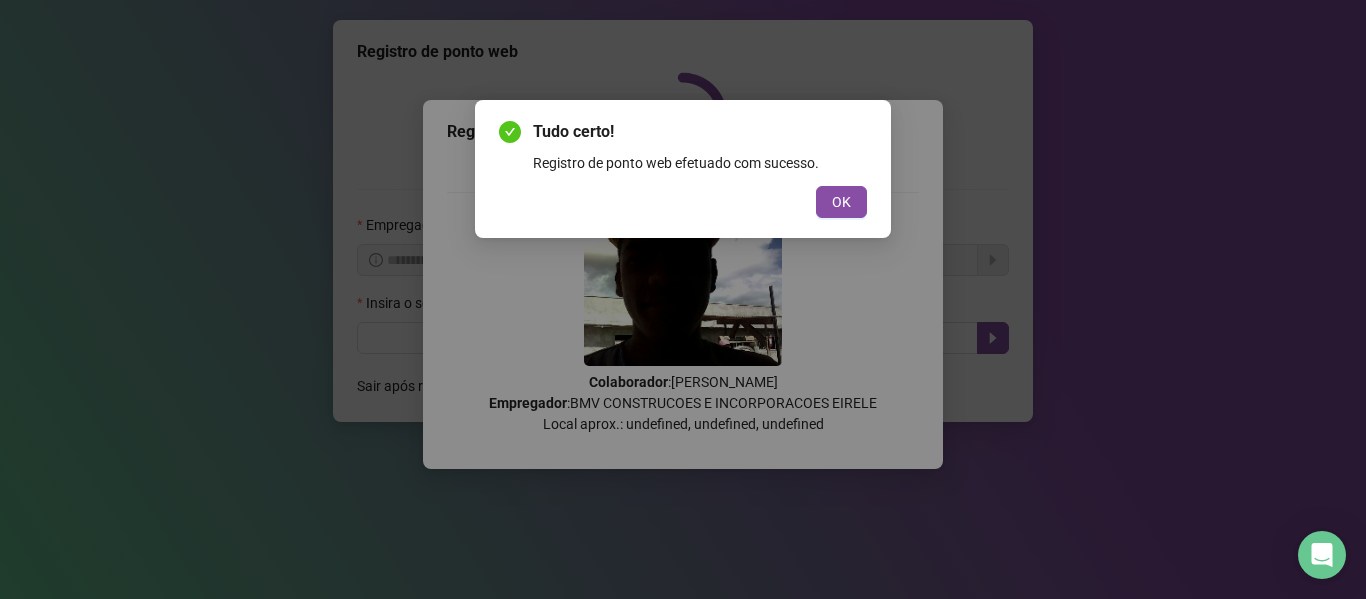 scroll, scrollTop: 0, scrollLeft: 0, axis: both 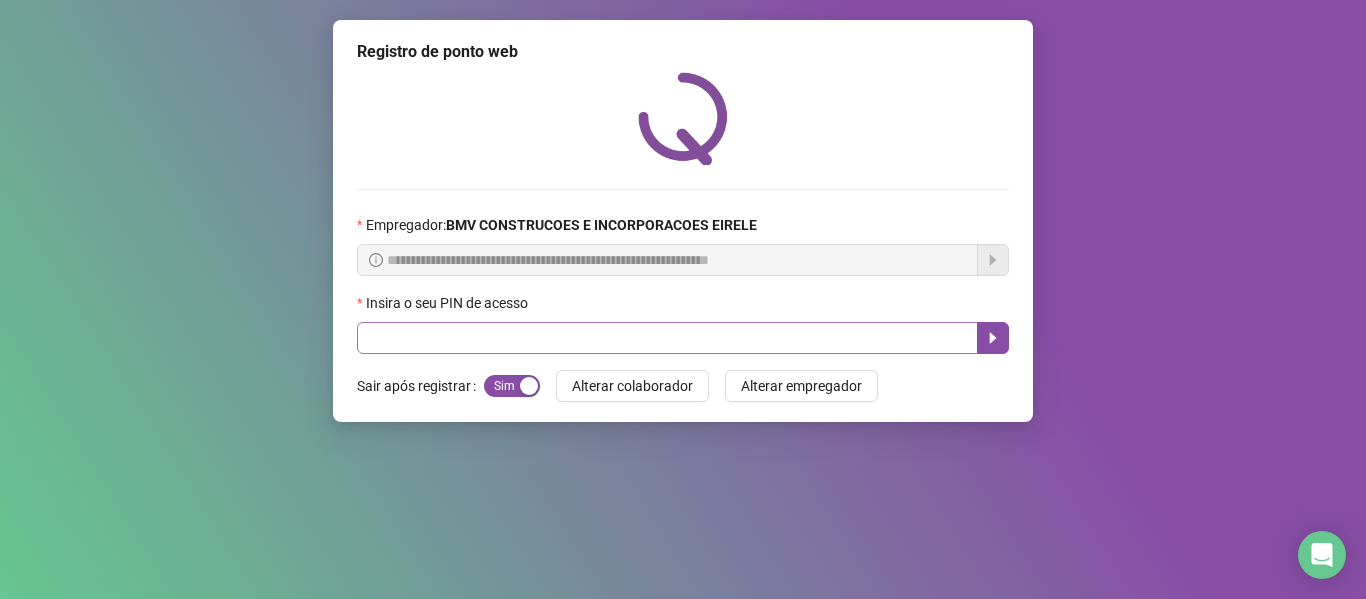 drag, startPoint x: 426, startPoint y: 319, endPoint x: 424, endPoint y: 333, distance: 14.142136 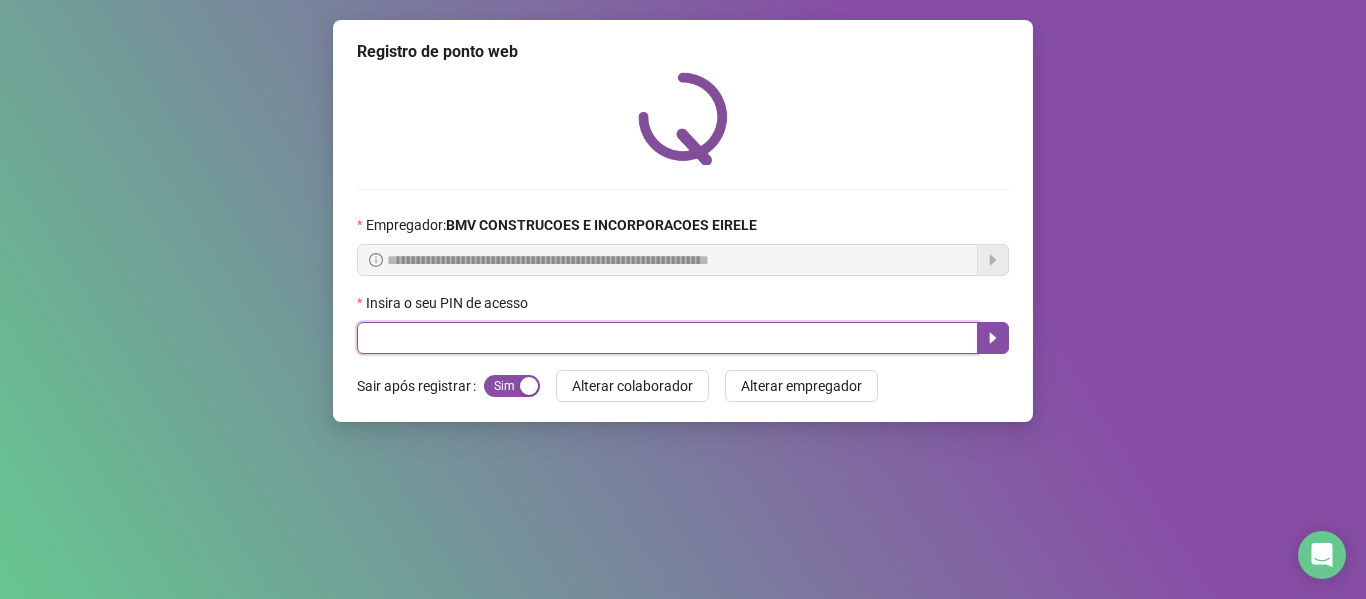 click at bounding box center [667, 338] 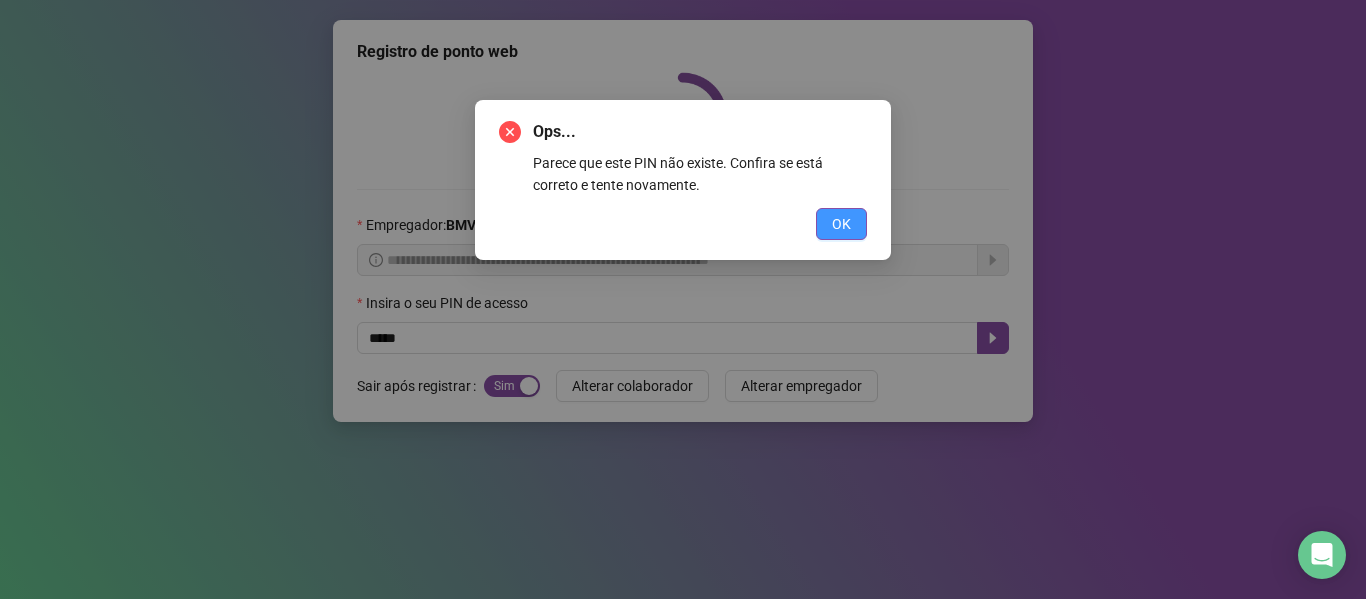 click on "OK" at bounding box center [841, 224] 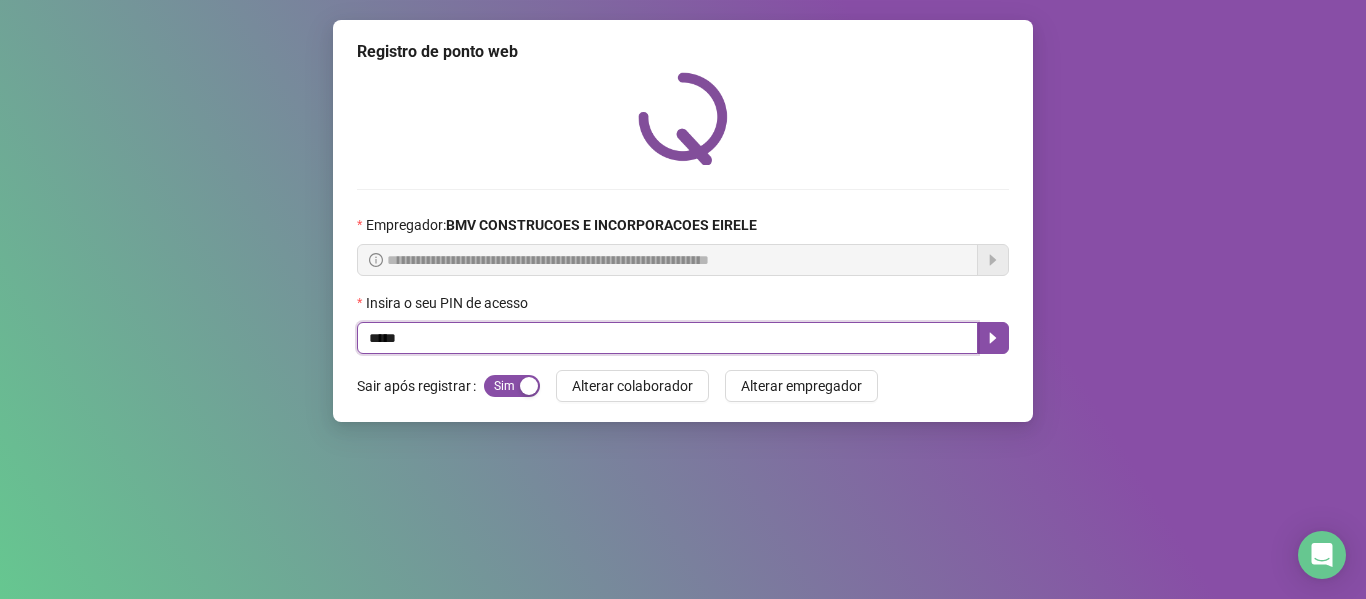 drag, startPoint x: 430, startPoint y: 331, endPoint x: 124, endPoint y: 337, distance: 306.0588 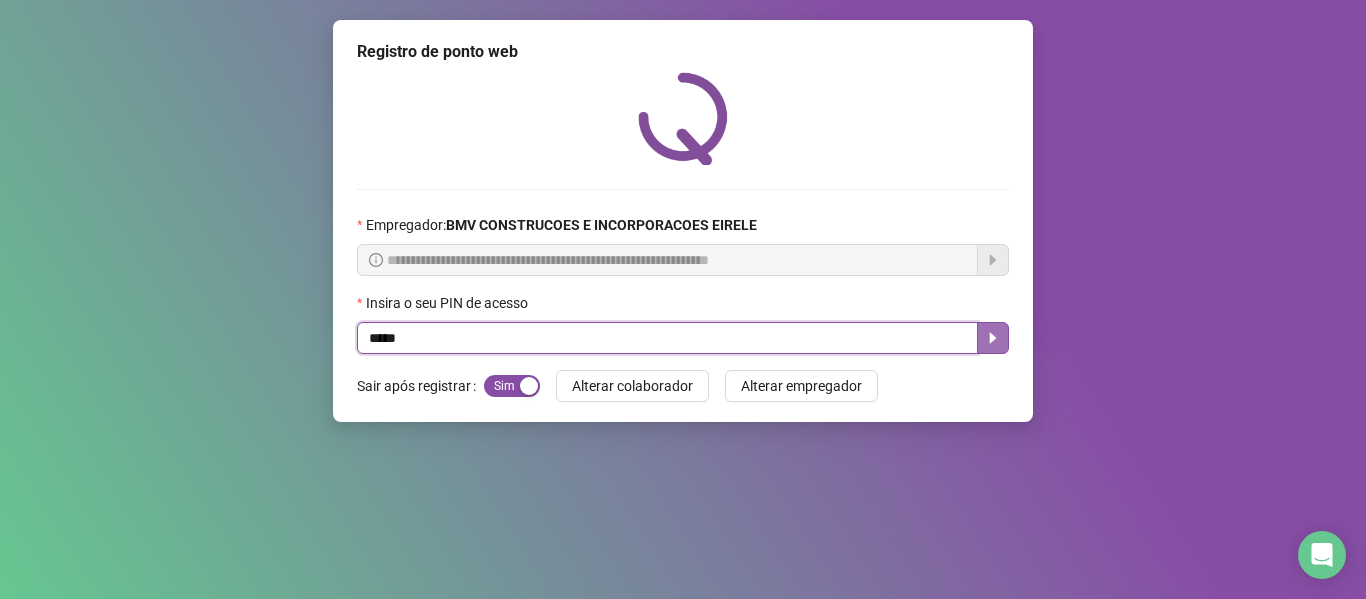 click 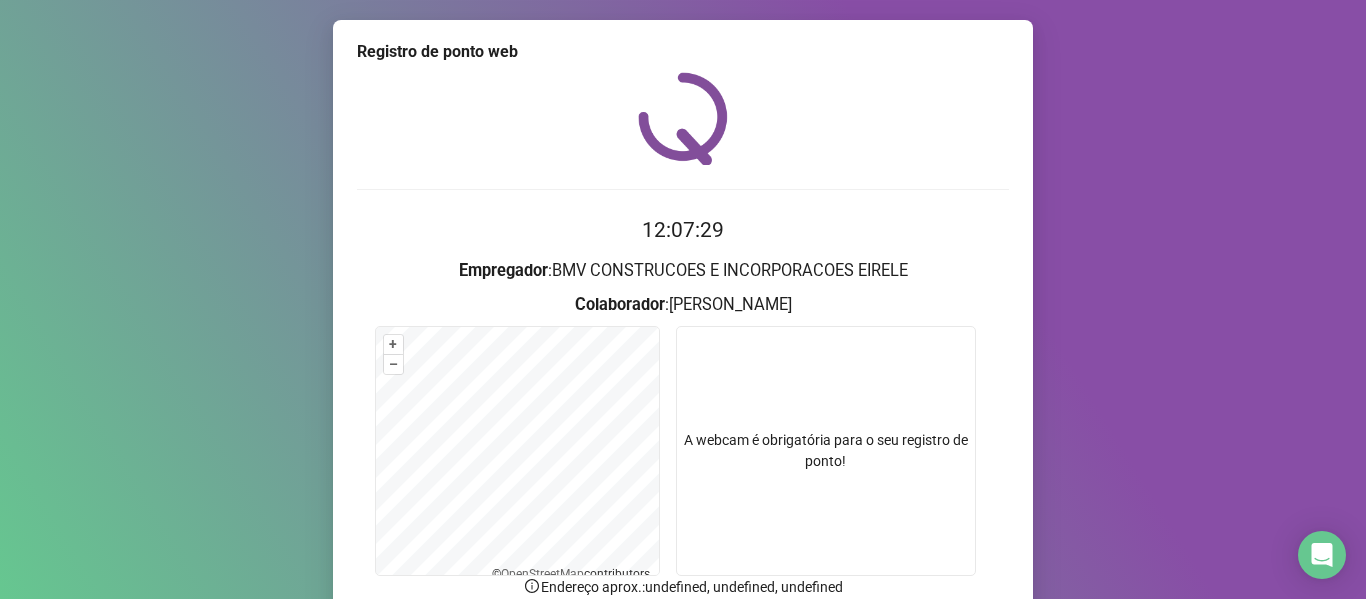 scroll, scrollTop: 176, scrollLeft: 0, axis: vertical 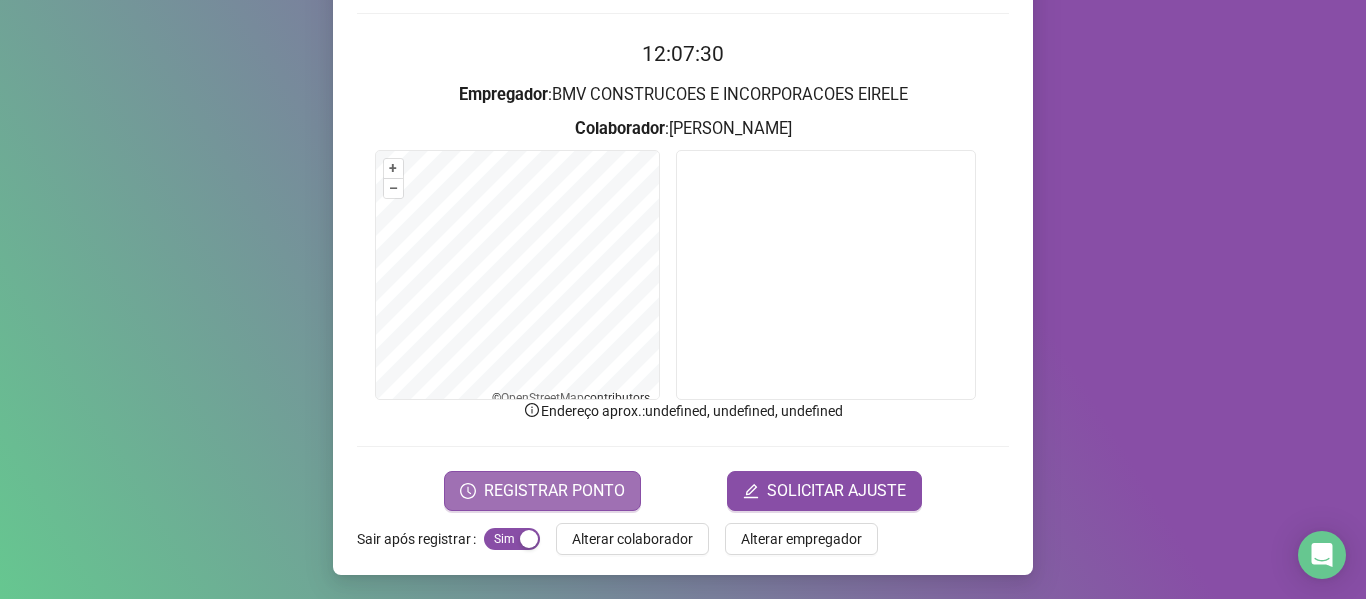 click on "REGISTRAR PONTO" at bounding box center (554, 491) 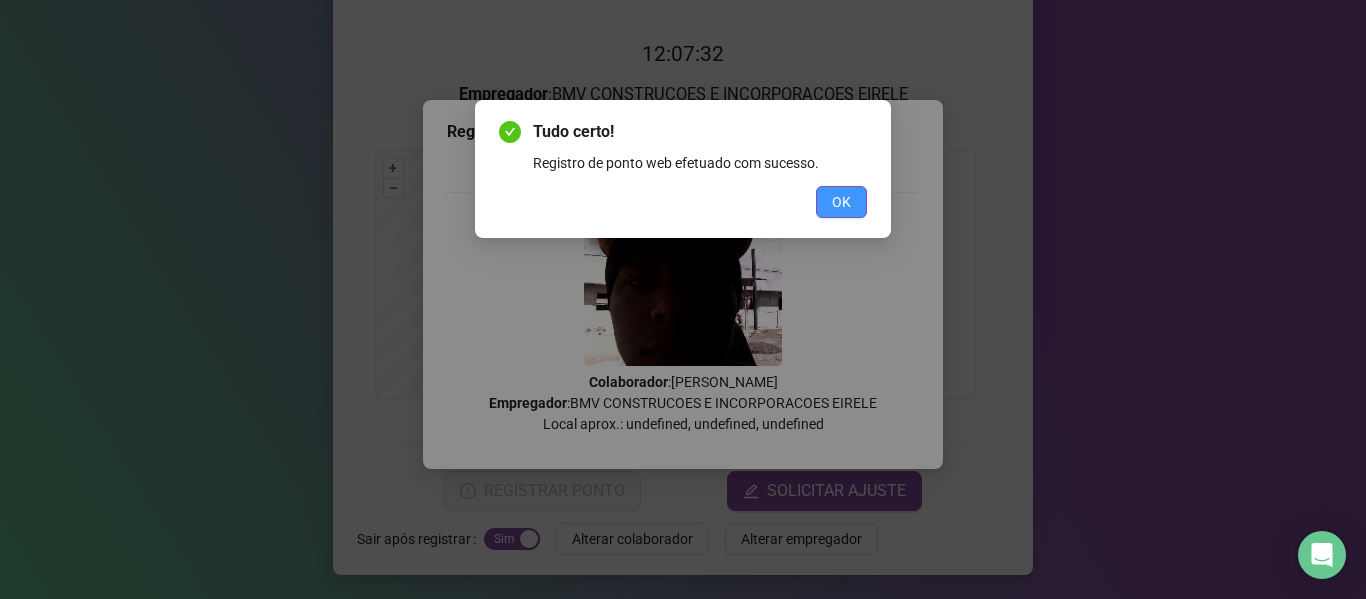 click on "OK" at bounding box center [841, 202] 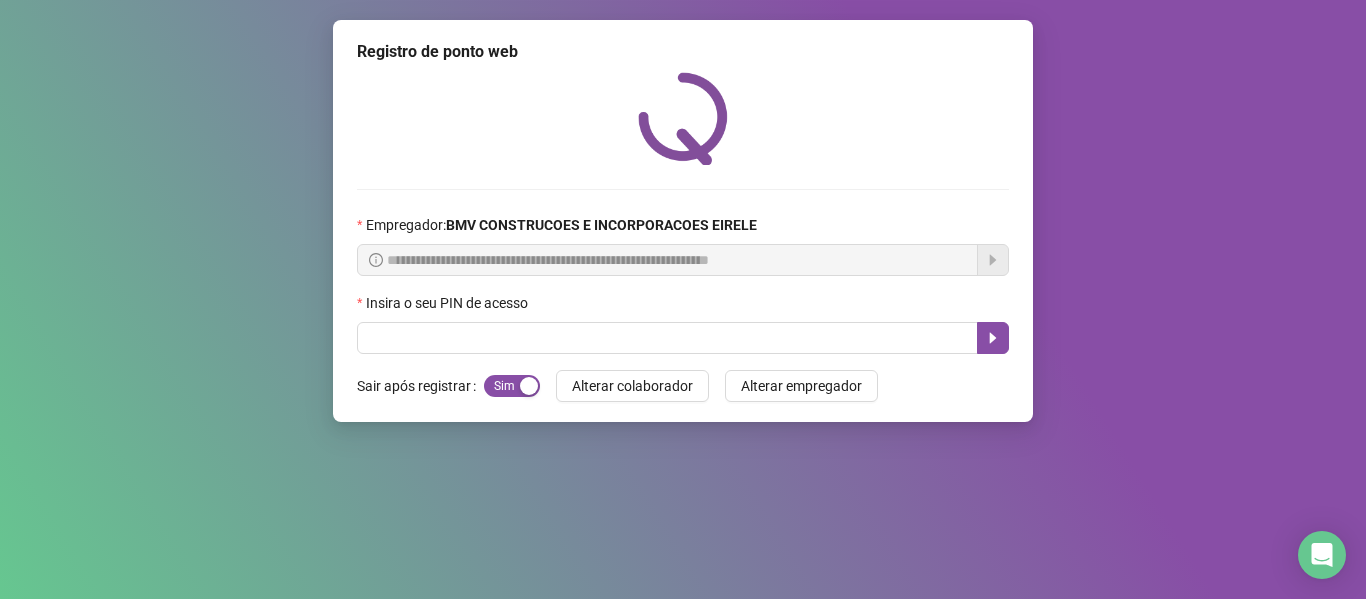 scroll, scrollTop: 0, scrollLeft: 0, axis: both 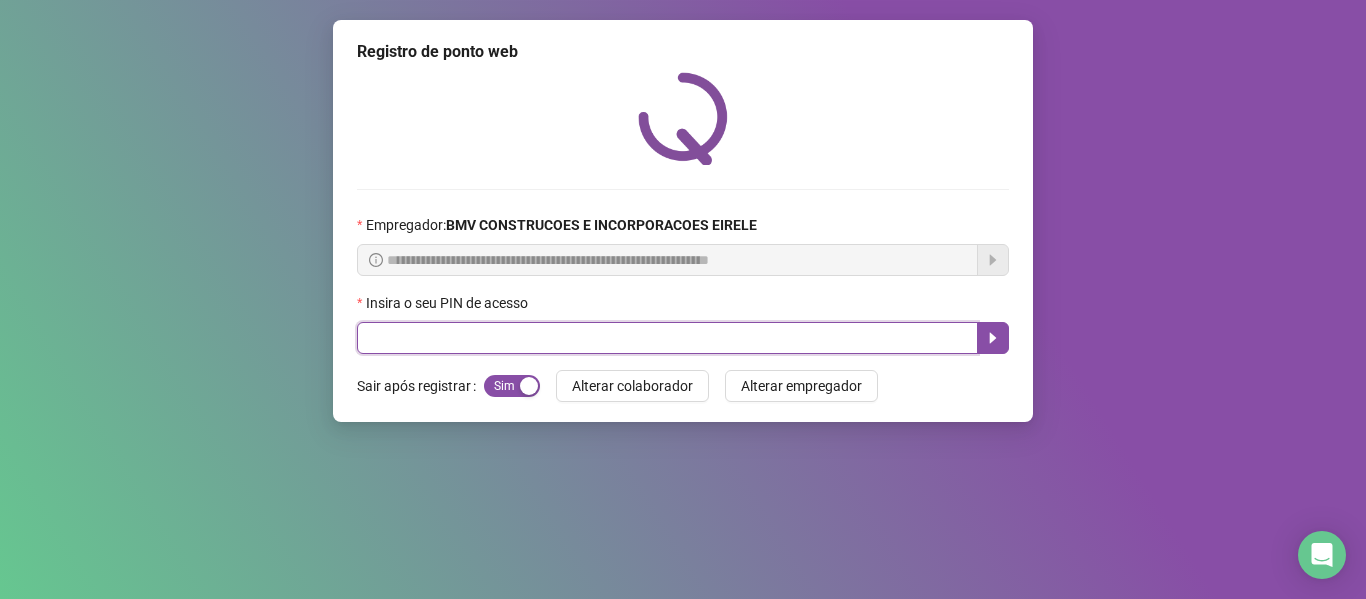 click at bounding box center (667, 338) 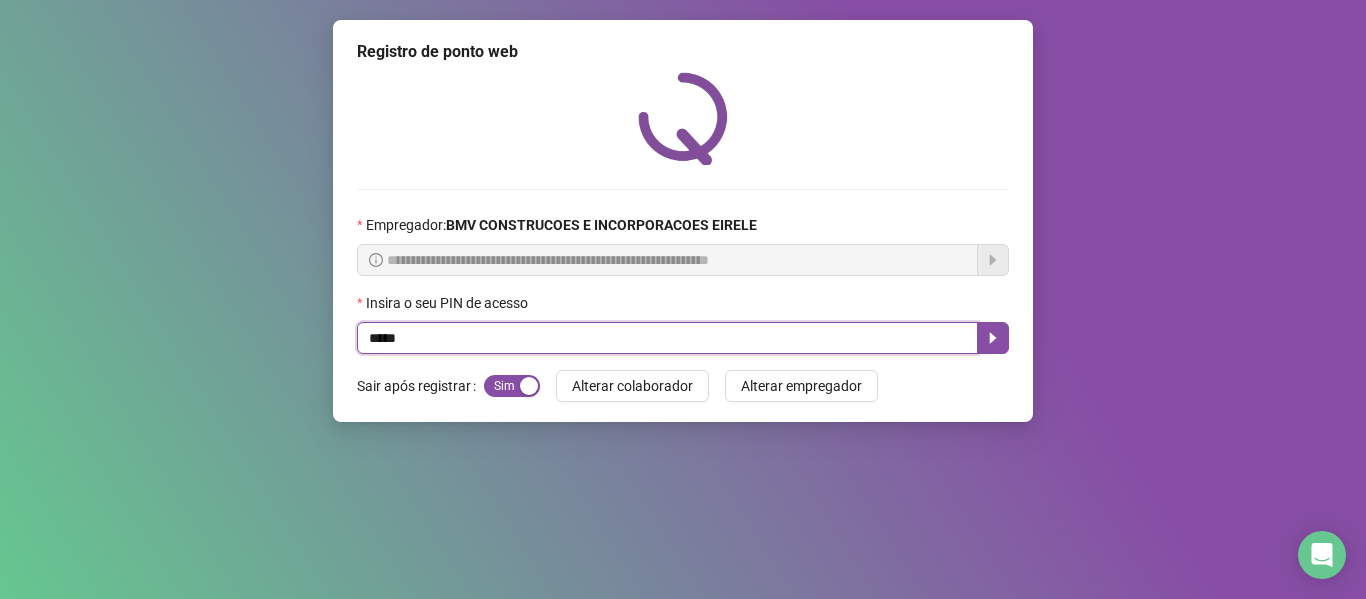 type on "*****" 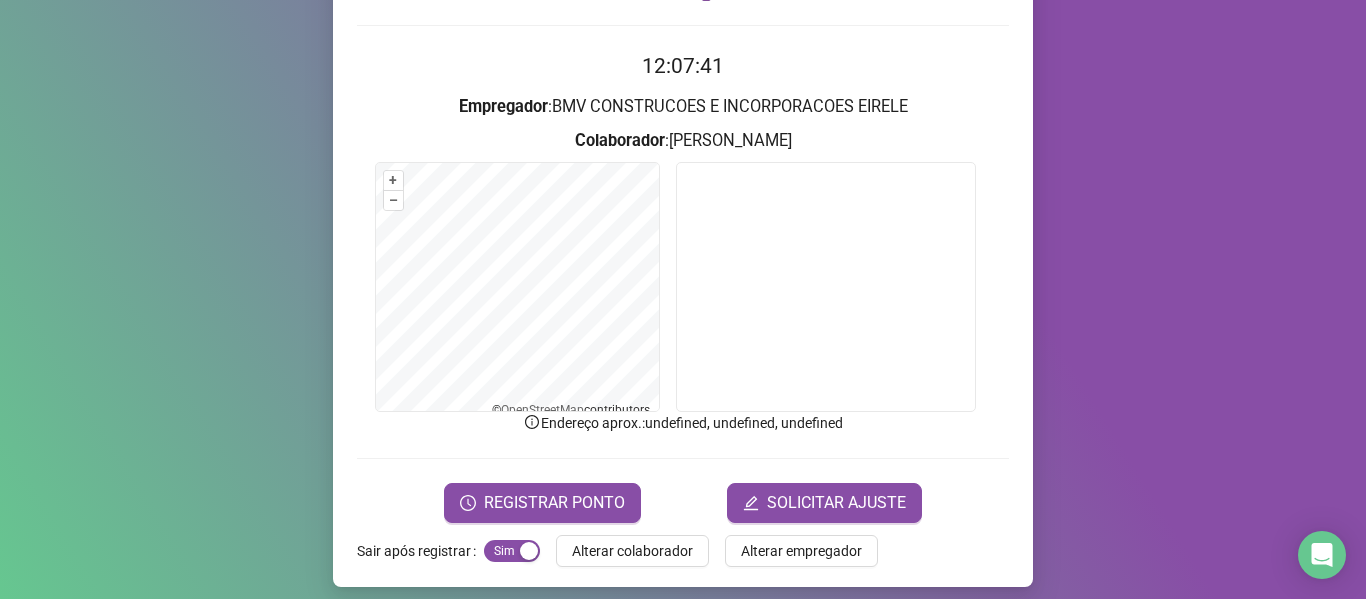 scroll, scrollTop: 176, scrollLeft: 0, axis: vertical 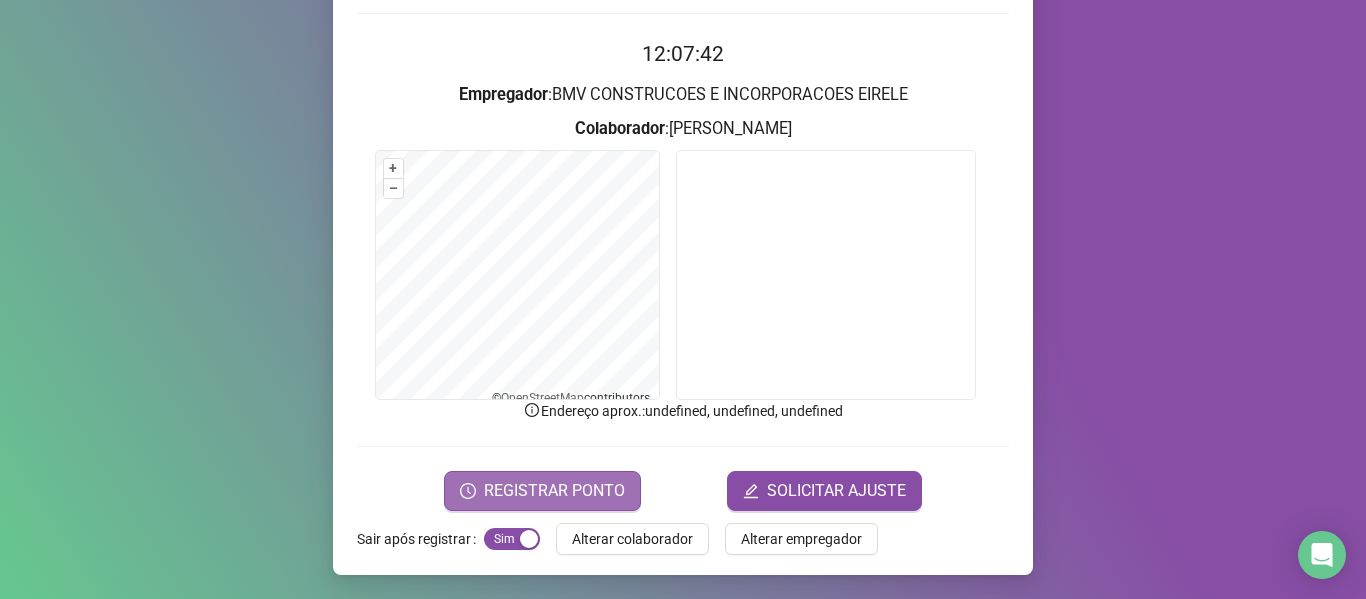 click on "REGISTRAR PONTO" at bounding box center [554, 491] 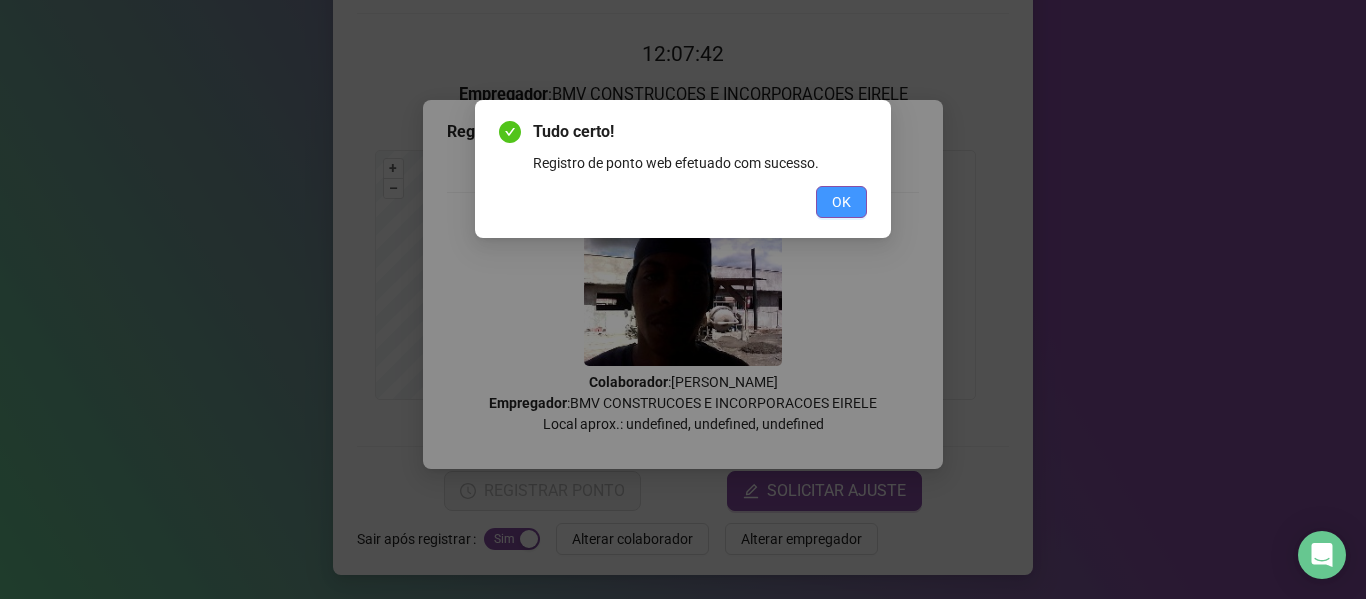 click on "OK" at bounding box center [841, 202] 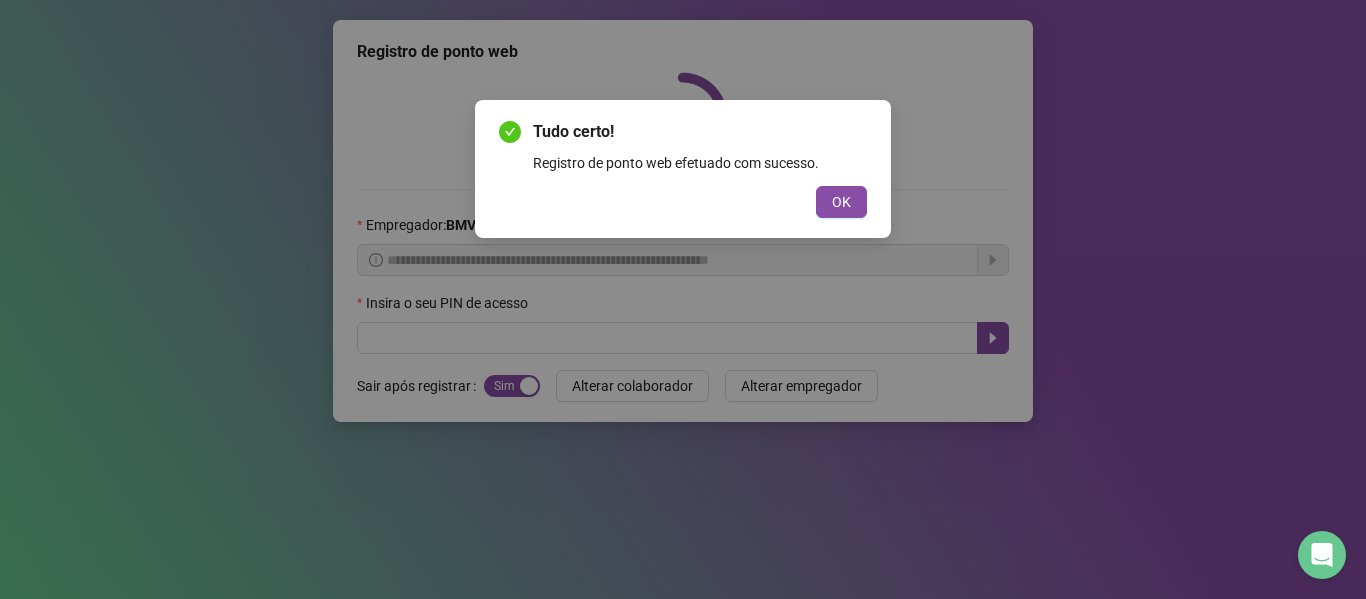 scroll, scrollTop: 0, scrollLeft: 0, axis: both 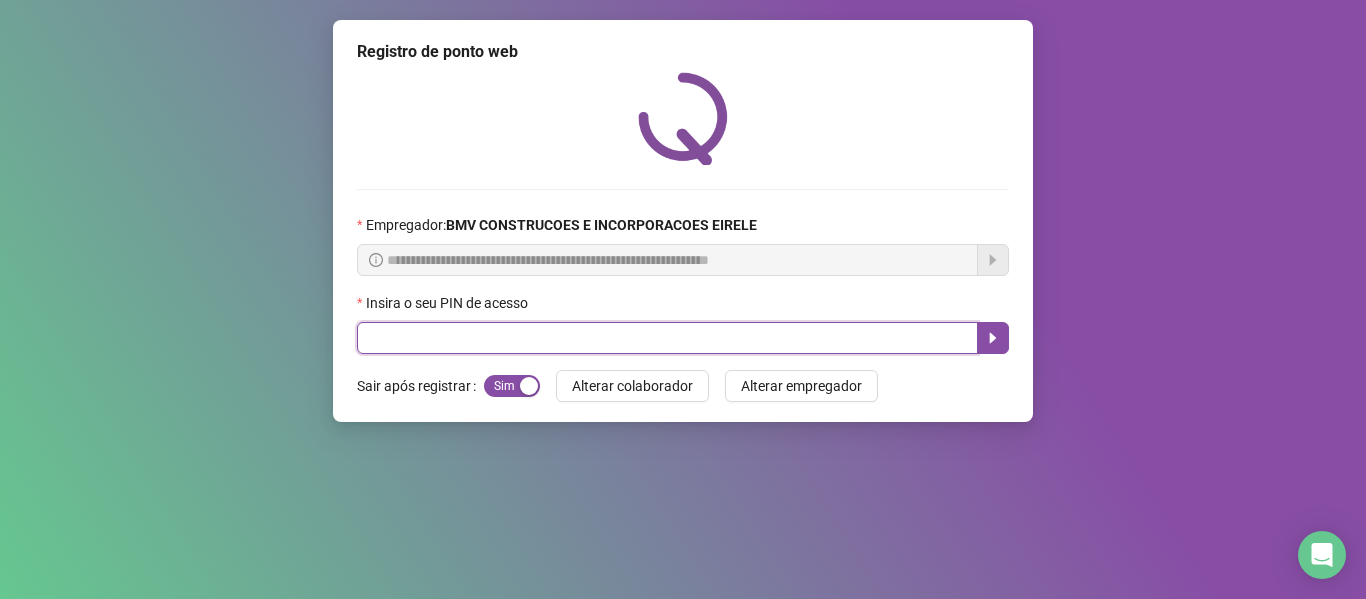 click at bounding box center [667, 338] 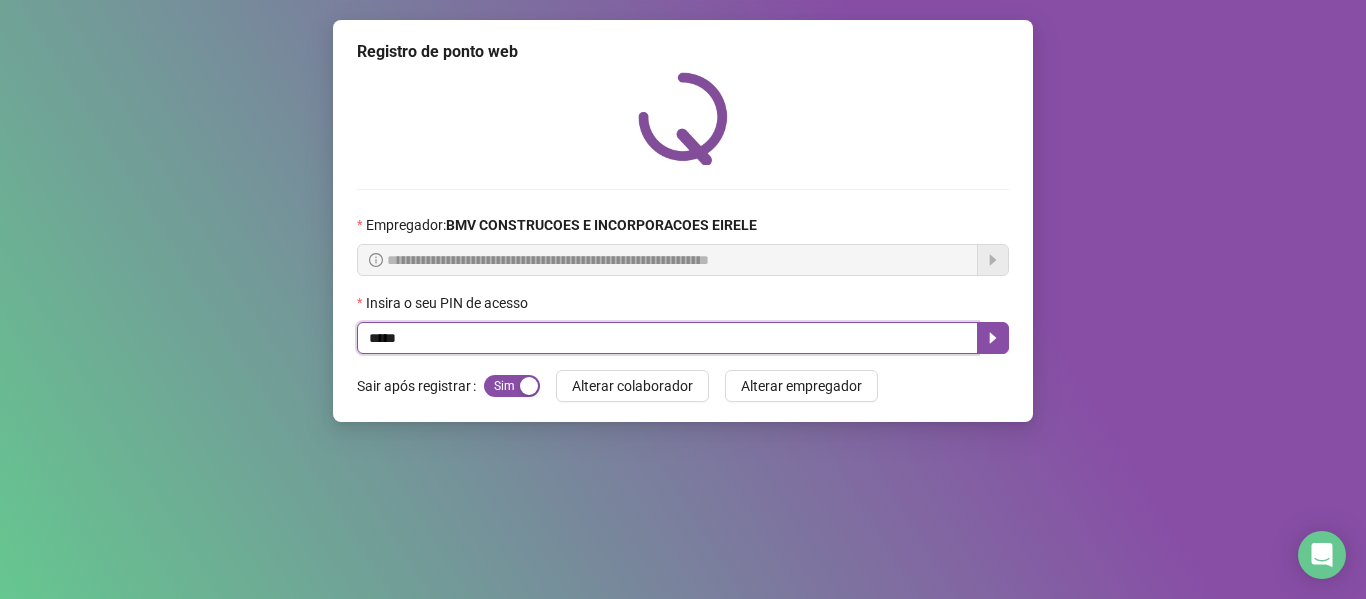 type on "*****" 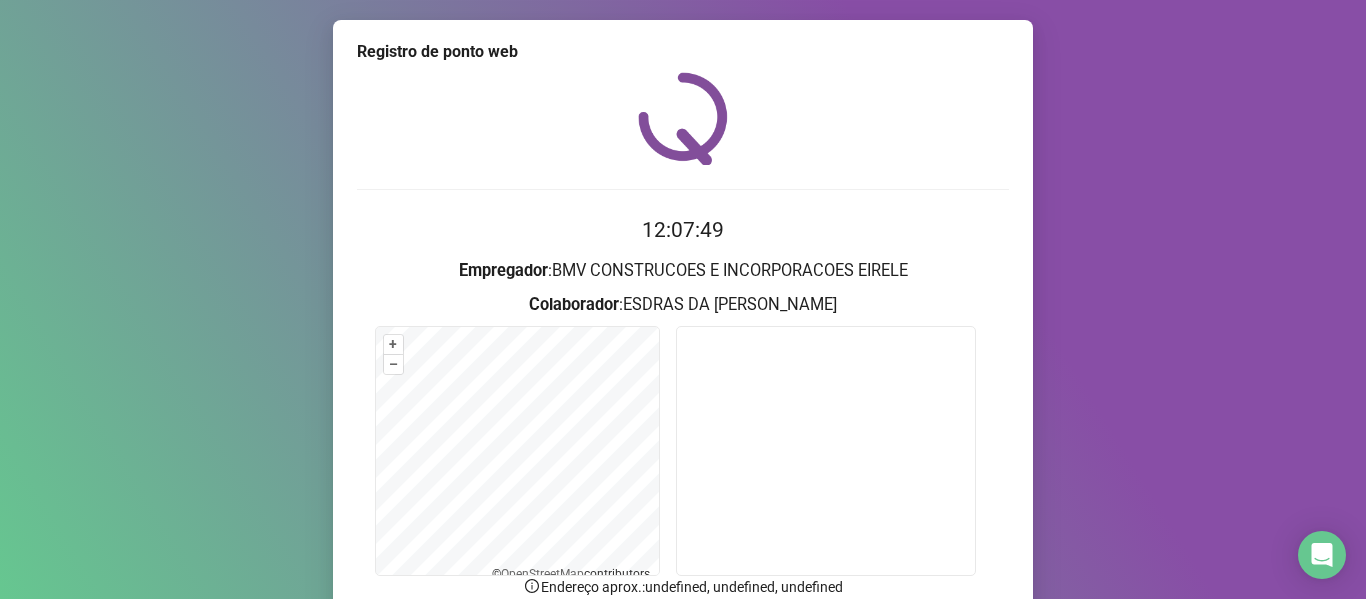 scroll, scrollTop: 176, scrollLeft: 0, axis: vertical 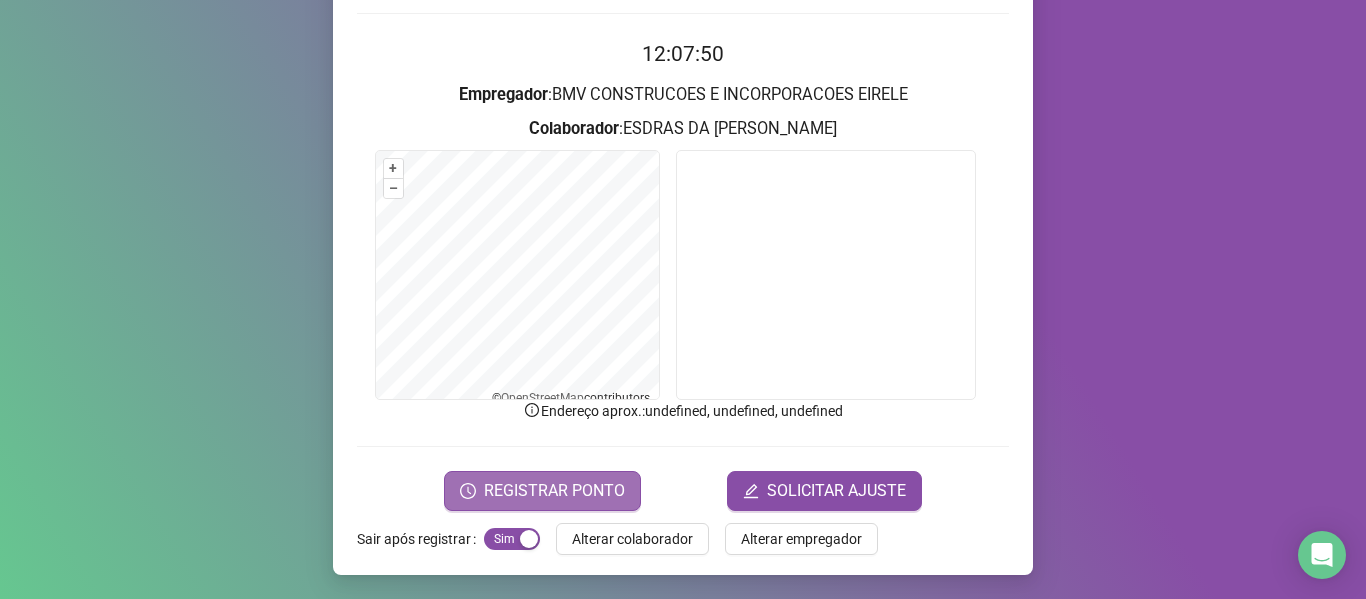 click on "REGISTRAR PONTO" at bounding box center (542, 491) 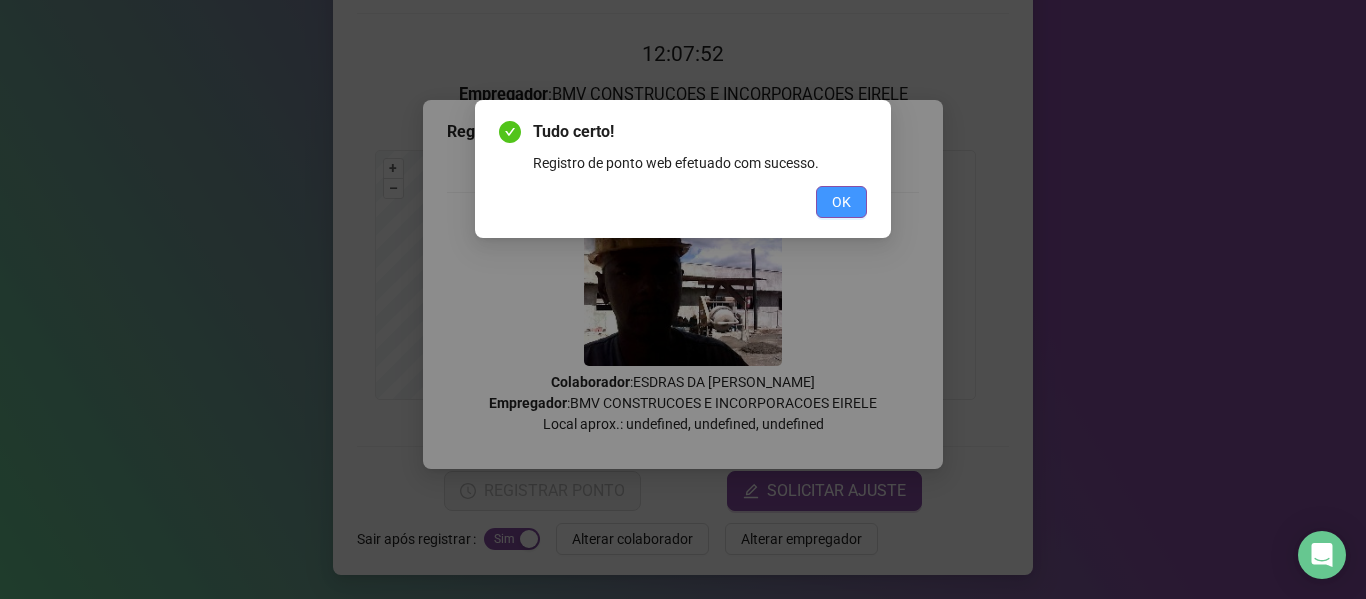 click on "OK" at bounding box center (841, 202) 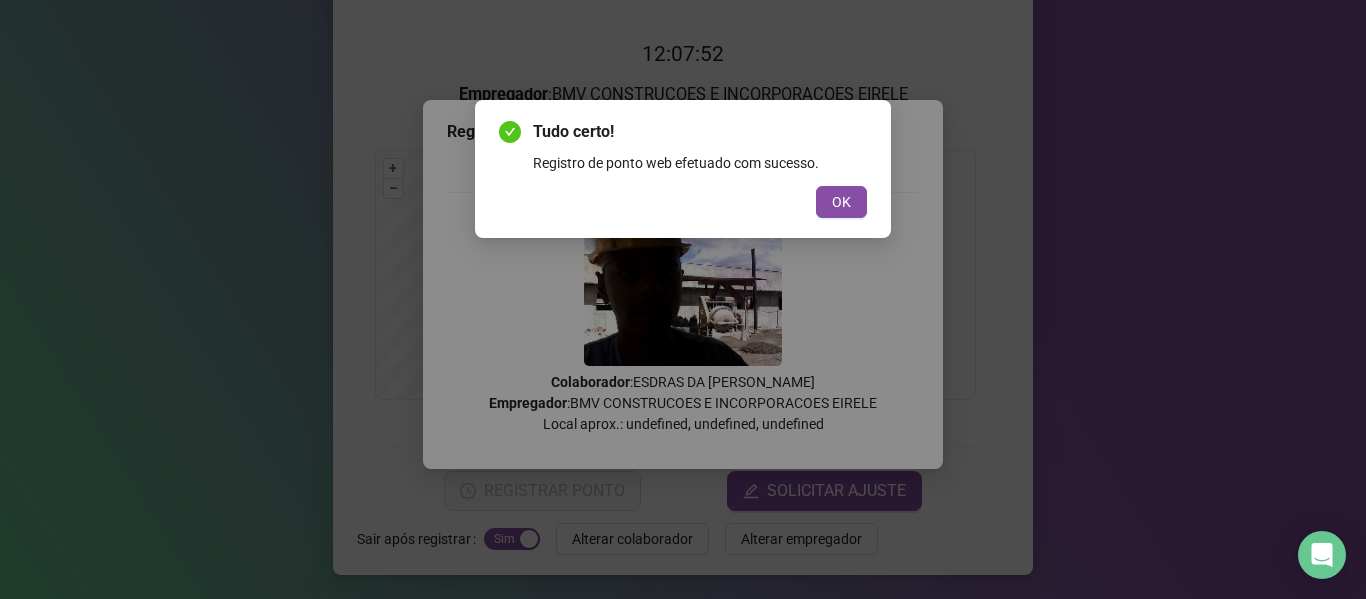 scroll, scrollTop: 0, scrollLeft: 0, axis: both 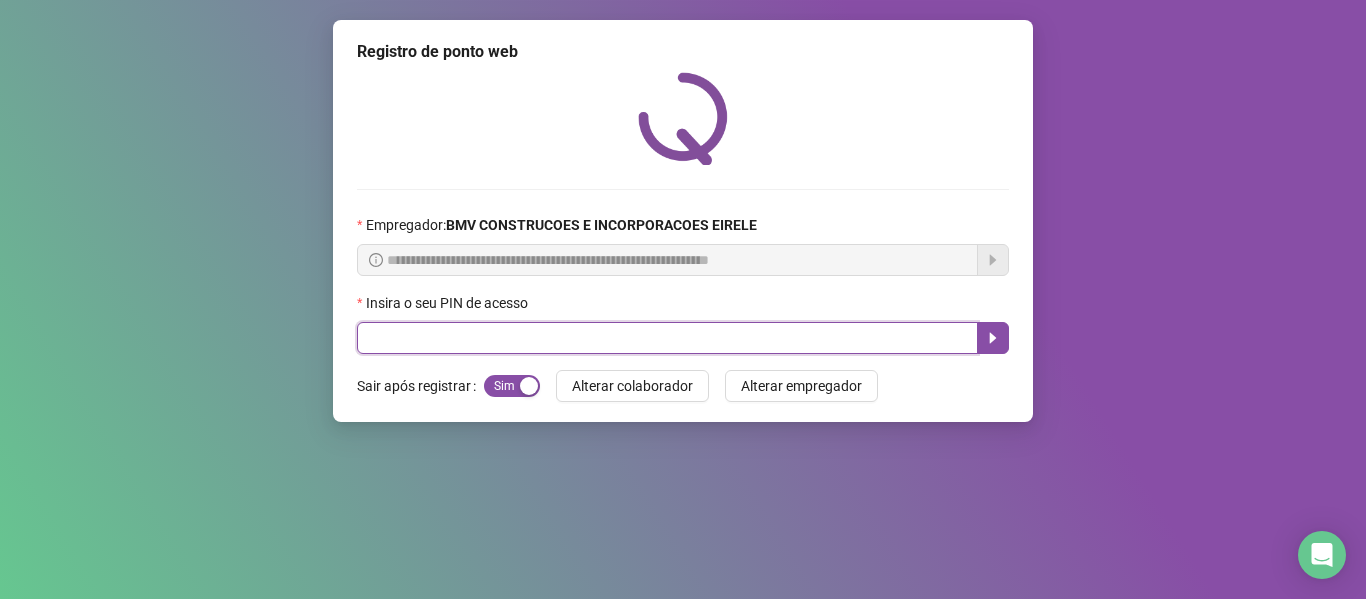 click at bounding box center [667, 338] 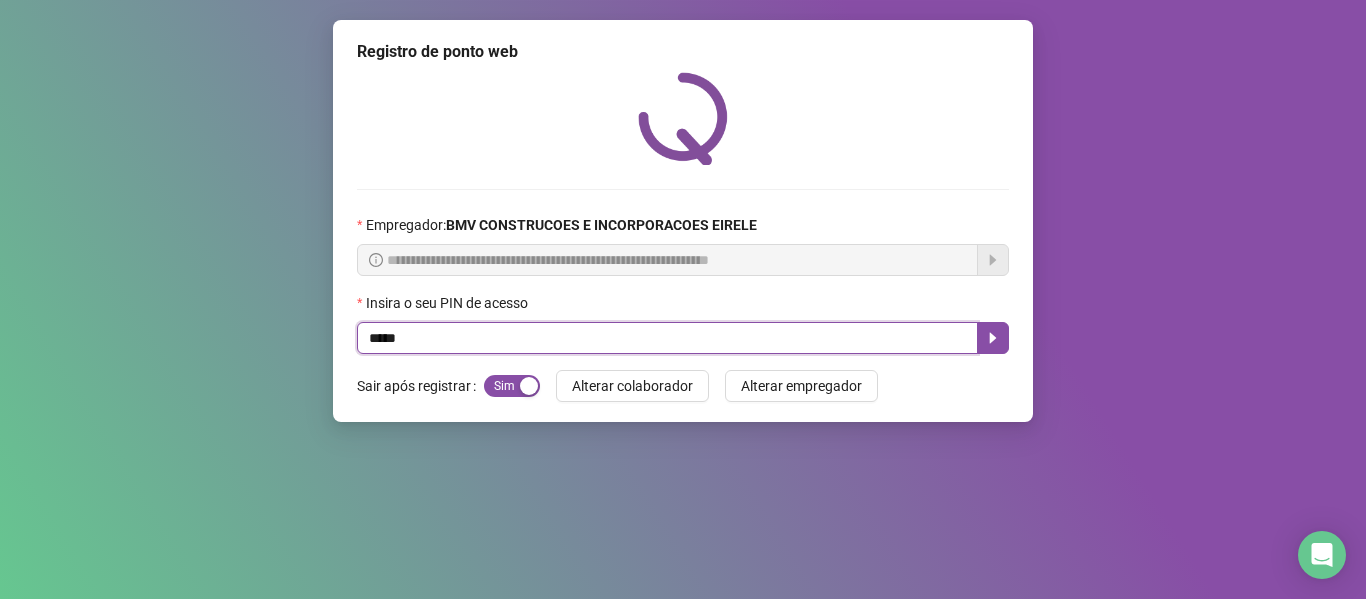 type on "*****" 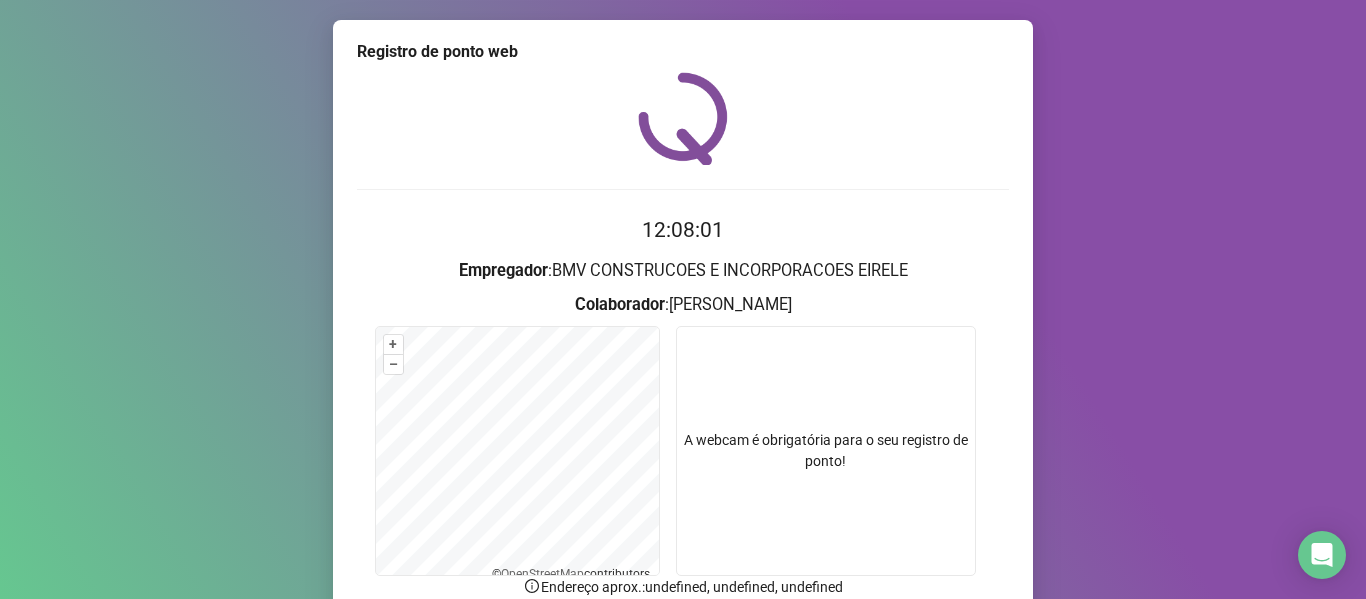 scroll, scrollTop: 176, scrollLeft: 0, axis: vertical 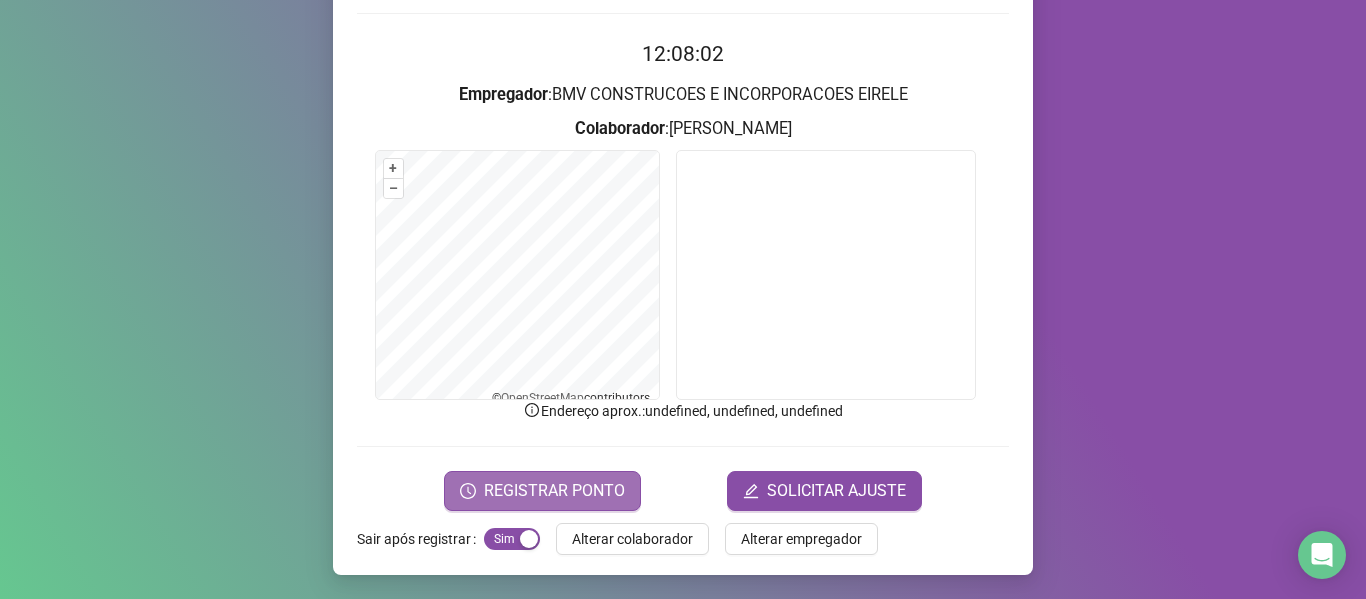 click on "REGISTRAR PONTO" at bounding box center (554, 491) 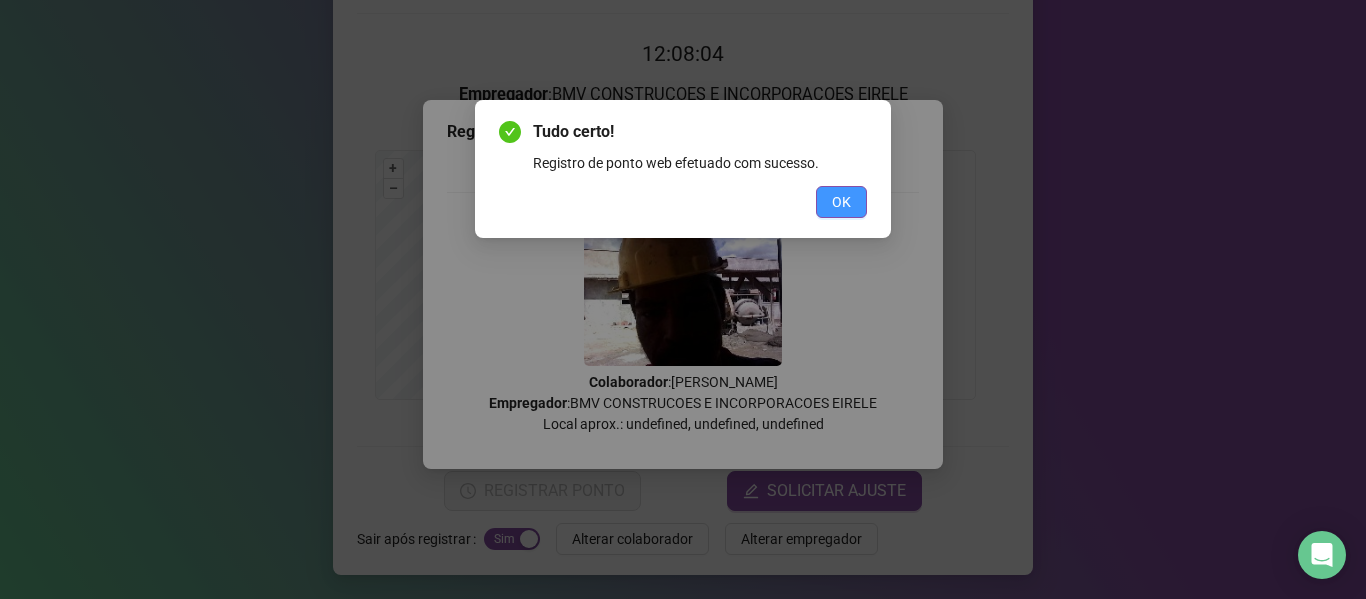 click on "OK" at bounding box center (841, 202) 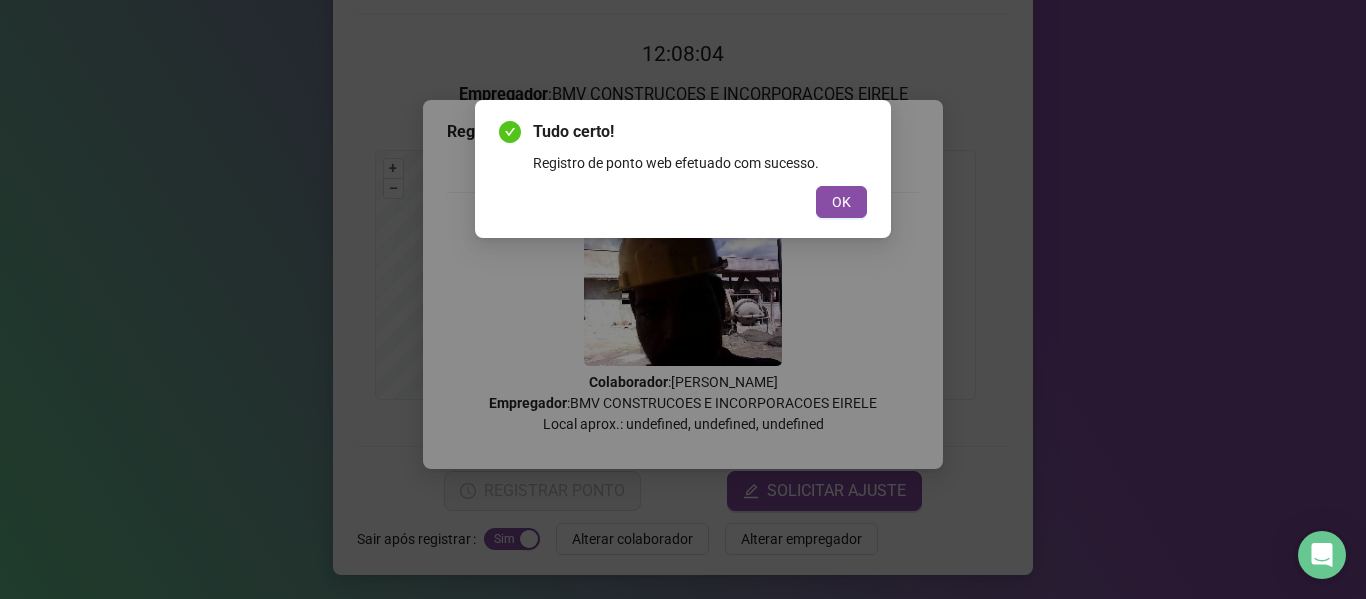 scroll, scrollTop: 0, scrollLeft: 0, axis: both 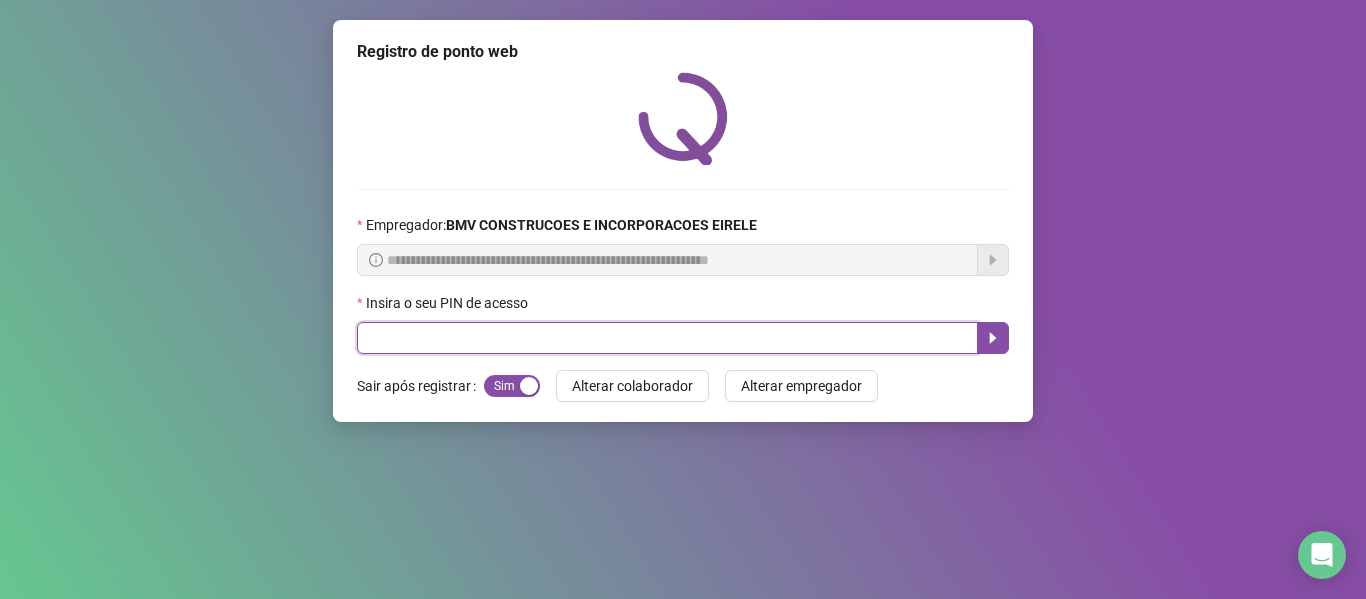 click at bounding box center (667, 338) 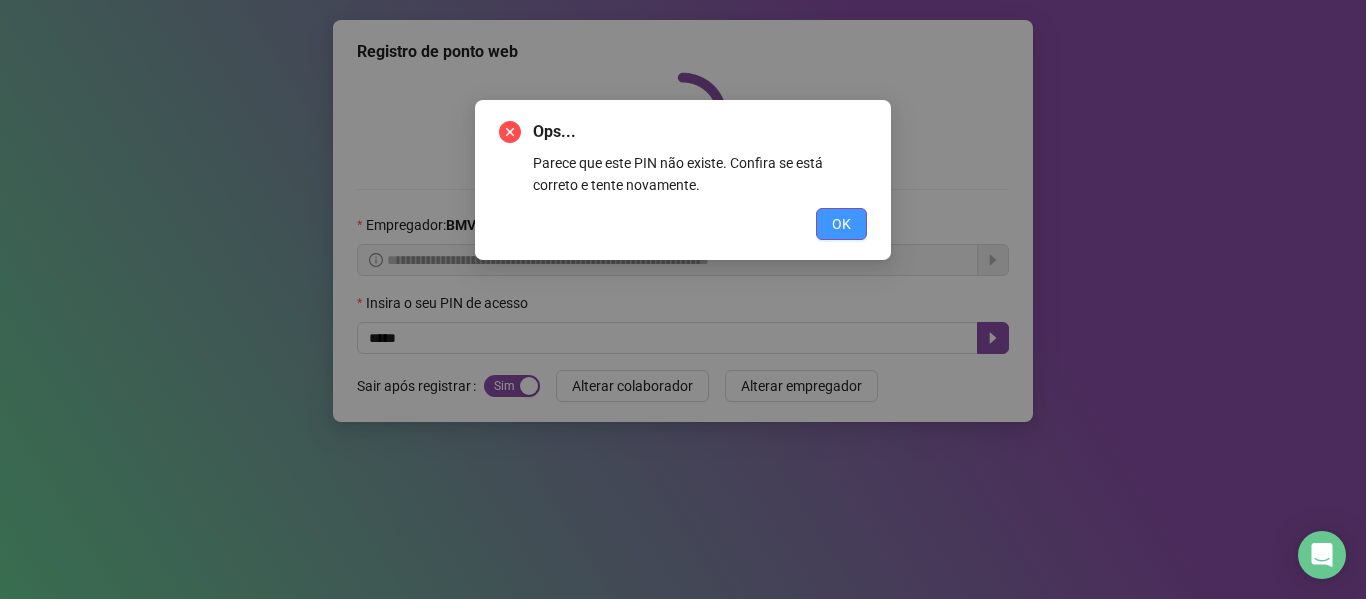 click on "OK" at bounding box center (841, 224) 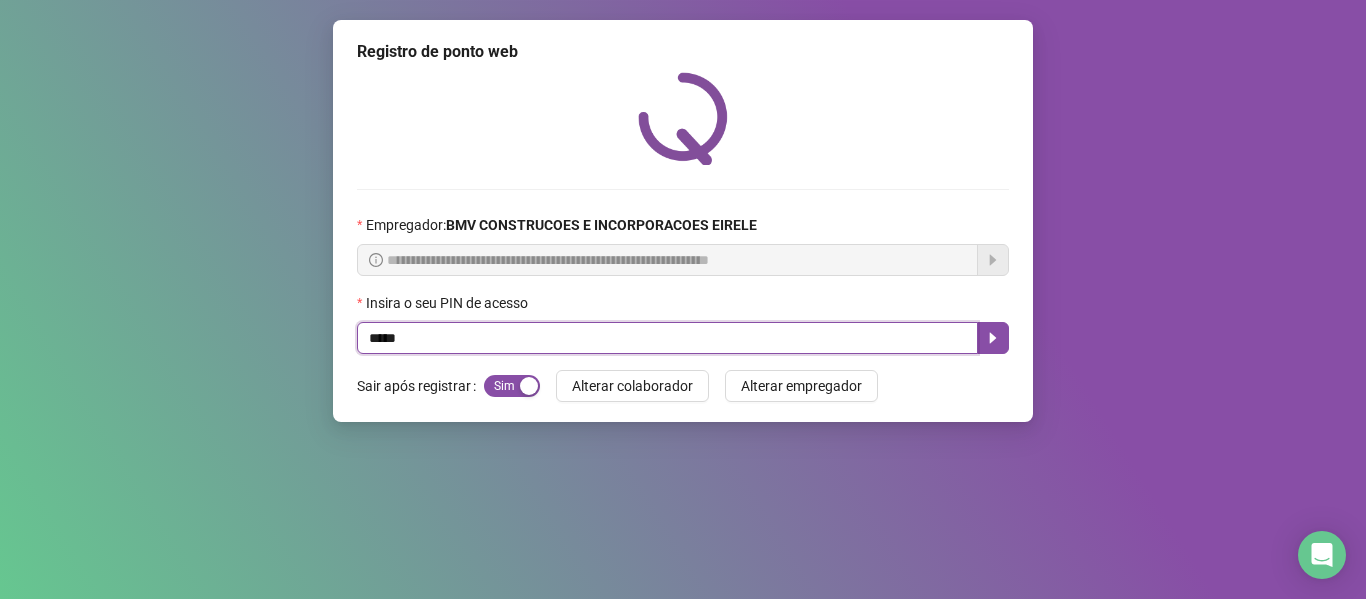 drag, startPoint x: 492, startPoint y: 324, endPoint x: 239, endPoint y: 324, distance: 253 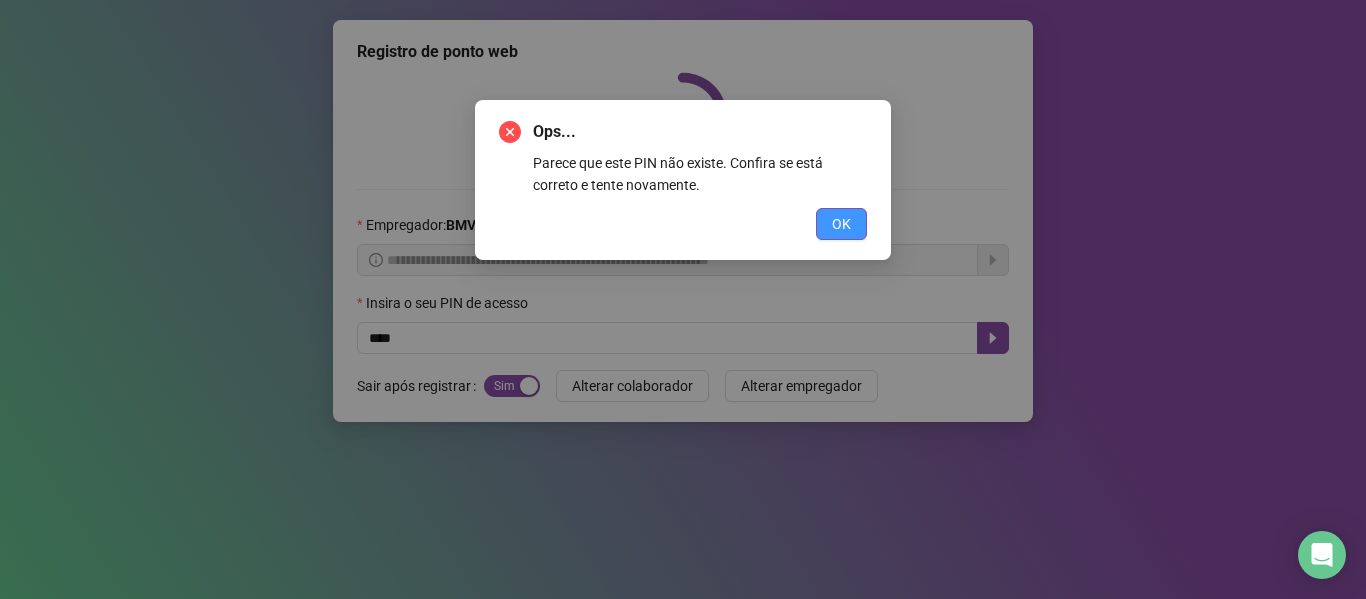 click on "OK" at bounding box center (841, 224) 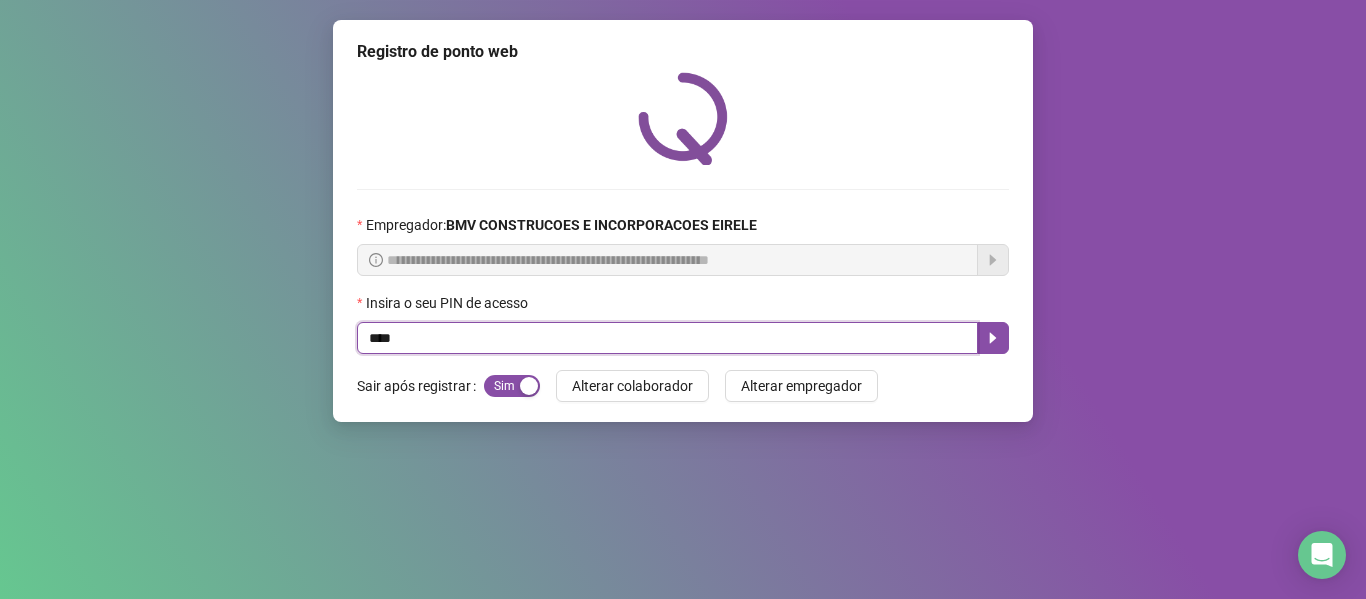 drag, startPoint x: 466, startPoint y: 339, endPoint x: 0, endPoint y: 384, distance: 468.1677 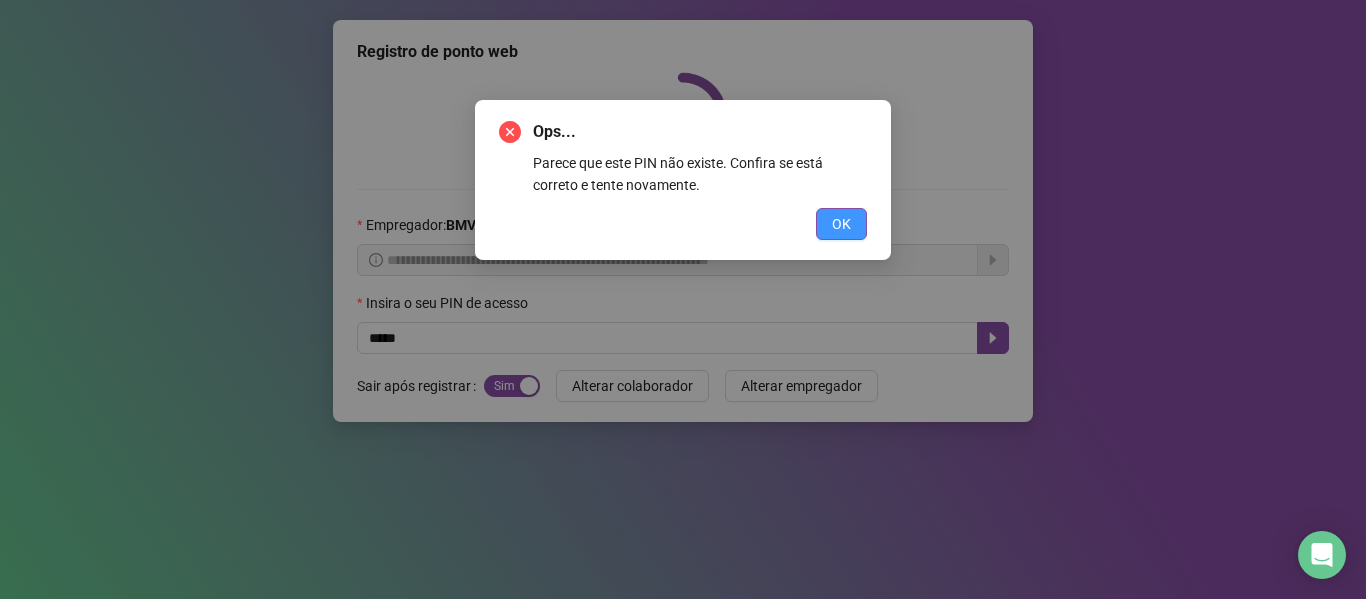 click on "OK" at bounding box center [841, 224] 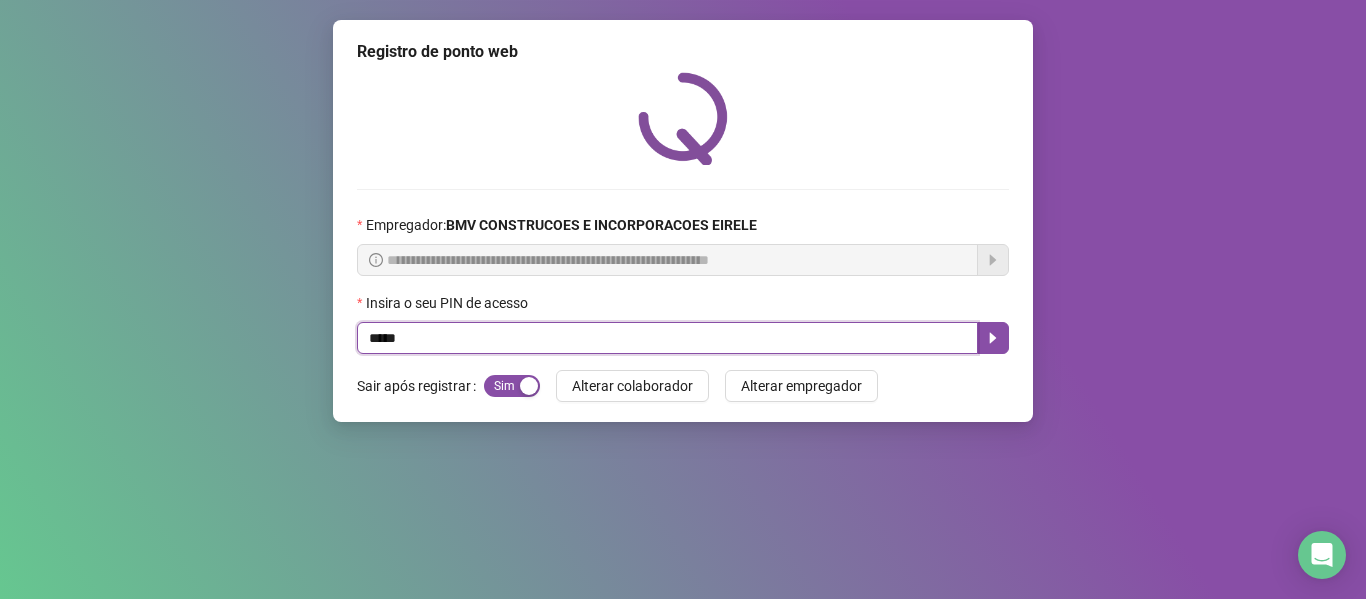 drag, startPoint x: 431, startPoint y: 346, endPoint x: 129, endPoint y: 350, distance: 302.0265 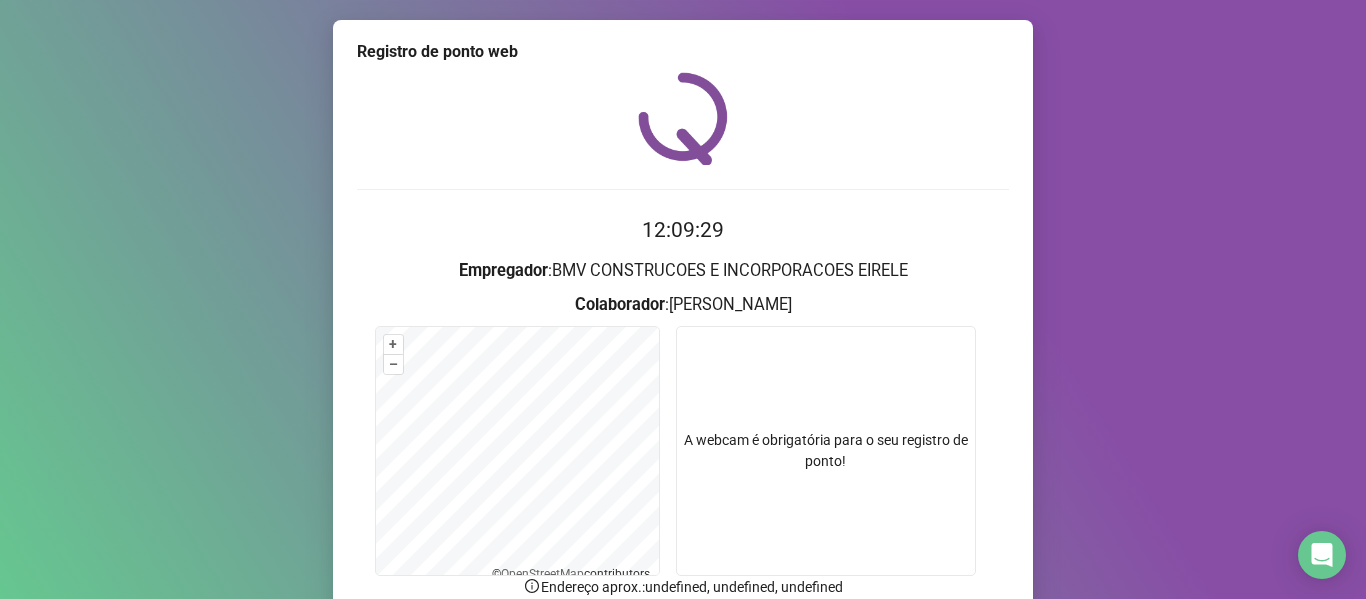 scroll, scrollTop: 176, scrollLeft: 0, axis: vertical 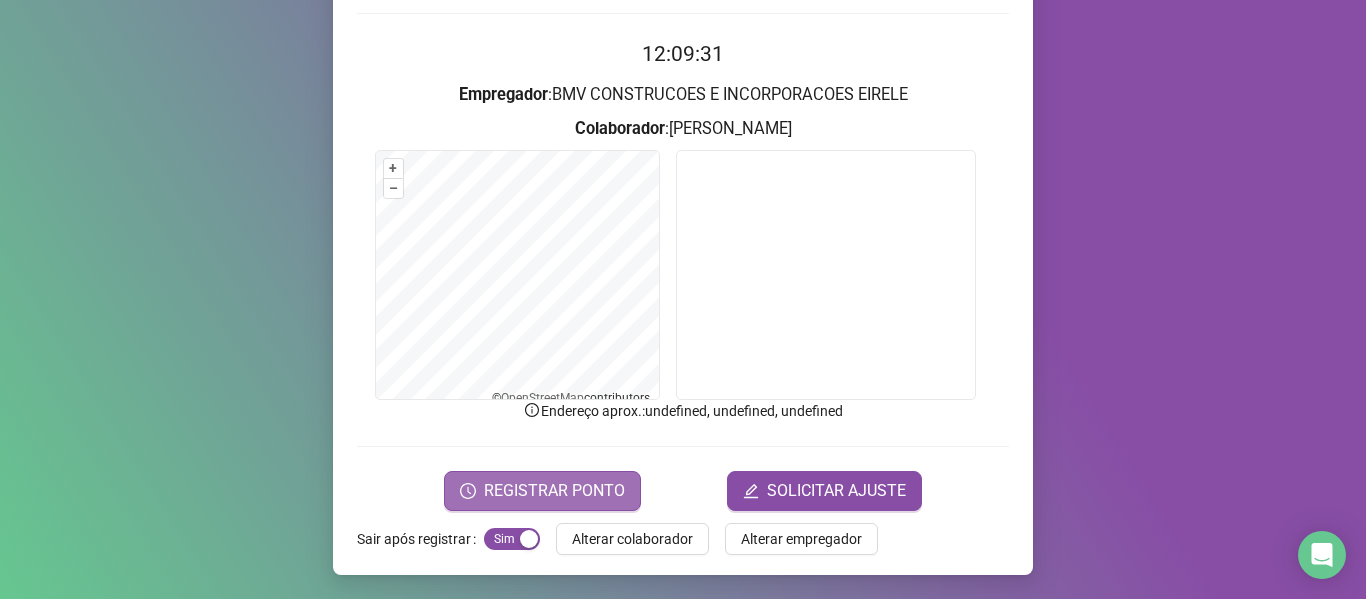 click on "REGISTRAR PONTO" at bounding box center [554, 491] 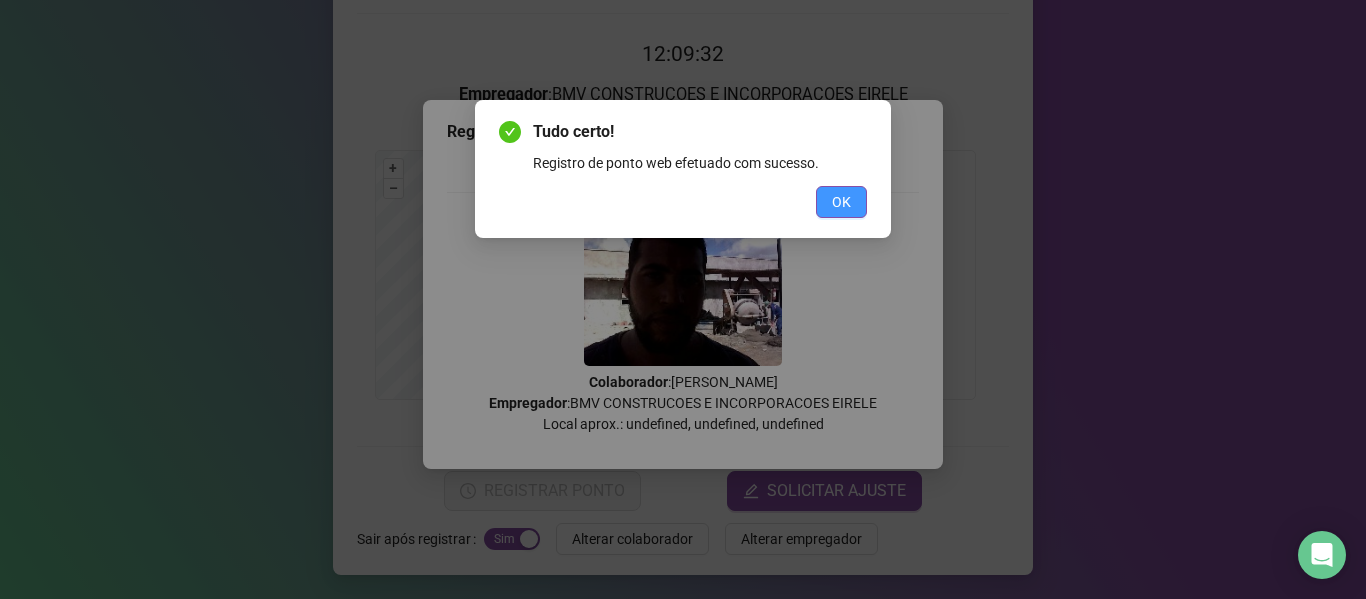 click on "OK" at bounding box center (841, 202) 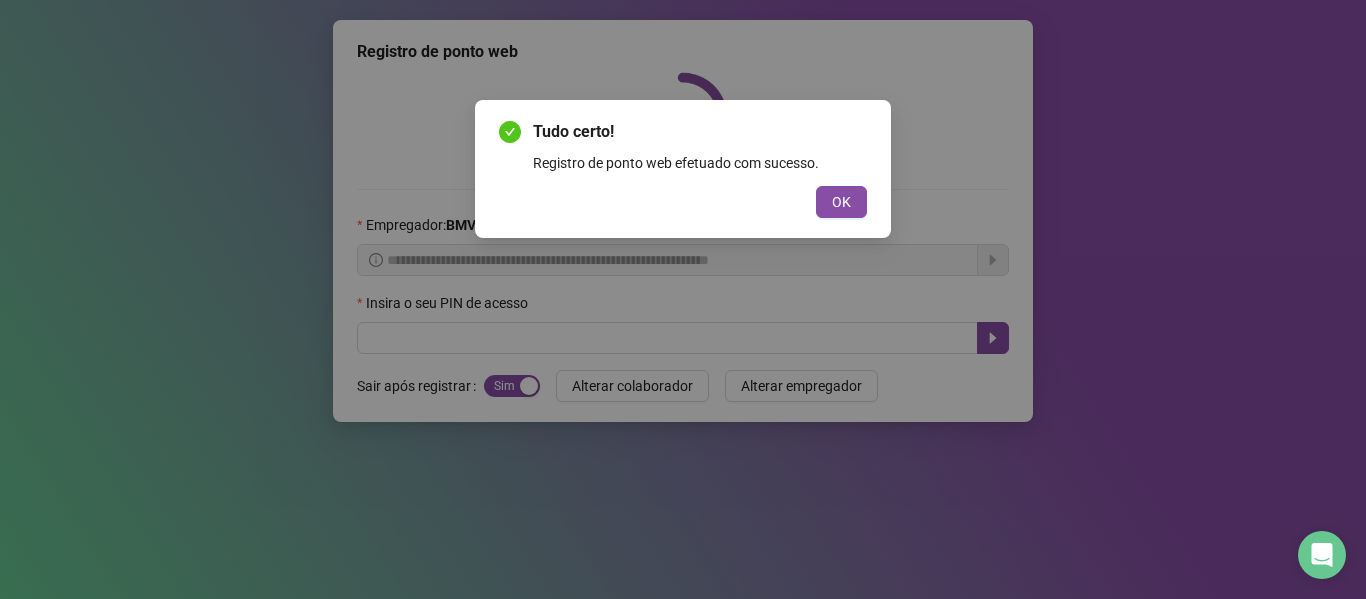 scroll, scrollTop: 0, scrollLeft: 0, axis: both 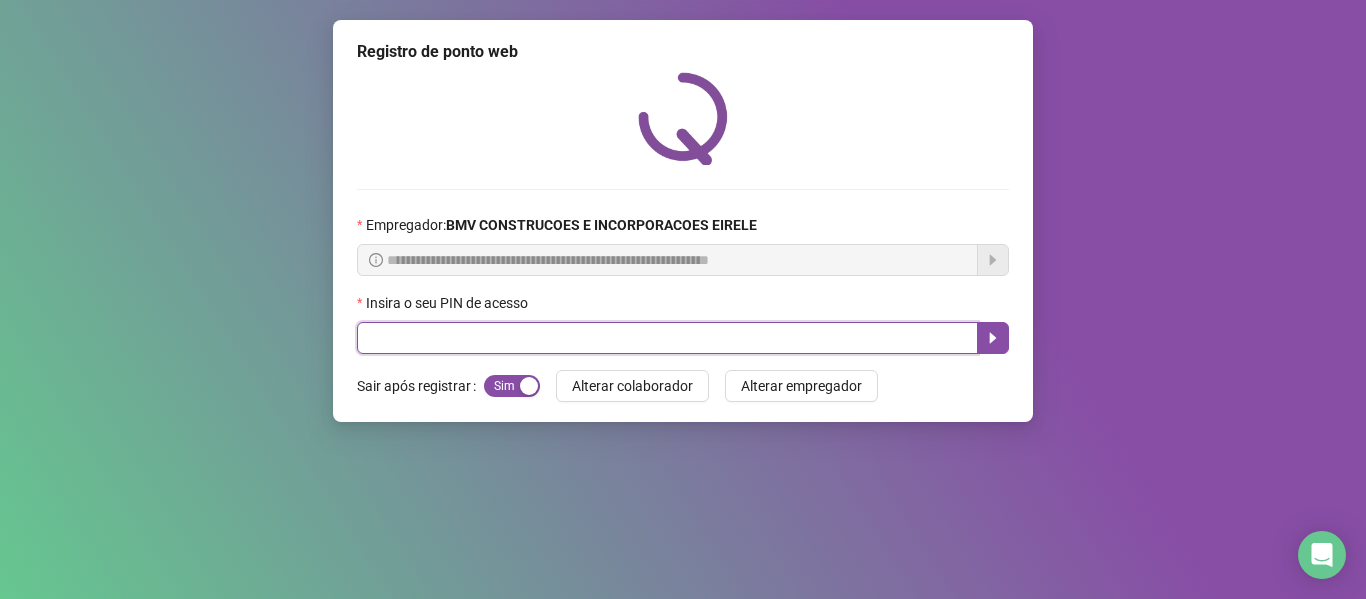 click at bounding box center [667, 338] 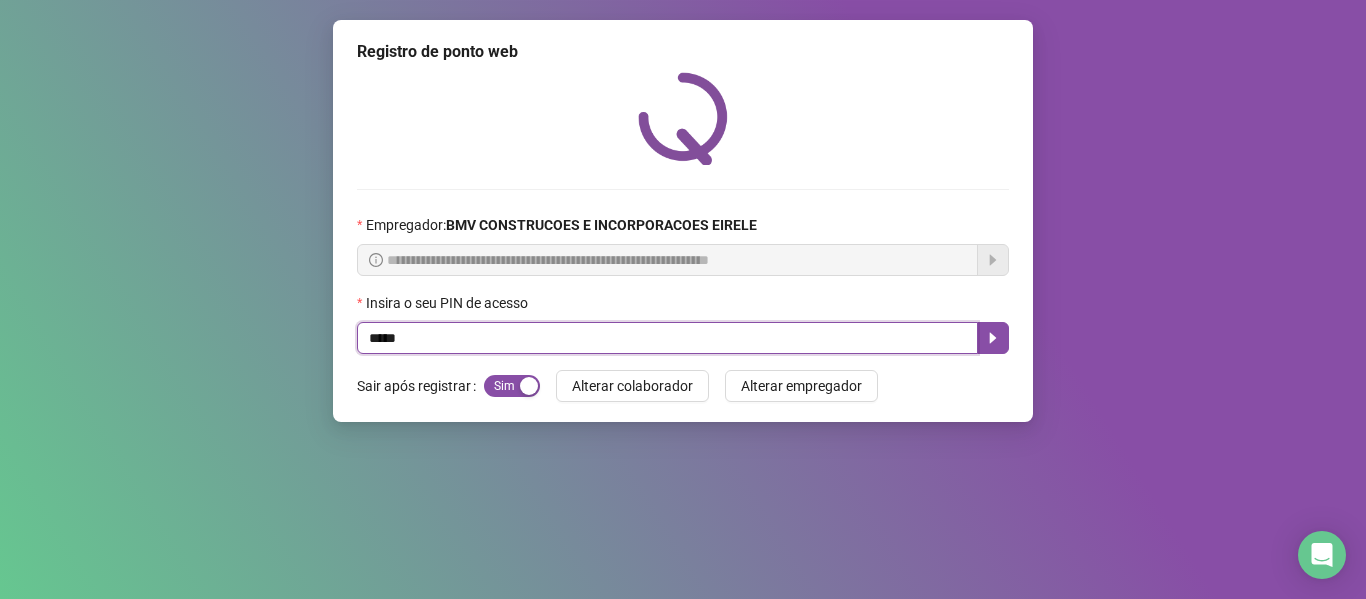 type on "*****" 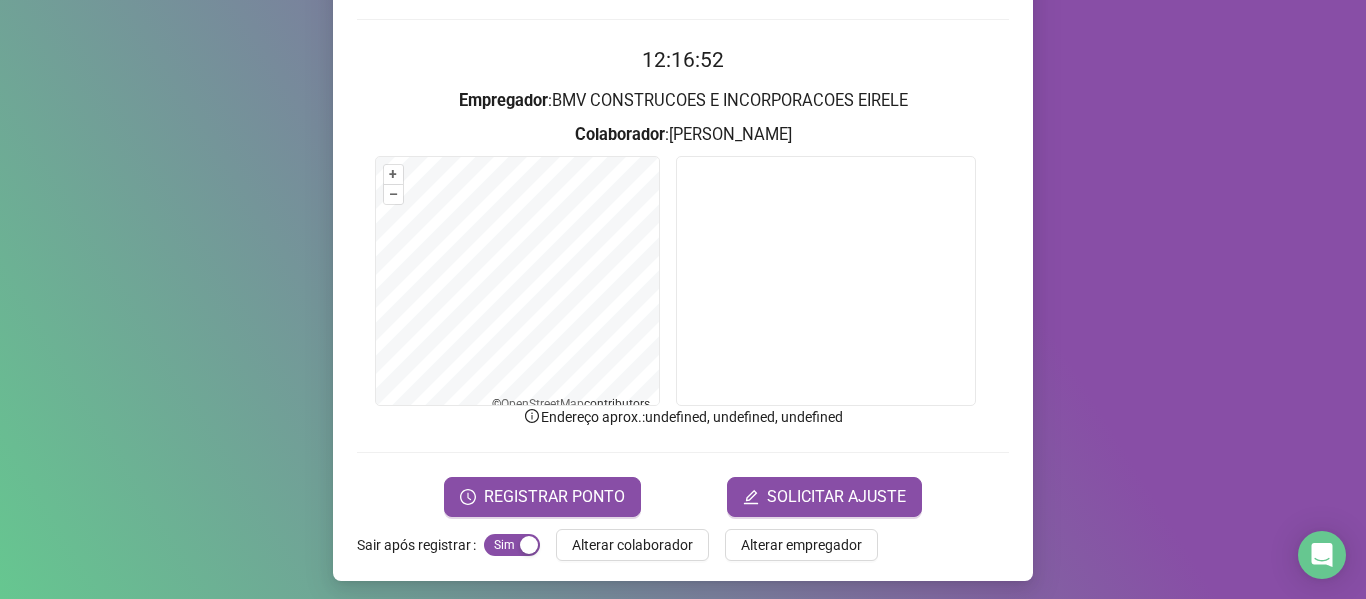 scroll, scrollTop: 176, scrollLeft: 0, axis: vertical 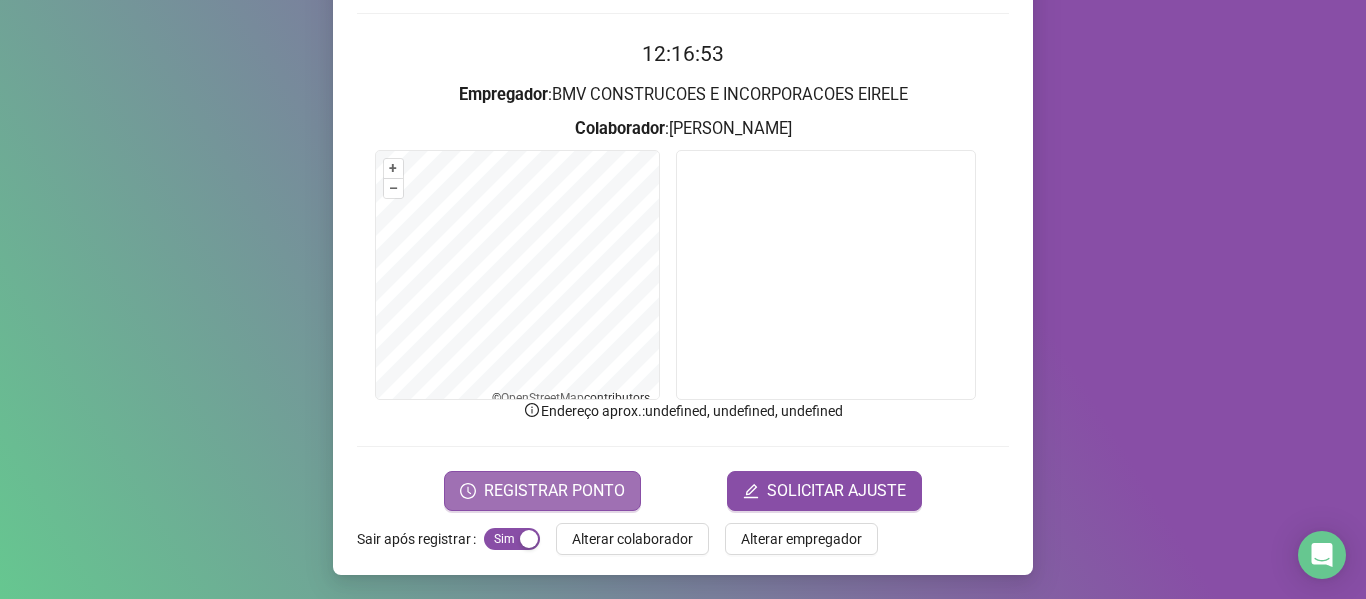 click on "REGISTRAR PONTO" at bounding box center (554, 491) 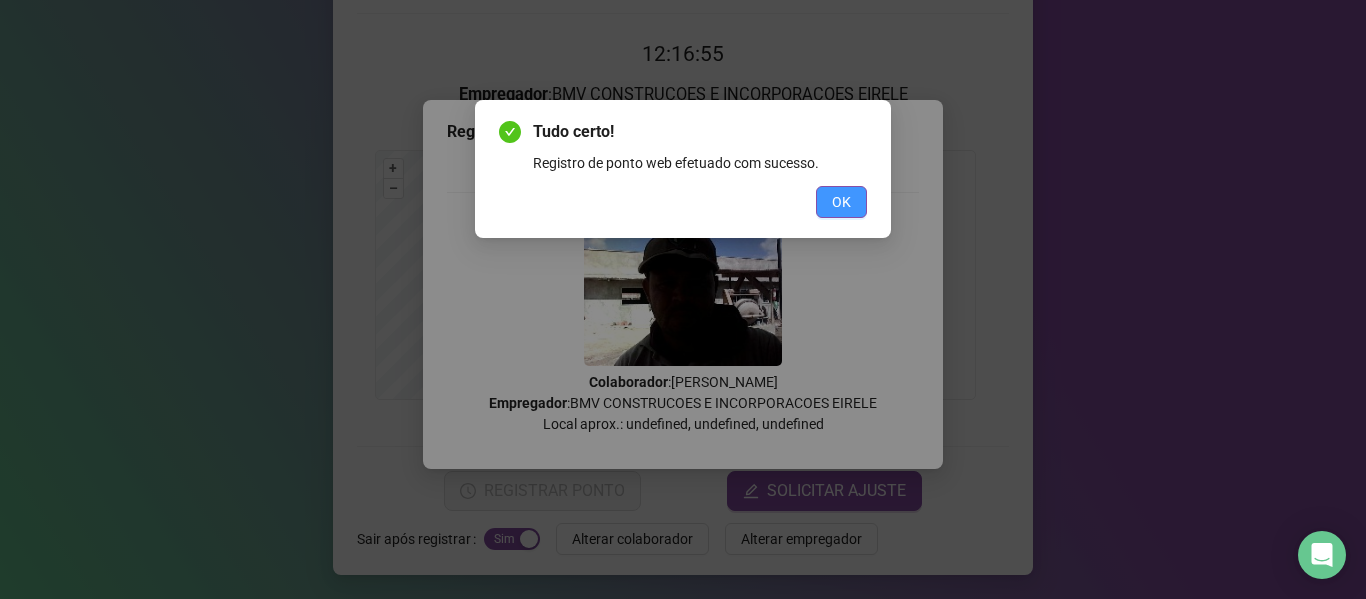 click on "OK" at bounding box center (841, 202) 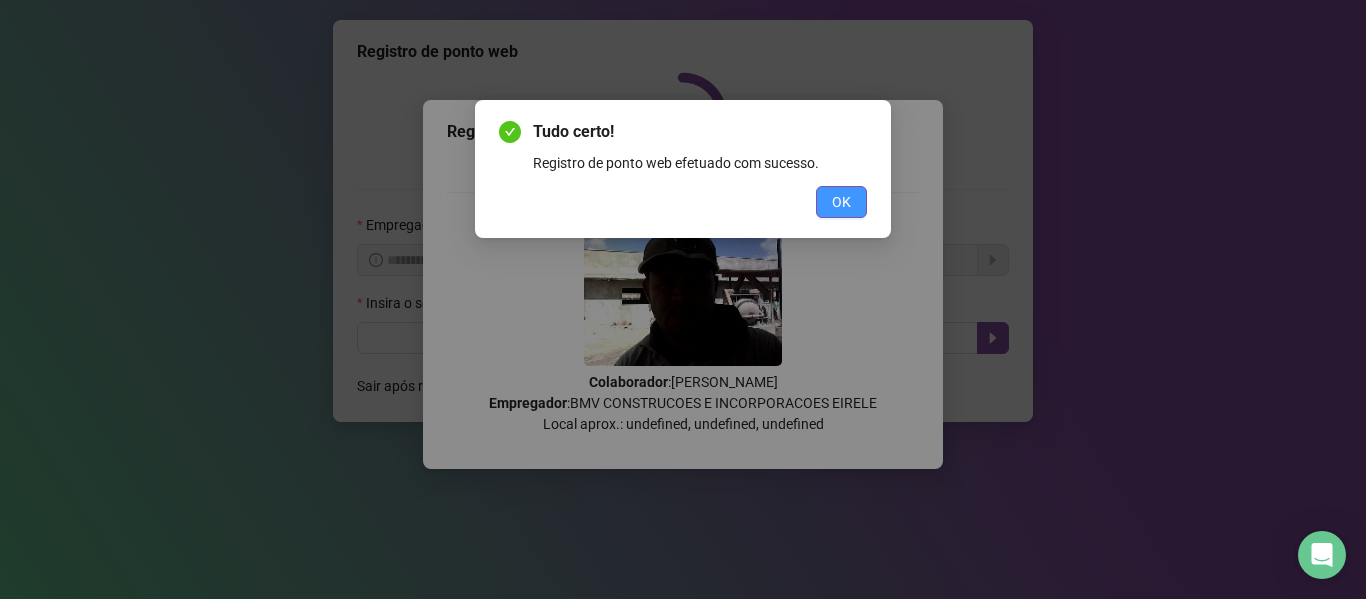 scroll, scrollTop: 0, scrollLeft: 0, axis: both 